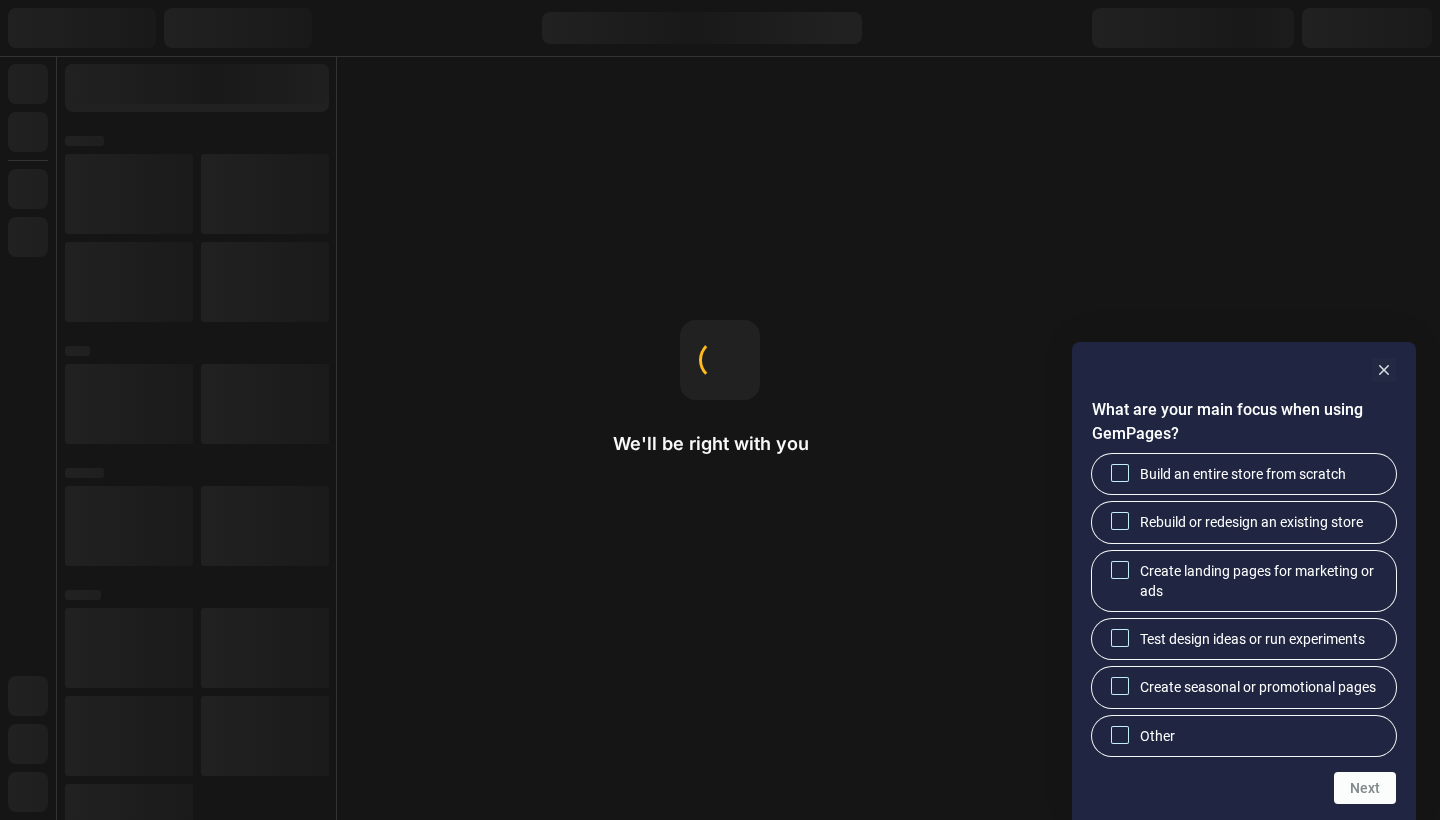 scroll, scrollTop: 0, scrollLeft: 0, axis: both 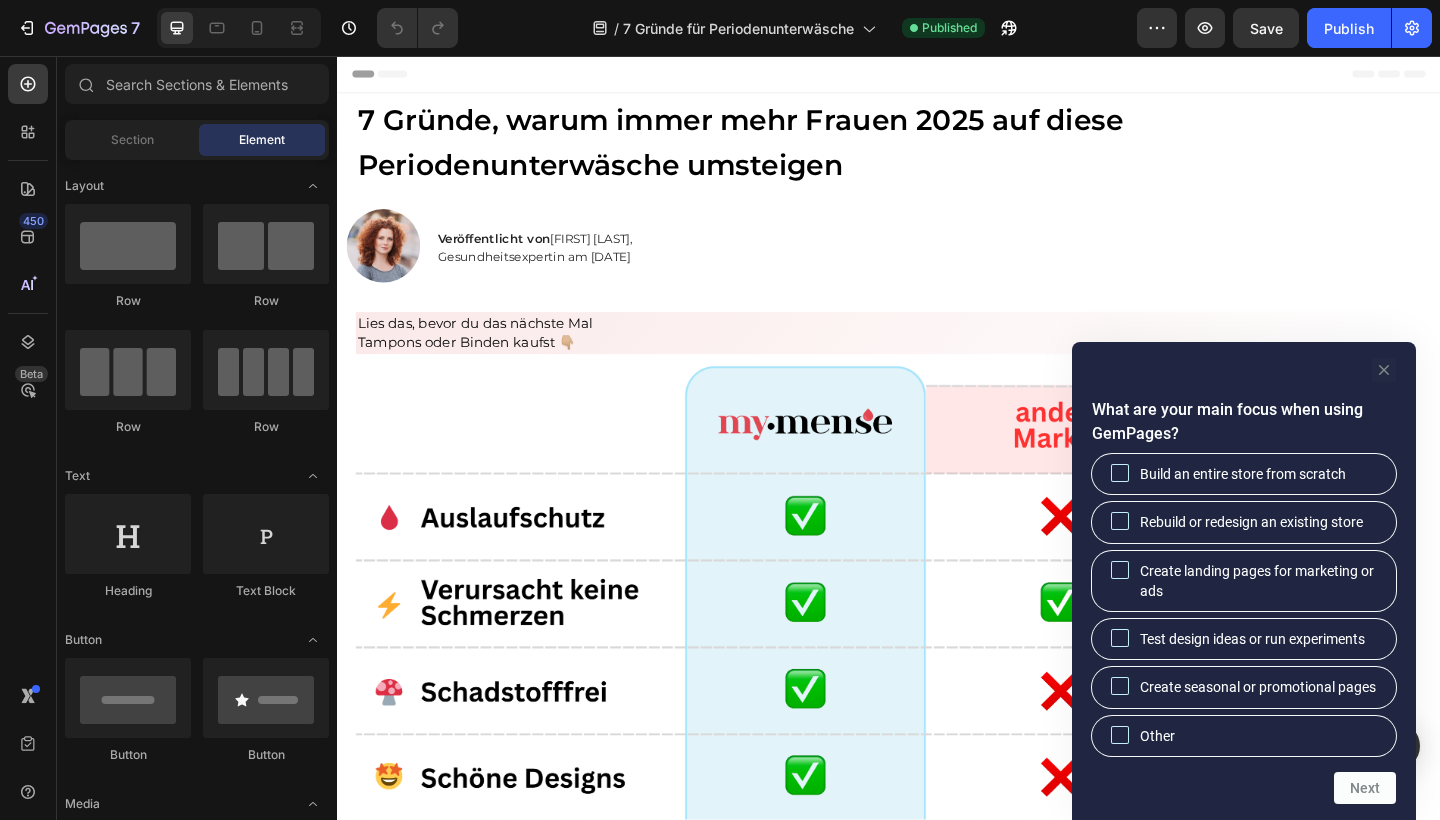click 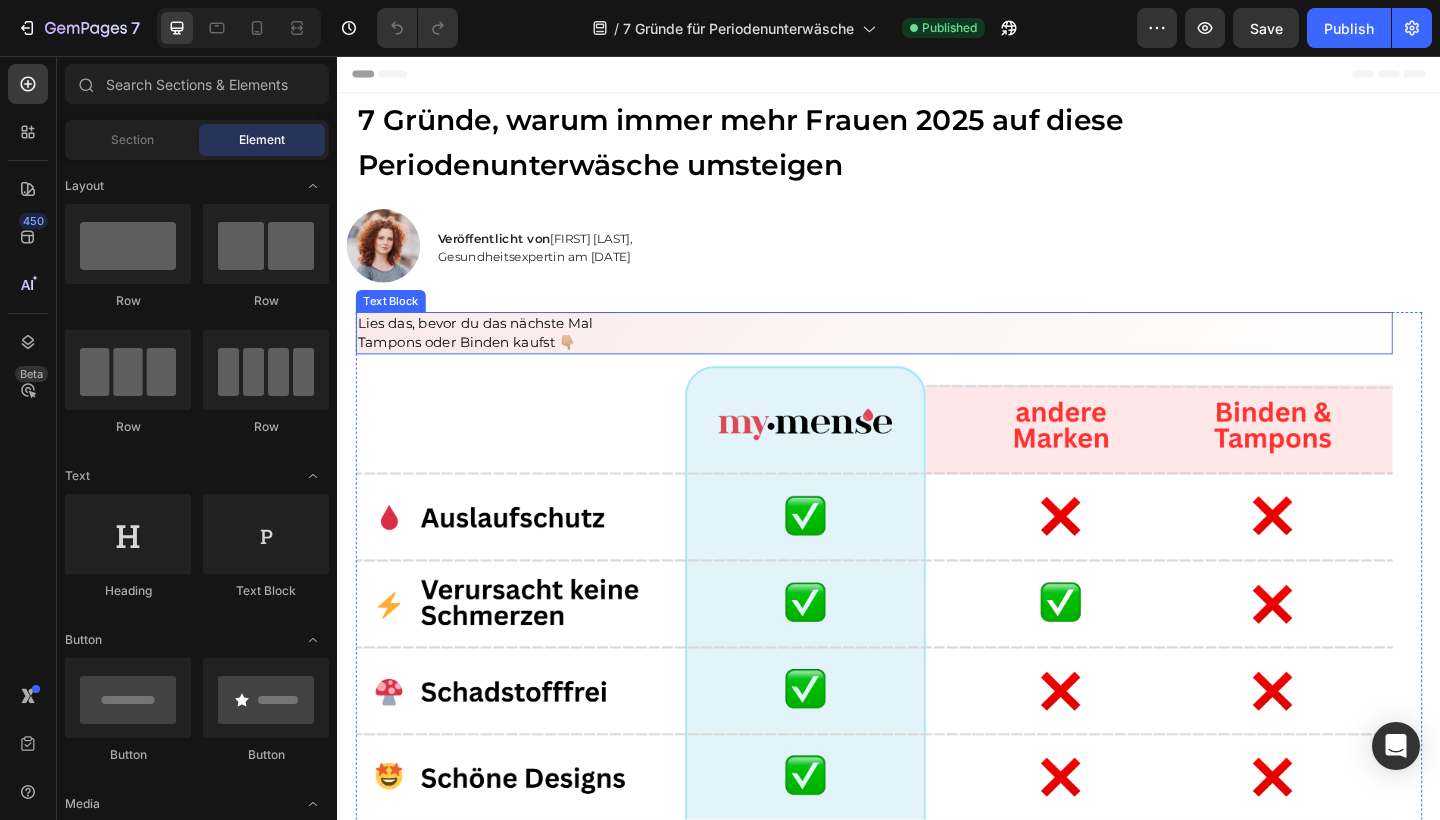 scroll, scrollTop: 0, scrollLeft: 0, axis: both 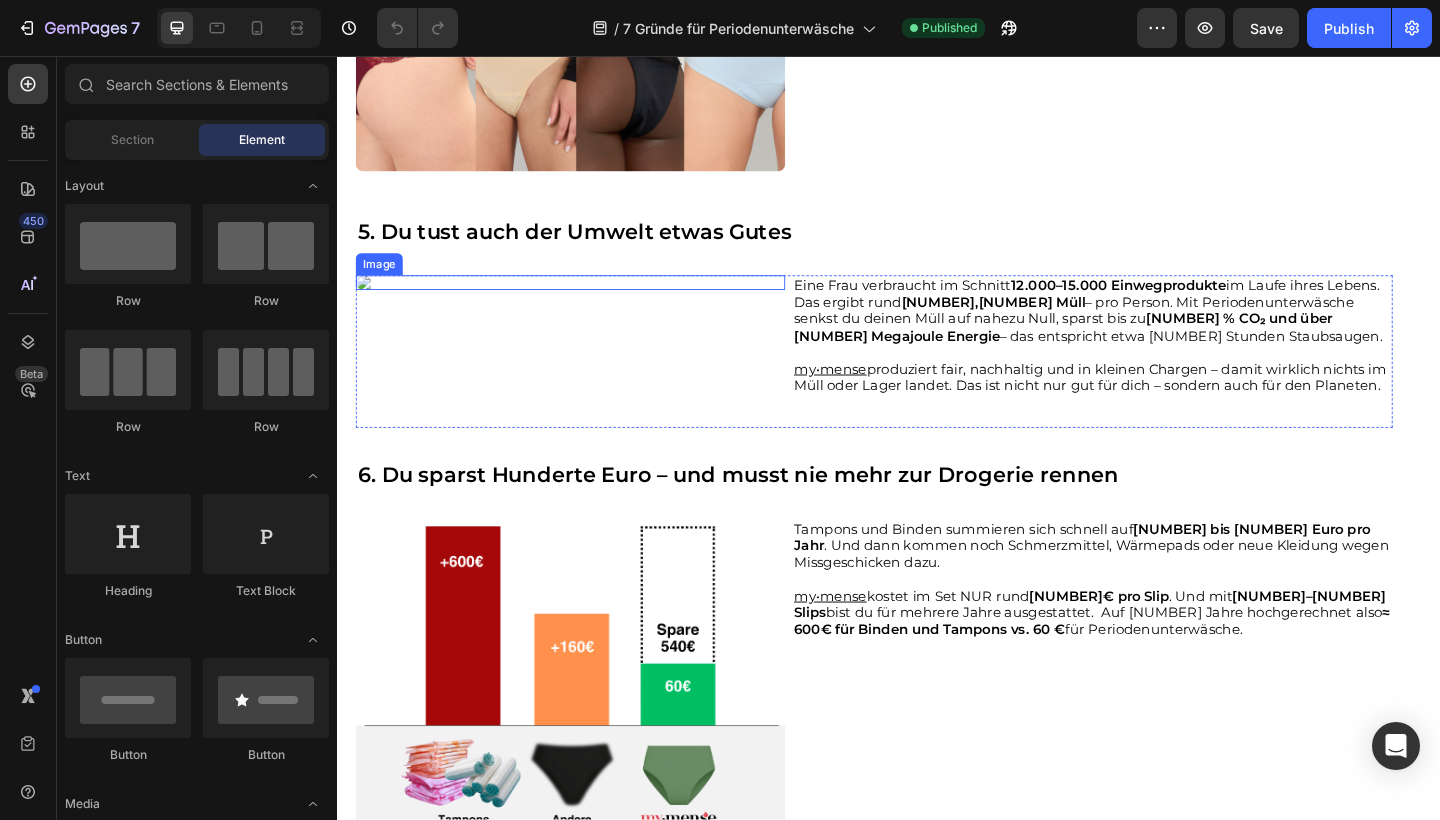 click at bounding box center (590, 303) 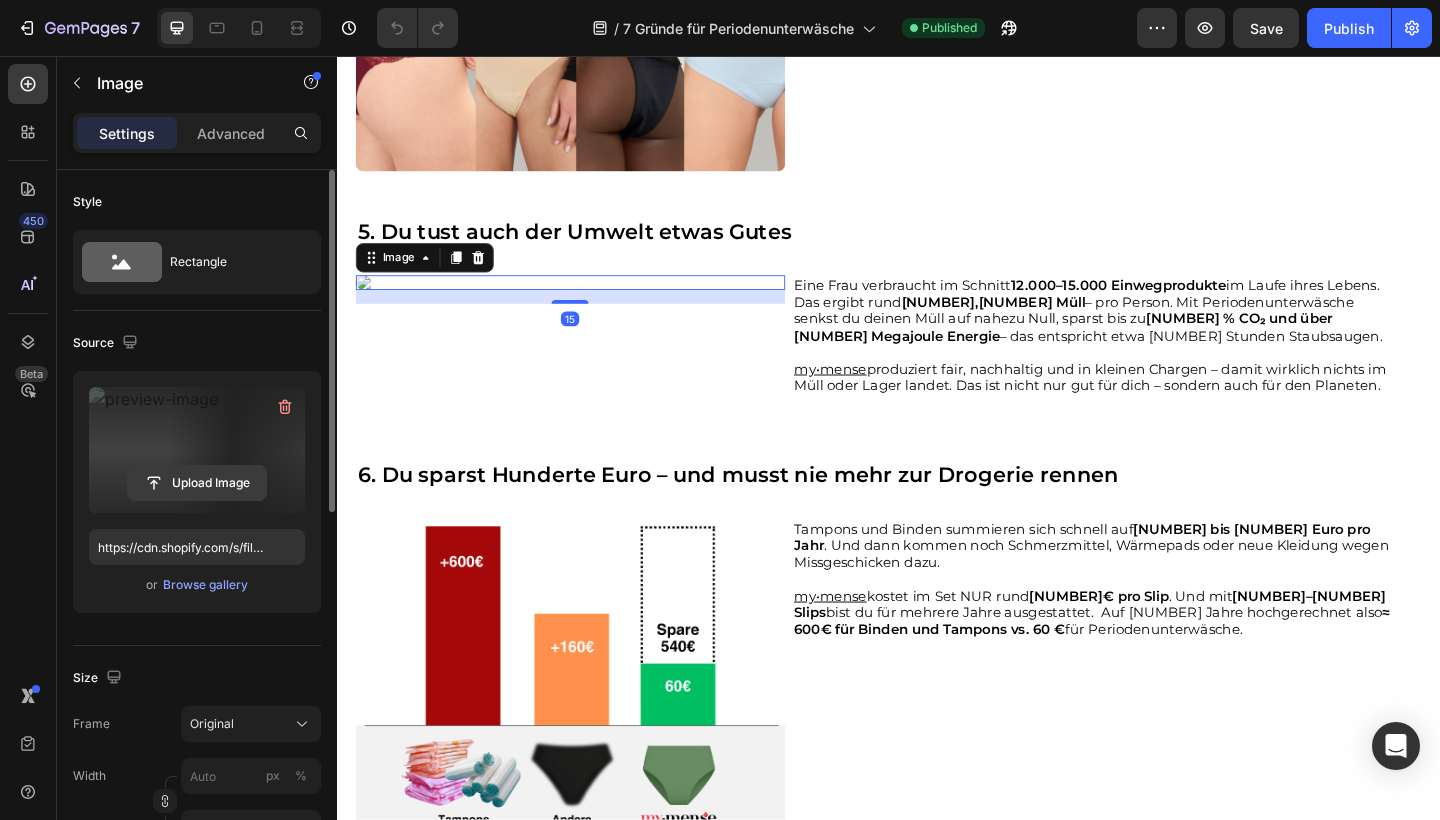 click 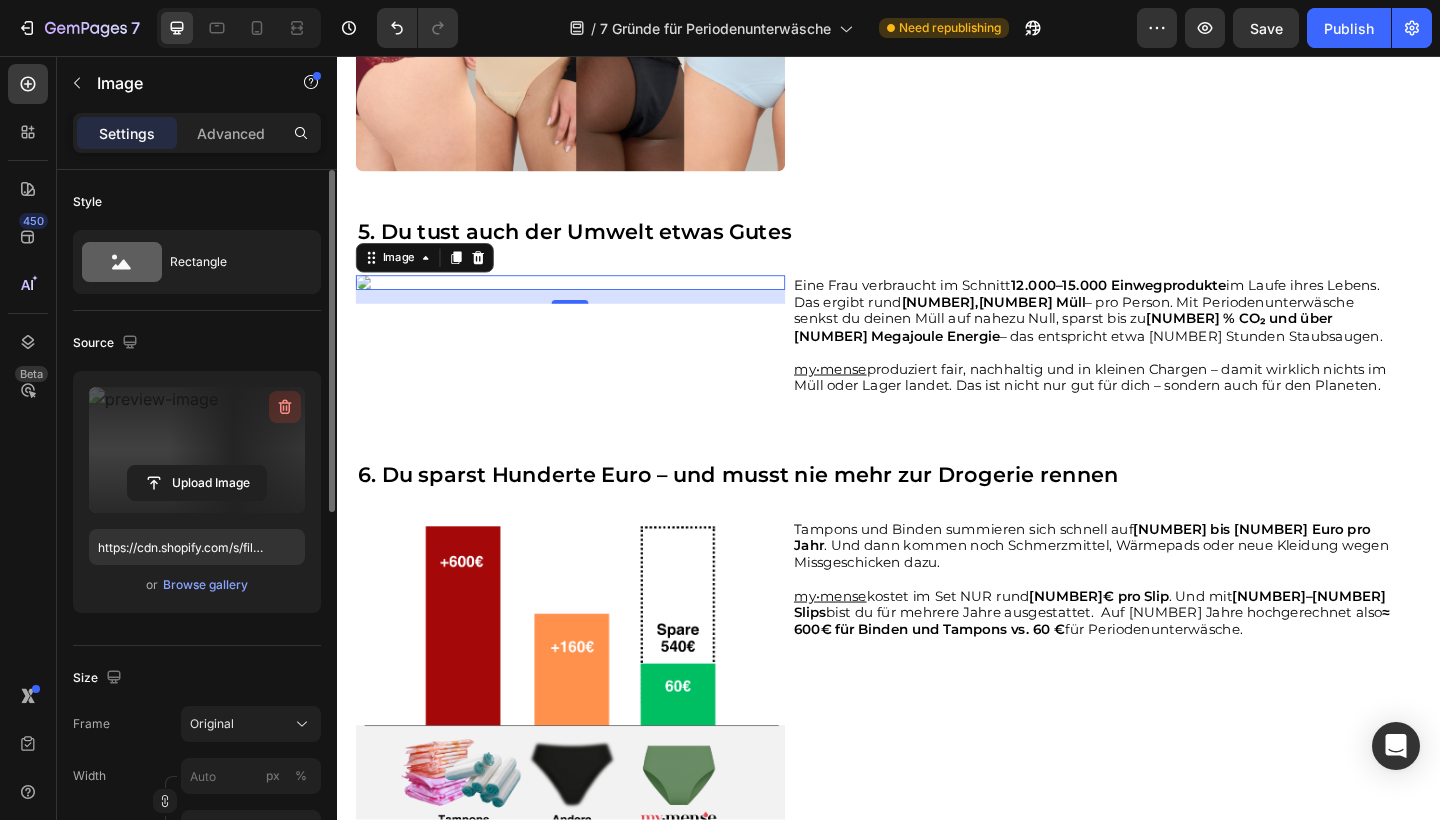 click 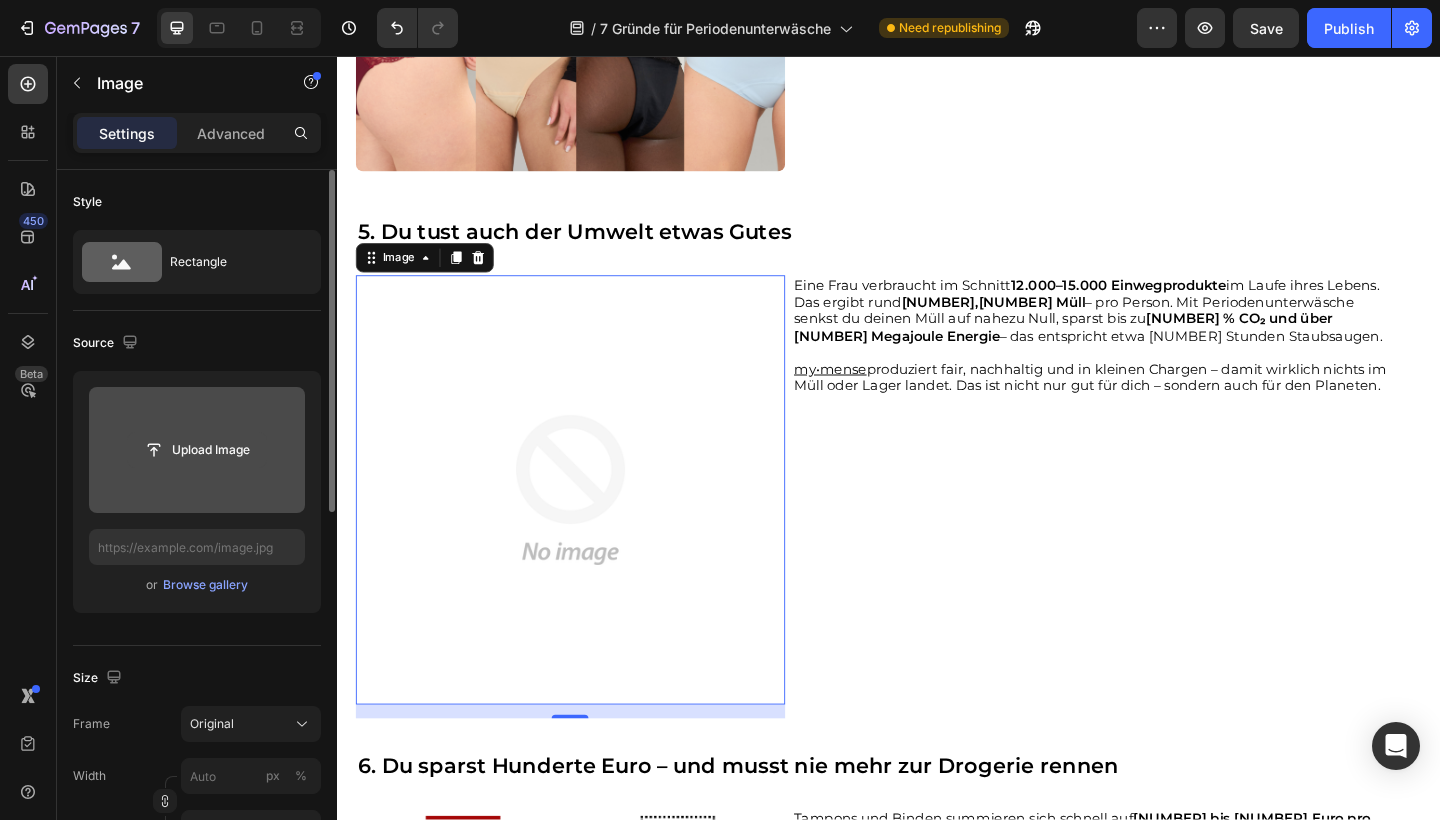 click 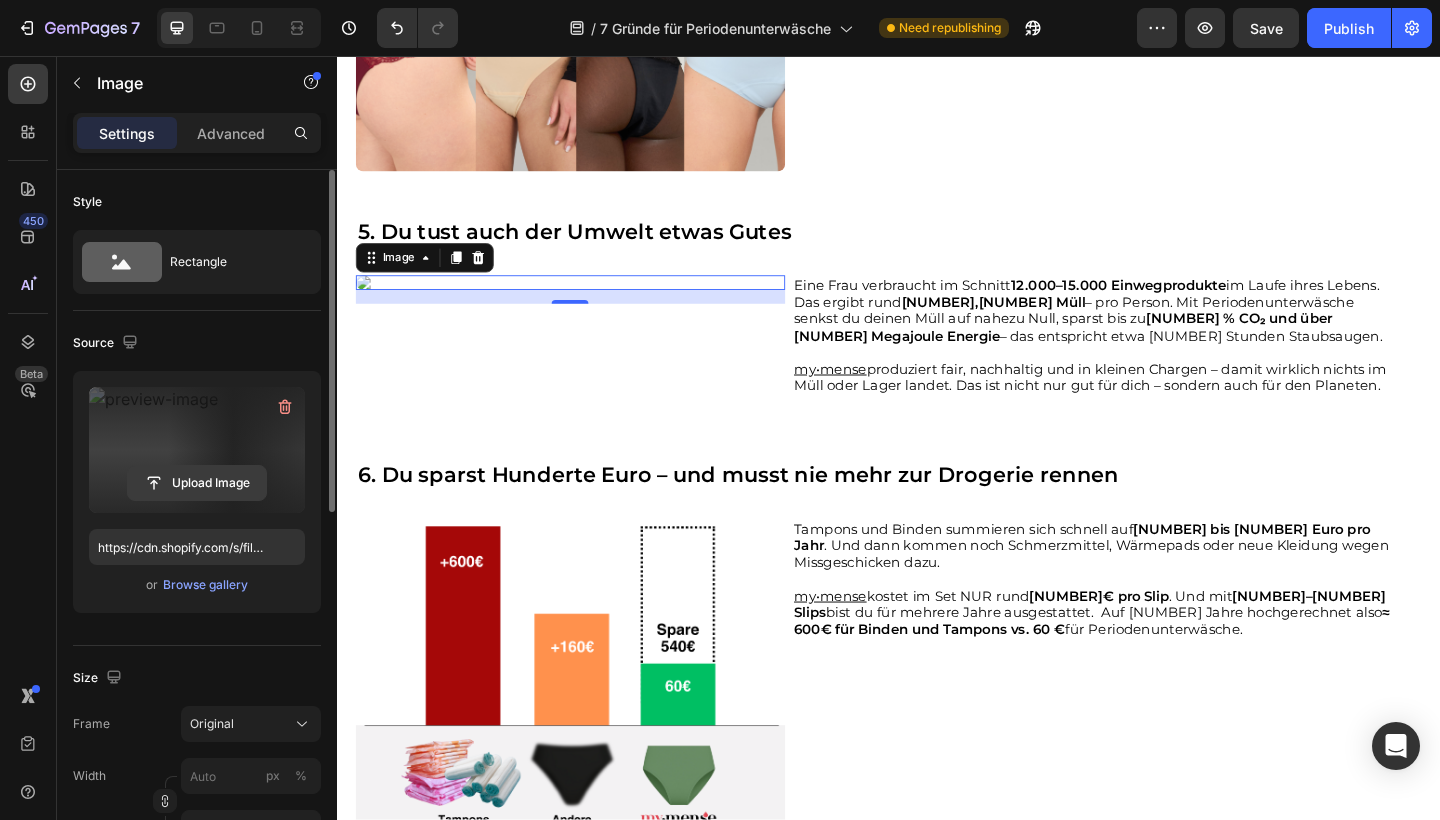 click 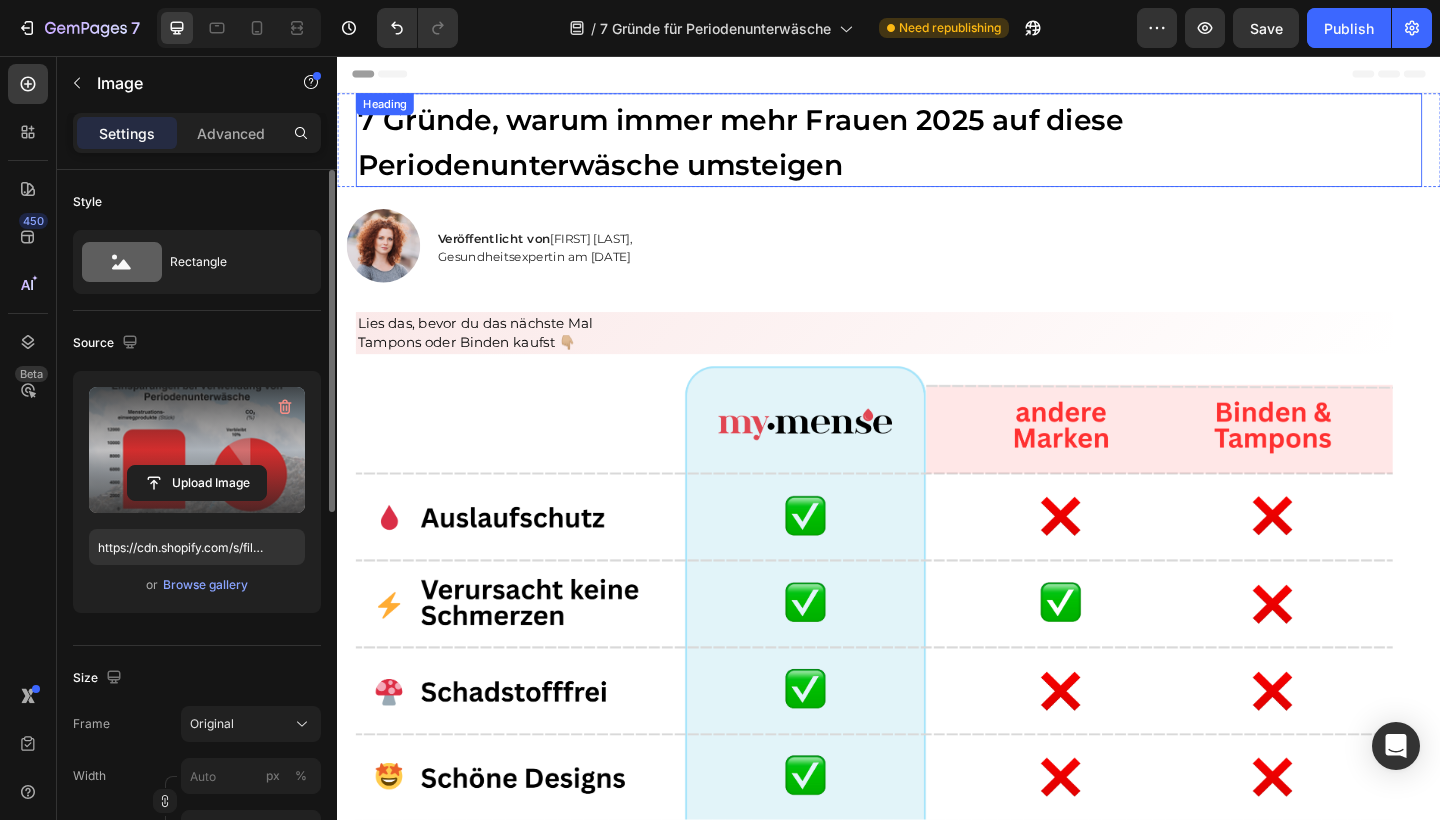 scroll, scrollTop: 0, scrollLeft: 0, axis: both 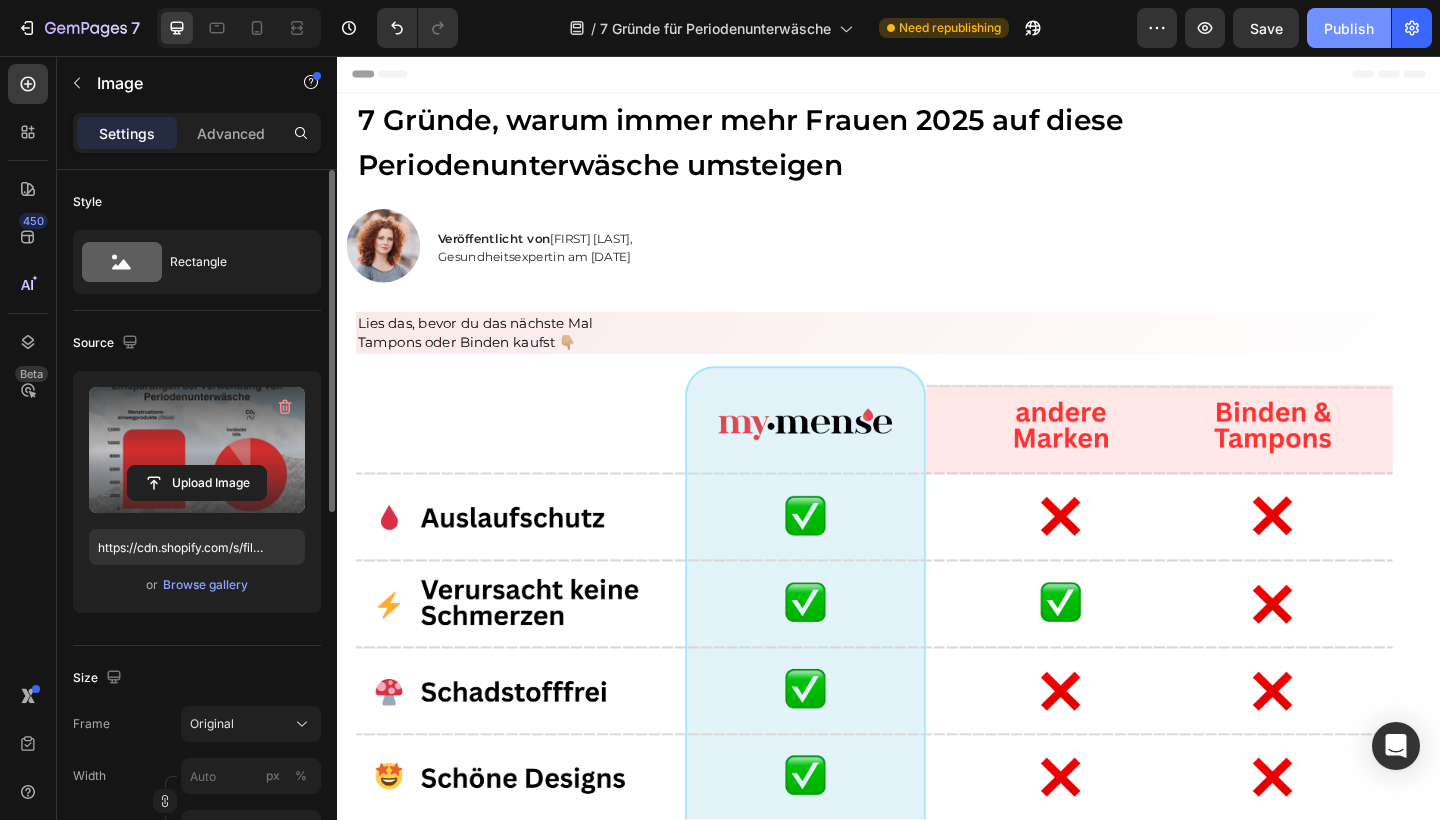 click on "Publish" 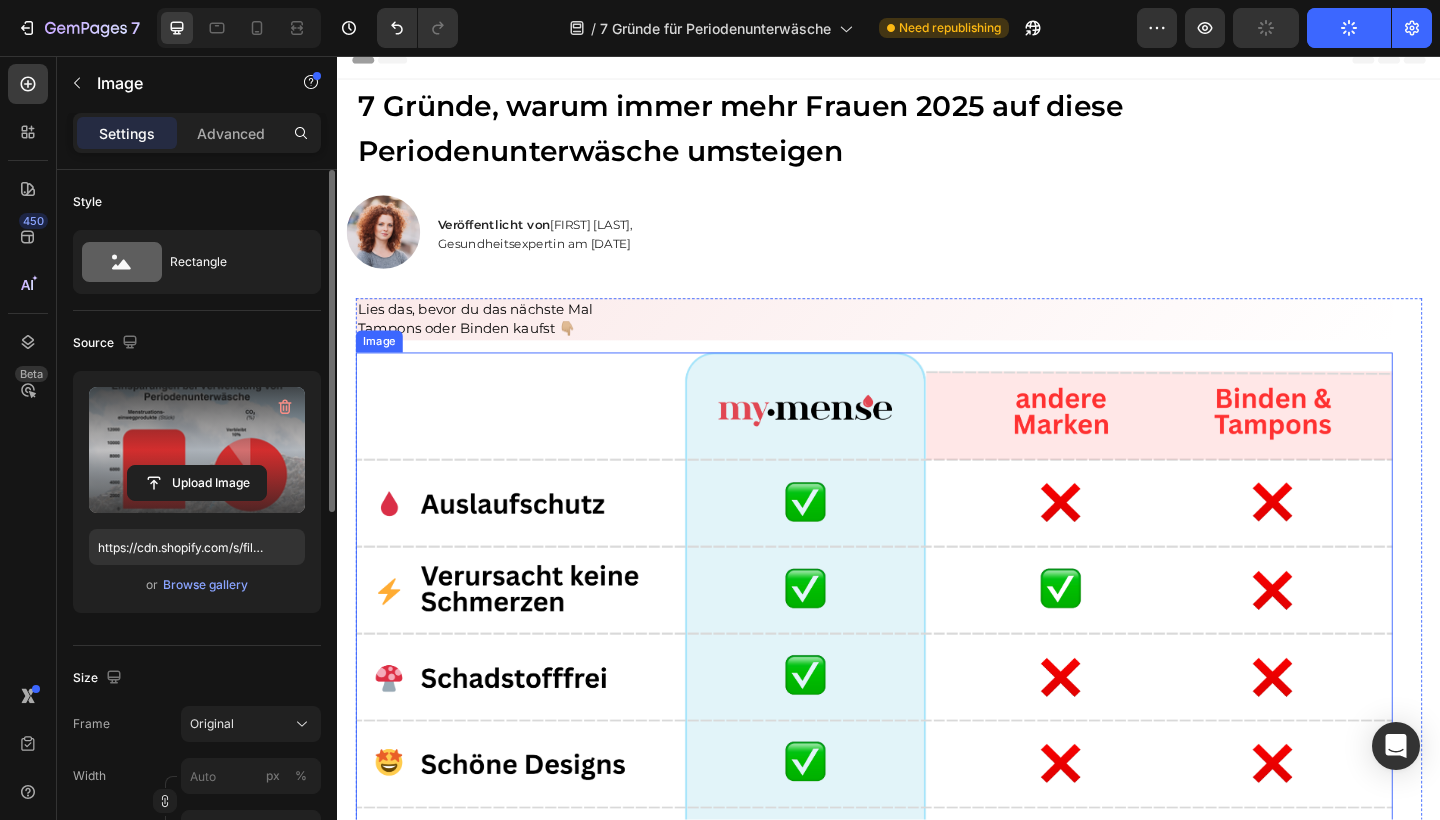 scroll, scrollTop: 20, scrollLeft: 0, axis: vertical 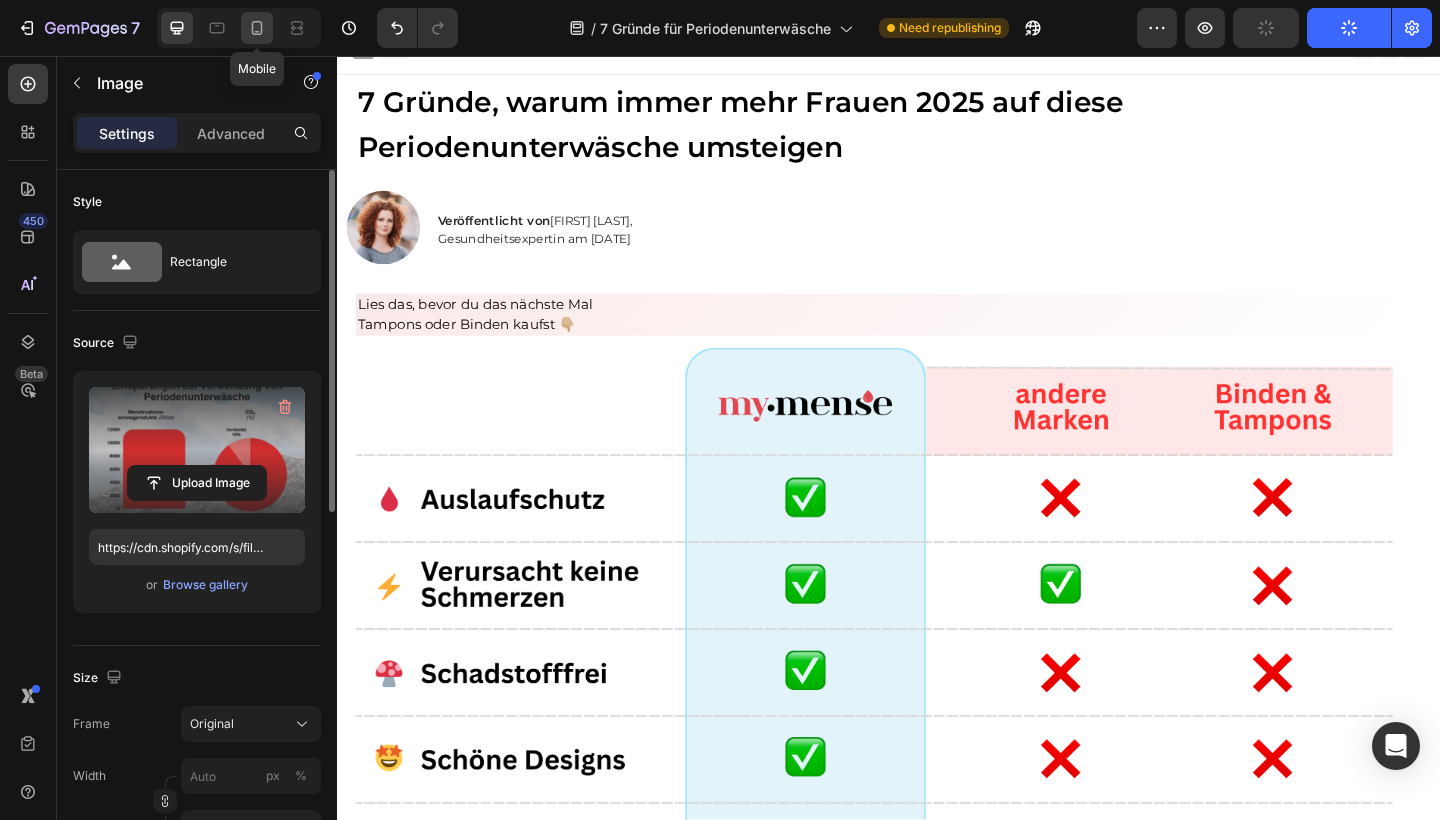 click 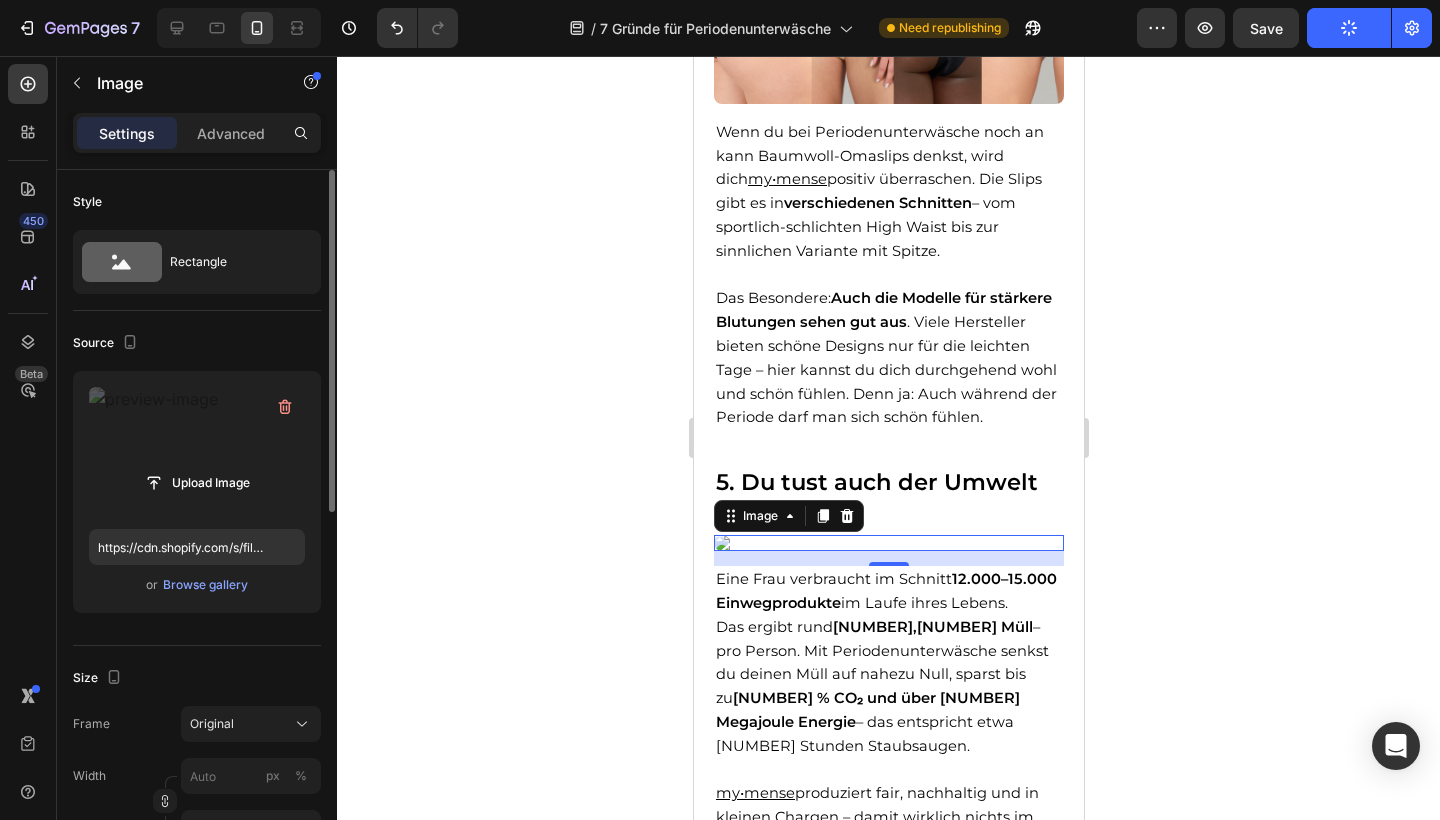 scroll, scrollTop: 3472, scrollLeft: 0, axis: vertical 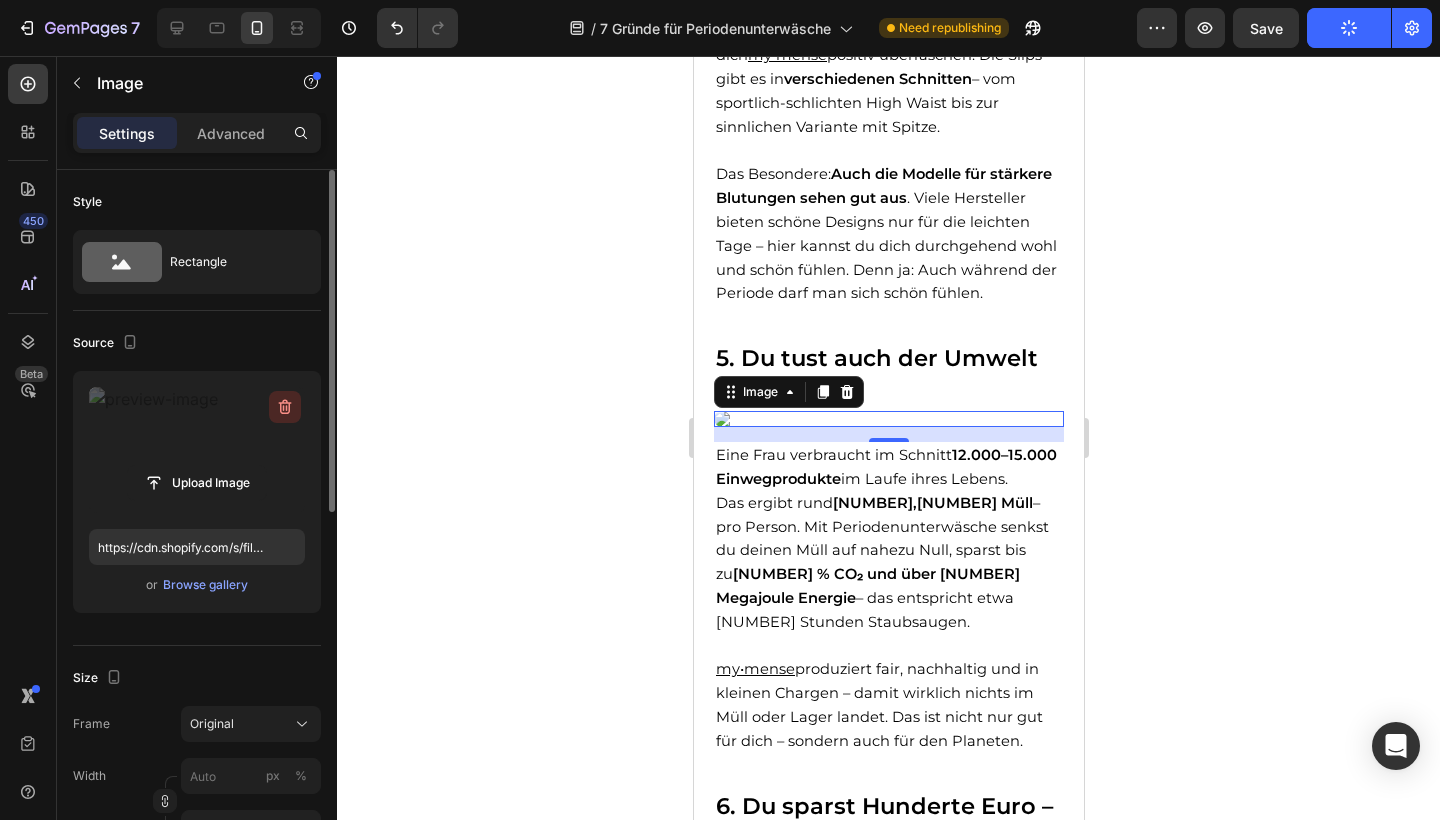 click 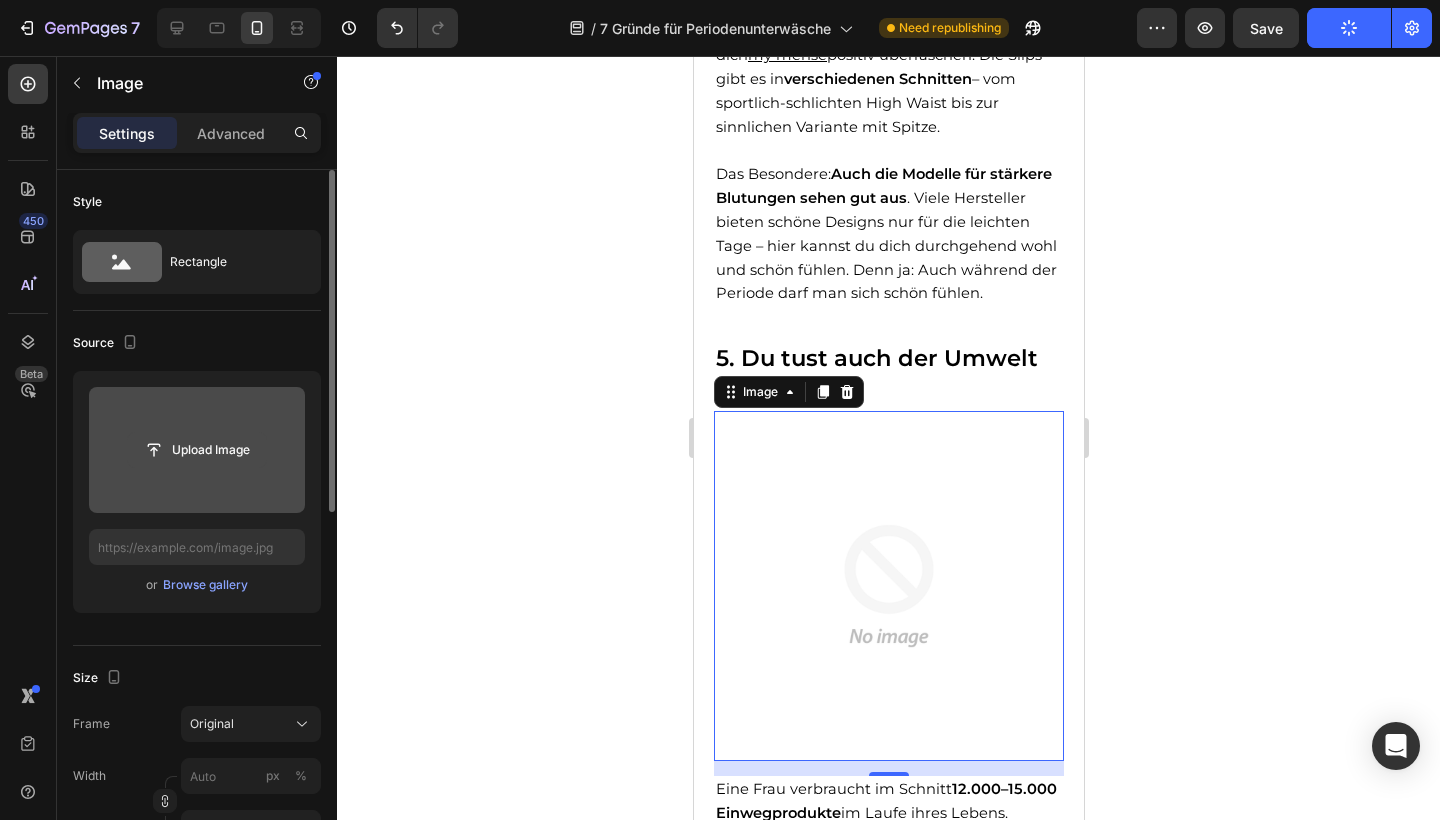 click 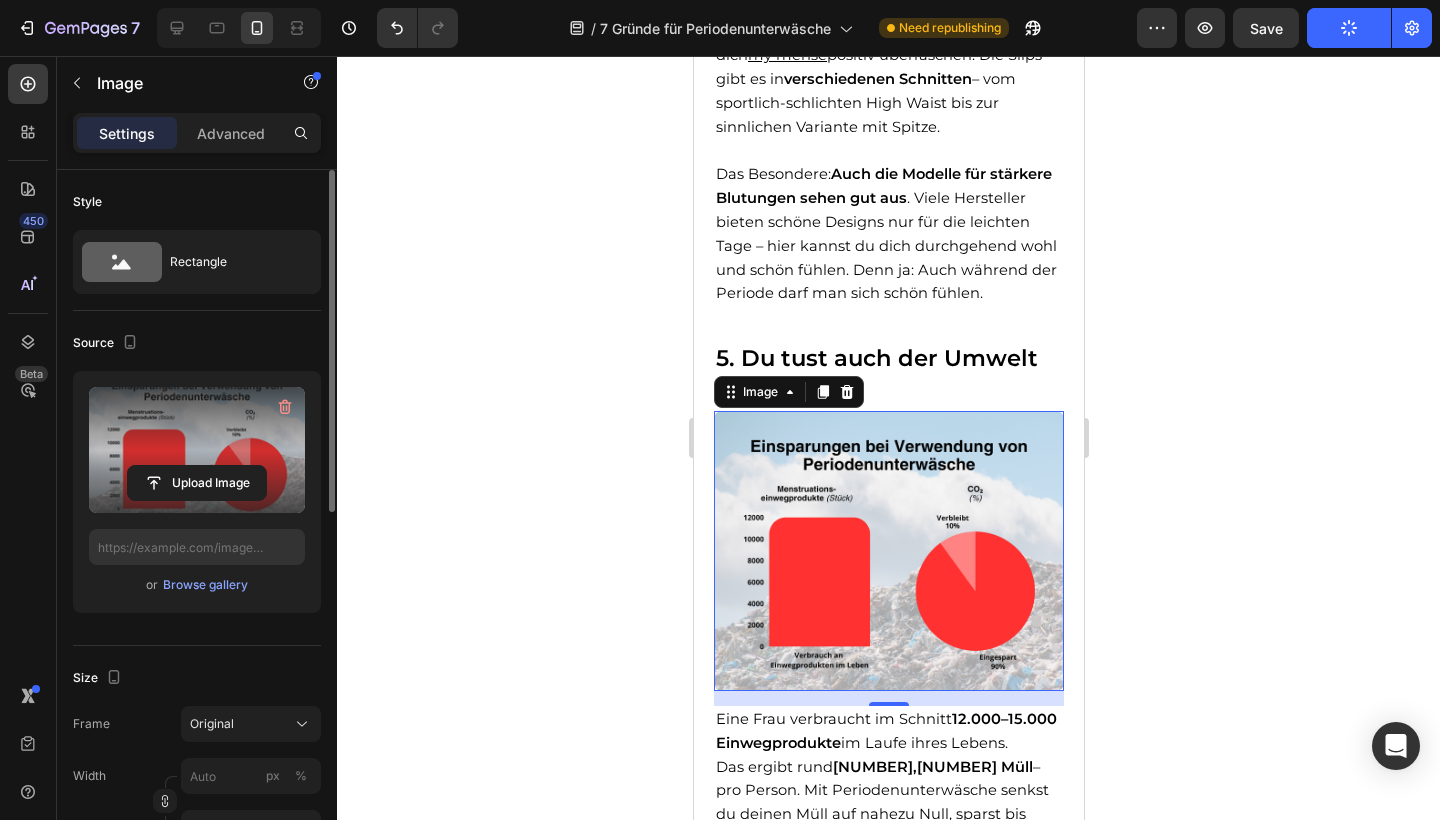 type on "https://cdn.shopify.com/s/files/1/0632/4486/1589/files/gempages_574954476352307999-a7d57db4-1fd2-440a-8bc4-e423daa3c064.png" 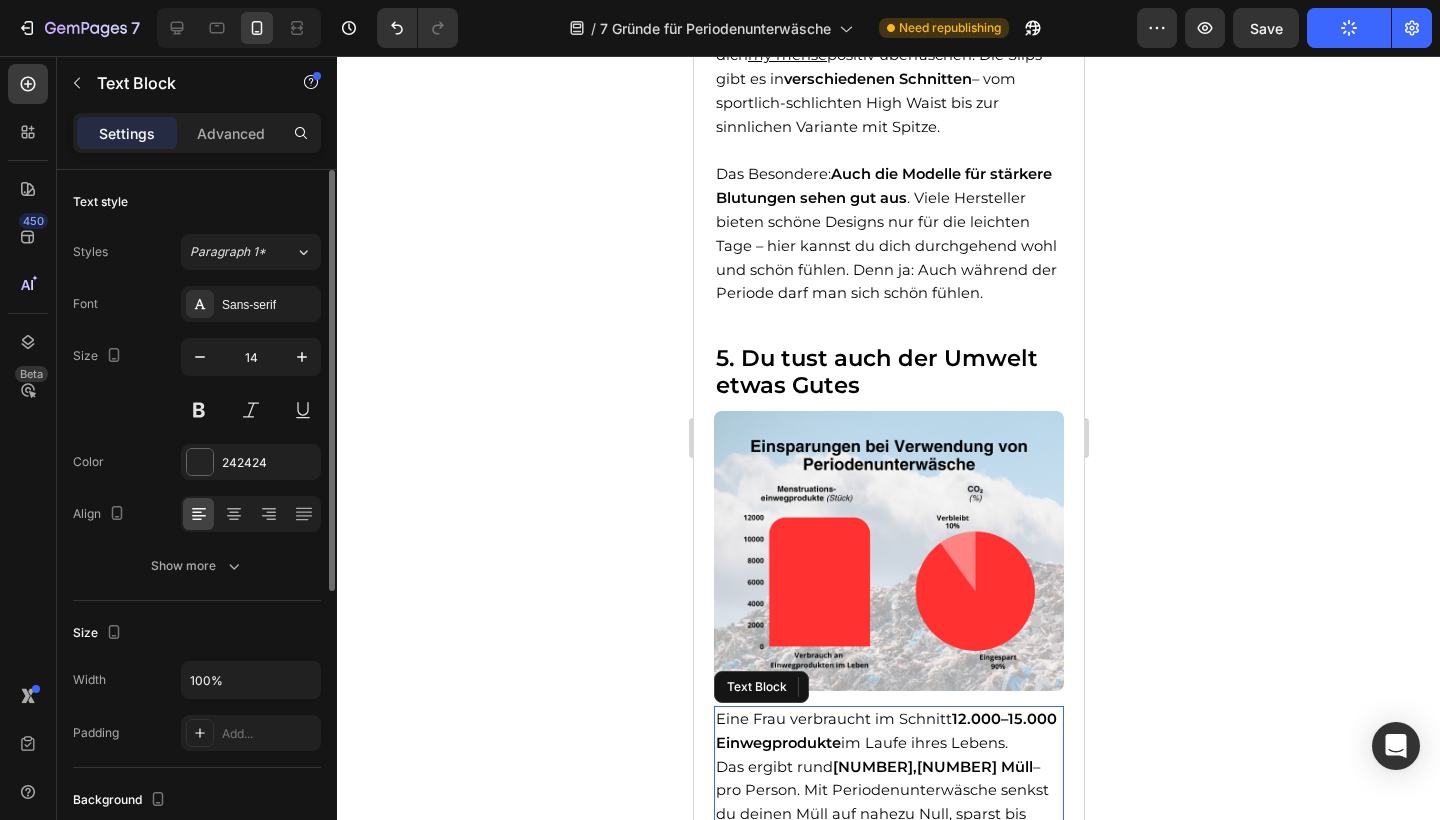 click on "[NUMBER],[NUMBER] Müll" at bounding box center (932, 767) 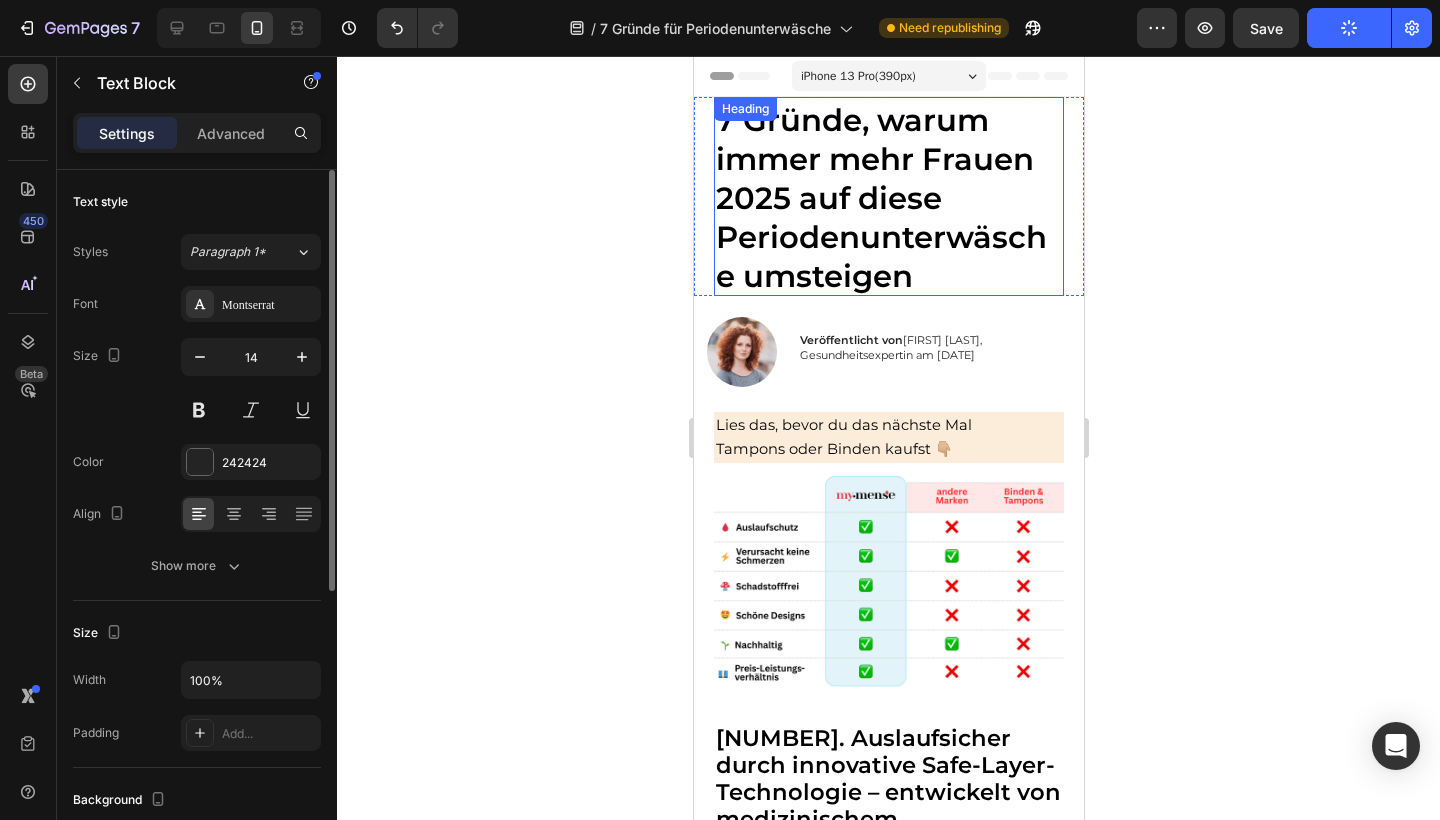 scroll, scrollTop: 0, scrollLeft: 0, axis: both 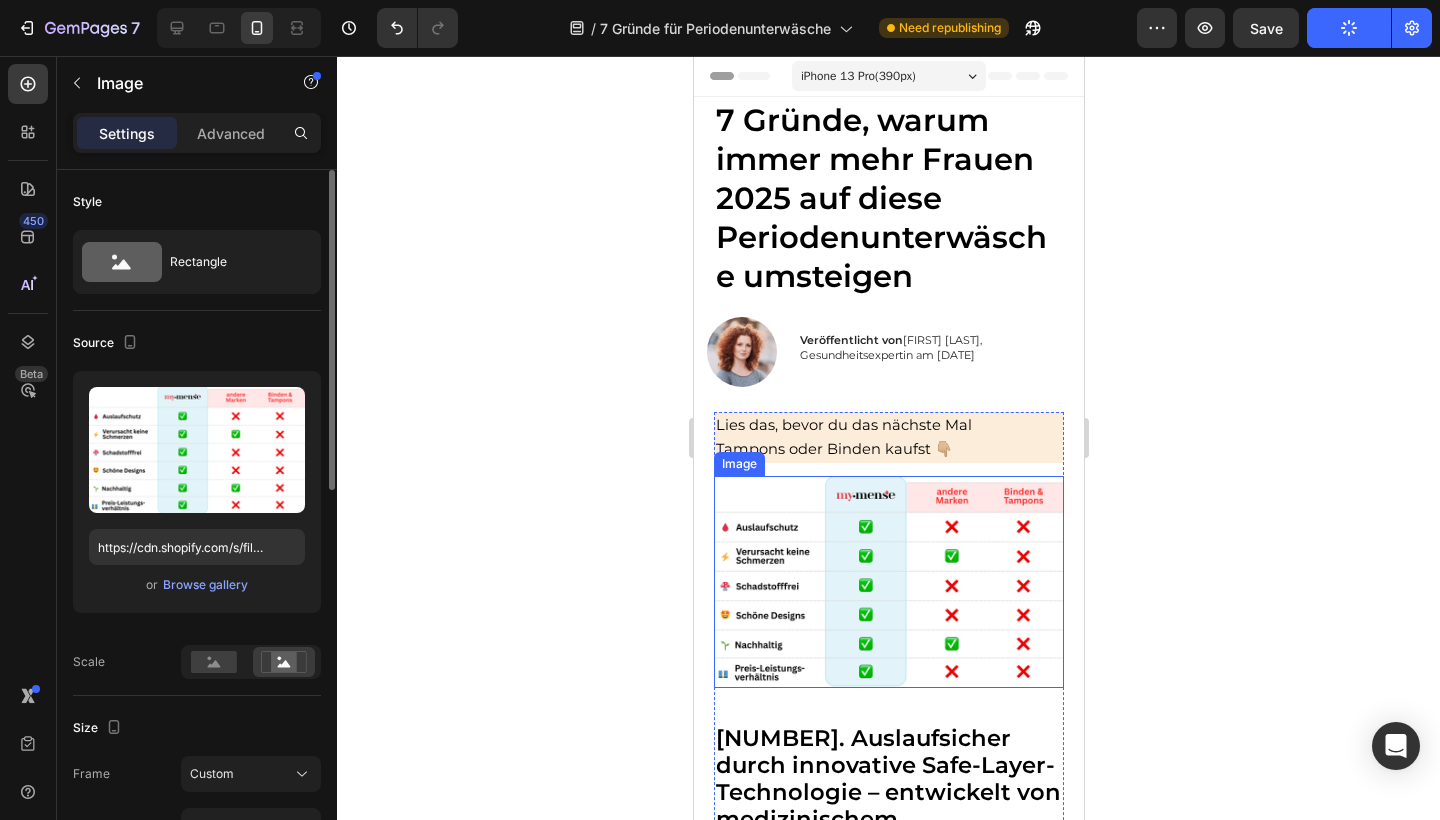 click at bounding box center [888, 581] 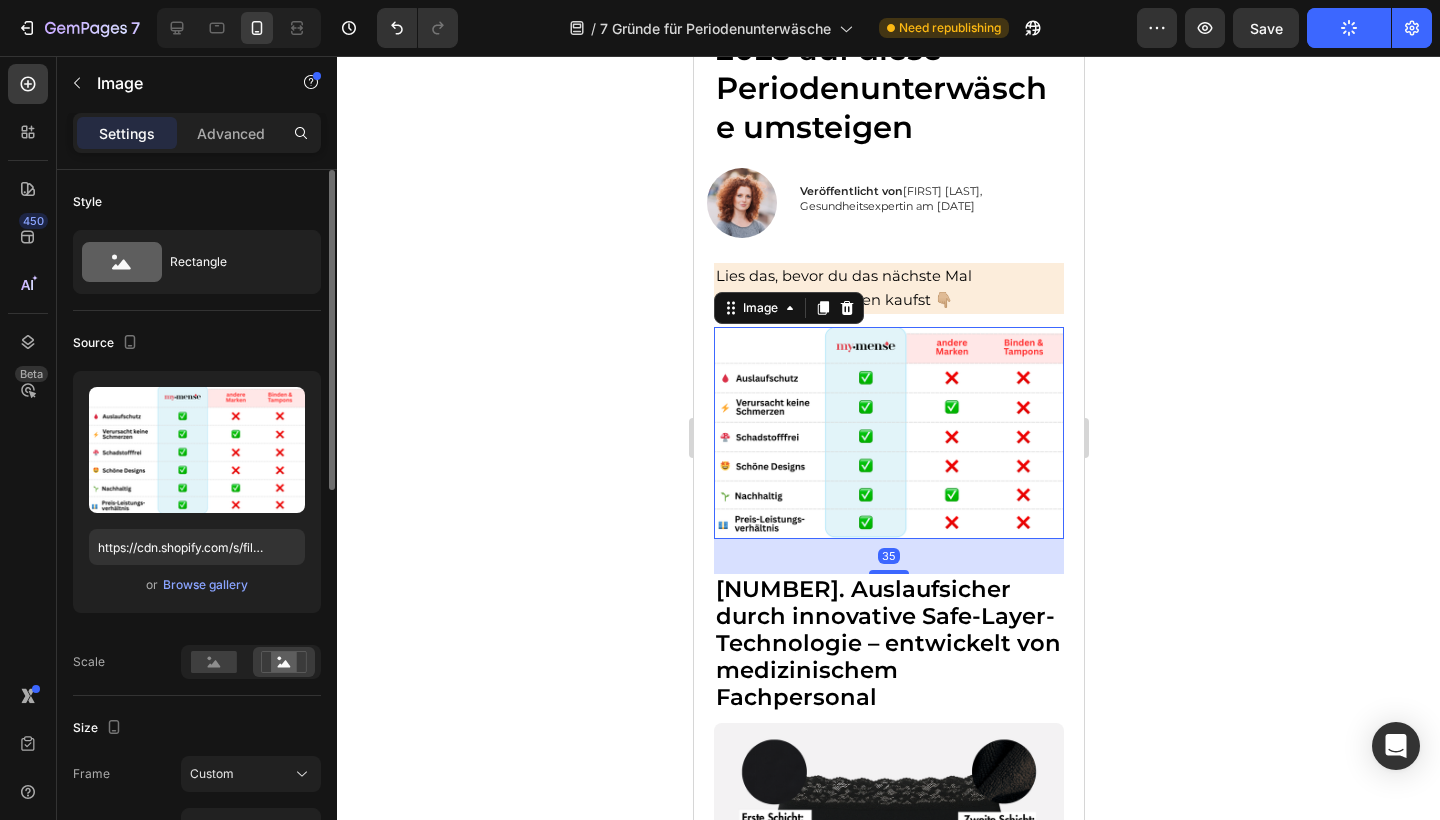 scroll, scrollTop: 200, scrollLeft: 0, axis: vertical 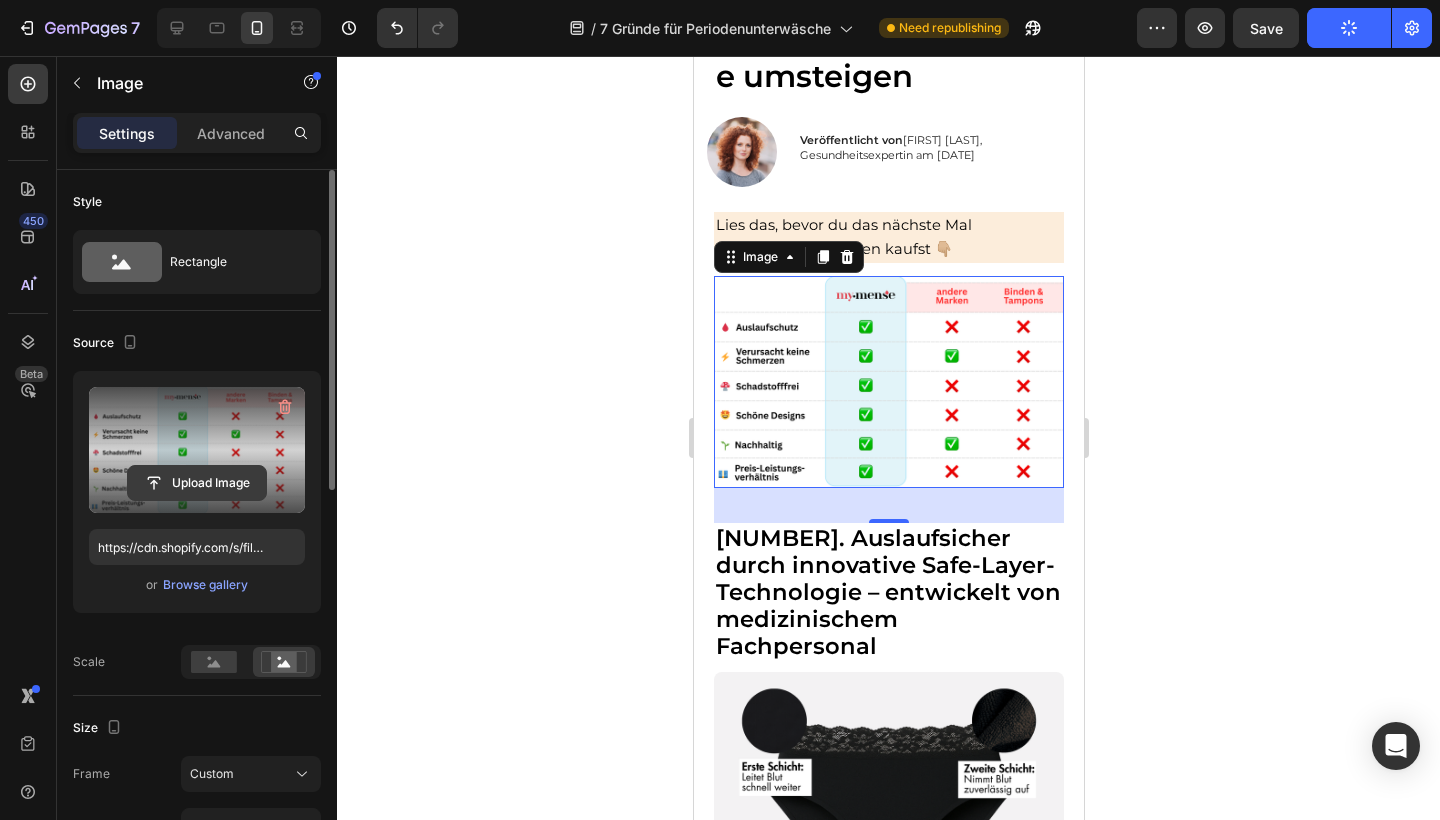 click 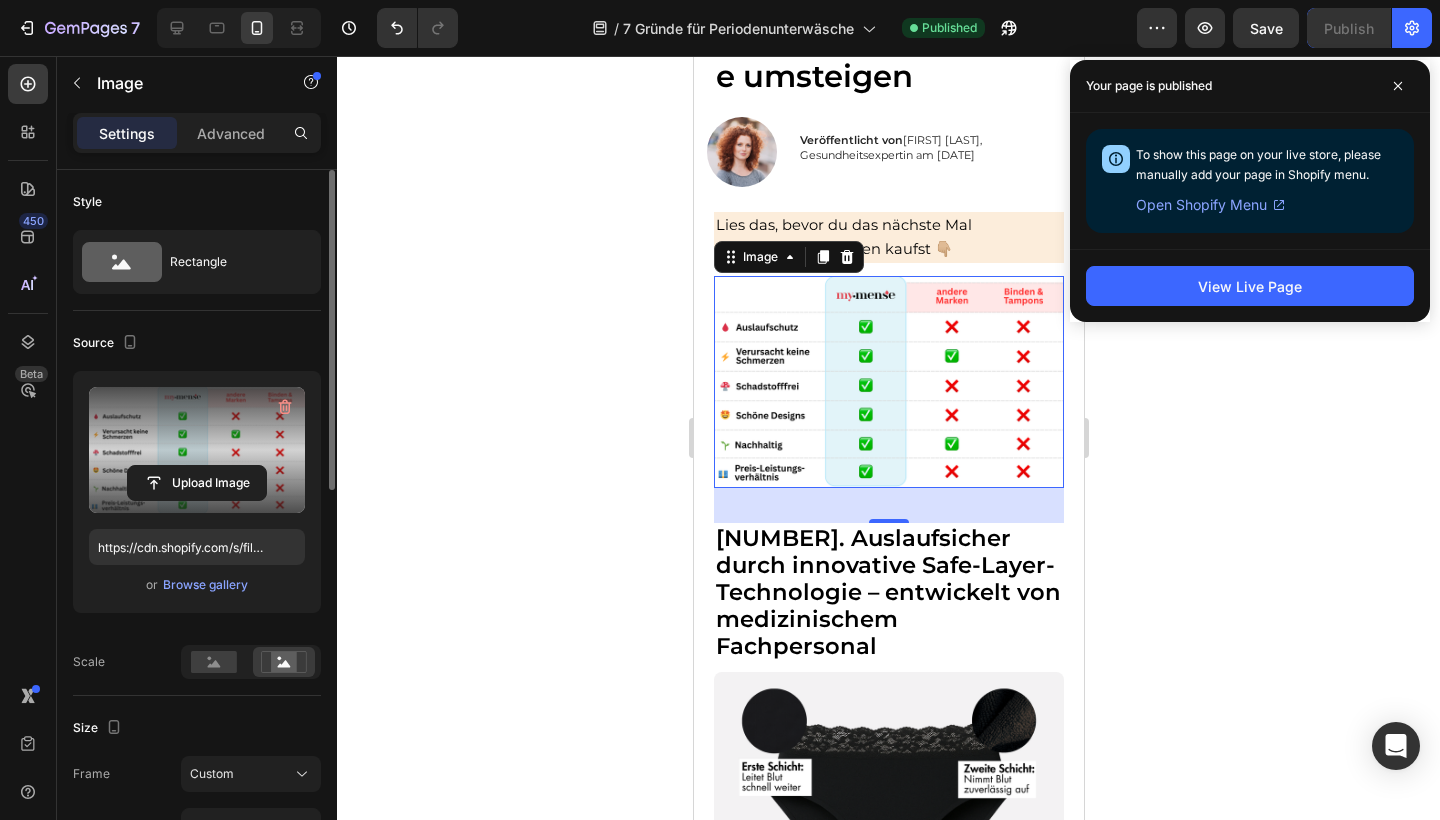click 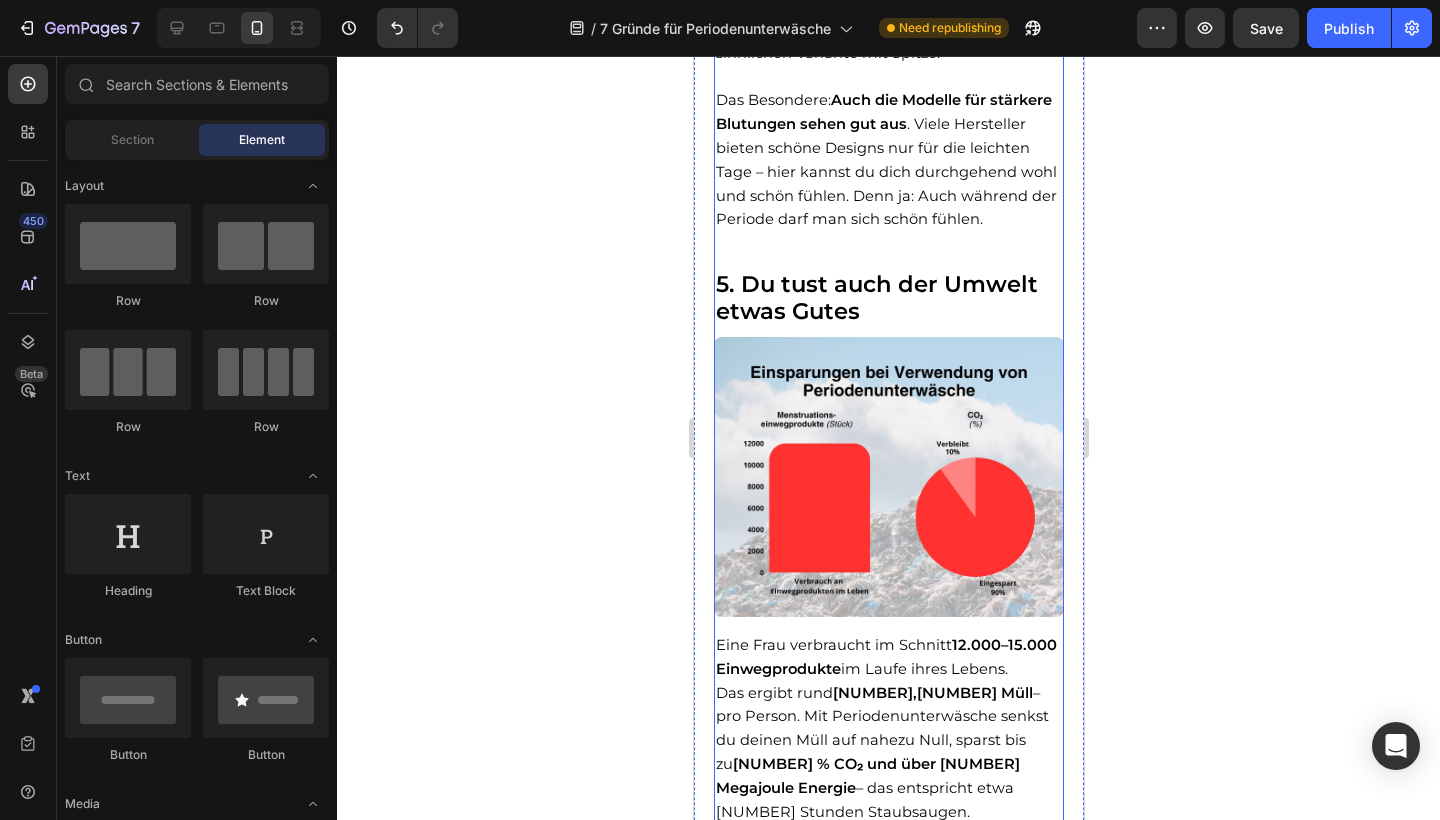 scroll, scrollTop: 3517, scrollLeft: 0, axis: vertical 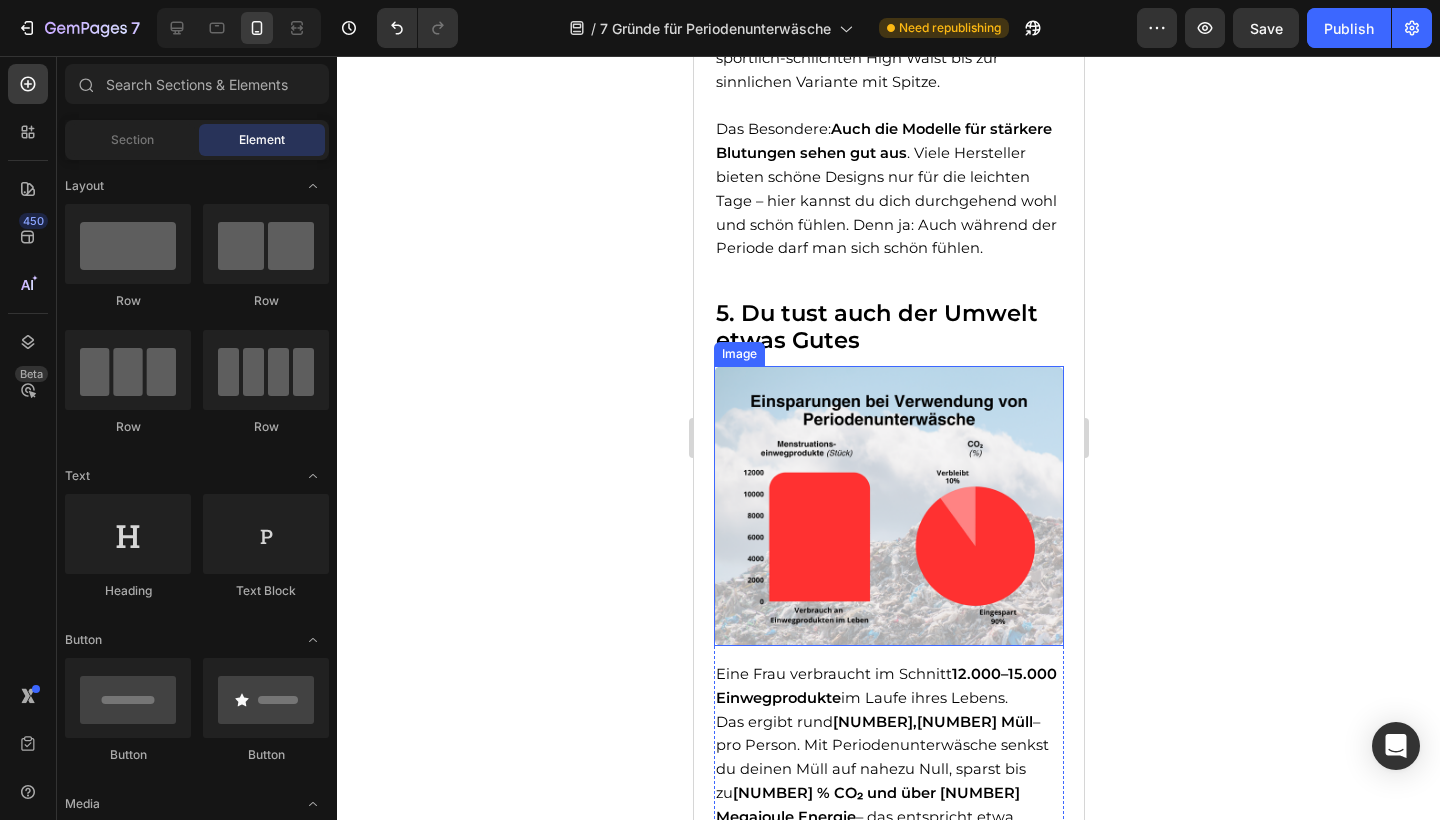 click at bounding box center [888, 506] 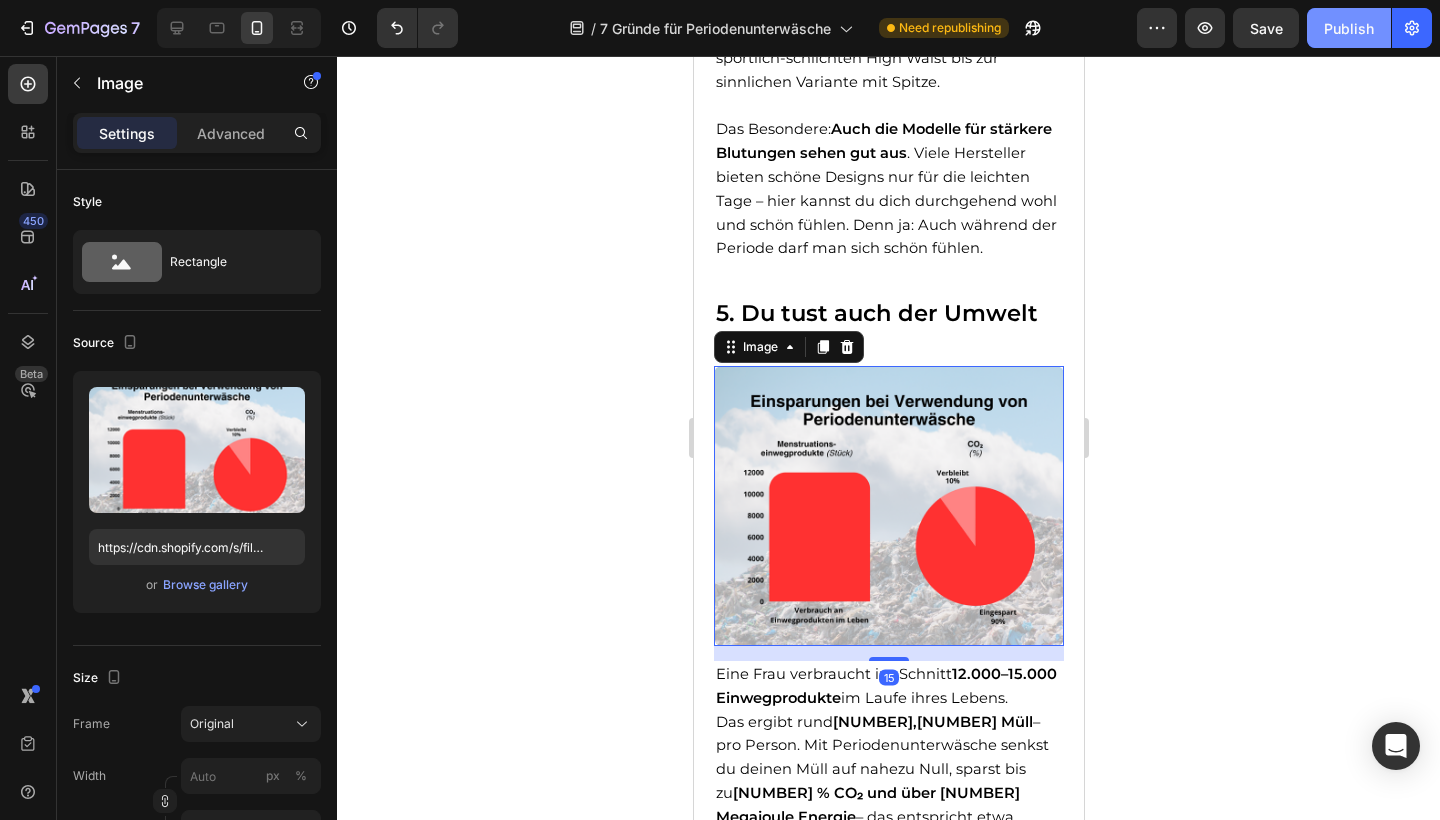 click on "Publish" 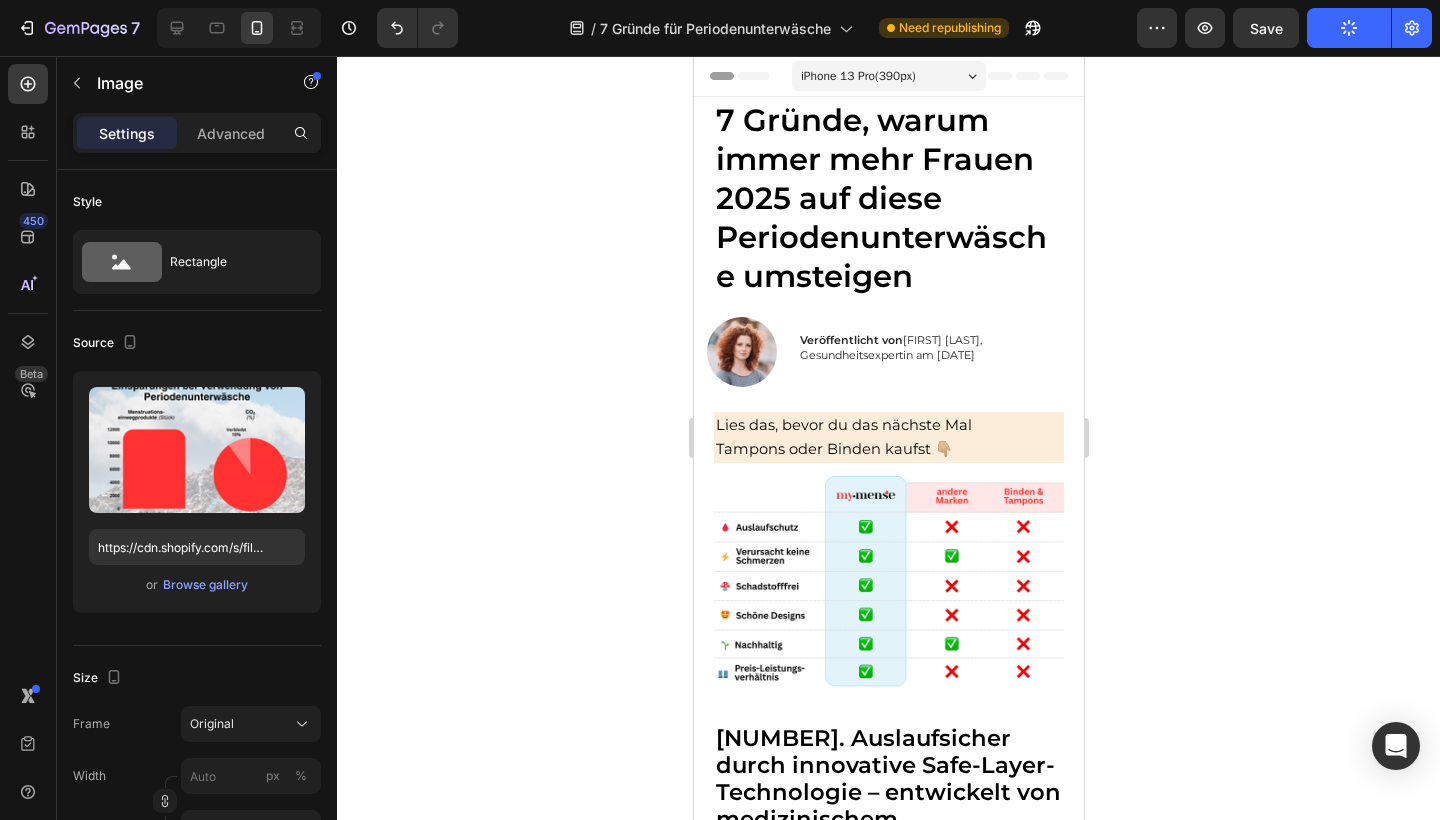 scroll, scrollTop: 0, scrollLeft: 0, axis: both 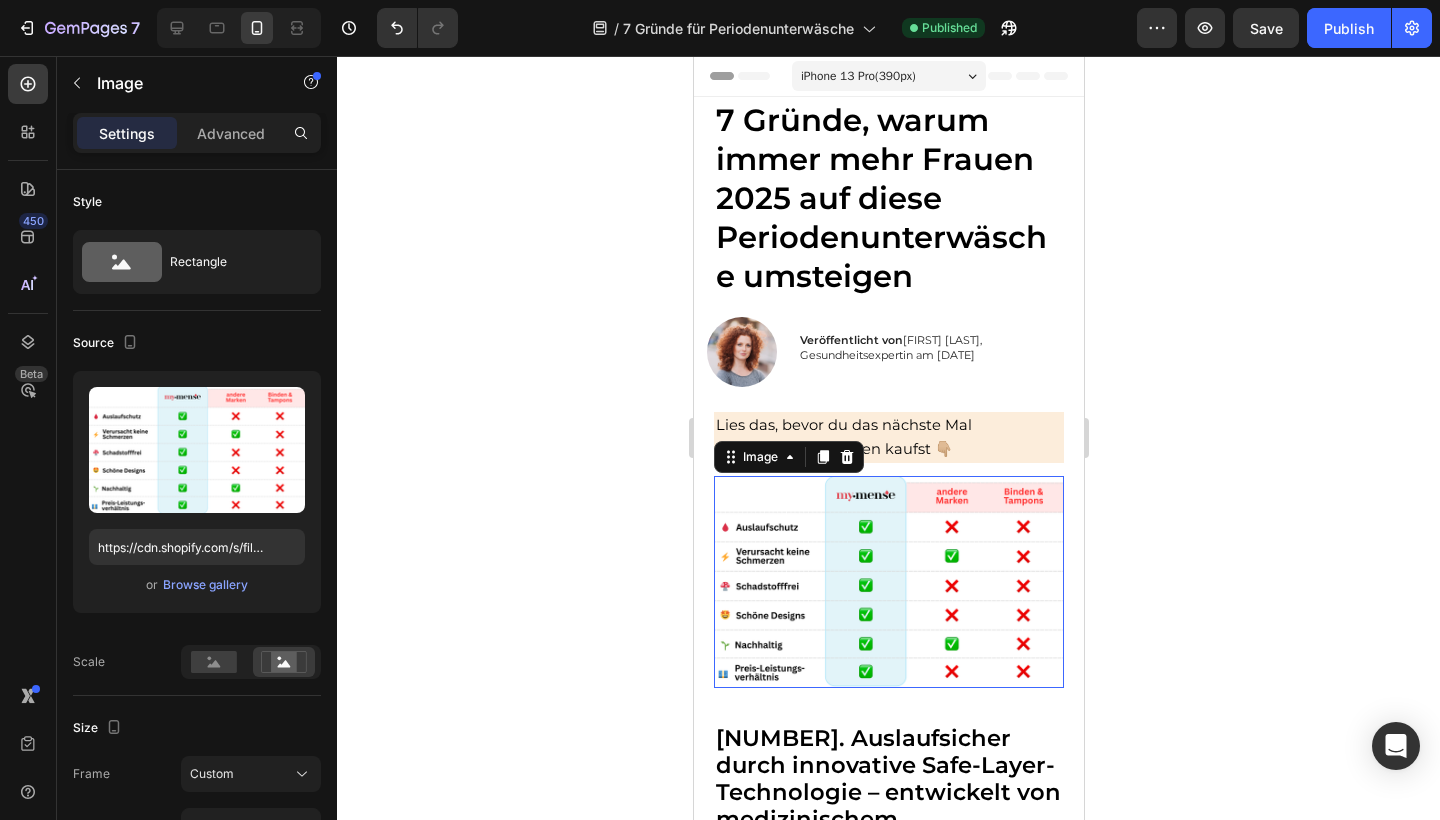click at bounding box center (888, 581) 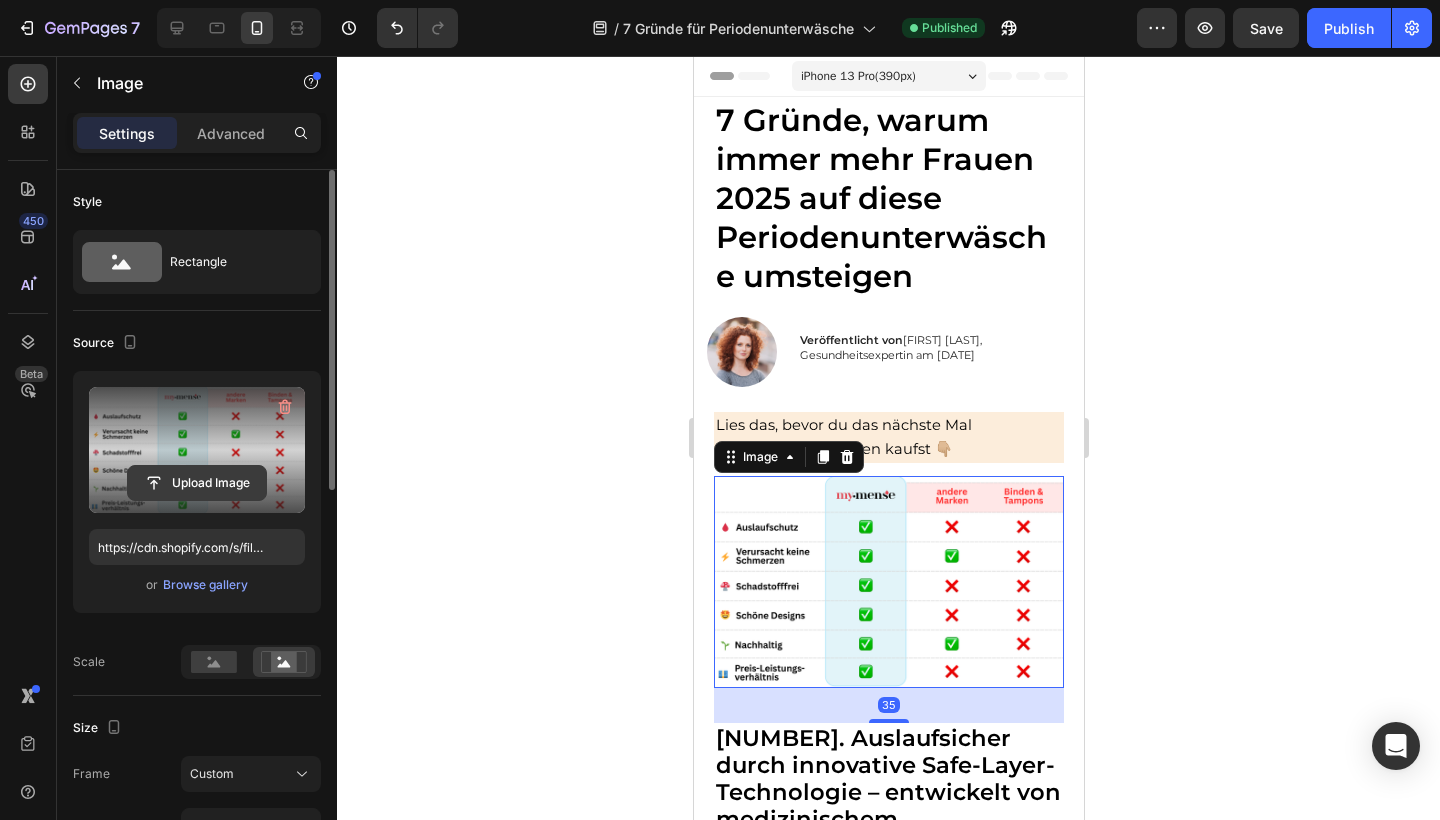 click 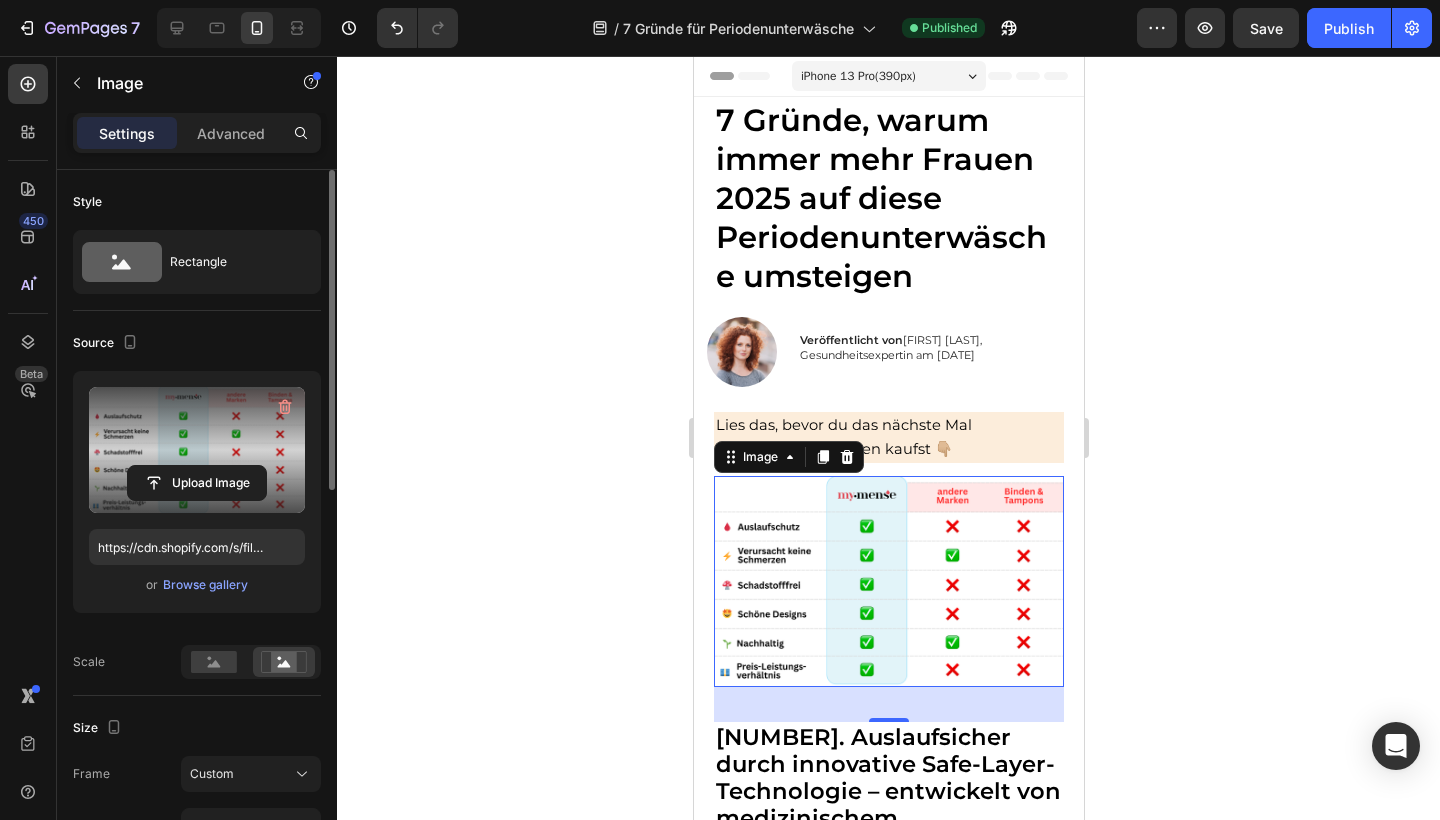 type on "https://cdn.shopify.com/s/files/1/0632/4486/1589/files/gempages_574954476352307999-fb69c5e8-b79d-496d-81e0-e0c59fdfbb2b.png" 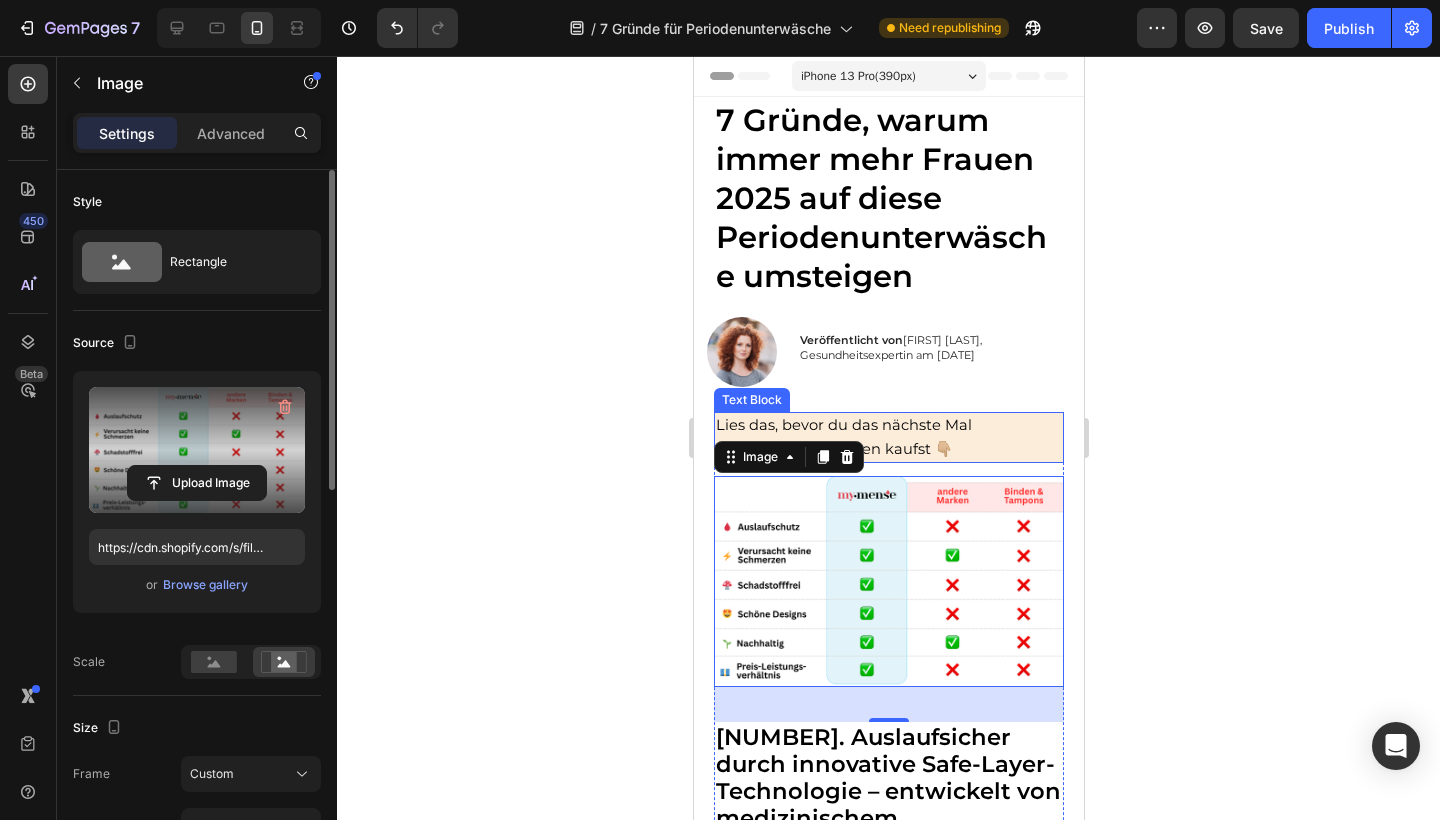 click on "Lies das, bevor du das nächste Mal  Tampons oder Binden kaufst 👇🏼" at bounding box center (888, 438) 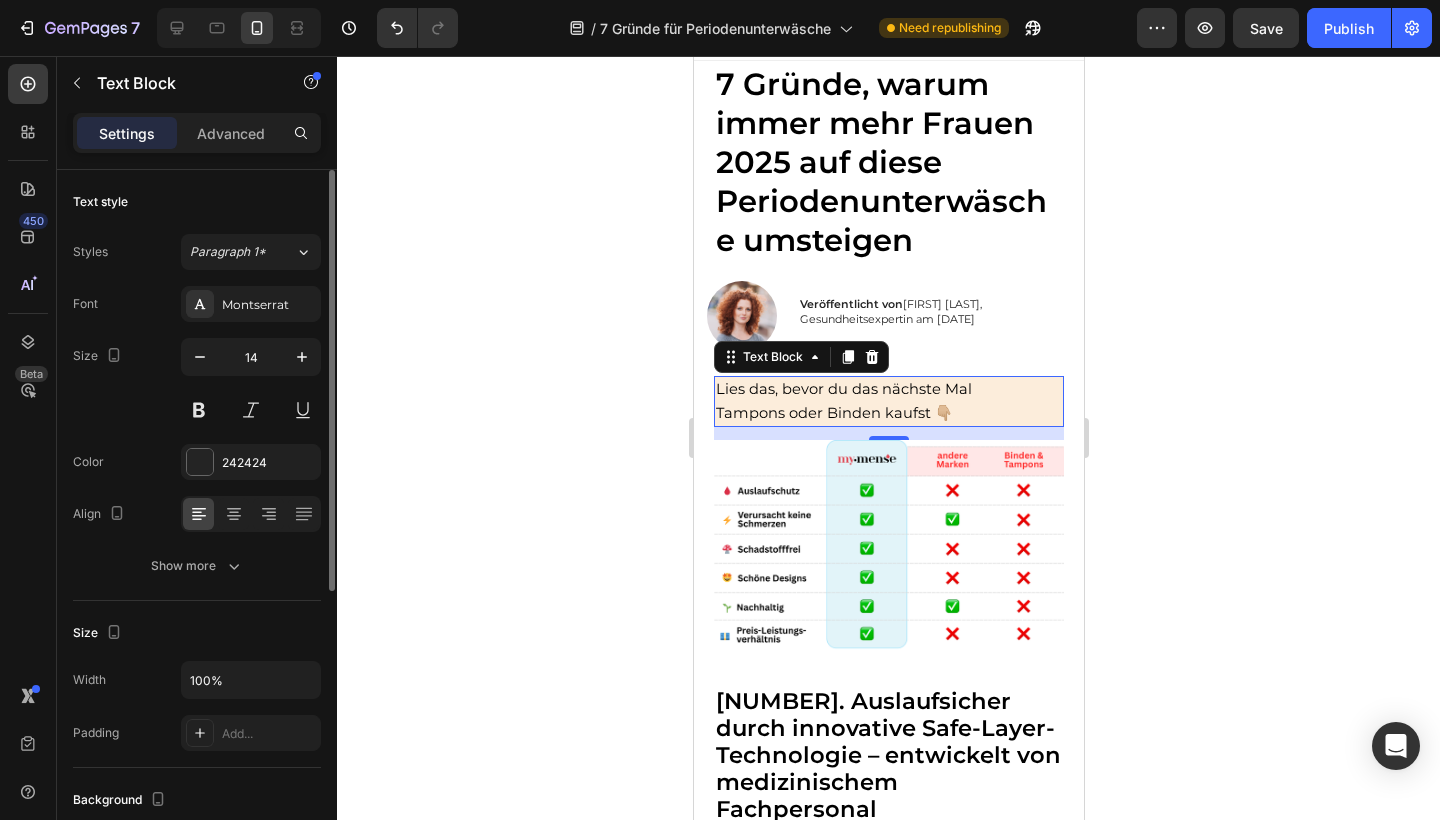 scroll, scrollTop: 35, scrollLeft: 0, axis: vertical 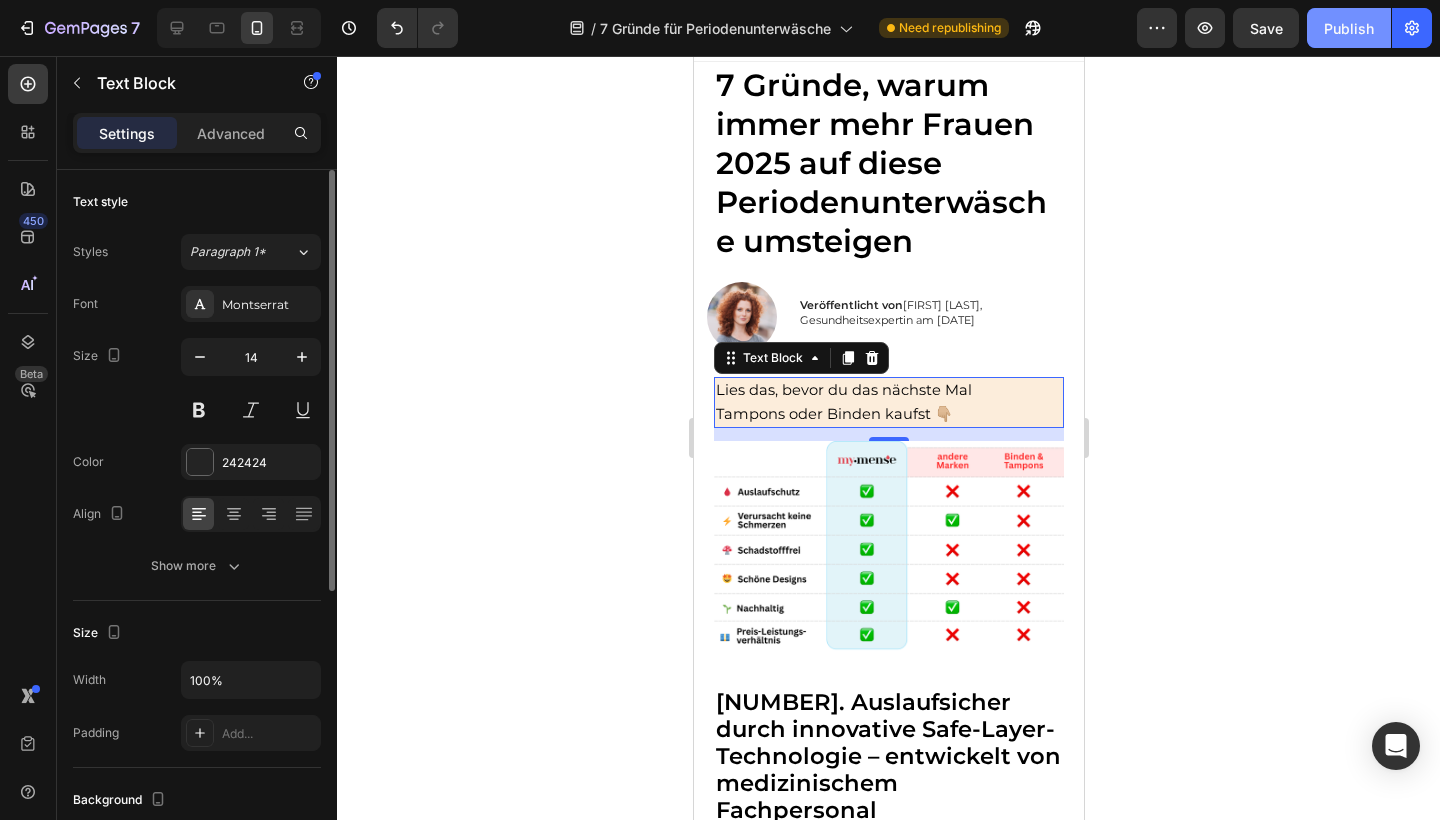 click on "Publish" at bounding box center (1349, 28) 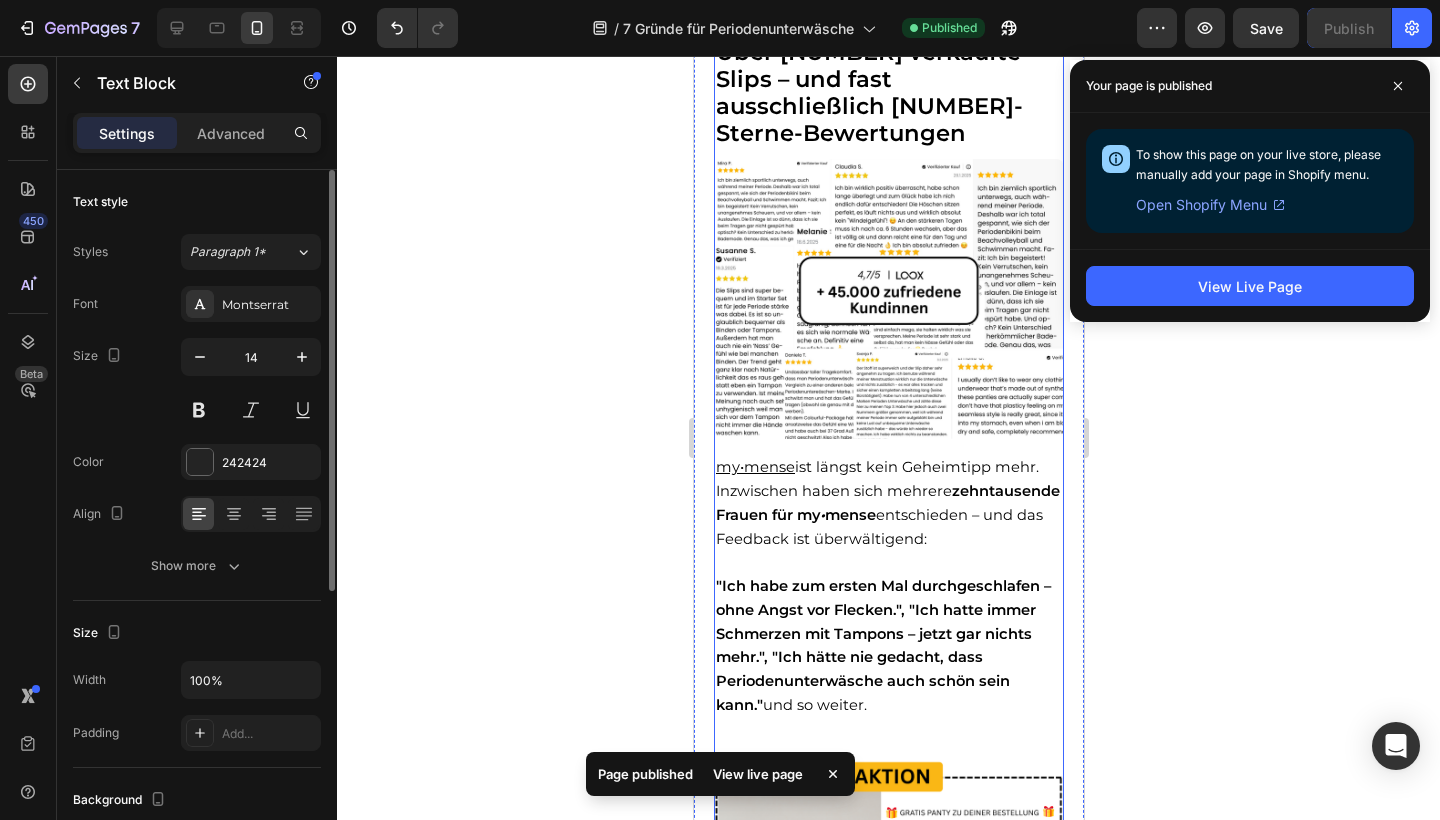 scroll, scrollTop: 5186, scrollLeft: 0, axis: vertical 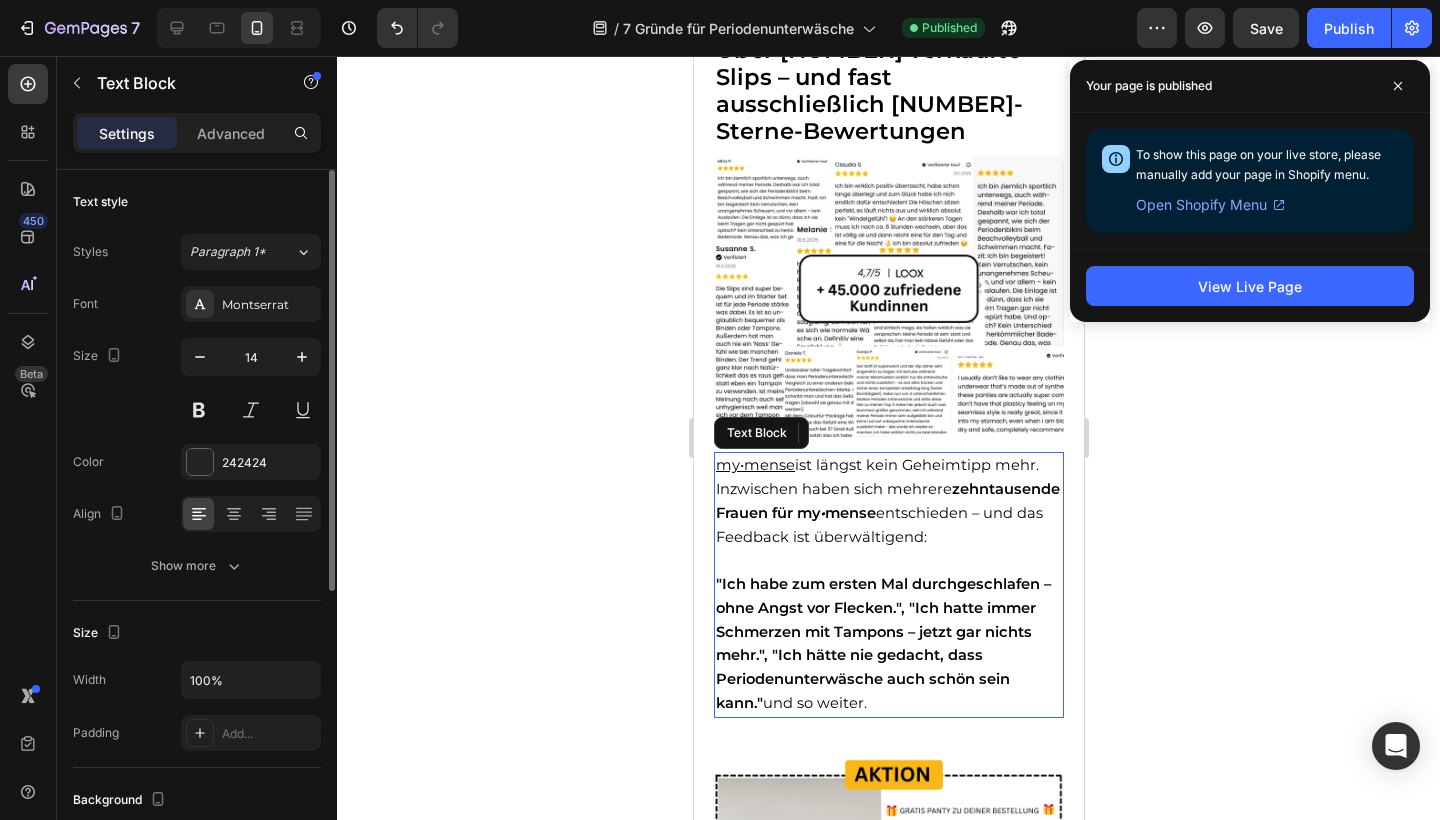 click on "my•mense  ist längst kein Geheimtipp mehr. Inzwischen haben sich mehrere  zehntausende Frauen für   my • mense  entschieden – und das Feedback ist überwältigend:" at bounding box center (888, 513) 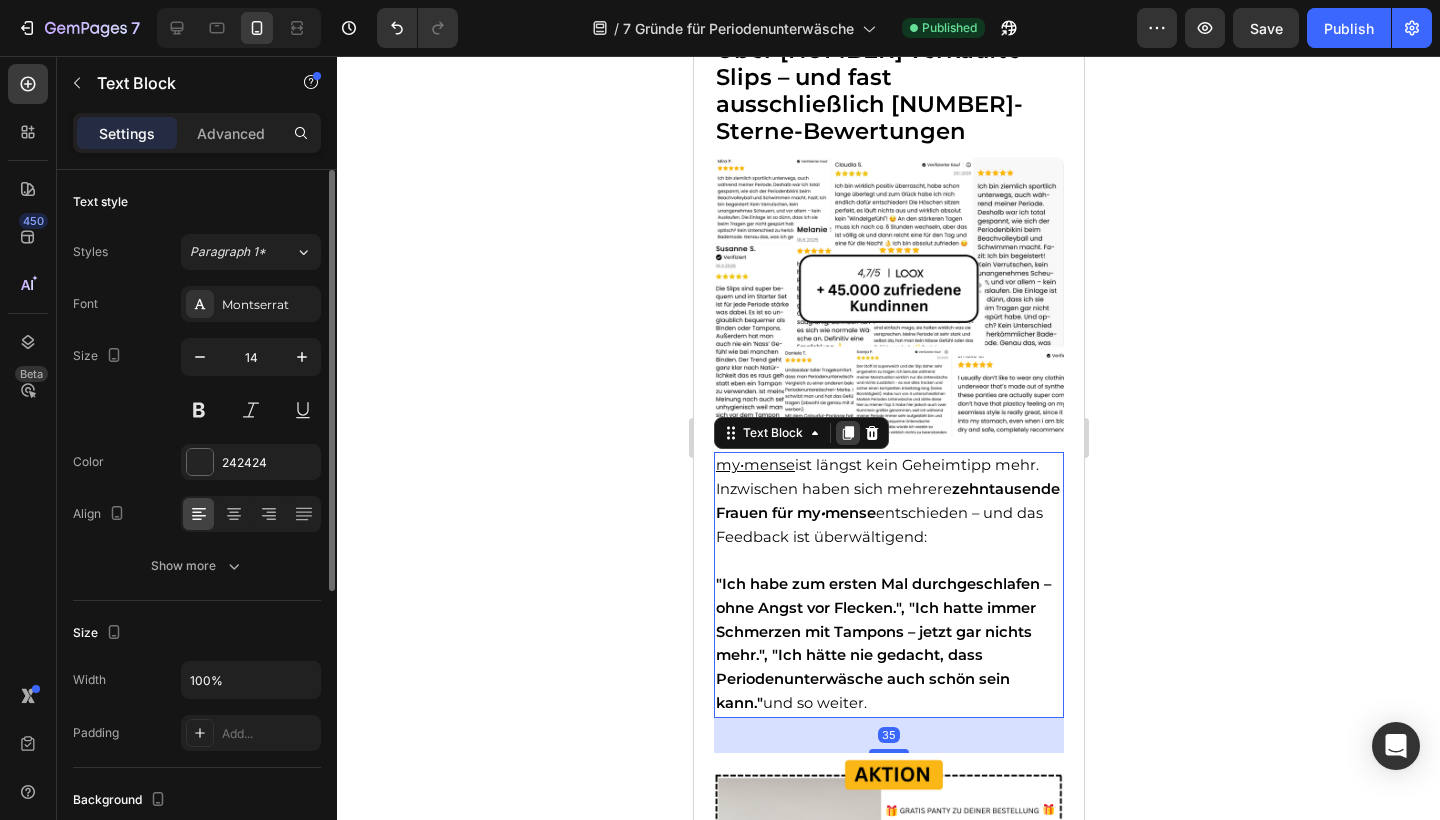 click 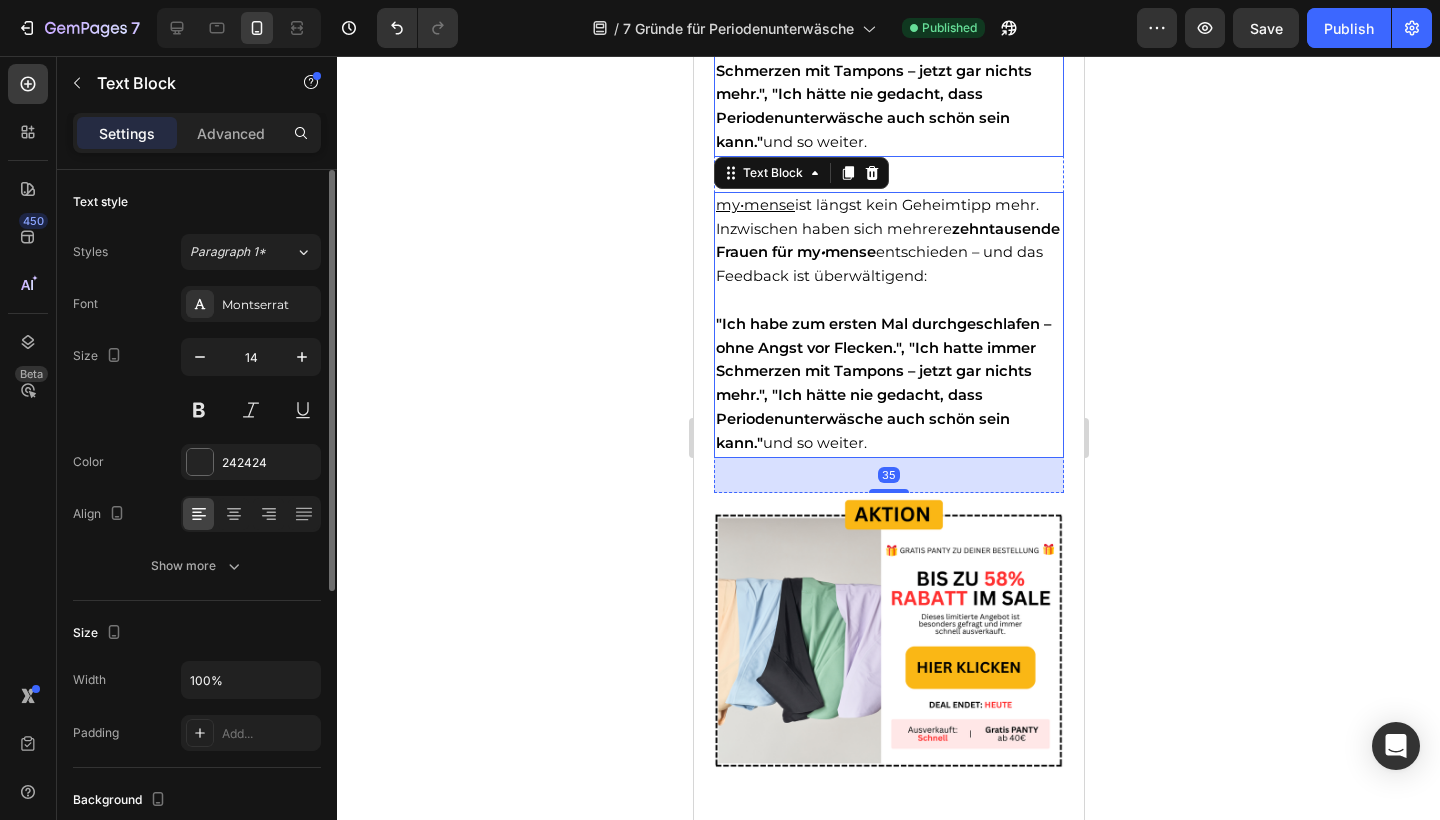 scroll, scrollTop: 5767, scrollLeft: 0, axis: vertical 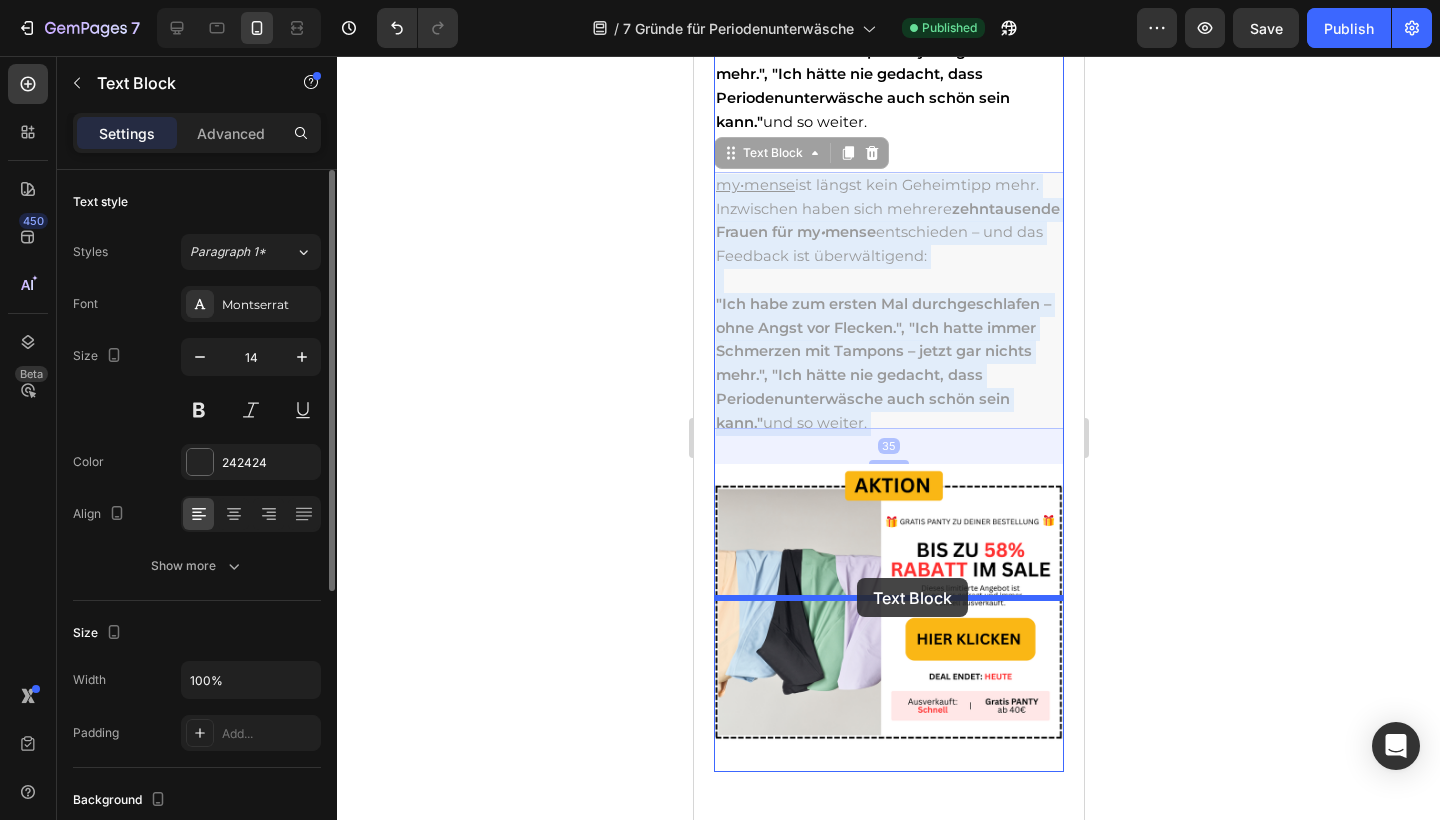 drag, startPoint x: 848, startPoint y: 177, endPoint x: 856, endPoint y: 578, distance: 401.0798 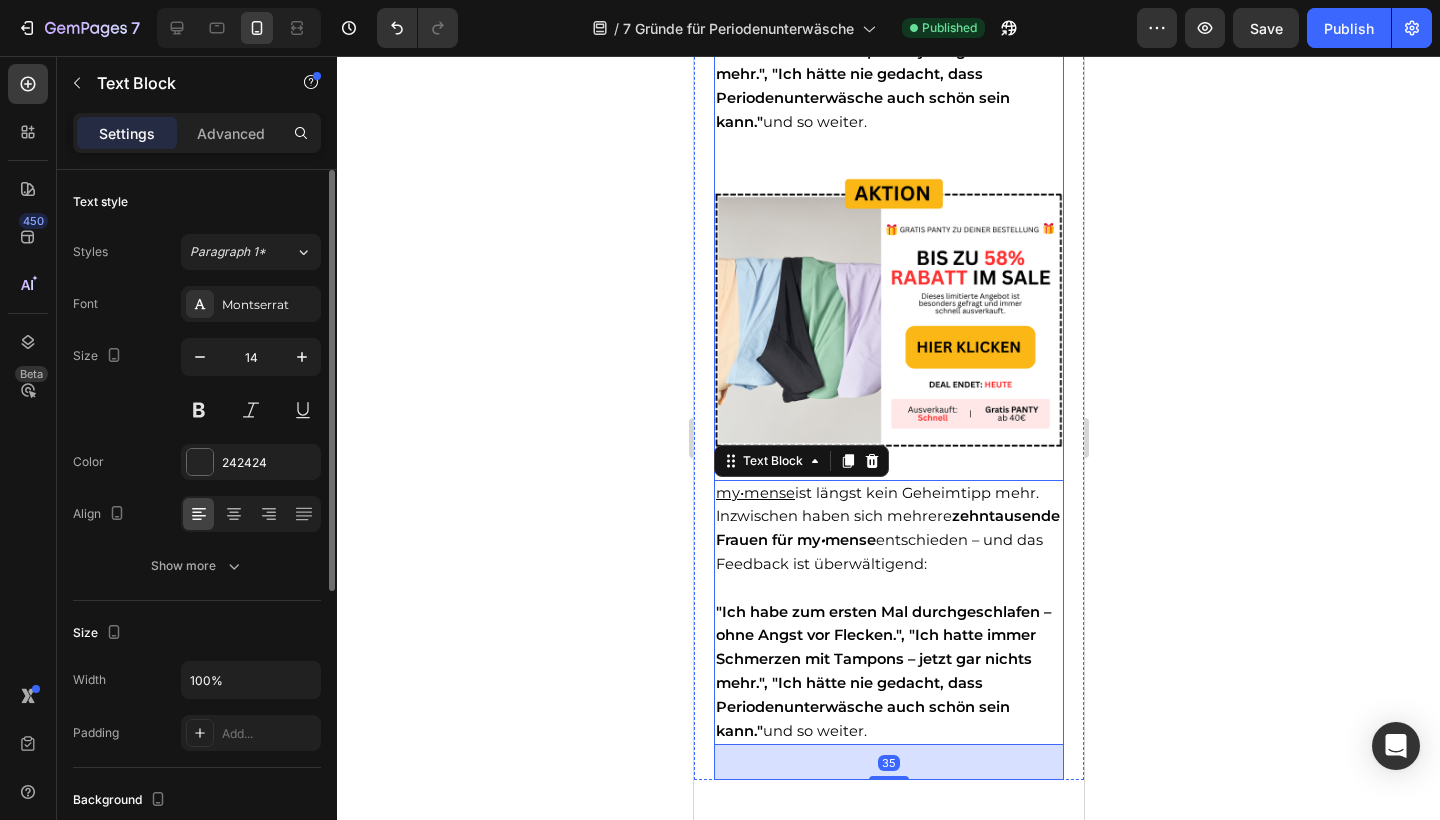 scroll, scrollTop: 5721, scrollLeft: 0, axis: vertical 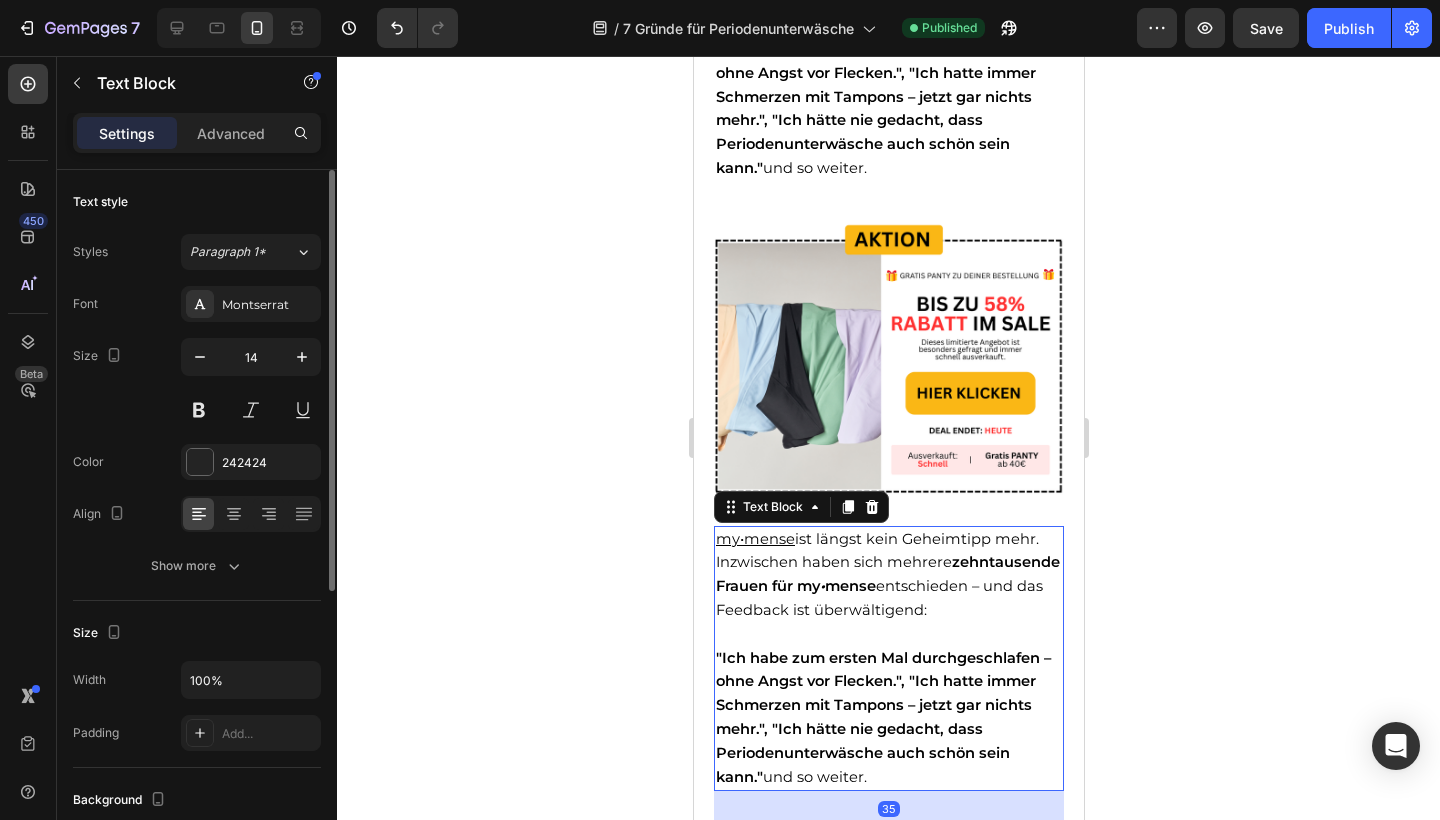 click on ""Ich habe zum ersten Mal durchgeschlafen – ohne Angst vor Flecken.", "Ich hatte immer Schmerzen mit Tampons – jetzt gar nichts mehr.", "Ich hätte nie gedacht, dass Periodenunterwäsche auch schön sein kann."  und so weiter." at bounding box center (888, 718) 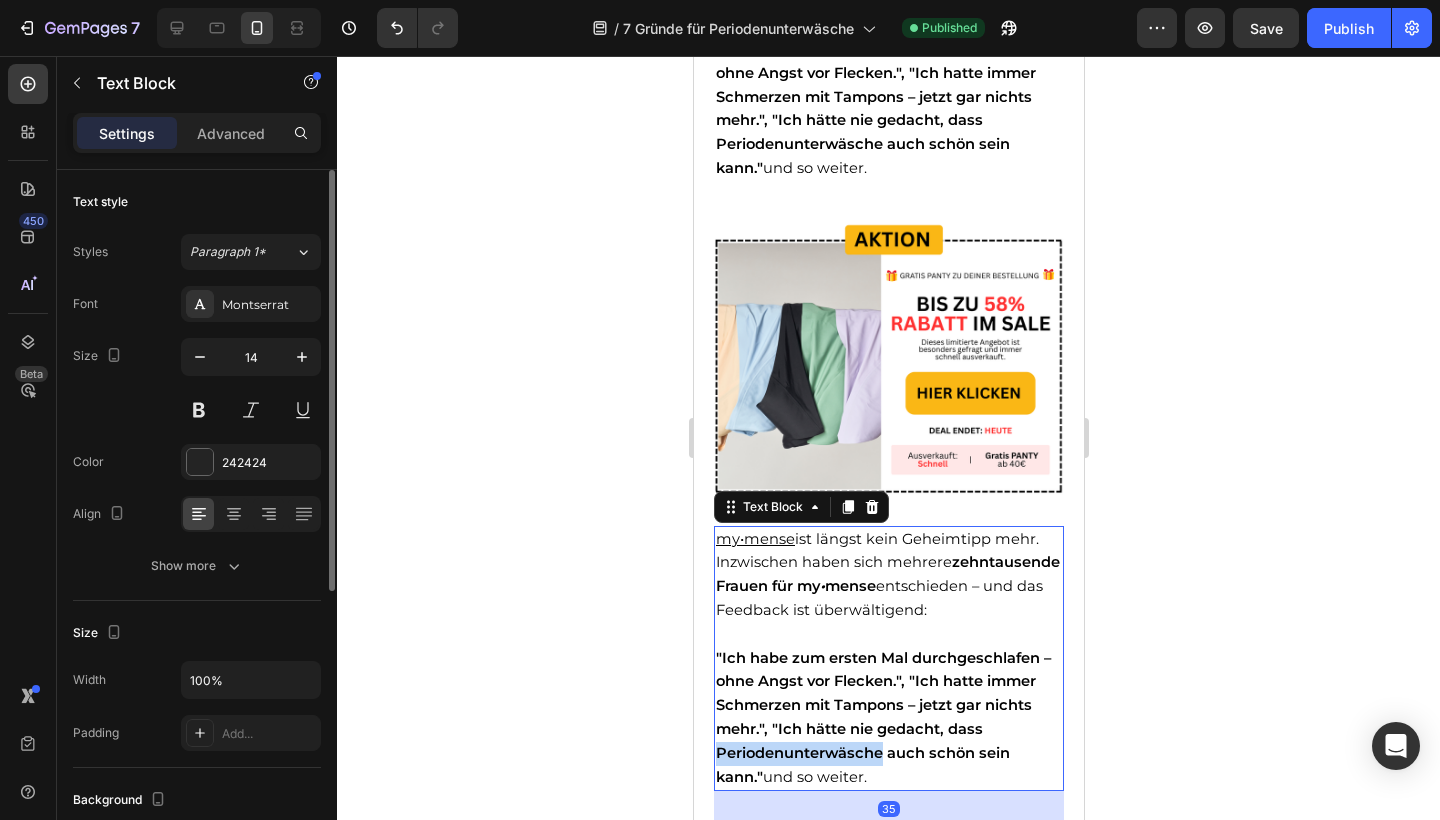 click on ""Ich habe zum ersten Mal durchgeschlafen – ohne Angst vor Flecken.", "Ich hatte immer Schmerzen mit Tampons – jetzt gar nichts mehr.", "Ich hätte nie gedacht, dass Periodenunterwäsche auch schön sein kann."  und so weiter." at bounding box center [888, 718] 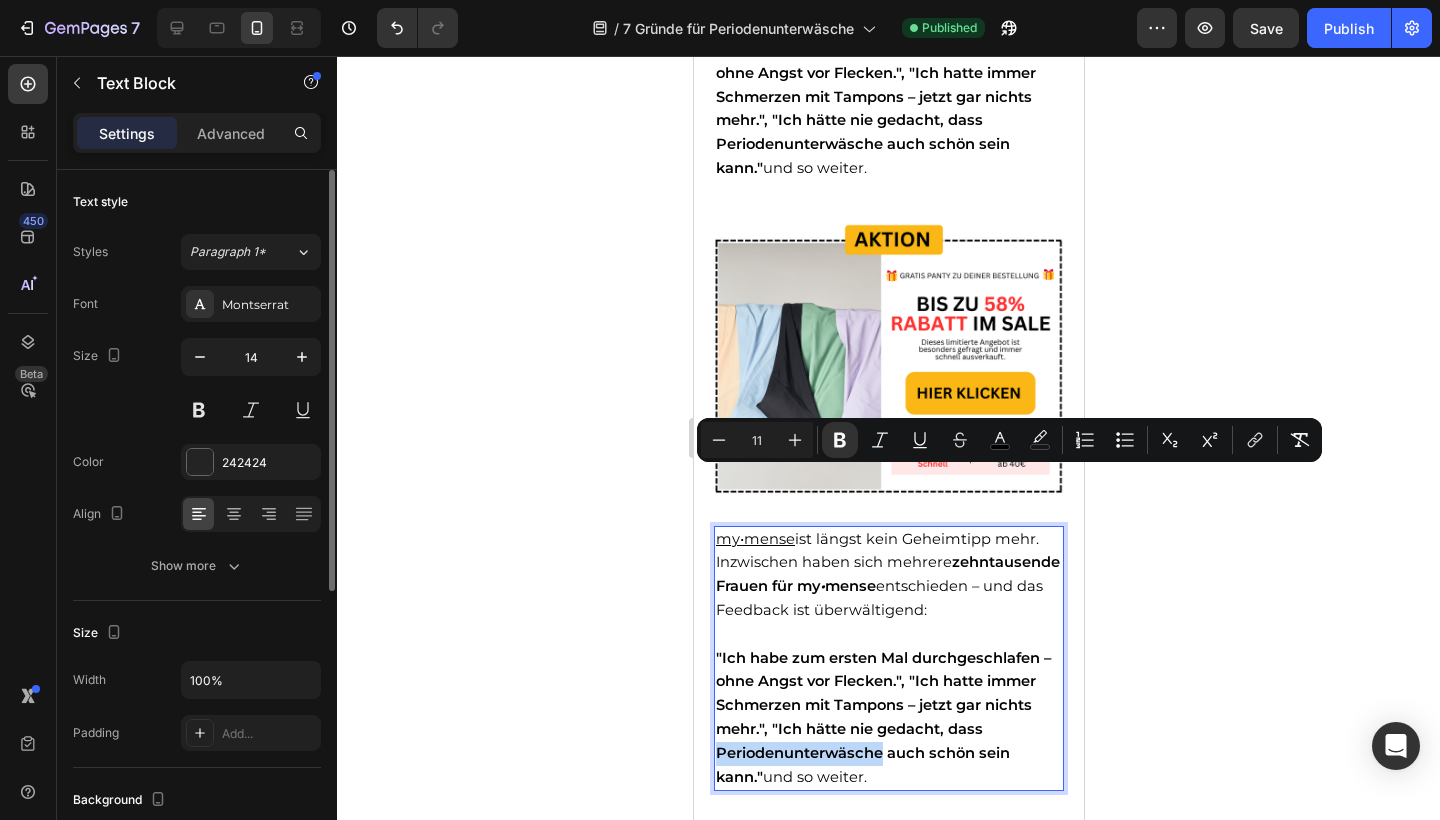click on ""Ich habe zum ersten Mal durchgeschlafen – ohne Angst vor Flecken.", "Ich hatte immer Schmerzen mit Tampons – jetzt gar nichts mehr.", "Ich hätte nie gedacht, dass Periodenunterwäsche auch schön sein kann."  und so weiter." at bounding box center (888, 718) 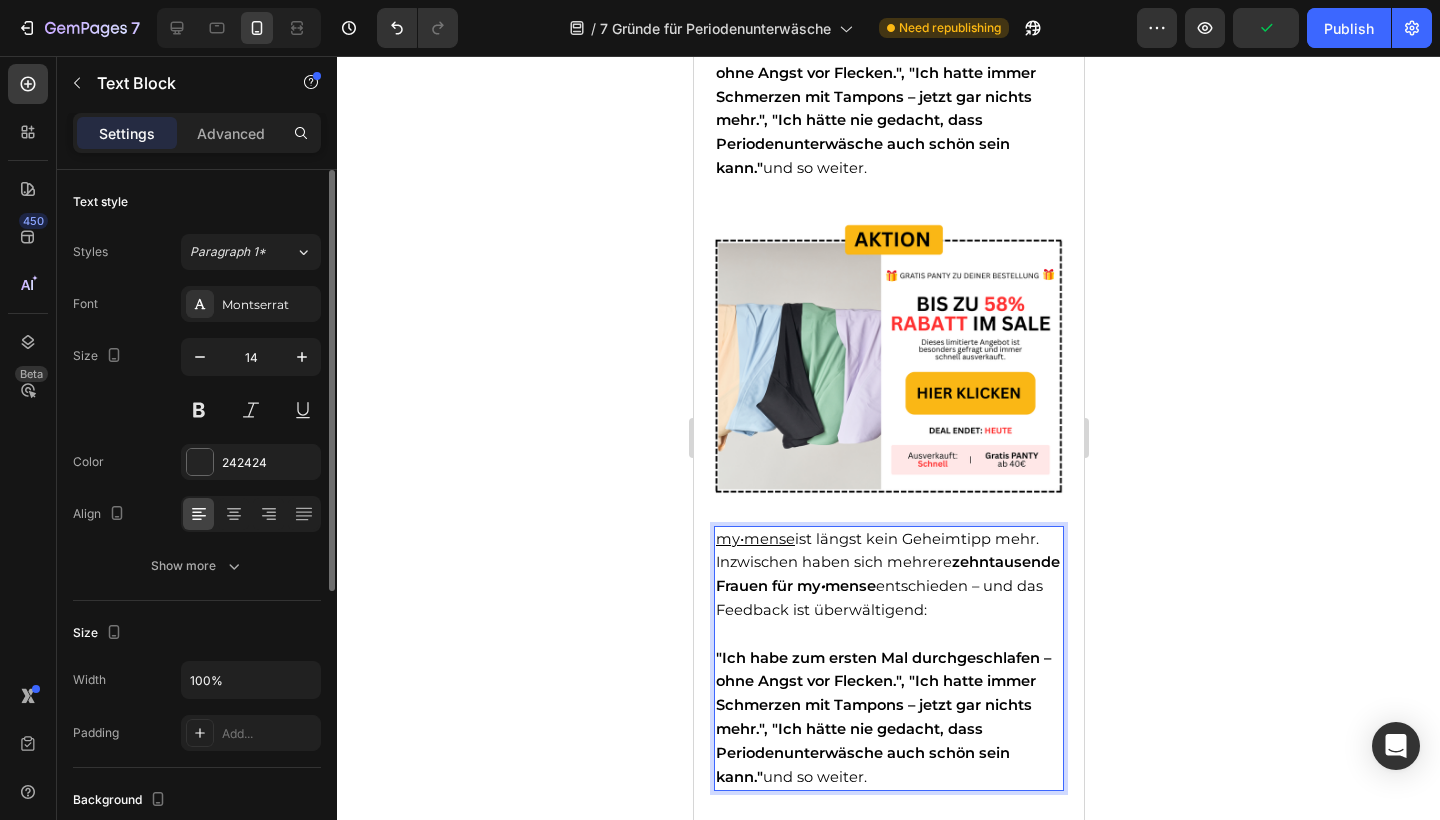 drag, startPoint x: 821, startPoint y: 593, endPoint x: 715, endPoint y: 364, distance: 252.34302 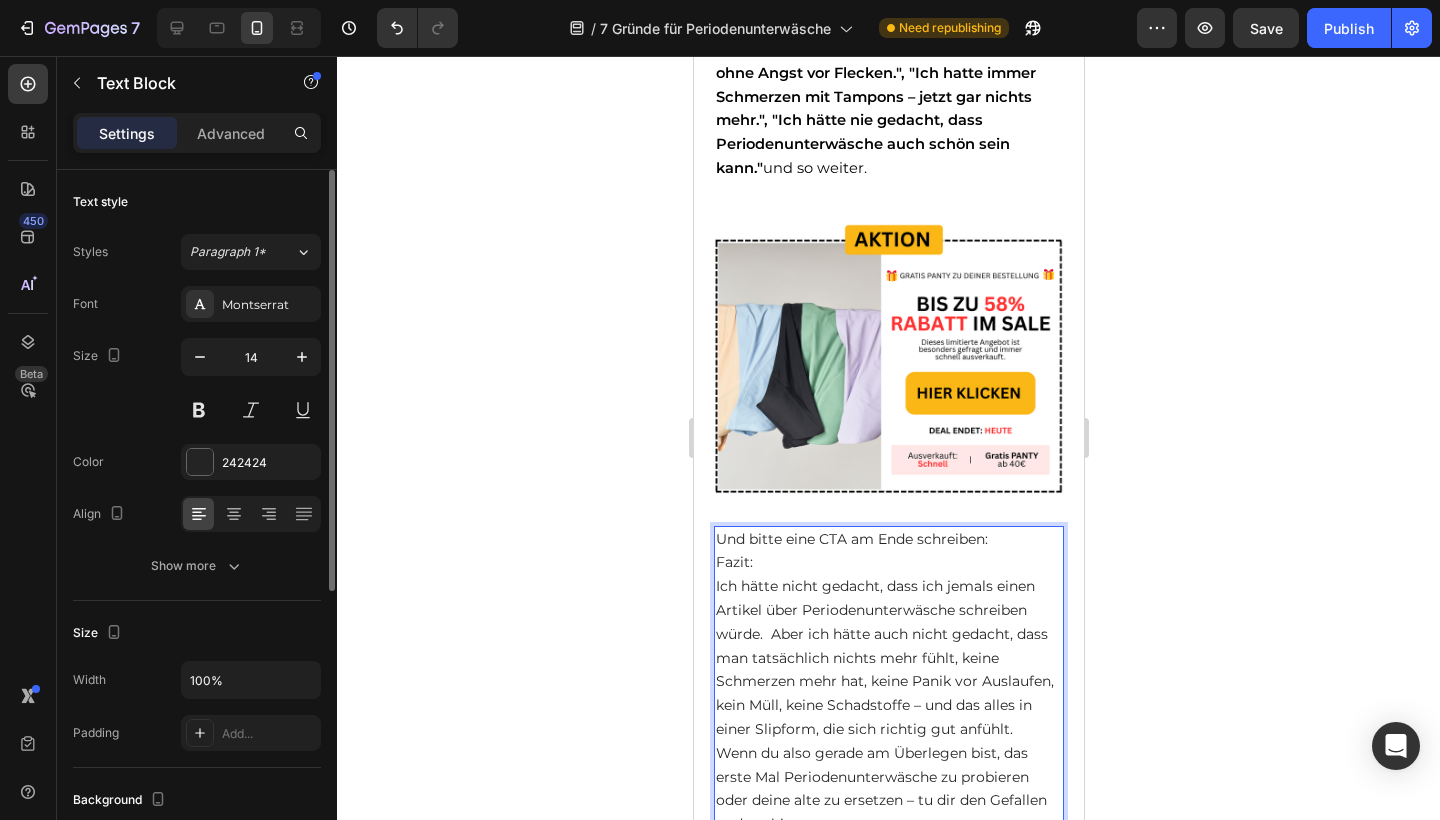 click on "Fazit: Ich hätte nicht gedacht, dass ich jemals einen Artikel über Periodenunterwäsche schreiben würde.  Aber ich hätte auch nicht gedacht, dass man tatsächlich nichts mehr fühlt, keine Schmerzen mehr hat, keine Panik vor Auslaufen, kein Müll, keine Schadstoffe – und das alles in einer Slipform, die sich richtig gut anfühlt. Wenn du also gerade am Überlegen bist, das erste Mal Periodenunterwäsche zu probieren oder deine alte zu ersetzen – tu dir den Gefallen und probier my•mense." at bounding box center [888, 694] 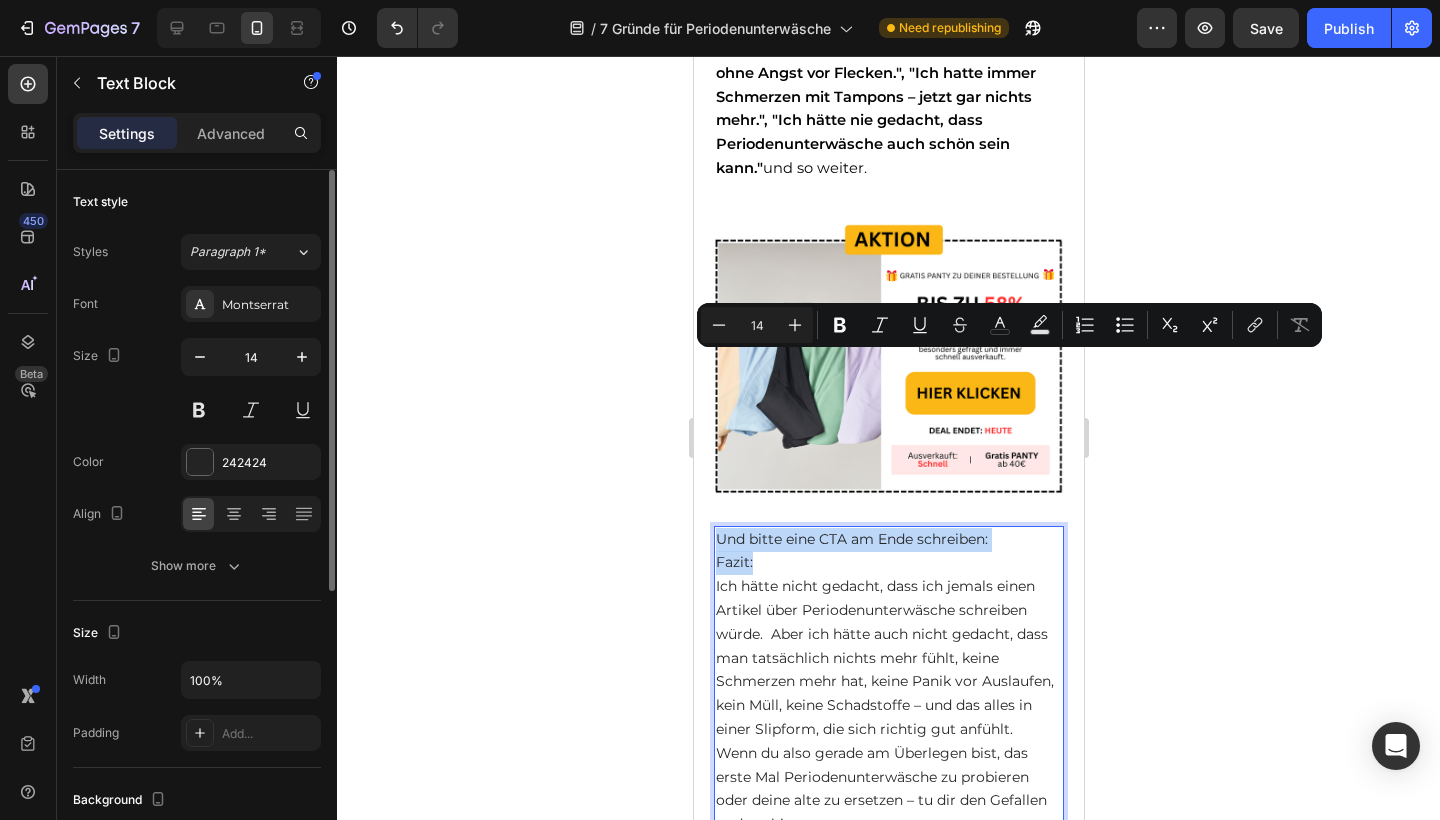 drag, startPoint x: 782, startPoint y: 390, endPoint x: 688, endPoint y: 350, distance: 102.156746 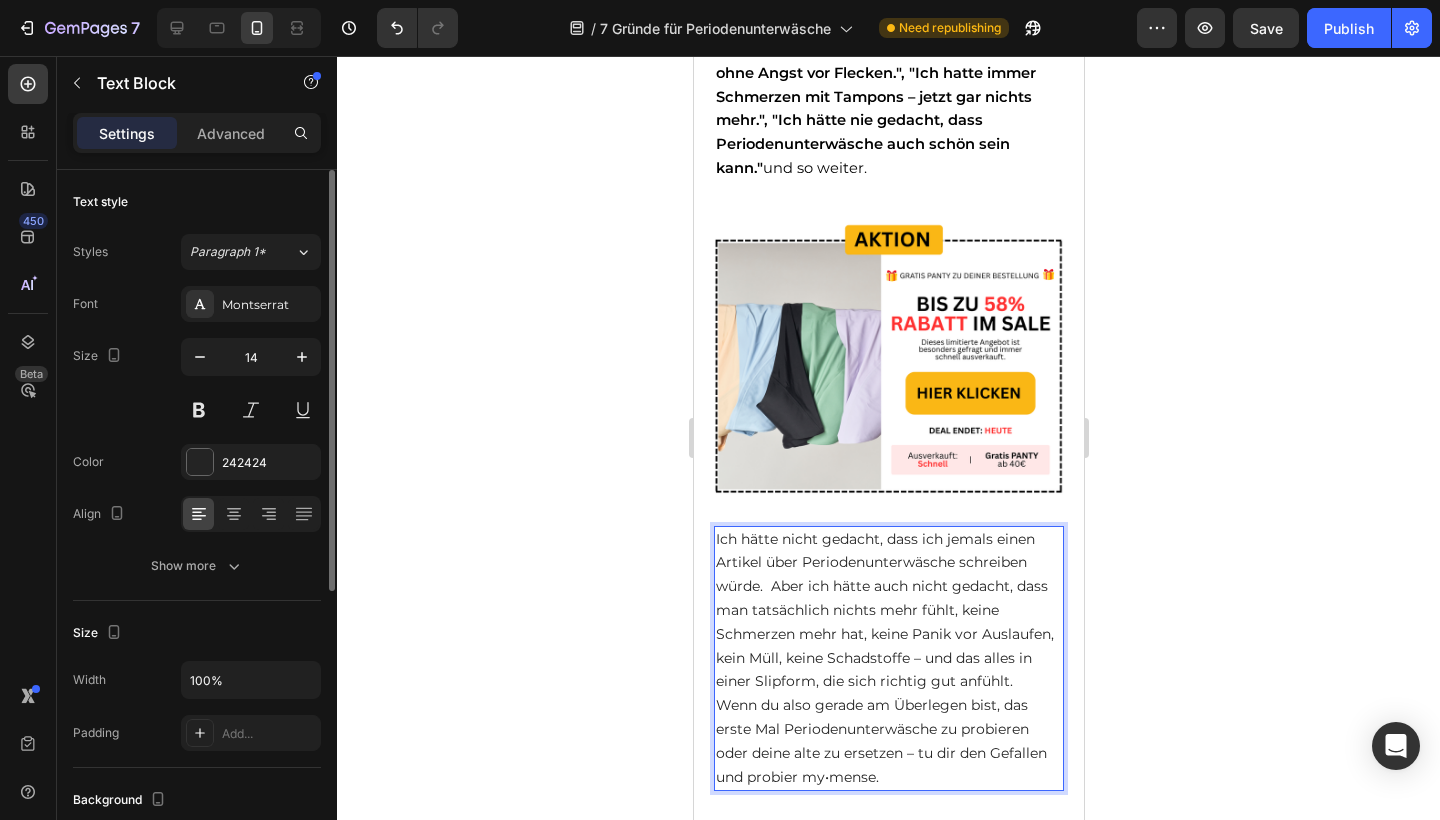 click on "Ich hätte nicht gedacht, dass ich jemals einen Artikel über Periodenunterwäsche schreiben würde.  Aber ich hätte auch nicht gedacht, dass man tatsächlich nichts mehr fühlt, keine Schmerzen mehr hat, keine Panik vor Auslaufen, kein Müll, keine Schadstoffe – und das alles in einer Slipform, die sich richtig gut anfühlt. Wenn du also gerade am Überlegen bist, das erste Mal Periodenunterwäsche zu probieren oder deine alte zu ersetzen – tu dir den Gefallen und probier my•mense." at bounding box center [888, 659] 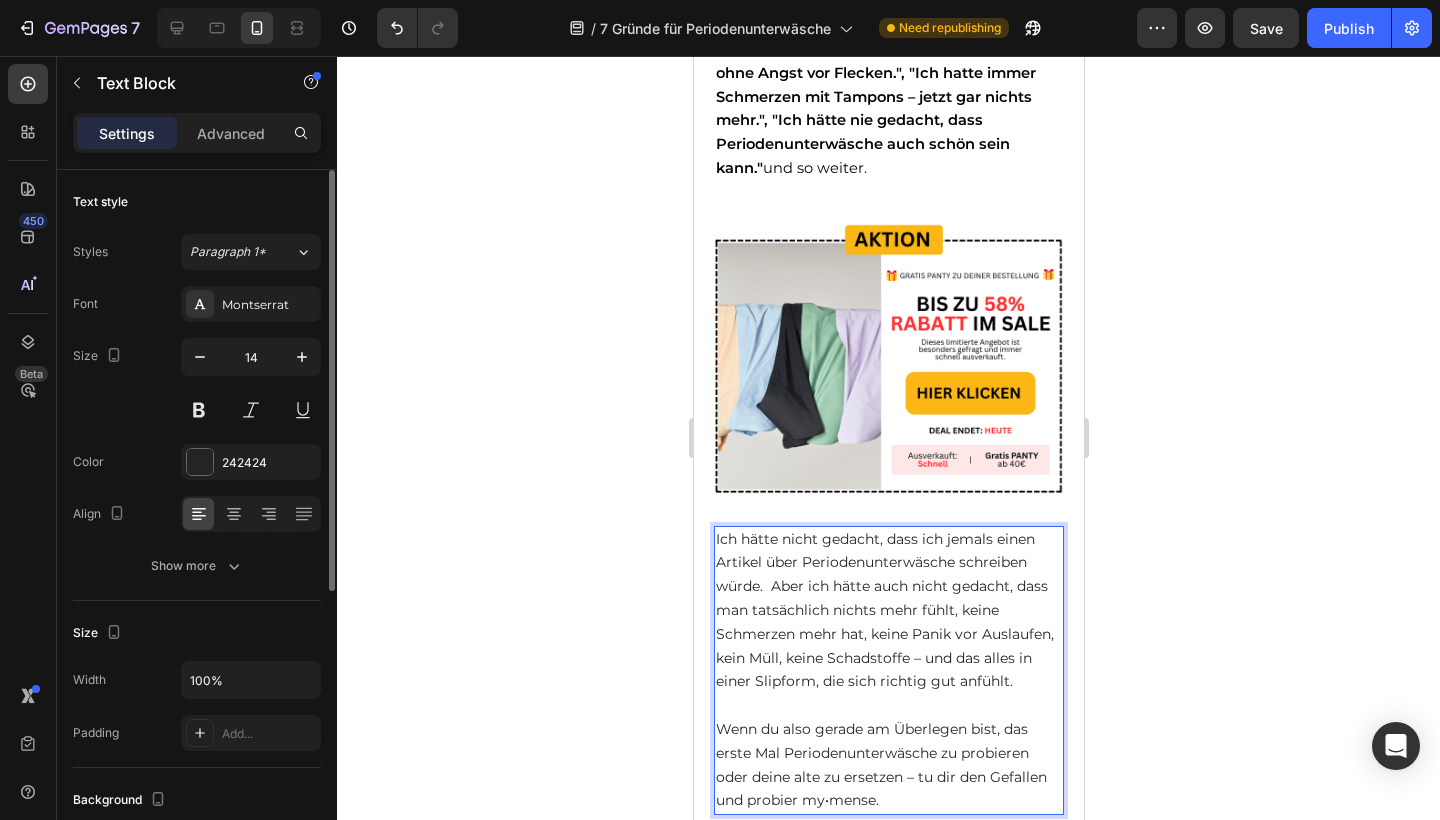 click on "Ich hätte nicht gedacht, dass ich jemals einen Artikel über Periodenunterwäsche schreiben würde.  Aber ich hätte auch nicht gedacht, dass man tatsächlich nichts mehr fühlt, keine Schmerzen mehr hat, keine Panik vor Auslaufen, kein Müll, keine Schadstoffe – und das alles in einer Slipform, die sich richtig gut anfühlt. ⁠⁠⁠⁠⁠⁠⁠ Wenn du also gerade am Überlegen bist, das erste Mal Periodenunterwäsche zu probieren oder deine alte zu ersetzen – tu dir den Gefallen und probier my•mense." at bounding box center [888, 671] 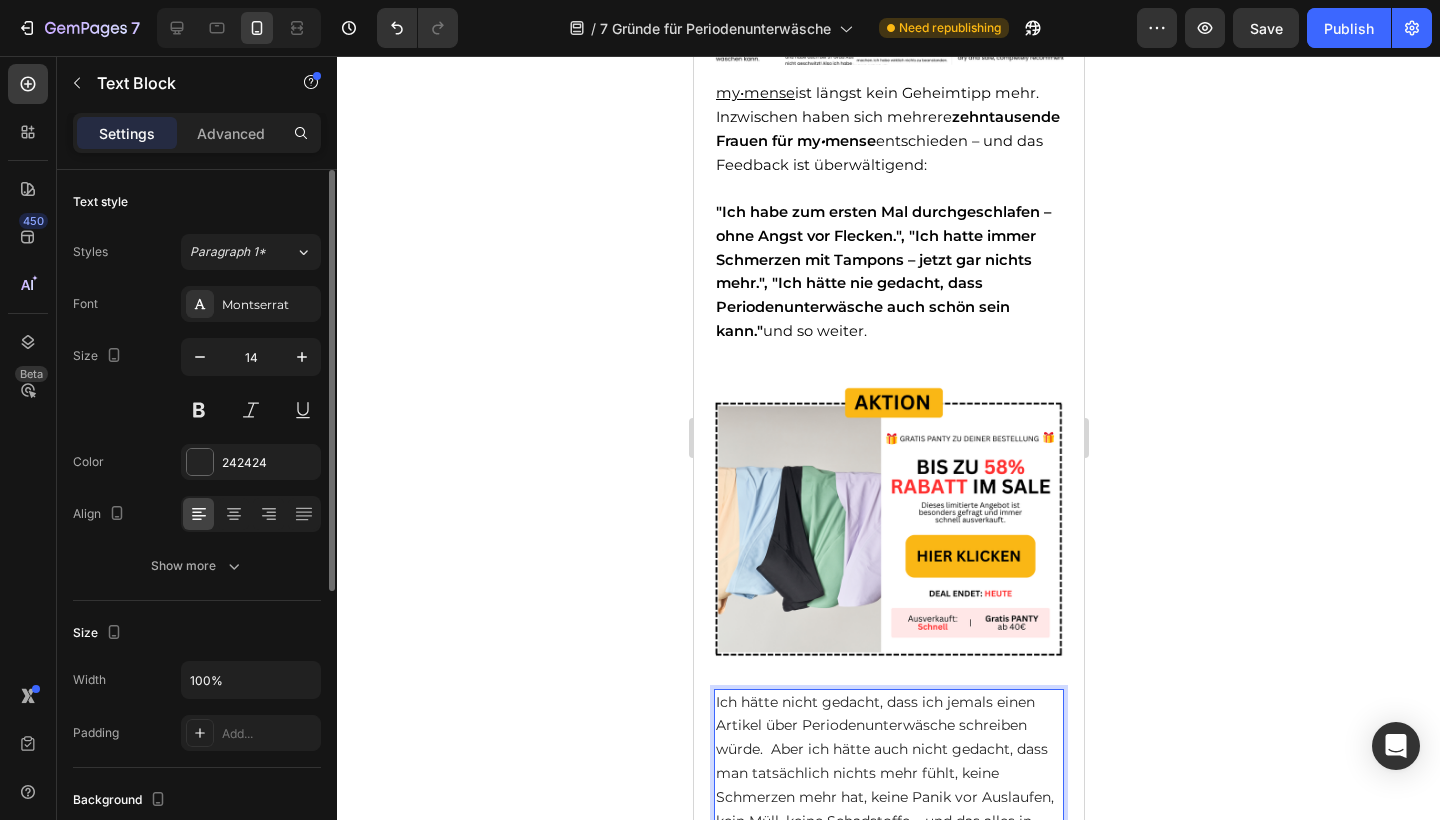 scroll, scrollTop: 5548, scrollLeft: 0, axis: vertical 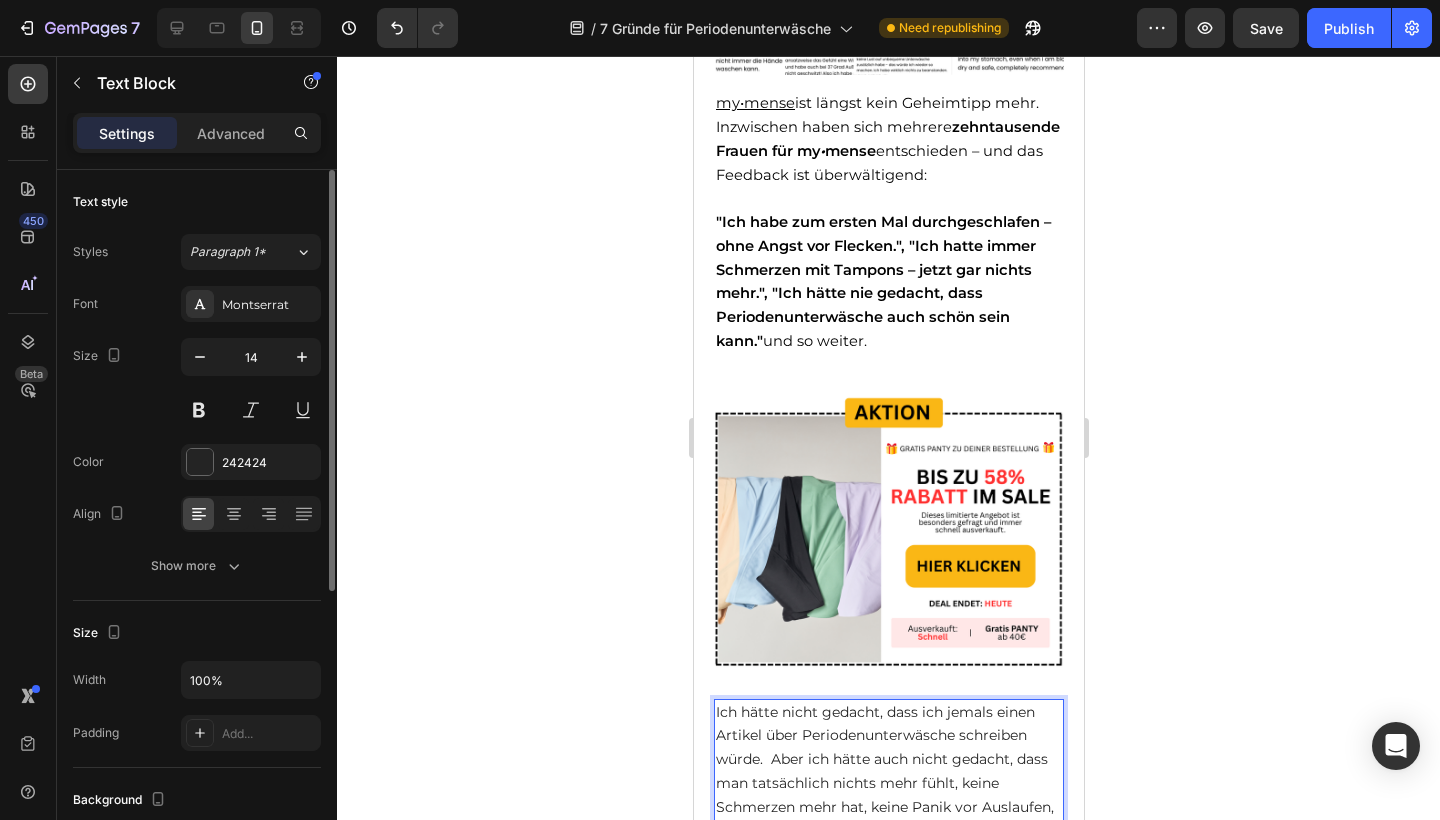 click on "Ich hätte nicht gedacht, dass ich jemals einen Artikel über Periodenunterwäsche schreiben würde.  Aber ich hätte auch nicht gedacht, dass man tatsächlich nichts mehr fühlt, keine Schmerzen mehr hat, keine Panik vor Auslaufen, kein Müll, keine Schadstoffe – und das alles in einer Slipform, die sich richtig gut anfühlt. Wenn du also gerade am Überlegen bist, das erste Mal Periodenunterwäsche zu probieren oder deine alte zu ersetzen – tu dir den Gefallen und probier my•mense." at bounding box center (888, 844) 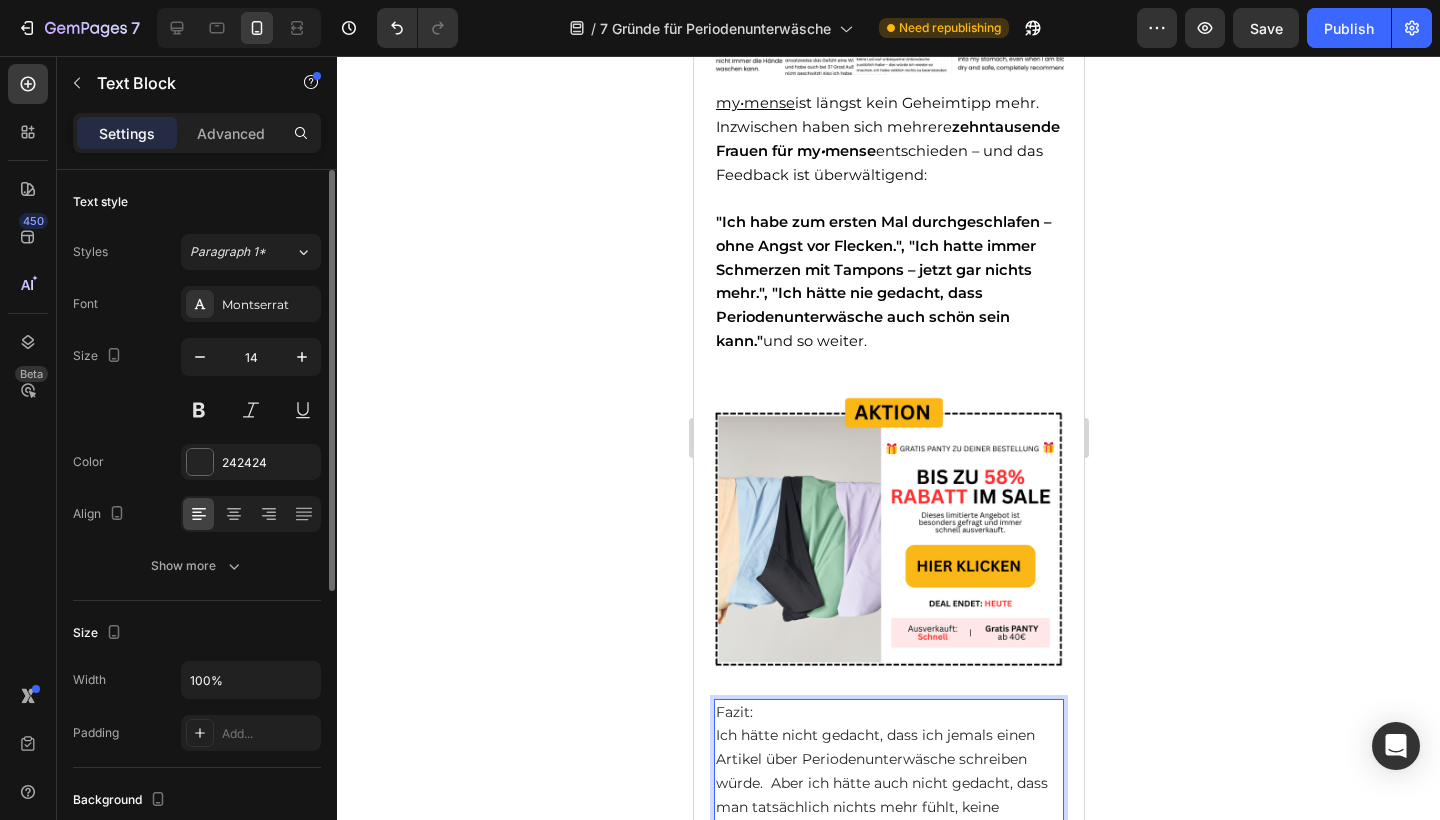 click on "Fazit: Ich hätte nicht gedacht, dass ich jemals einen Artikel über Periodenunterwäsche schreiben würde.  Aber ich hätte auch nicht gedacht, dass man tatsächlich nichts mehr fühlt, keine Schmerzen mehr hat, keine Panik vor Auslaufen, kein Müll, keine Schadstoffe – und das alles in einer Slipform, die sich richtig gut anfühlt. Wenn du also gerade am Überlegen bist, das erste Mal Periodenunterwäsche zu probieren oder deine alte zu ersetzen – tu dir den Gefallen und probier my•mense." at bounding box center (888, 855) 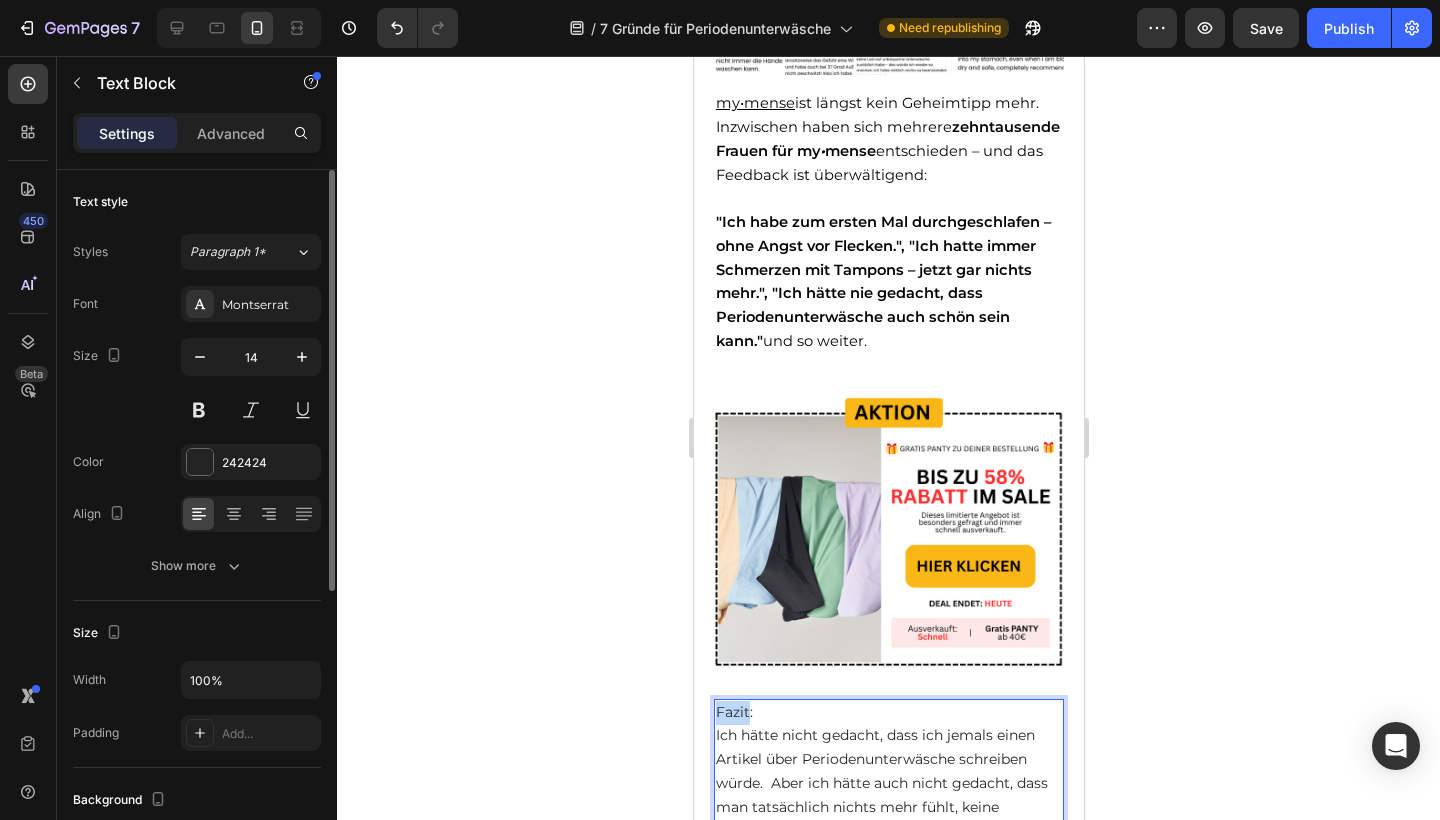 click on "Fazit: Ich hätte nicht gedacht, dass ich jemals einen Artikel über Periodenunterwäsche schreiben würde.  Aber ich hätte auch nicht gedacht, dass man tatsächlich nichts mehr fühlt, keine Schmerzen mehr hat, keine Panik vor Auslaufen, kein Müll, keine Schadstoffe – und das alles in einer Slipform, die sich richtig gut anfühlt. Wenn du also gerade am Überlegen bist, das erste Mal Periodenunterwäsche zu probieren oder deine alte zu ersetzen – tu dir den Gefallen und probier my•mense." at bounding box center [888, 855] 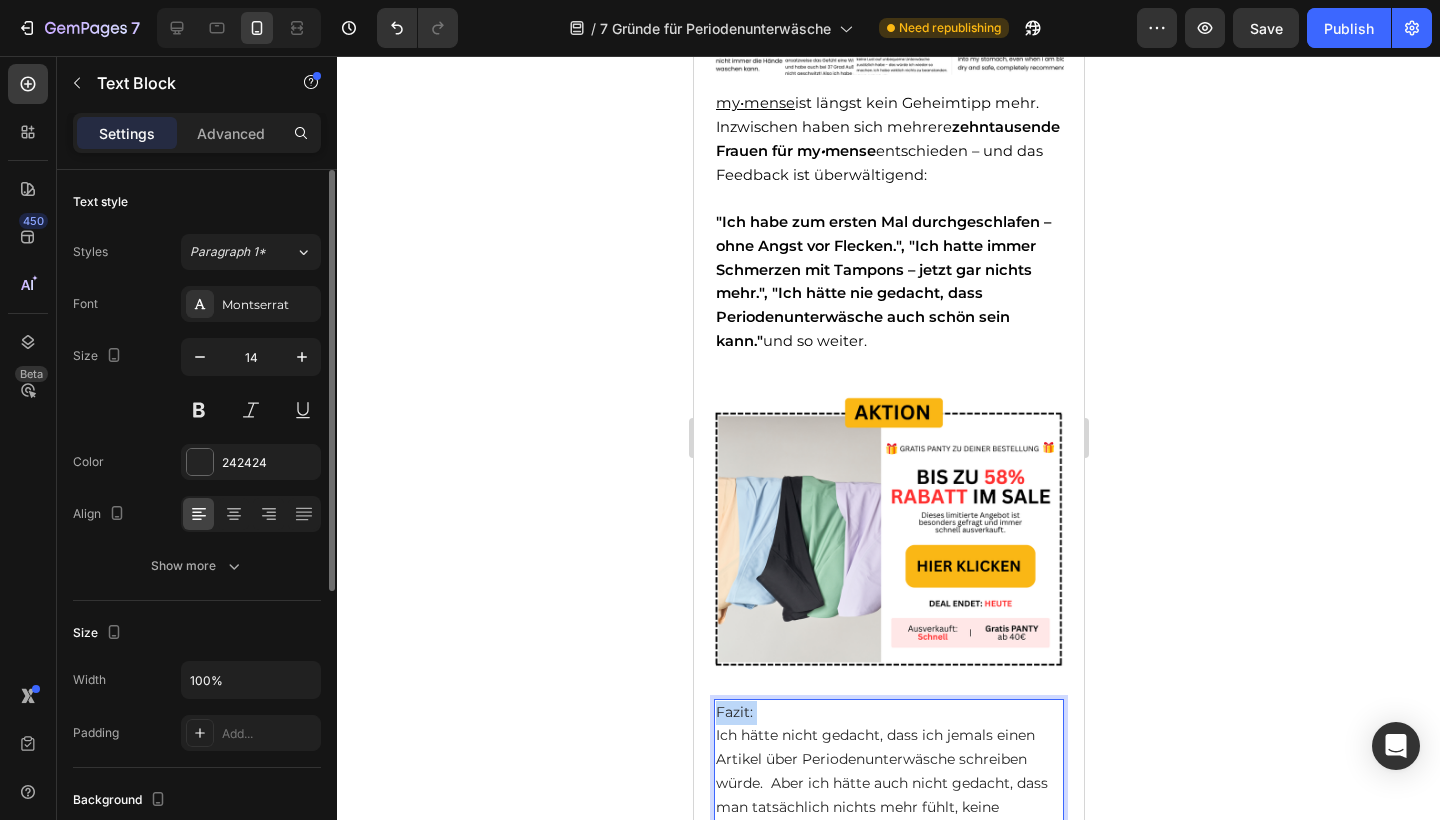 click on "Fazit: Ich hätte nicht gedacht, dass ich jemals einen Artikel über Periodenunterwäsche schreiben würde.  Aber ich hätte auch nicht gedacht, dass man tatsächlich nichts mehr fühlt, keine Schmerzen mehr hat, keine Panik vor Auslaufen, kein Müll, keine Schadstoffe – und das alles in einer Slipform, die sich richtig gut anfühlt. Wenn du also gerade am Überlegen bist, das erste Mal Periodenunterwäsche zu probieren oder deine alte zu ersetzen – tu dir den Gefallen und probier my•mense." at bounding box center (888, 855) 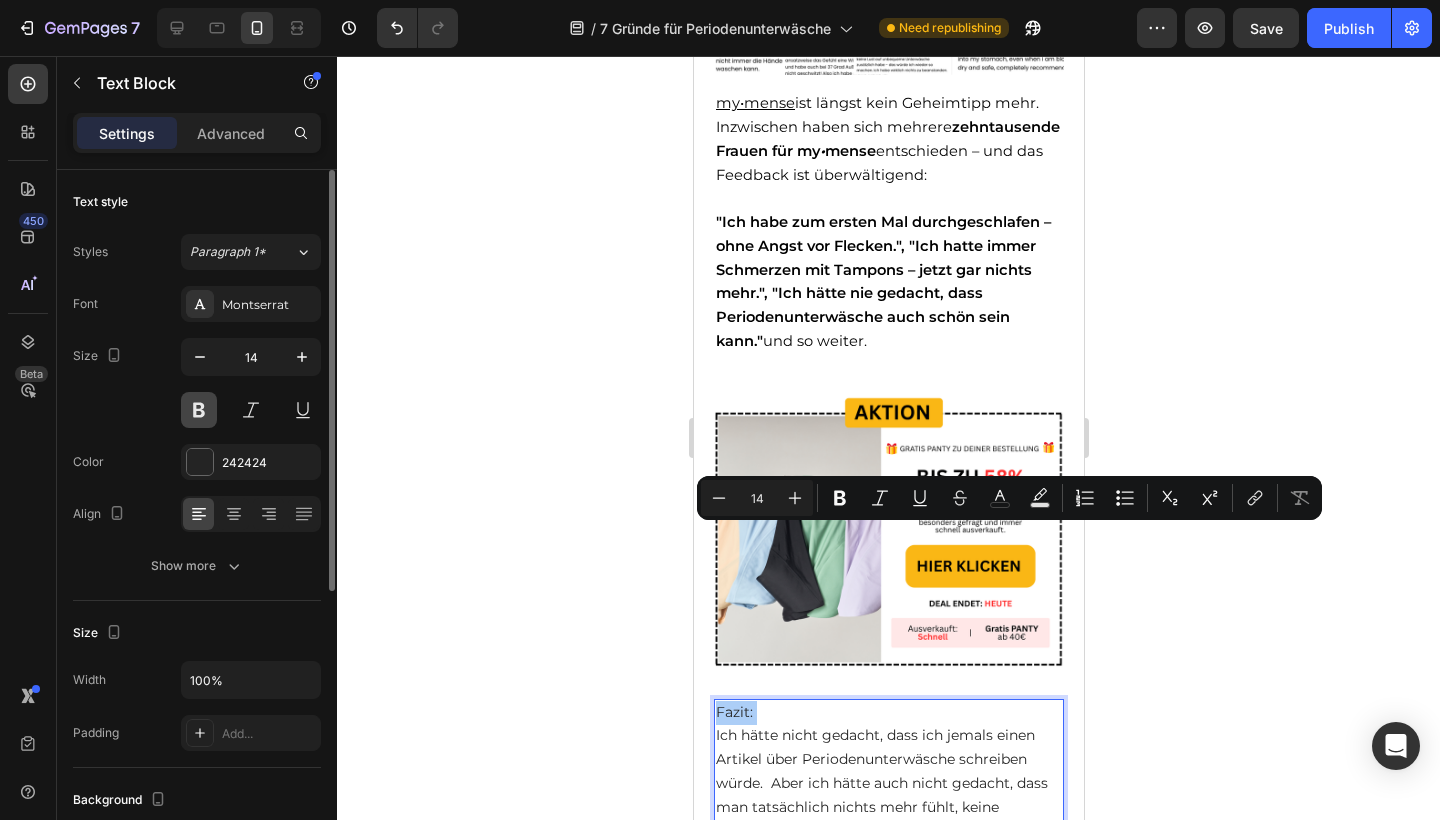 click at bounding box center (199, 410) 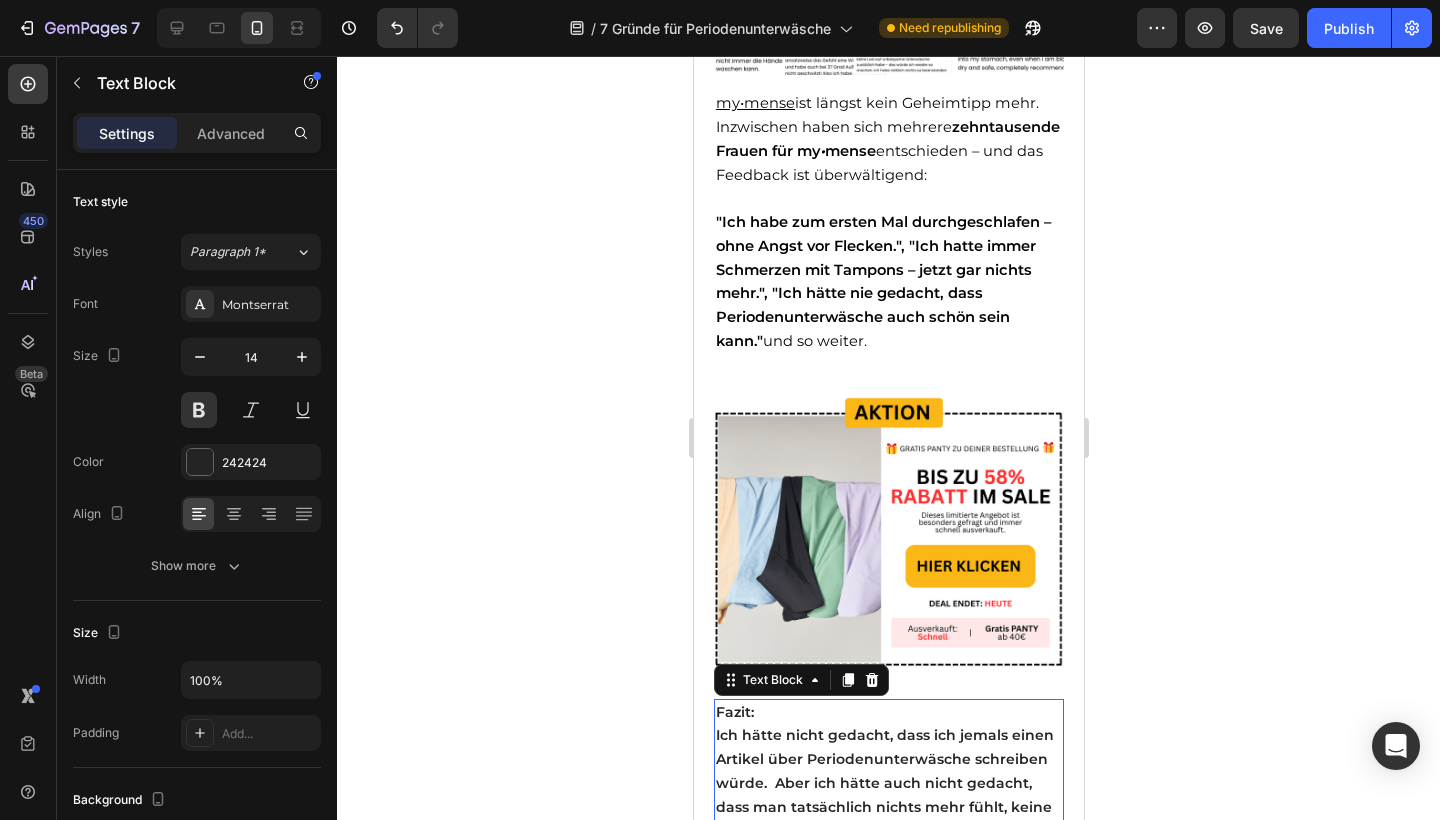 click on "Fazit: Ich hätte nicht gedacht, dass ich jemals einen Artikel über Periodenunterwäsche schreiben würde.  Aber ich hätte auch nicht gedacht, dass man tatsächlich nichts mehr fühlt, keine Schmerzen mehr hat, keine Panik vor Auslaufen, kein Müll, keine Schadstoffe – und das alles in einer Slipform, die sich richtig gut anfühlt. Wenn du also gerade am Überlegen bist, das erste Mal Periodenunterwäsche zu probieren oder deine alte zu ersetzen – tu dir den Gefallen und probier my•mense." at bounding box center (888, 867) 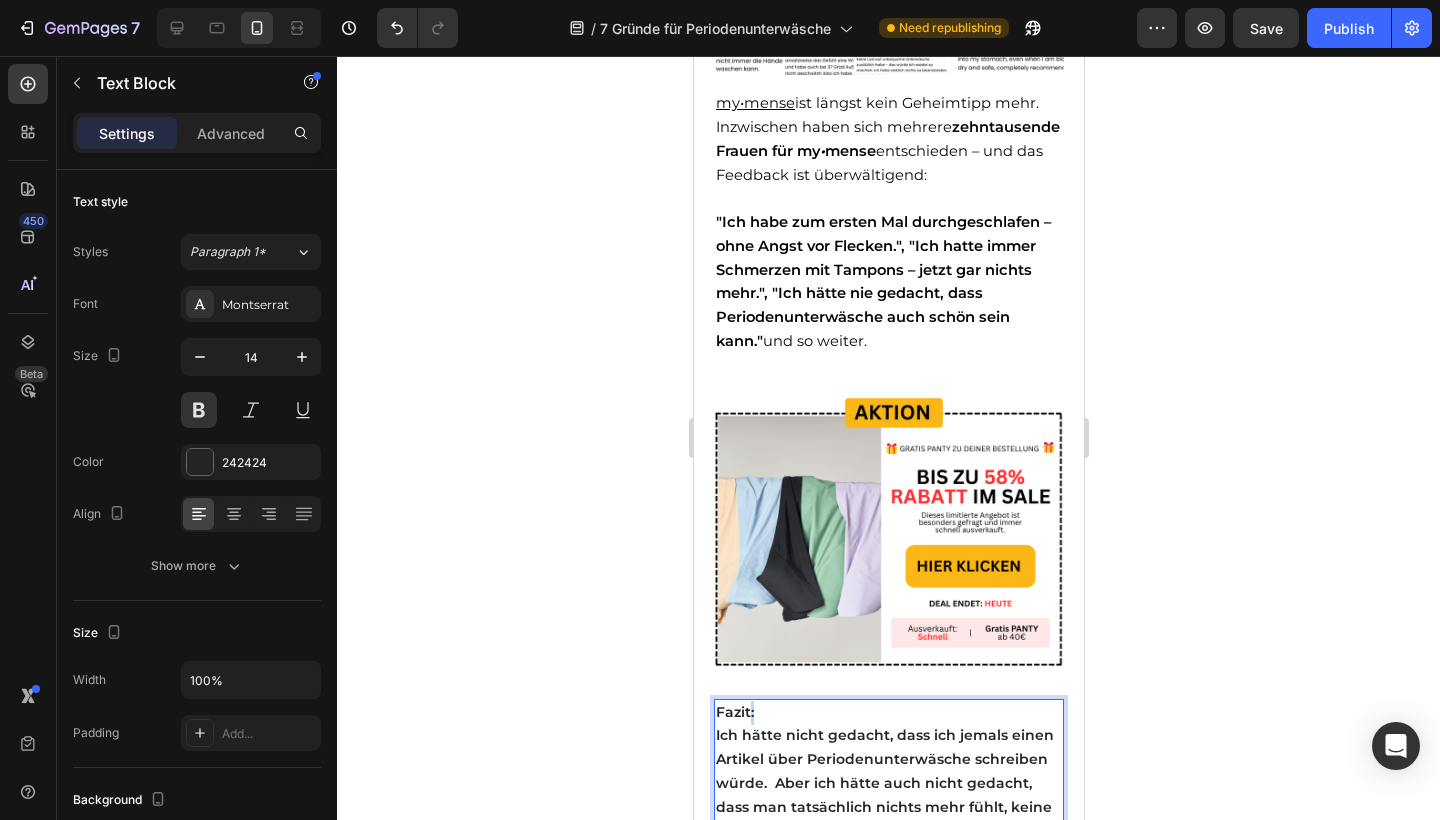 click on "Fazit: Ich hätte nicht gedacht, dass ich jemals einen Artikel über Periodenunterwäsche schreiben würde.  Aber ich hätte auch nicht gedacht, dass man tatsächlich nichts mehr fühlt, keine Schmerzen mehr hat, keine Panik vor Auslaufen, kein Müll, keine Schadstoffe – und das alles in einer Slipform, die sich richtig gut anfühlt. Wenn du also gerade am Überlegen bist, das erste Mal Periodenunterwäsche zu probieren oder deine alte zu ersetzen – tu dir den Gefallen und probier my•mense." at bounding box center (888, 867) 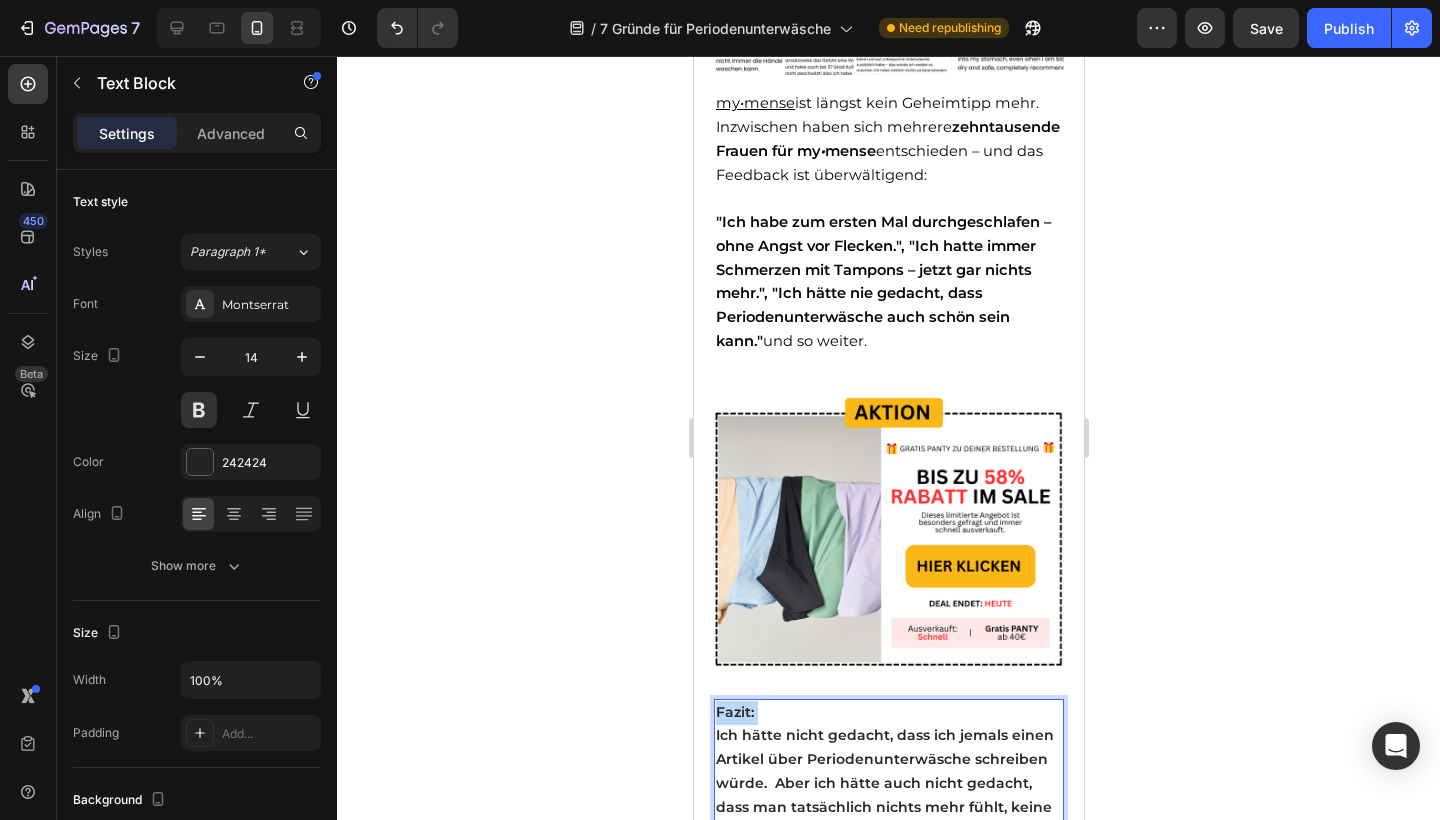 click on "Fazit: Ich hätte nicht gedacht, dass ich jemals einen Artikel über Periodenunterwäsche schreiben würde.  Aber ich hätte auch nicht gedacht, dass man tatsächlich nichts mehr fühlt, keine Schmerzen mehr hat, keine Panik vor Auslaufen, kein Müll, keine Schadstoffe – und das alles in einer Slipform, die sich richtig gut anfühlt. Wenn du also gerade am Überlegen bist, das erste Mal Periodenunterwäsche zu probieren oder deine alte zu ersetzen – tu dir den Gefallen und probier my•mense." at bounding box center (888, 867) 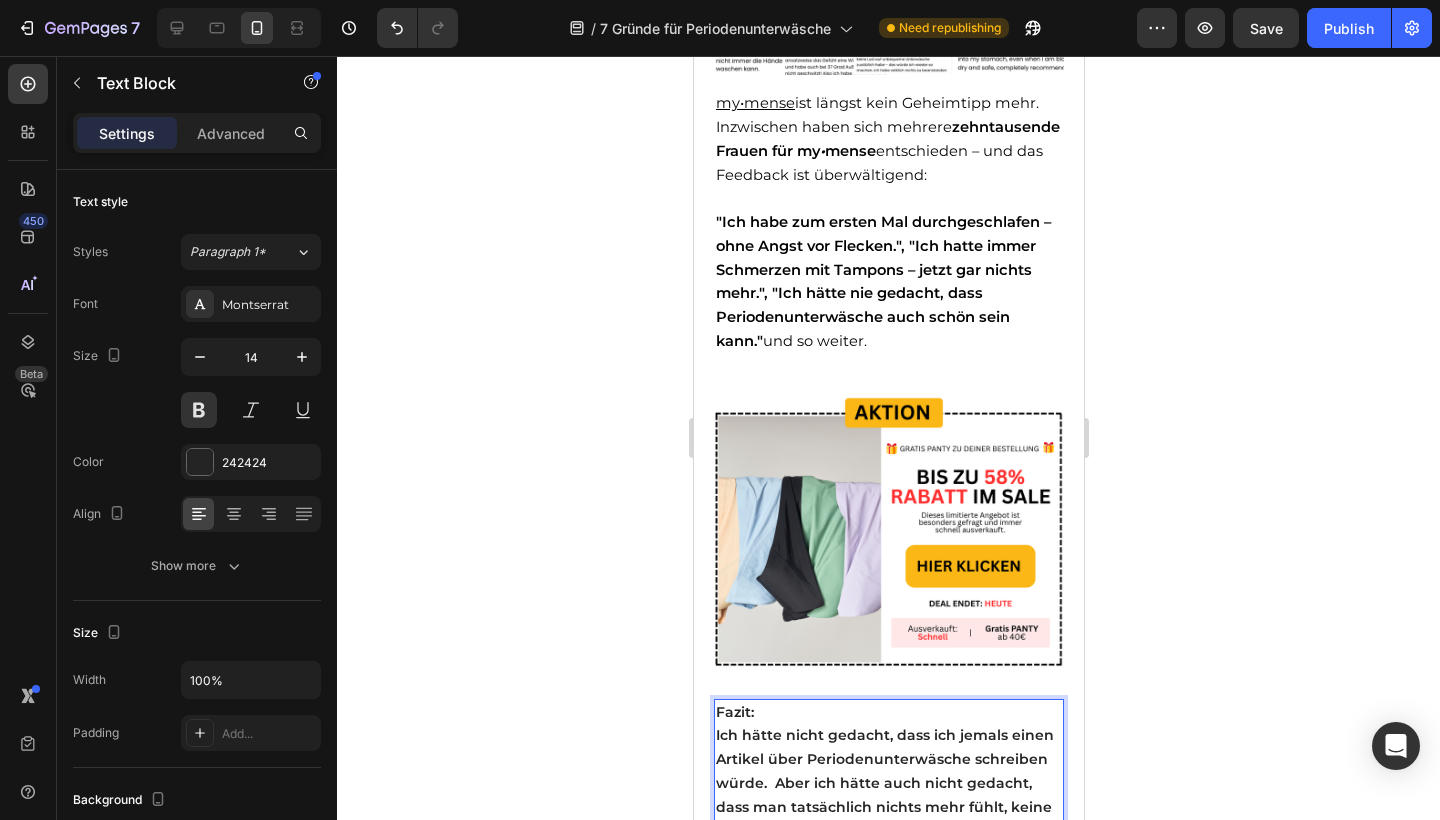 click on "Fazit: Ich hätte nicht gedacht, dass ich jemals einen Artikel über Periodenunterwäsche schreiben würde.  Aber ich hätte auch nicht gedacht, dass man tatsächlich nichts mehr fühlt, keine Schmerzen mehr hat, keine Panik vor Auslaufen, kein Müll, keine Schadstoffe – und das alles in einer Slipform, die sich richtig gut anfühlt. Wenn du also gerade am Überlegen bist, das erste Mal Periodenunterwäsche zu probieren oder deine alte zu ersetzen – tu dir den Gefallen und probier my•mense." at bounding box center (888, 867) 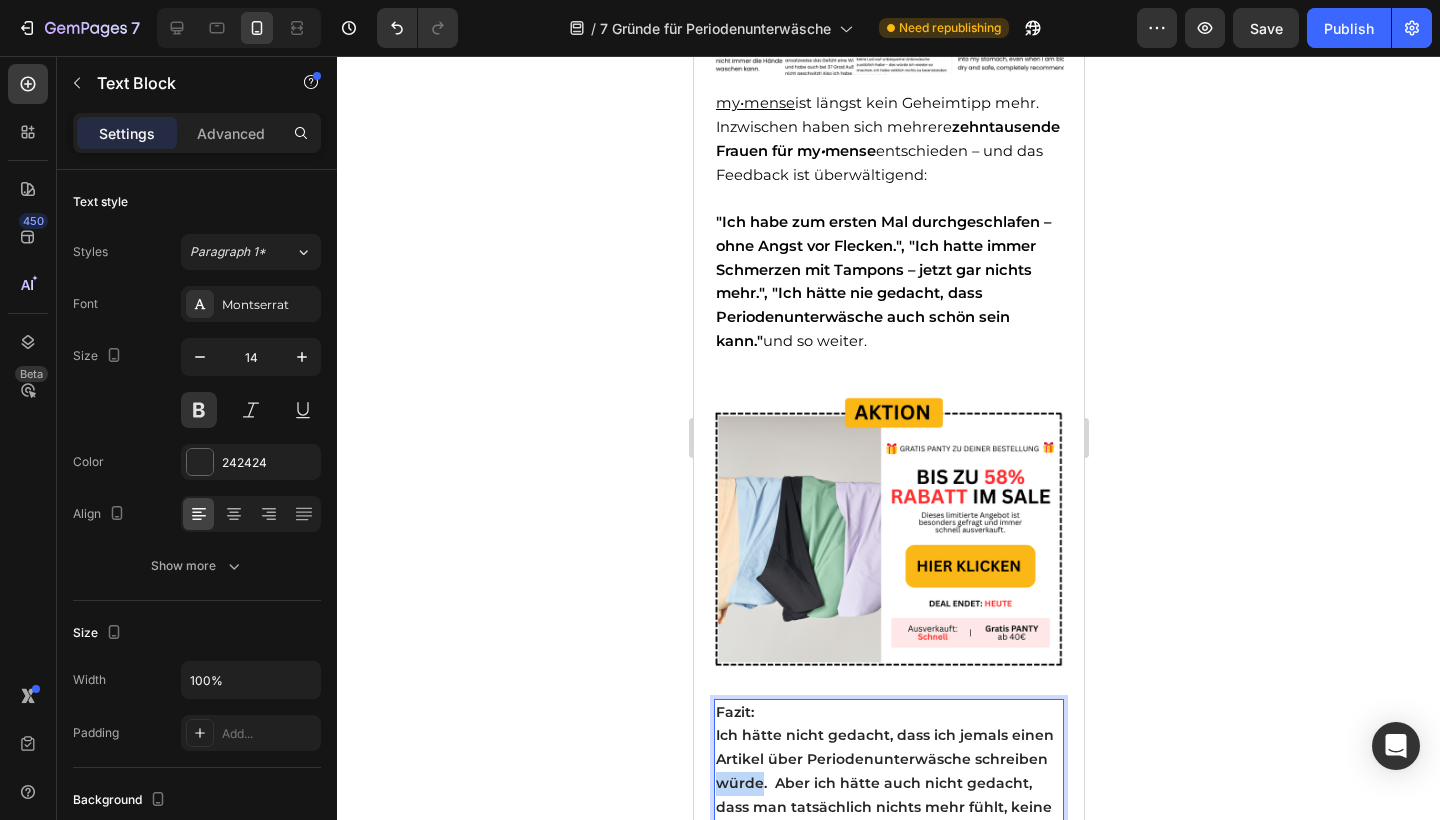 click on "Fazit: Ich hätte nicht gedacht, dass ich jemals einen Artikel über Periodenunterwäsche schreiben würde.  Aber ich hätte auch nicht gedacht, dass man tatsächlich nichts mehr fühlt, keine Schmerzen mehr hat, keine Panik vor Auslaufen, kein Müll, keine Schadstoffe – und das alles in einer Slipform, die sich richtig gut anfühlt. Wenn du also gerade am Überlegen bist, das erste Mal Periodenunterwäsche zu probieren oder deine alte zu ersetzen – tu dir den Gefallen und probier my•mense." at bounding box center [888, 867] 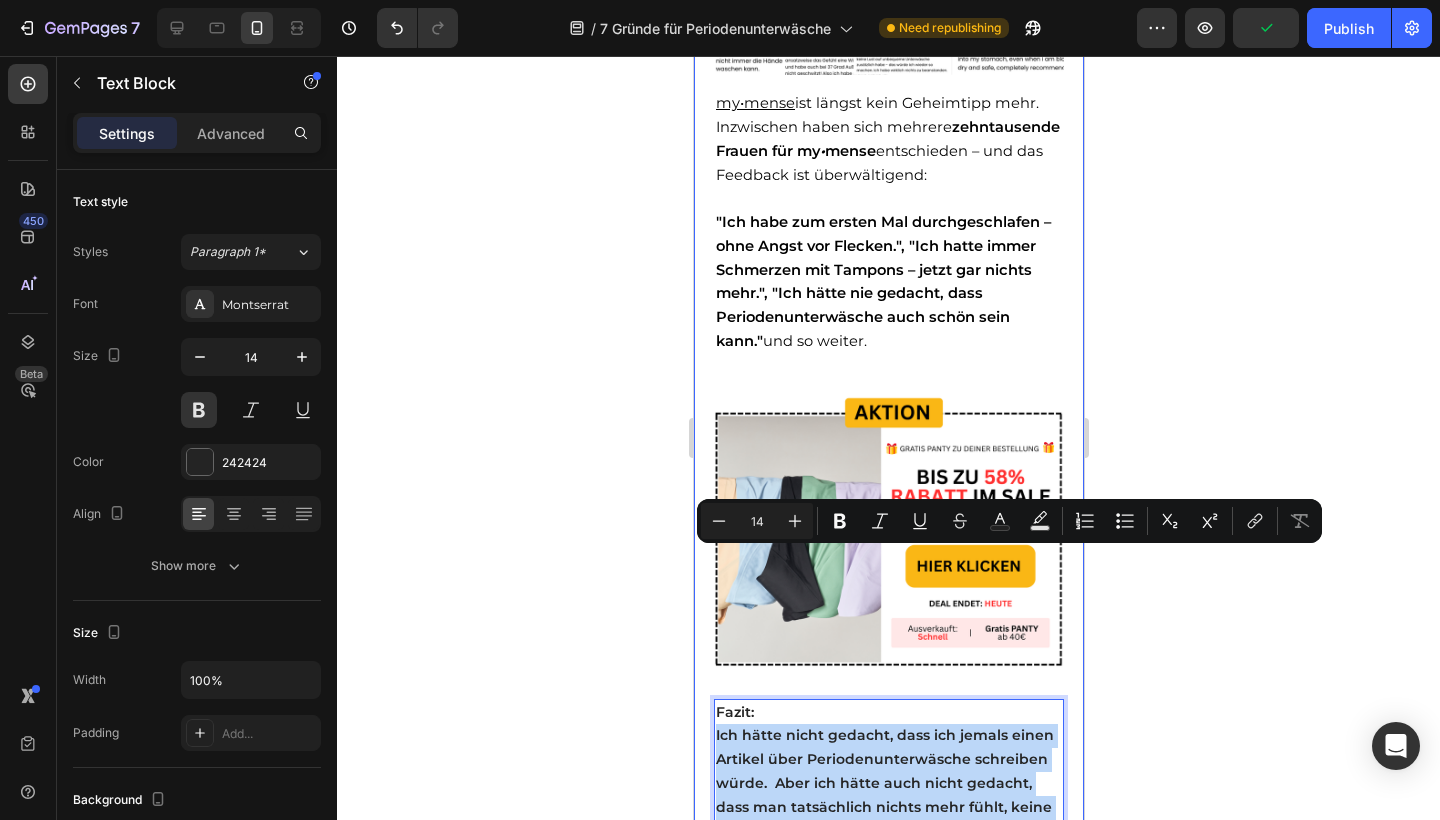 drag, startPoint x: 789, startPoint y: 720, endPoint x: 705, endPoint y: 564, distance: 177.17787 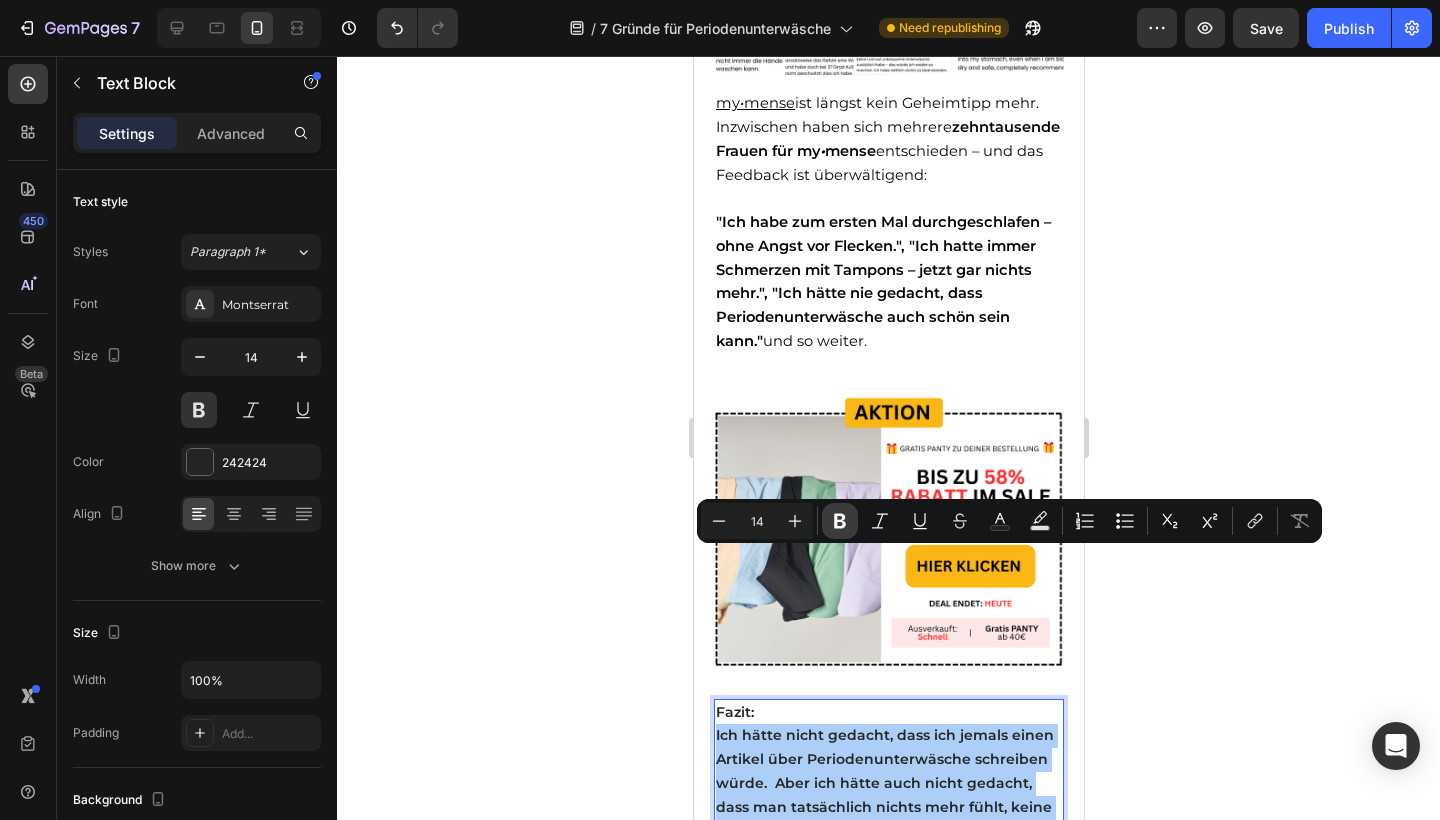 click 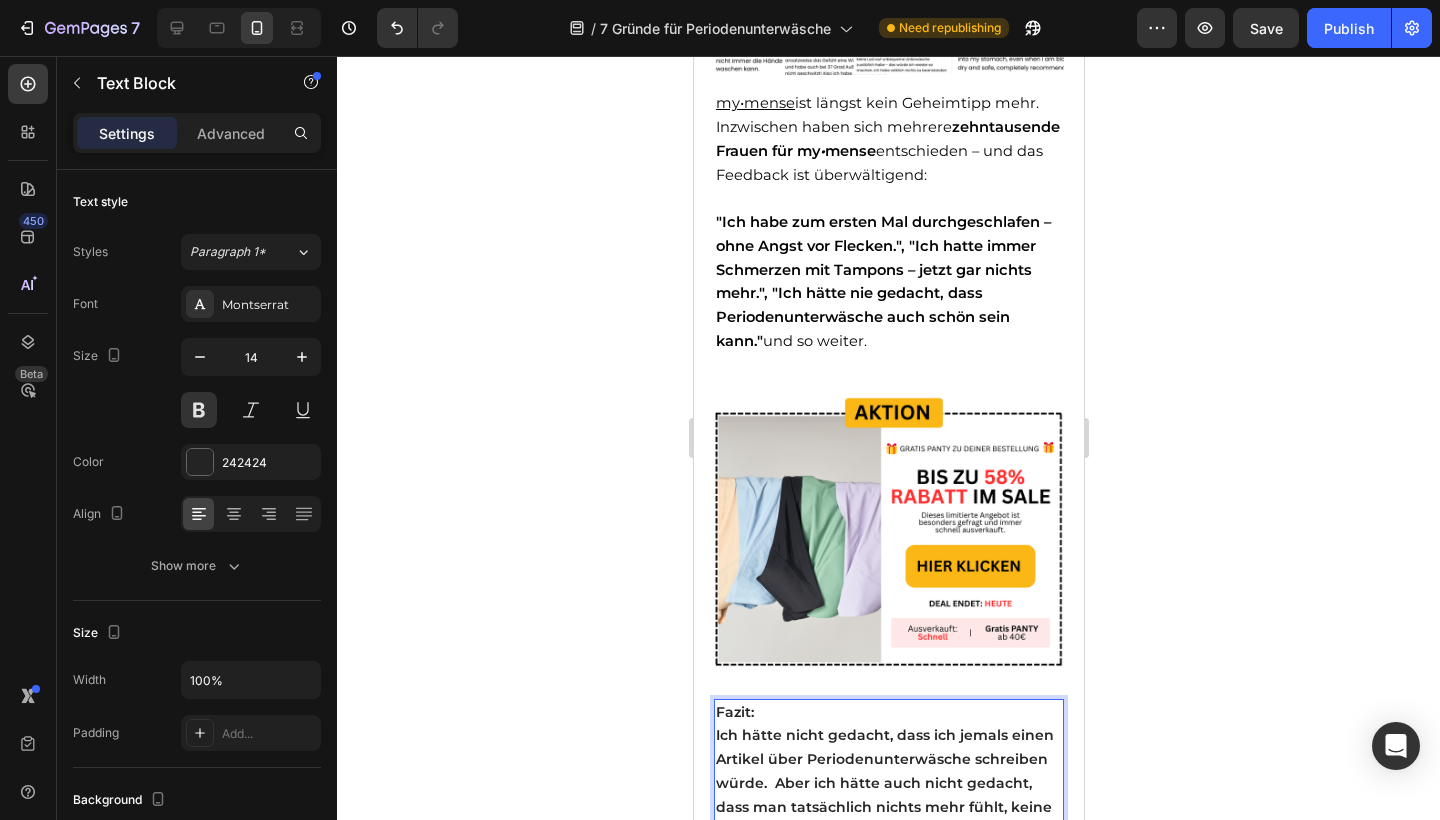 click on "Ich hätte nicht gedacht, dass ich jemals einen Artikel über Periodenunterwäsche schreiben würde.  Aber ich hätte auch nicht gedacht, dass man tatsächlich nichts mehr fühlt, keine Schmerzen mehr hat, keine Panik vor Auslaufen, kein Müll, keine Schadstoffe – und das alles in einer Slipform, die sich richtig gut anfühlt." at bounding box center [884, 818] 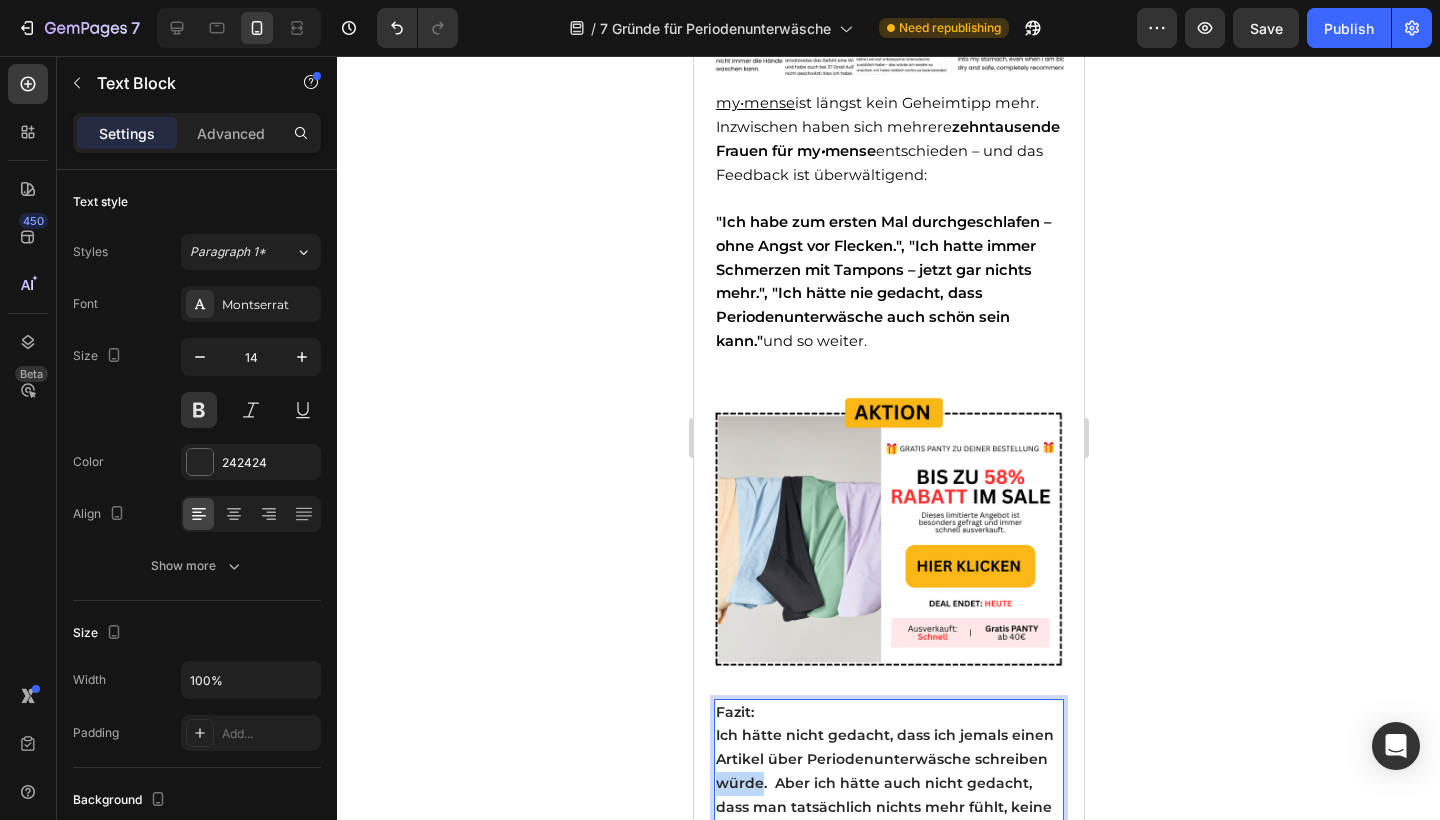 click on "Ich hätte nicht gedacht, dass ich jemals einen Artikel über Periodenunterwäsche schreiben würde.  Aber ich hätte auch nicht gedacht, dass man tatsächlich nichts mehr fühlt, keine Schmerzen mehr hat, keine Panik vor Auslaufen, kein Müll, keine Schadstoffe – und das alles in einer Slipform, die sich richtig gut anfühlt." at bounding box center [884, 818] 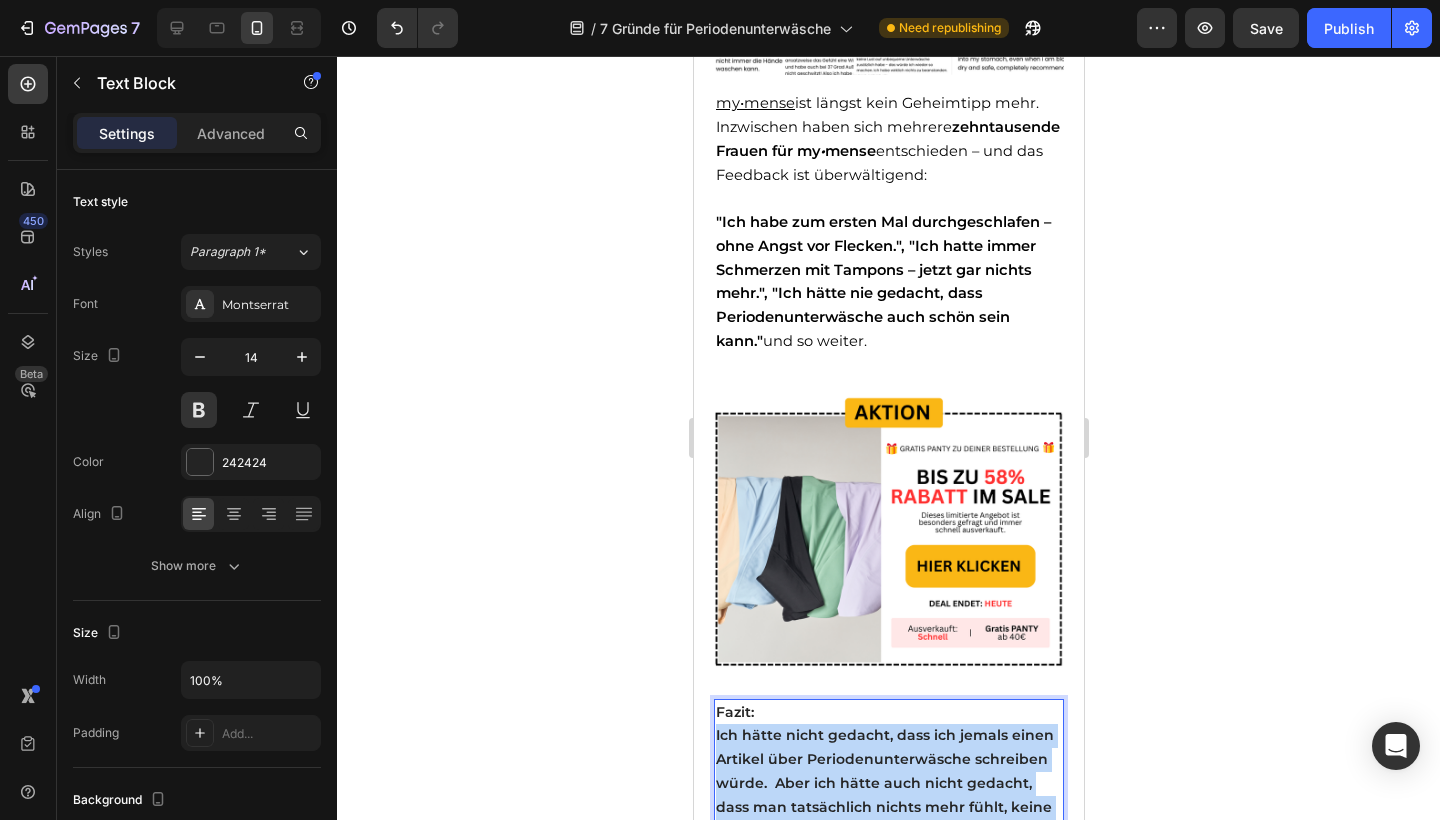 click on "Ich hätte nicht gedacht, dass ich jemals einen Artikel über Periodenunterwäsche schreiben würde.  Aber ich hätte auch nicht gedacht, dass man tatsächlich nichts mehr fühlt, keine Schmerzen mehr hat, keine Panik vor Auslaufen, kein Müll, keine Schadstoffe – und das alles in einer Slipform, die sich richtig gut anfühlt." at bounding box center [884, 818] 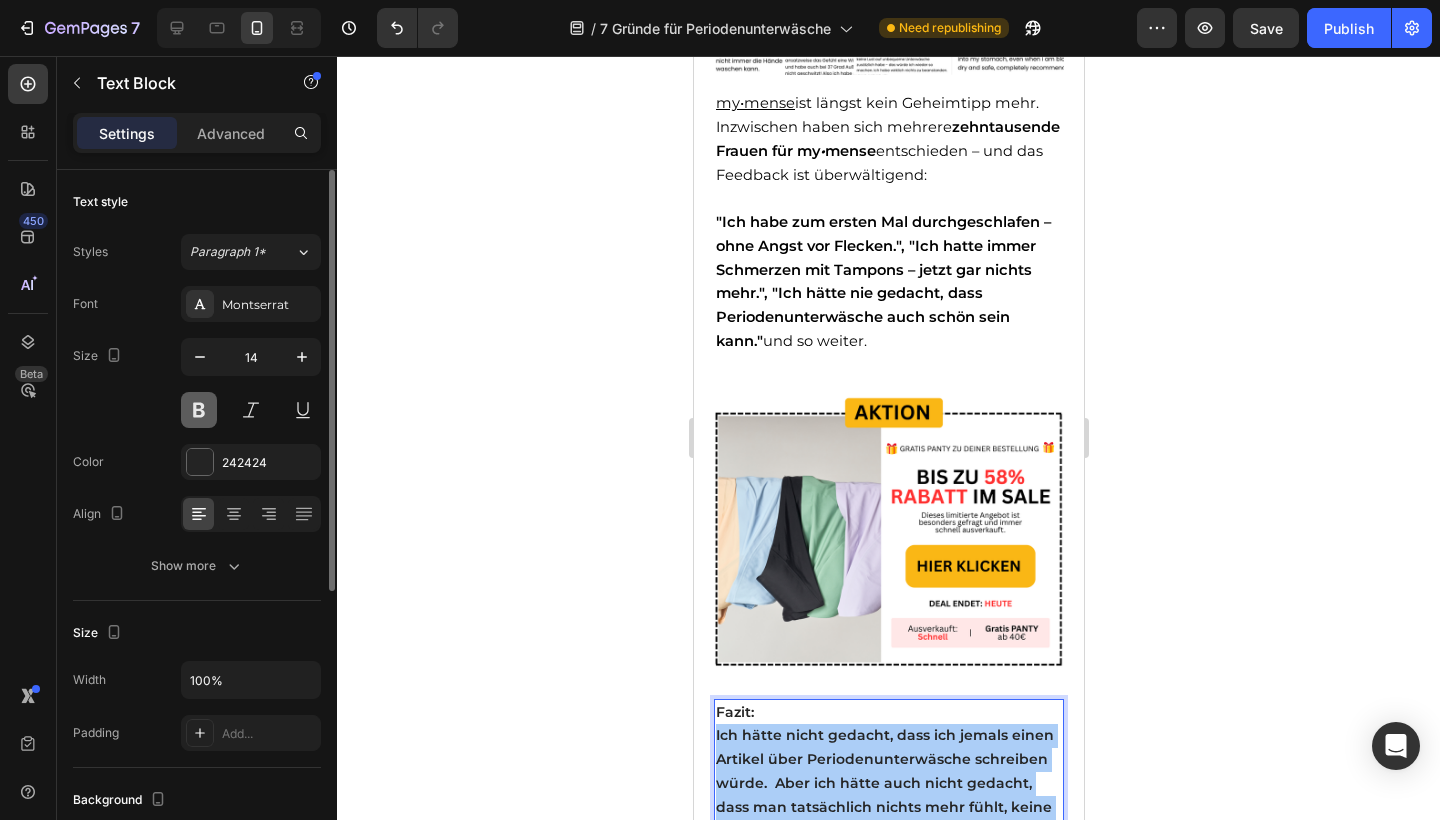 click at bounding box center [199, 410] 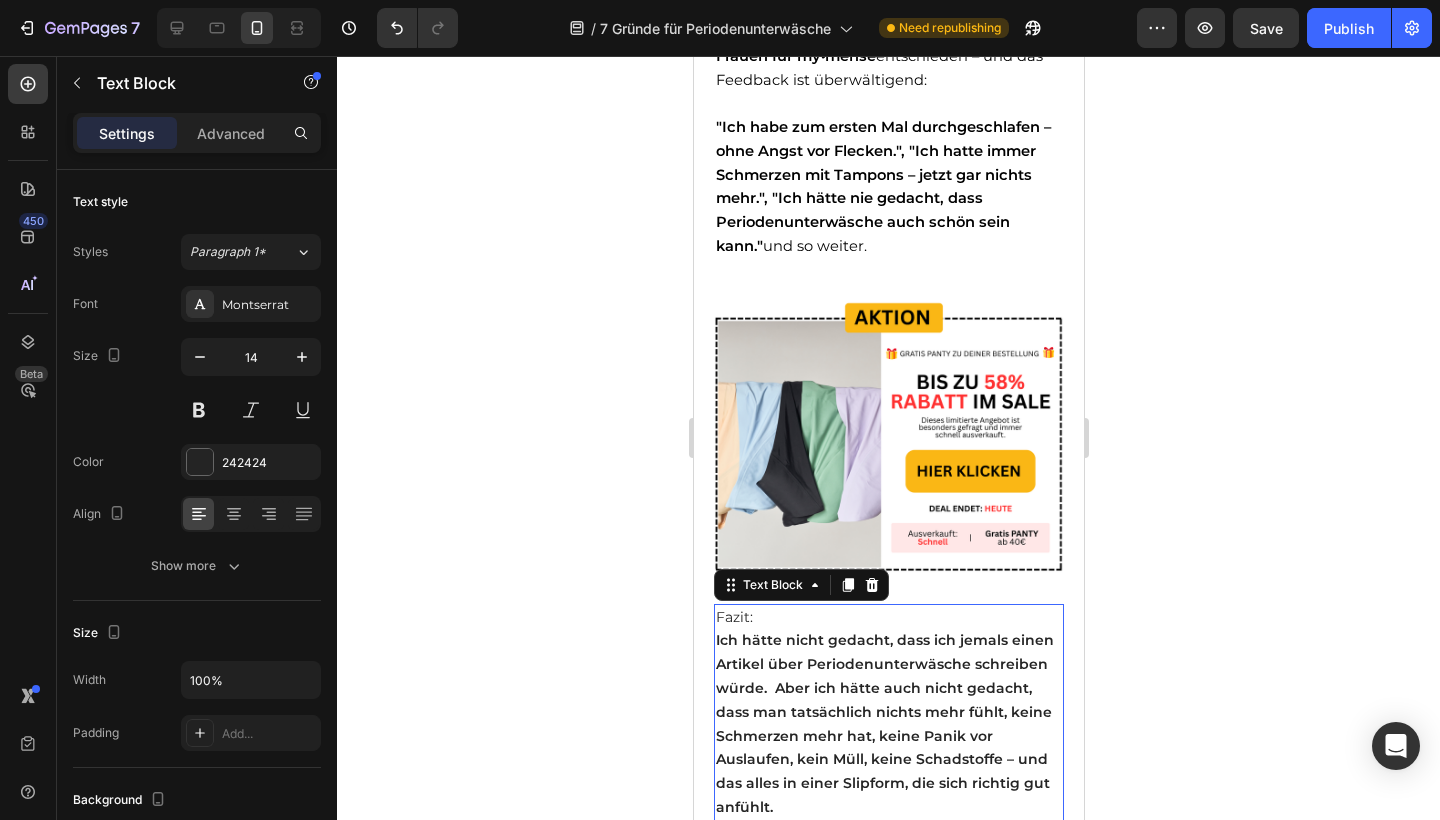 scroll, scrollTop: 5644, scrollLeft: 0, axis: vertical 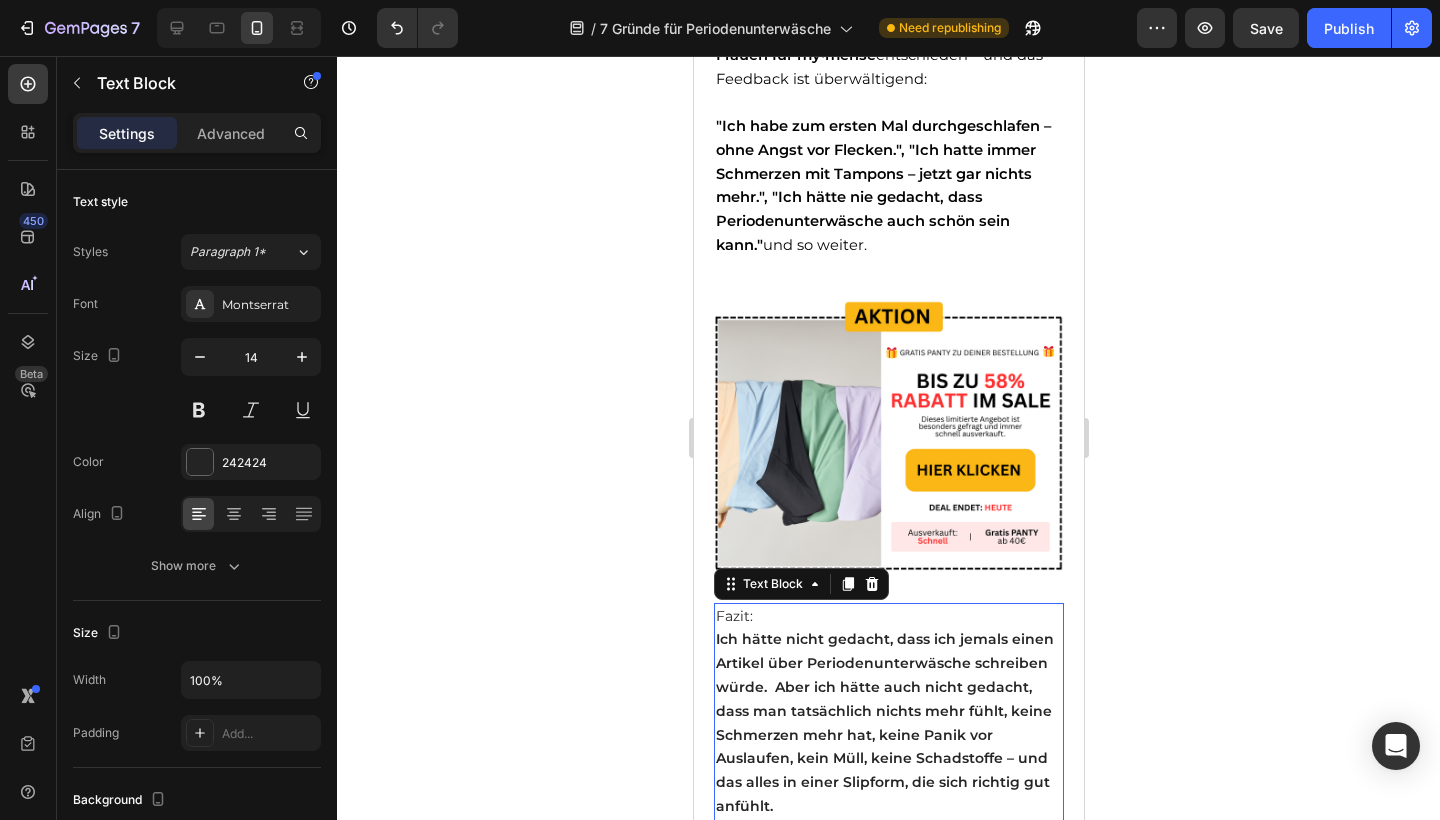 click on "Ich hätte nicht gedacht, dass ich jemals einen Artikel über Periodenunterwäsche schreiben würde.  Aber ich hätte auch nicht gedacht, dass man tatsächlich nichts mehr fühlt, keine Schmerzen mehr hat, keine Panik vor Auslaufen, kein Müll, keine Schadstoffe – und das alles in einer Slipform, die sich richtig gut anfühlt." at bounding box center (884, 722) 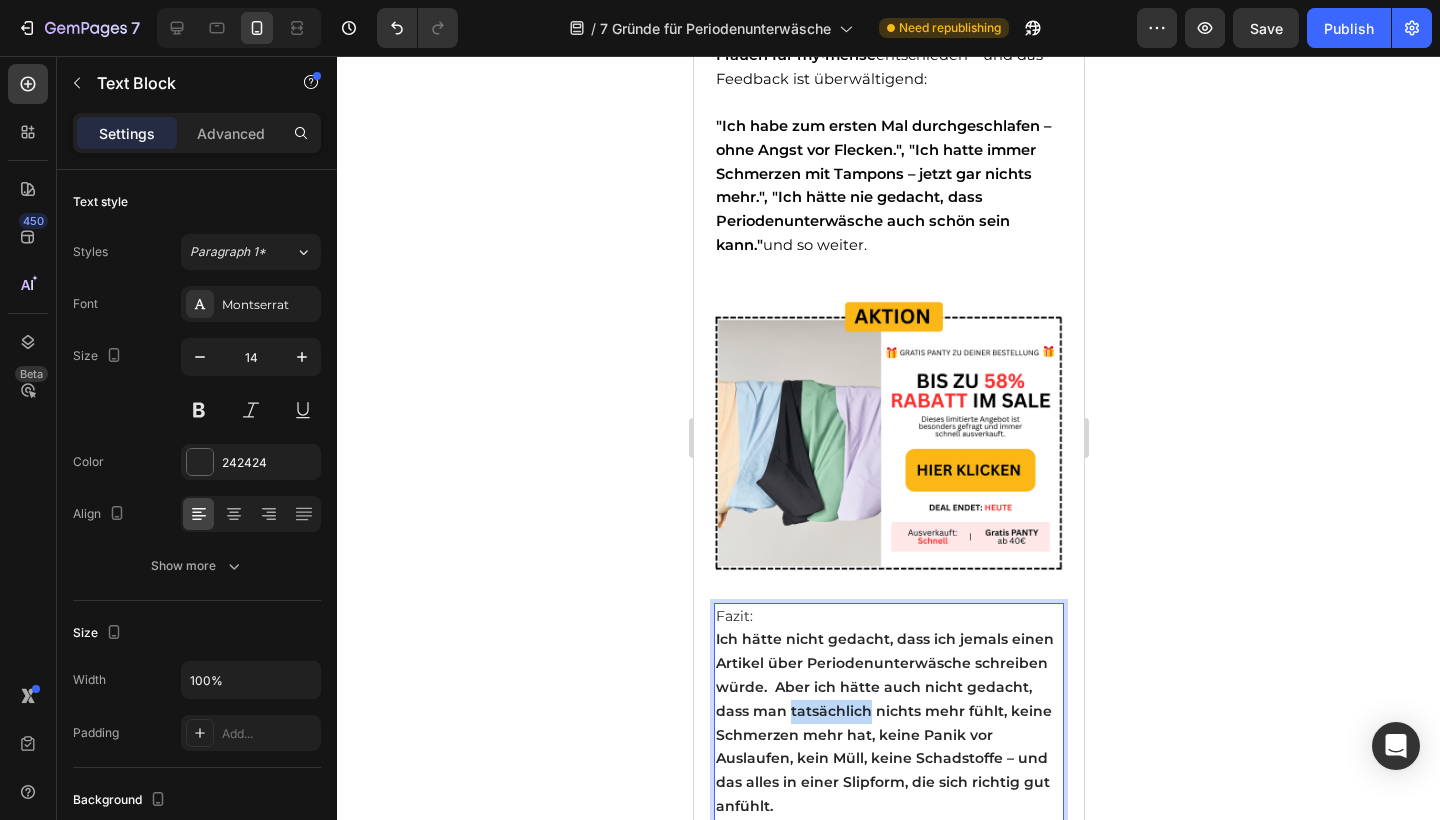 click on "Ich hätte nicht gedacht, dass ich jemals einen Artikel über Periodenunterwäsche schreiben würde.  Aber ich hätte auch nicht gedacht, dass man tatsächlich nichts mehr fühlt, keine Schmerzen mehr hat, keine Panik vor Auslaufen, kein Müll, keine Schadstoffe – und das alles in einer Slipform, die sich richtig gut anfühlt." at bounding box center (884, 722) 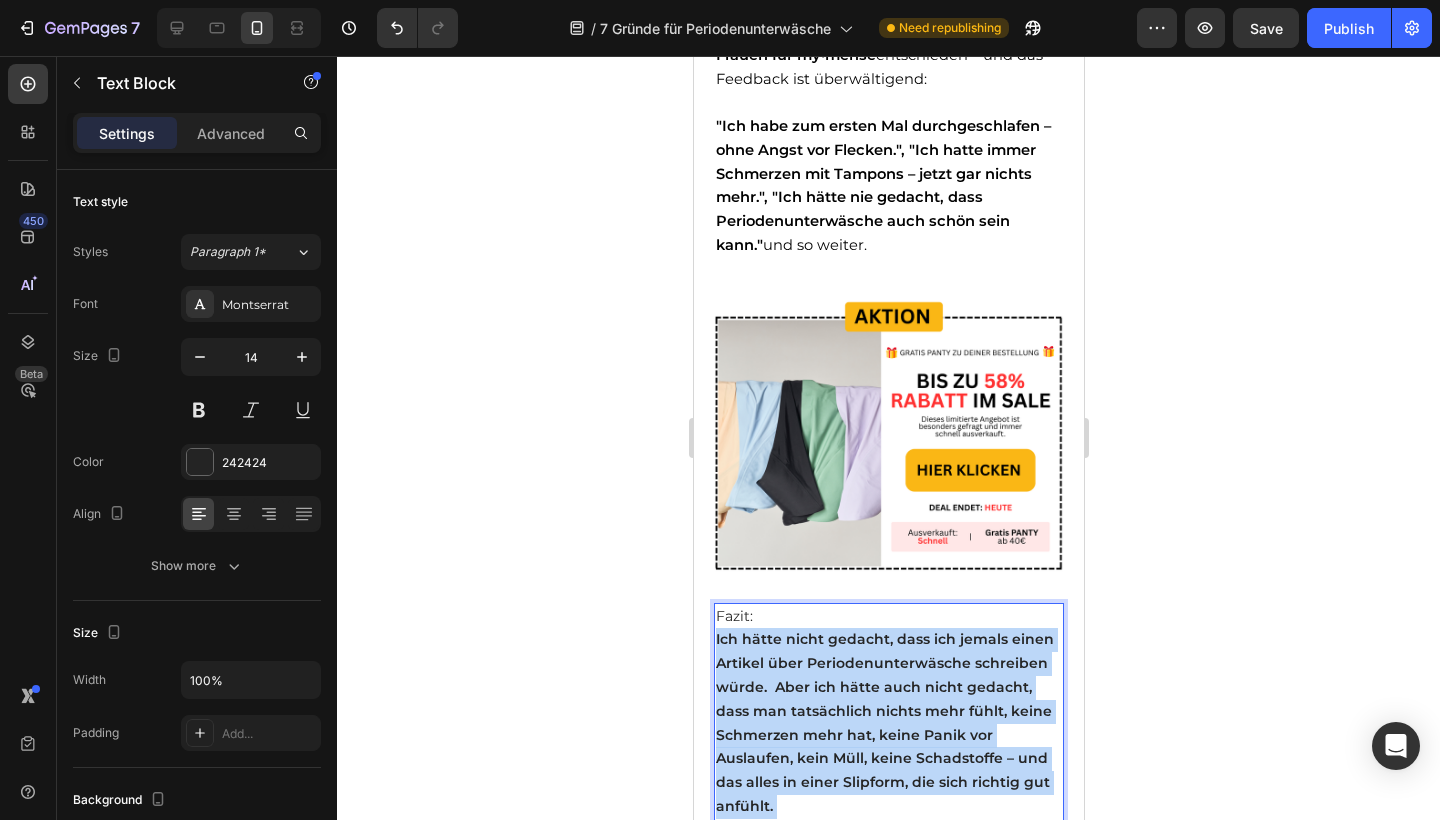 click on "Ich hätte nicht gedacht, dass ich jemals einen Artikel über Periodenunterwäsche schreiben würde.  Aber ich hätte auch nicht gedacht, dass man tatsächlich nichts mehr fühlt, keine Schmerzen mehr hat, keine Panik vor Auslaufen, kein Müll, keine Schadstoffe – und das alles in einer Slipform, die sich richtig gut anfühlt." at bounding box center [884, 722] 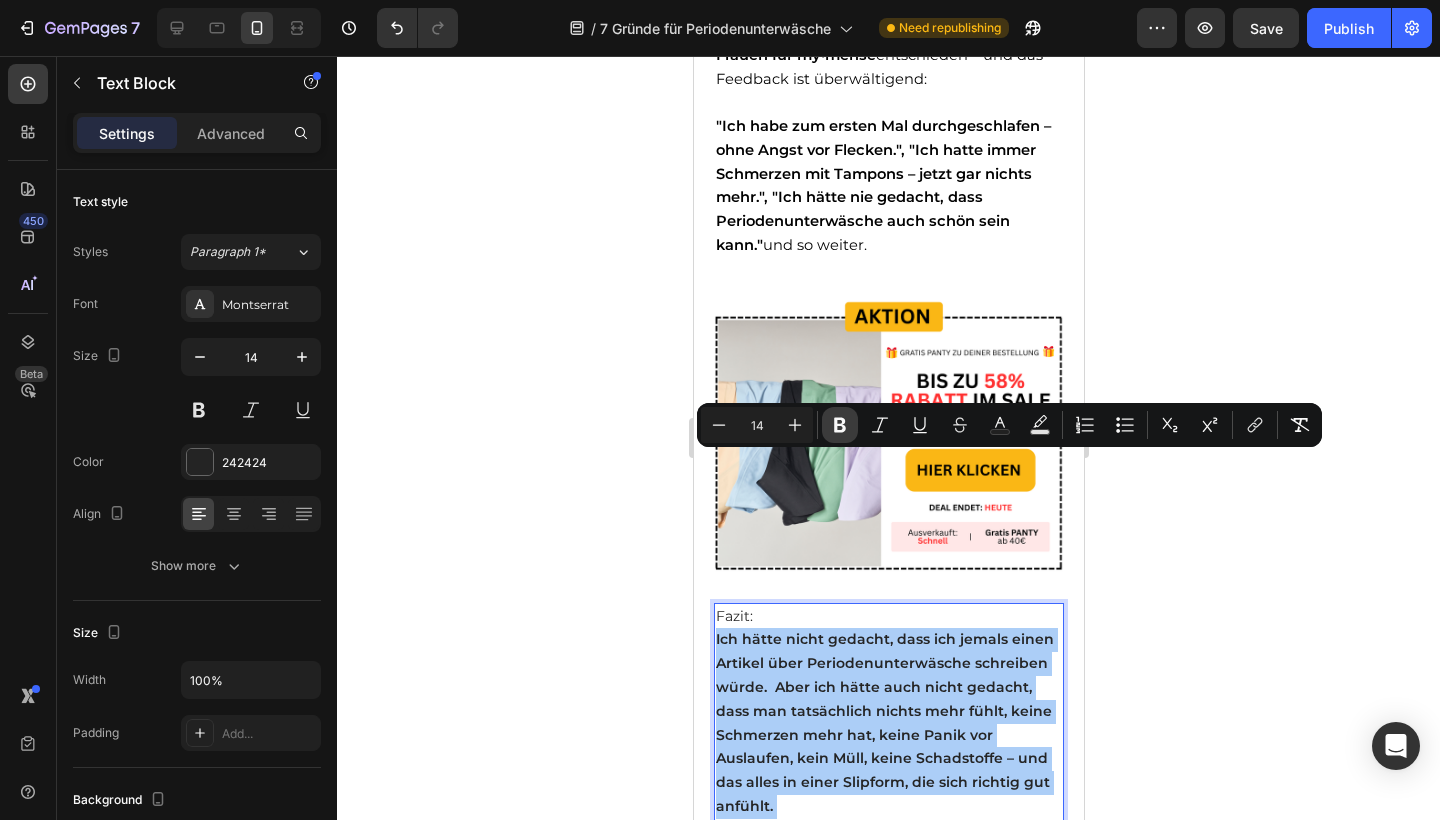 click 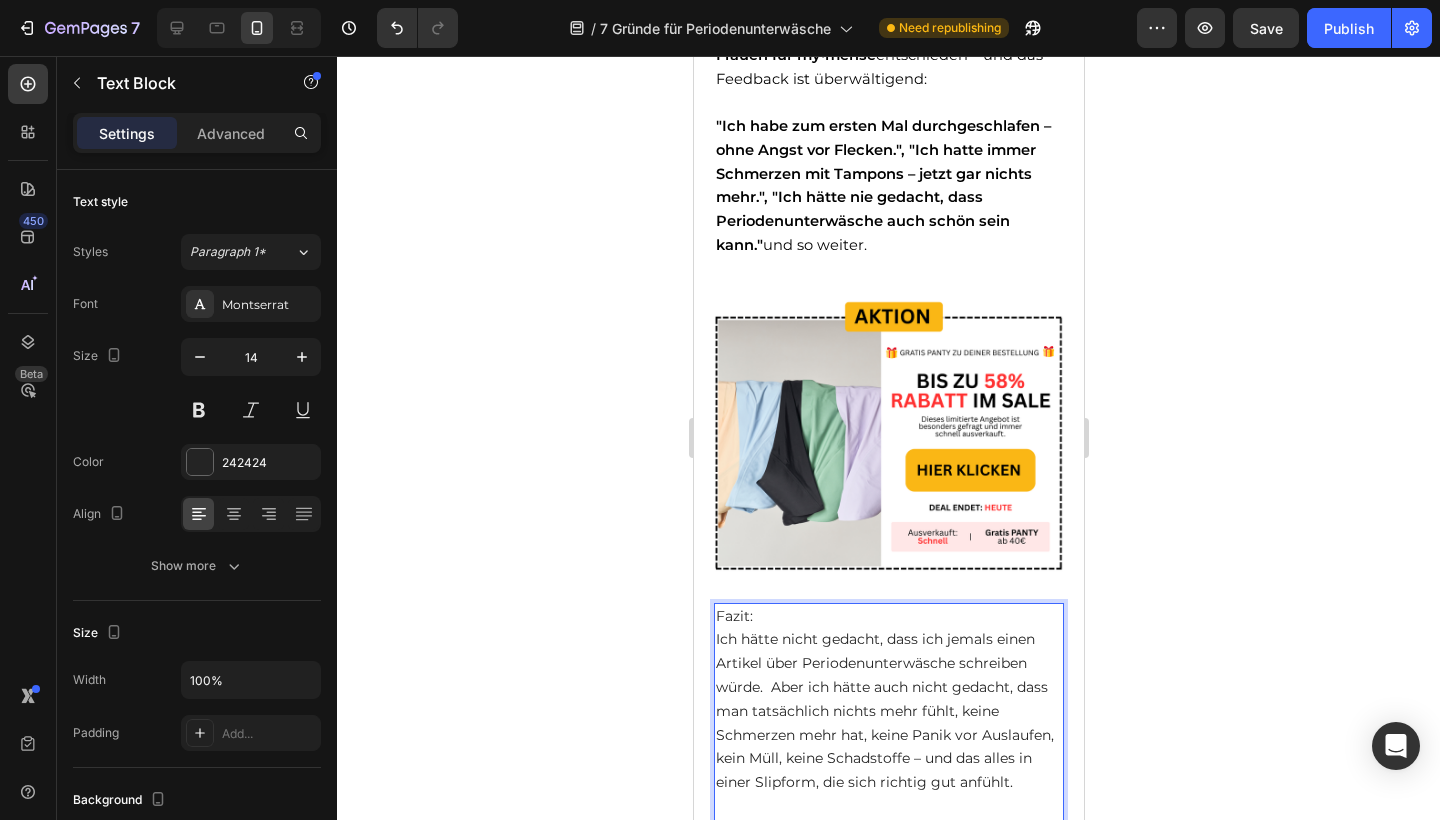 click on "Fazit: Ich hätte nicht gedacht, dass ich jemals einen Artikel über Periodenunterwäsche schreiben würde.  Aber ich hätte auch nicht gedacht, dass man tatsächlich nichts mehr fühlt, keine Schmerzen mehr hat, keine Panik vor Auslaufen, kein Müll, keine Schadstoffe – und das alles in einer Slipform, die sich richtig gut anfühlt. Wenn du also gerade am Überlegen bist, das erste Mal Periodenunterwäsche zu probieren oder deine alte zu ersetzen – tu dir den Gefallen und probier my•mense." at bounding box center (888, 759) 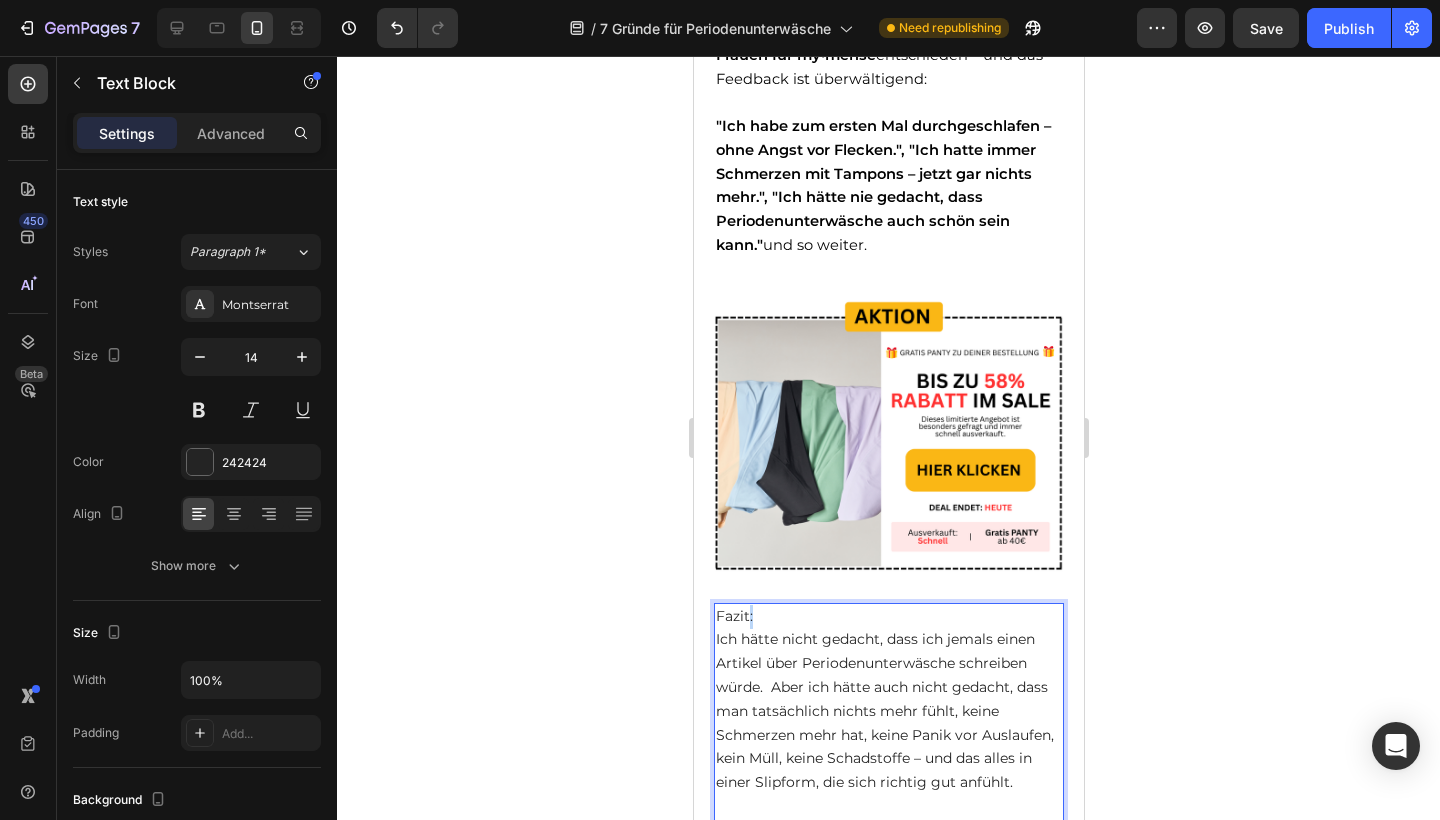 click on "Fazit: Ich hätte nicht gedacht, dass ich jemals einen Artikel über Periodenunterwäsche schreiben würde.  Aber ich hätte auch nicht gedacht, dass man tatsächlich nichts mehr fühlt, keine Schmerzen mehr hat, keine Panik vor Auslaufen, kein Müll, keine Schadstoffe – und das alles in einer Slipform, die sich richtig gut anfühlt. Wenn du also gerade am Überlegen bist, das erste Mal Periodenunterwäsche zu probieren oder deine alte zu ersetzen – tu dir den Gefallen und probier my•mense." at bounding box center (888, 759) 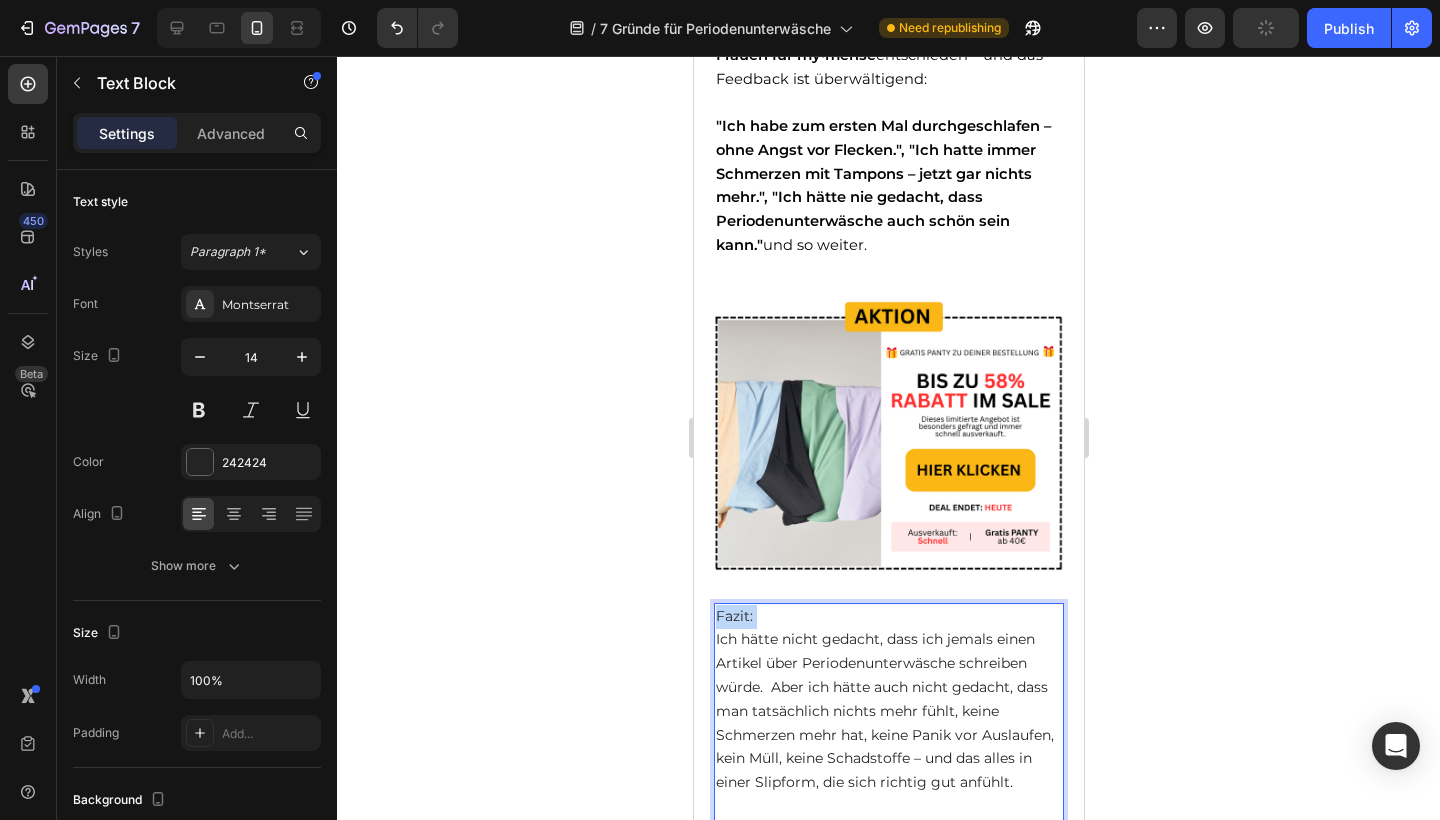 click on "Fazit: Ich hätte nicht gedacht, dass ich jemals einen Artikel über Periodenunterwäsche schreiben würde.  Aber ich hätte auch nicht gedacht, dass man tatsächlich nichts mehr fühlt, keine Schmerzen mehr hat, keine Panik vor Auslaufen, kein Müll, keine Schadstoffe – und das alles in einer Slipform, die sich richtig gut anfühlt. Wenn du also gerade am Überlegen bist, das erste Mal Periodenunterwäsche zu probieren oder deine alte zu ersetzen – tu dir den Gefallen und probier my•mense." at bounding box center [888, 759] 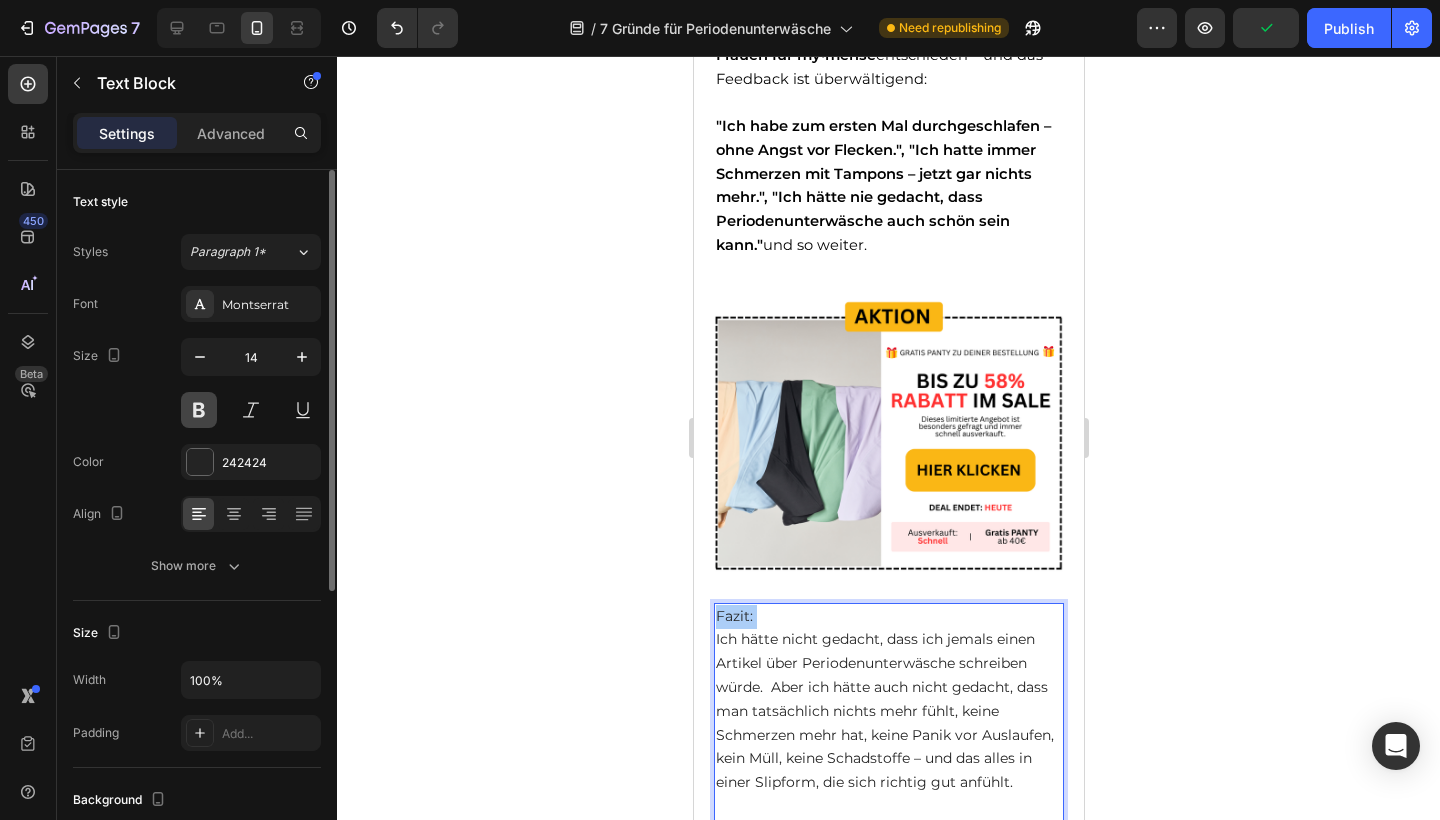 click at bounding box center [199, 410] 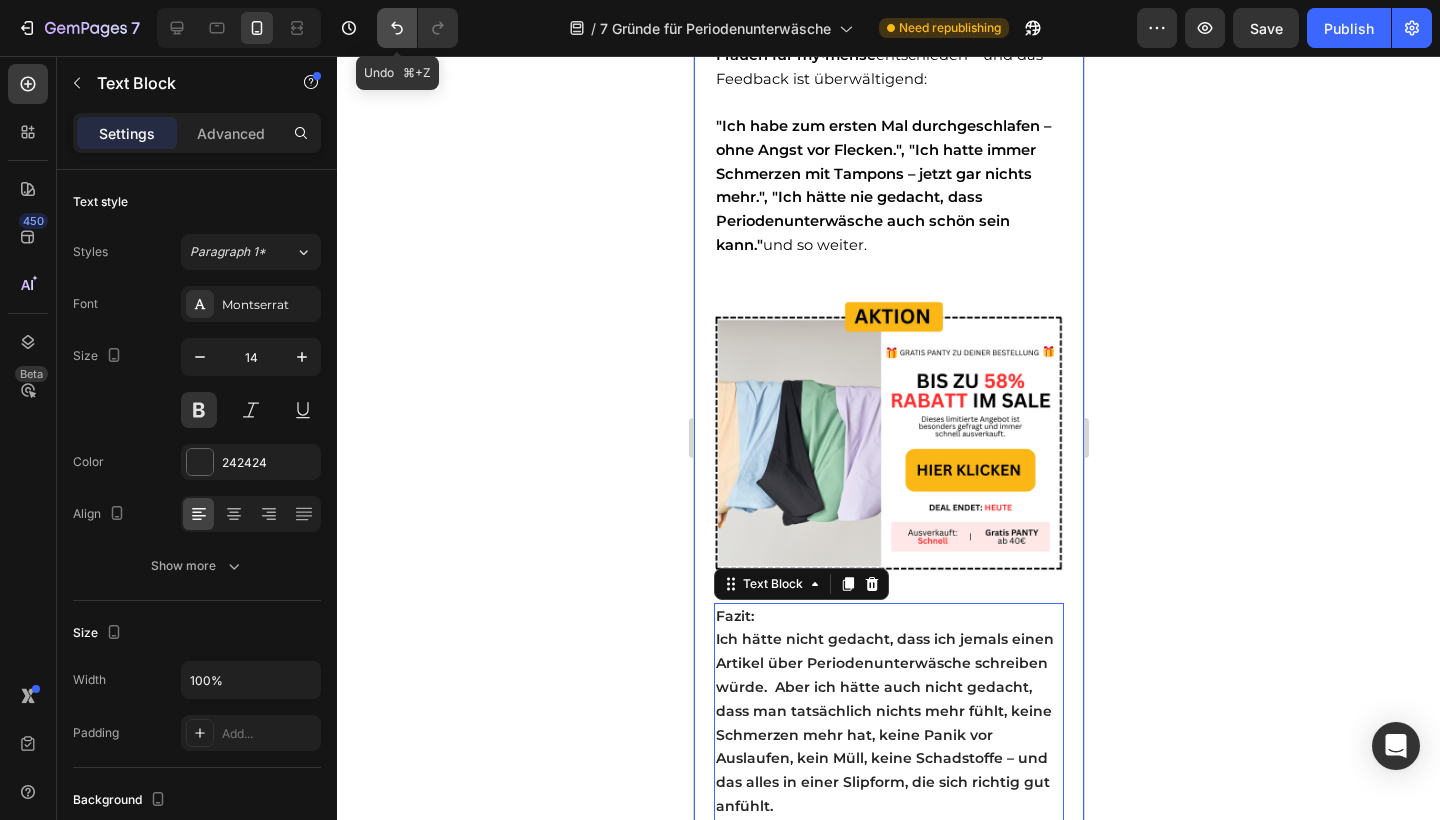 click 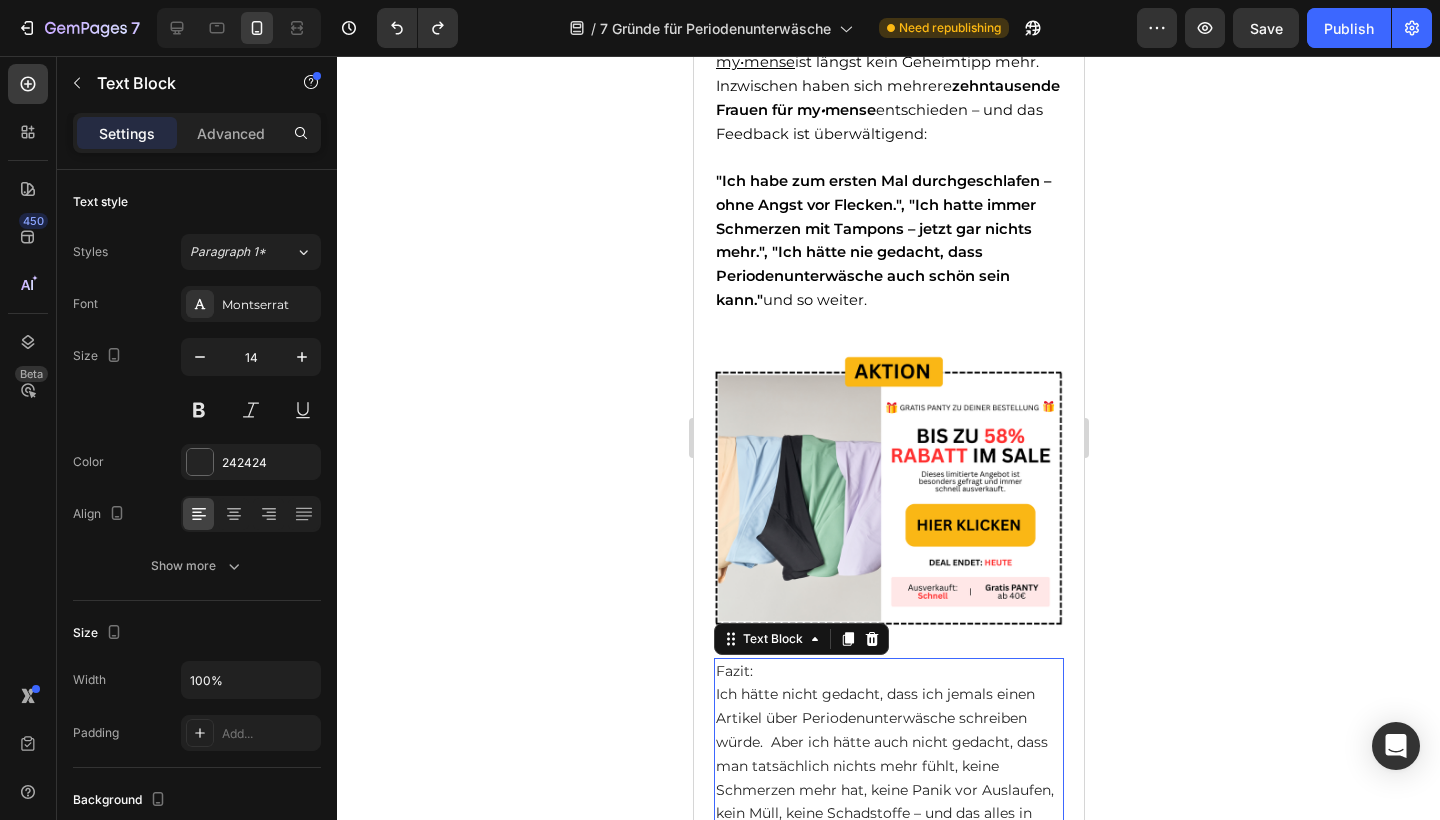 scroll, scrollTop: 5590, scrollLeft: 0, axis: vertical 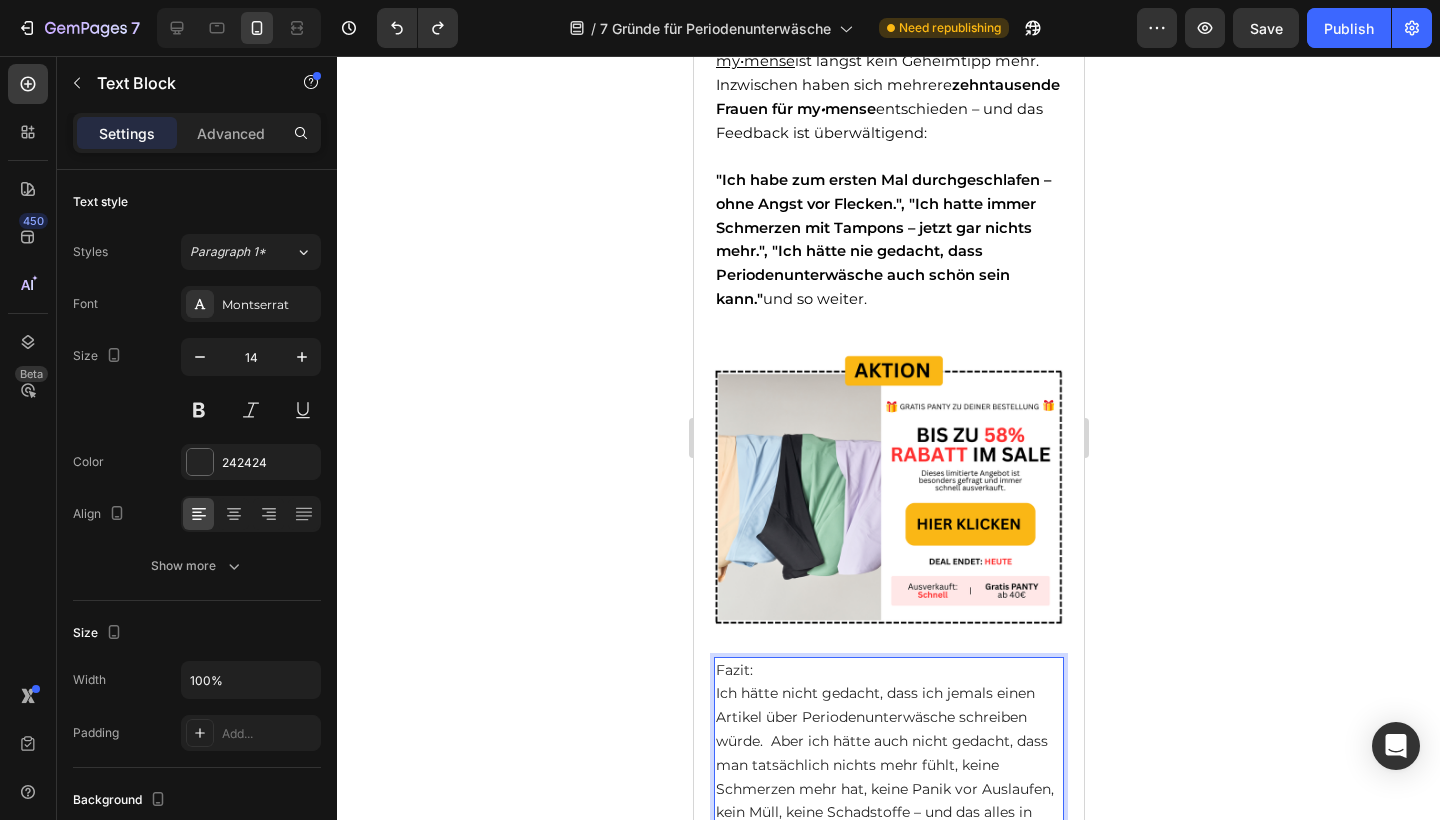 click on "Fazit: Ich hätte nicht gedacht, dass ich jemals einen Artikel über Periodenunterwäsche schreiben würde.  Aber ich hätte auch nicht gedacht, dass man tatsächlich nichts mehr fühlt, keine Schmerzen mehr hat, keine Panik vor Auslaufen, kein Müll, keine Schadstoffe – und das alles in einer Slipform, die sich richtig gut anfühlt. Wenn du also gerade am Überlegen bist, das erste Mal Periodenunterwäsche zu probieren oder deine alte zu ersetzen – tu dir den Gefallen und probier my•mense." at bounding box center [888, 813] 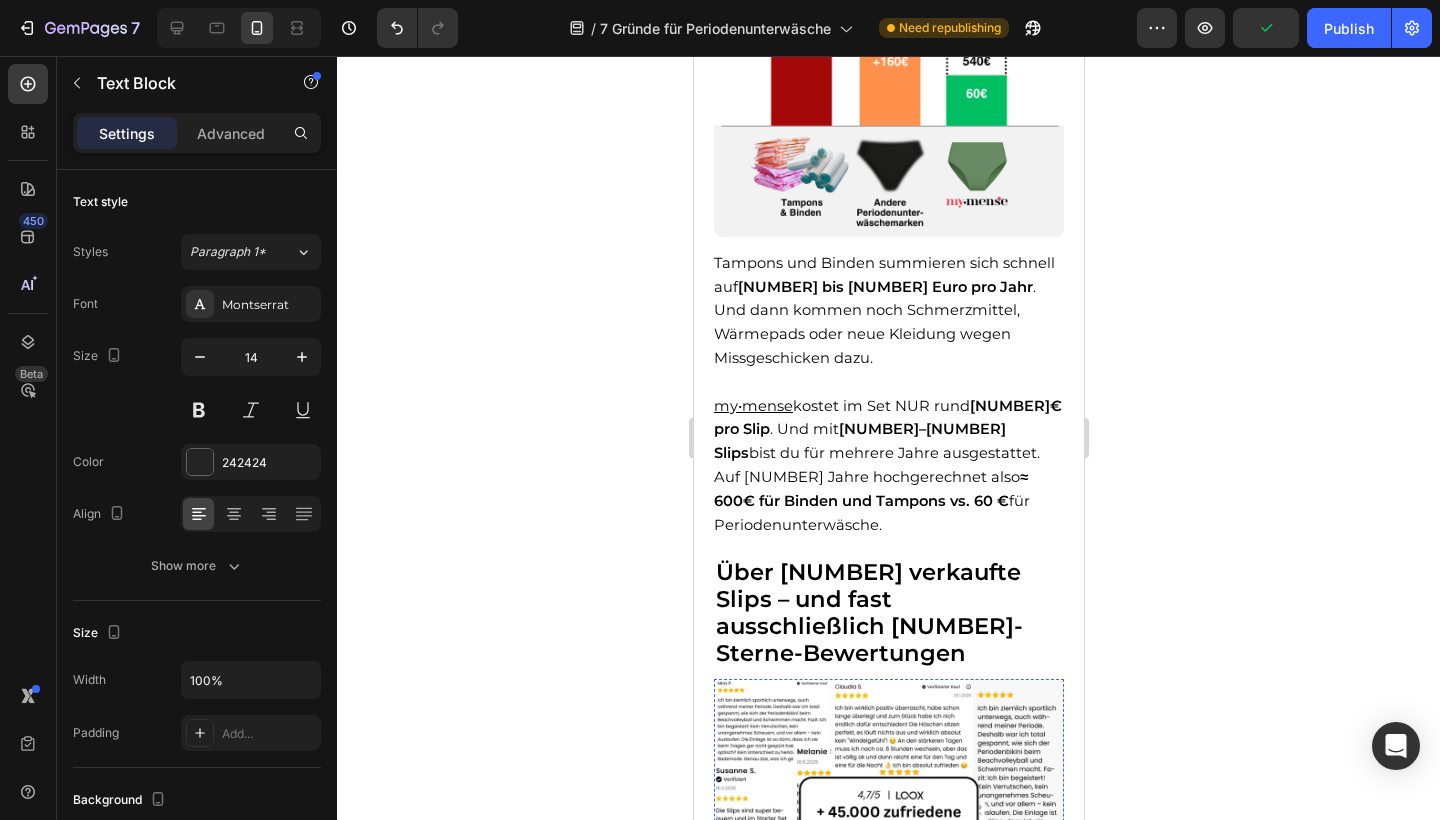scroll, scrollTop: 4610, scrollLeft: 0, axis: vertical 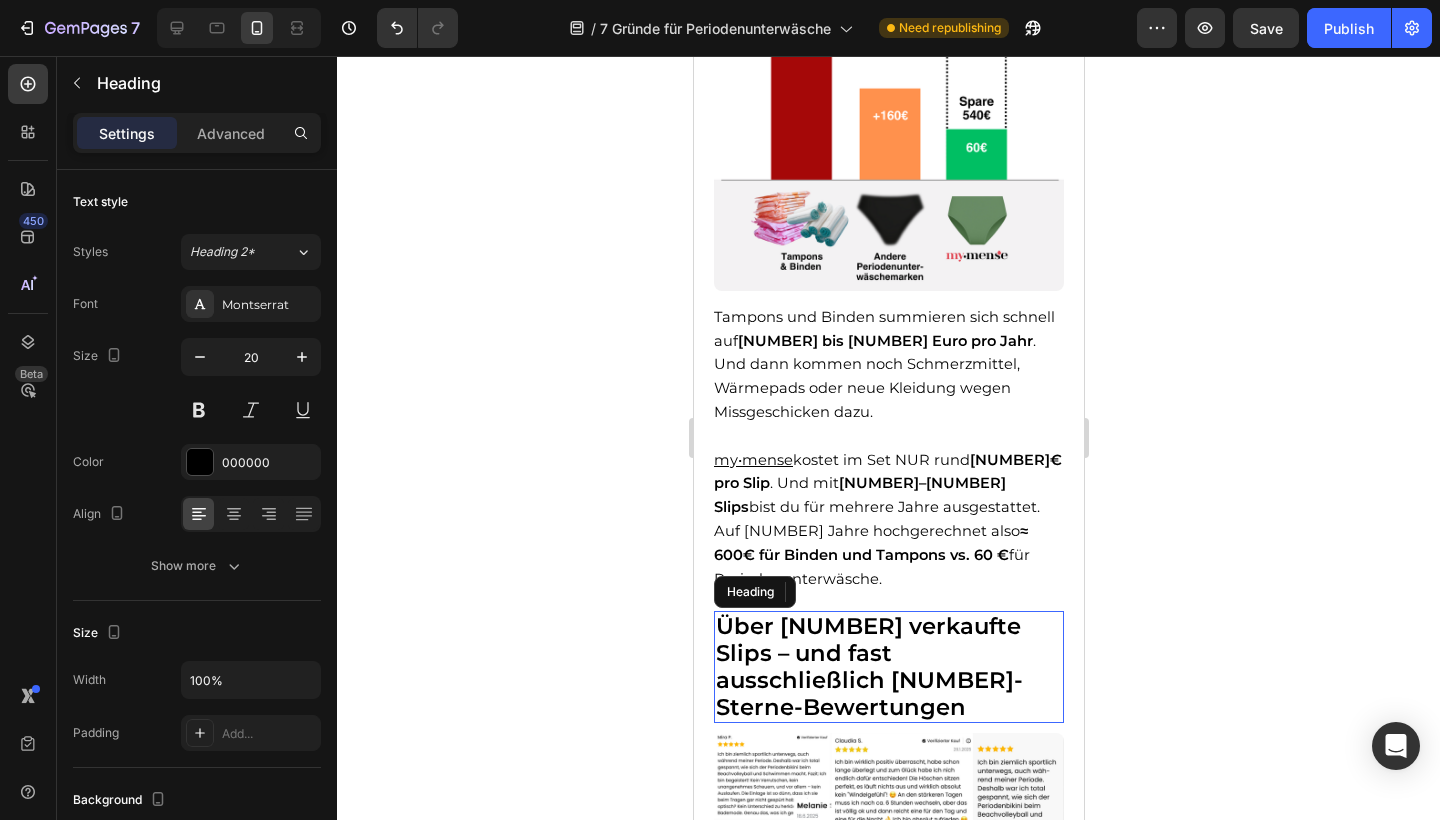 click on "Über [NUMBER] verkaufte Slips – und fast ausschließlich [NUMBER]-Sterne-Bewertungen" at bounding box center [868, 666] 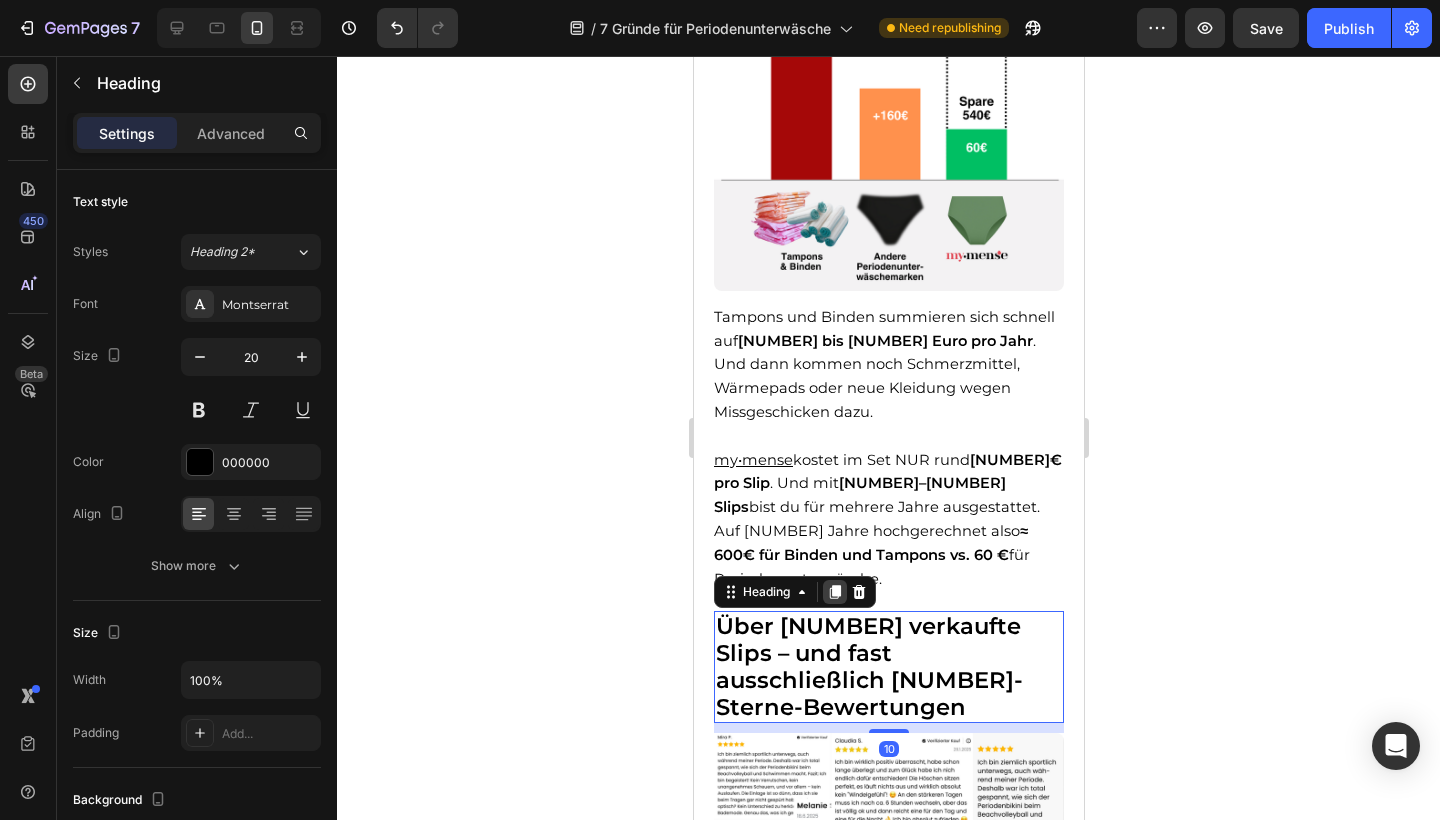 click 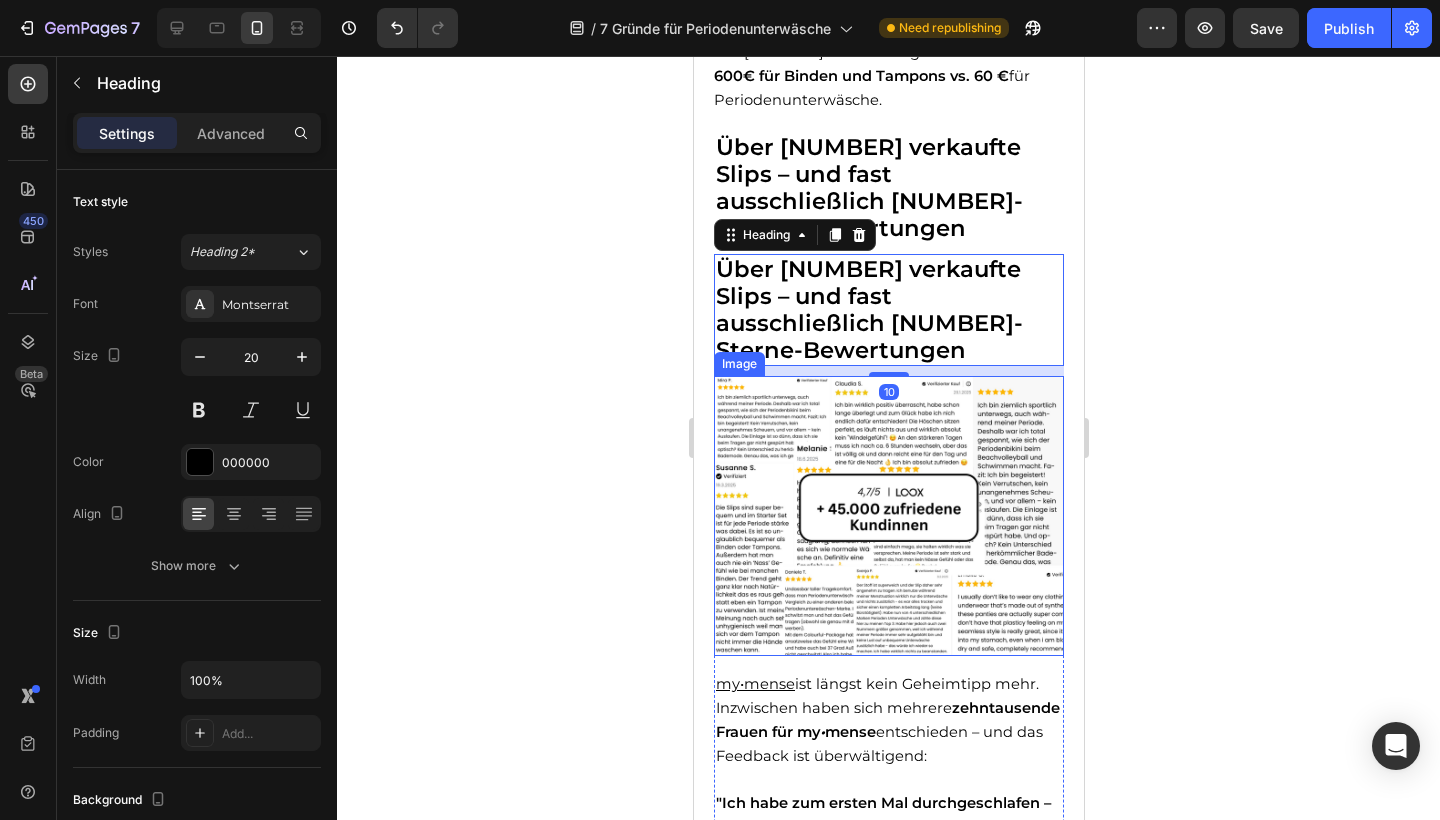 scroll, scrollTop: 5090, scrollLeft: 0, axis: vertical 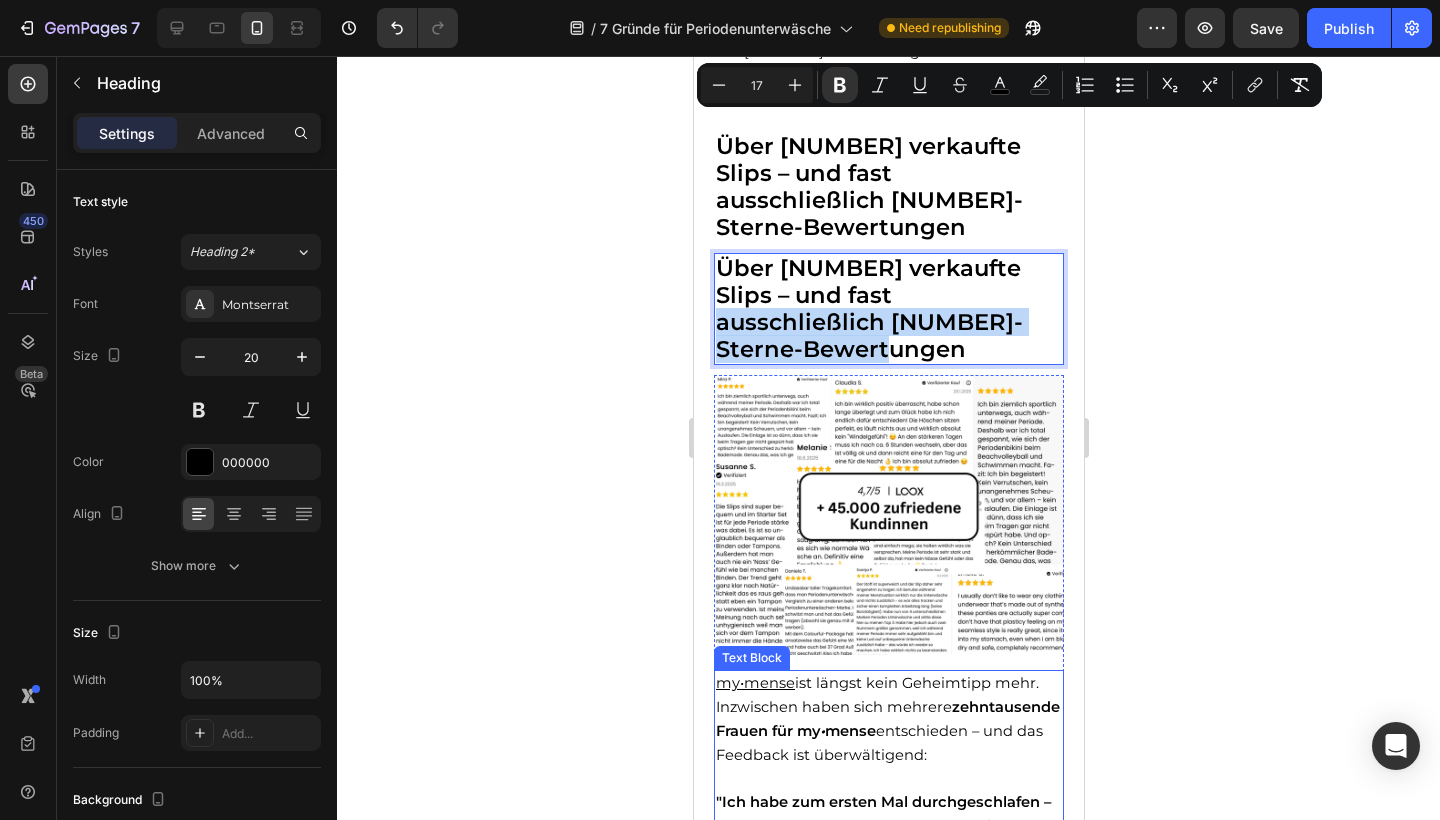 drag, startPoint x: 881, startPoint y: 140, endPoint x: 852, endPoint y: 746, distance: 606.6935 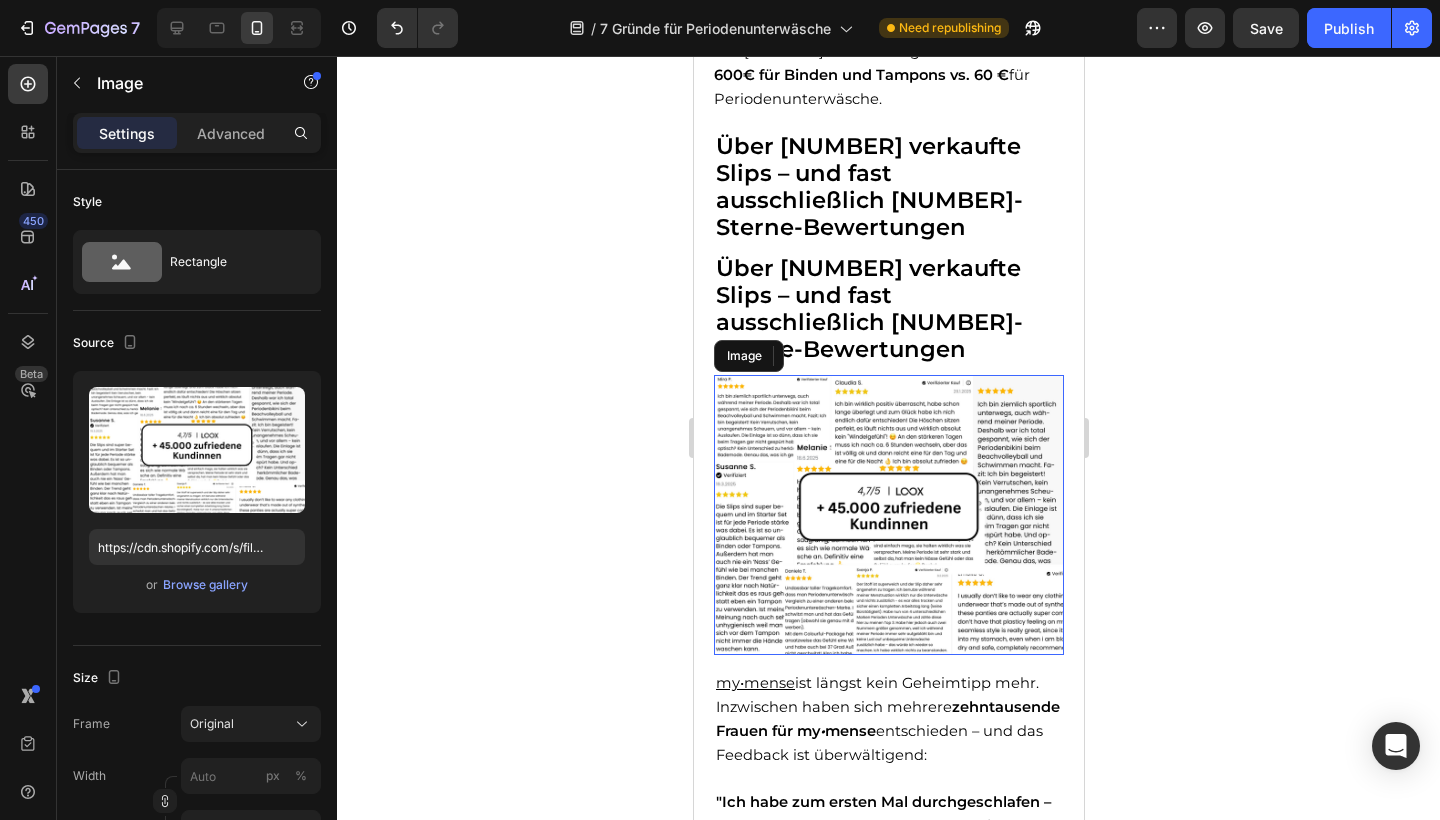 click at bounding box center (888, 515) 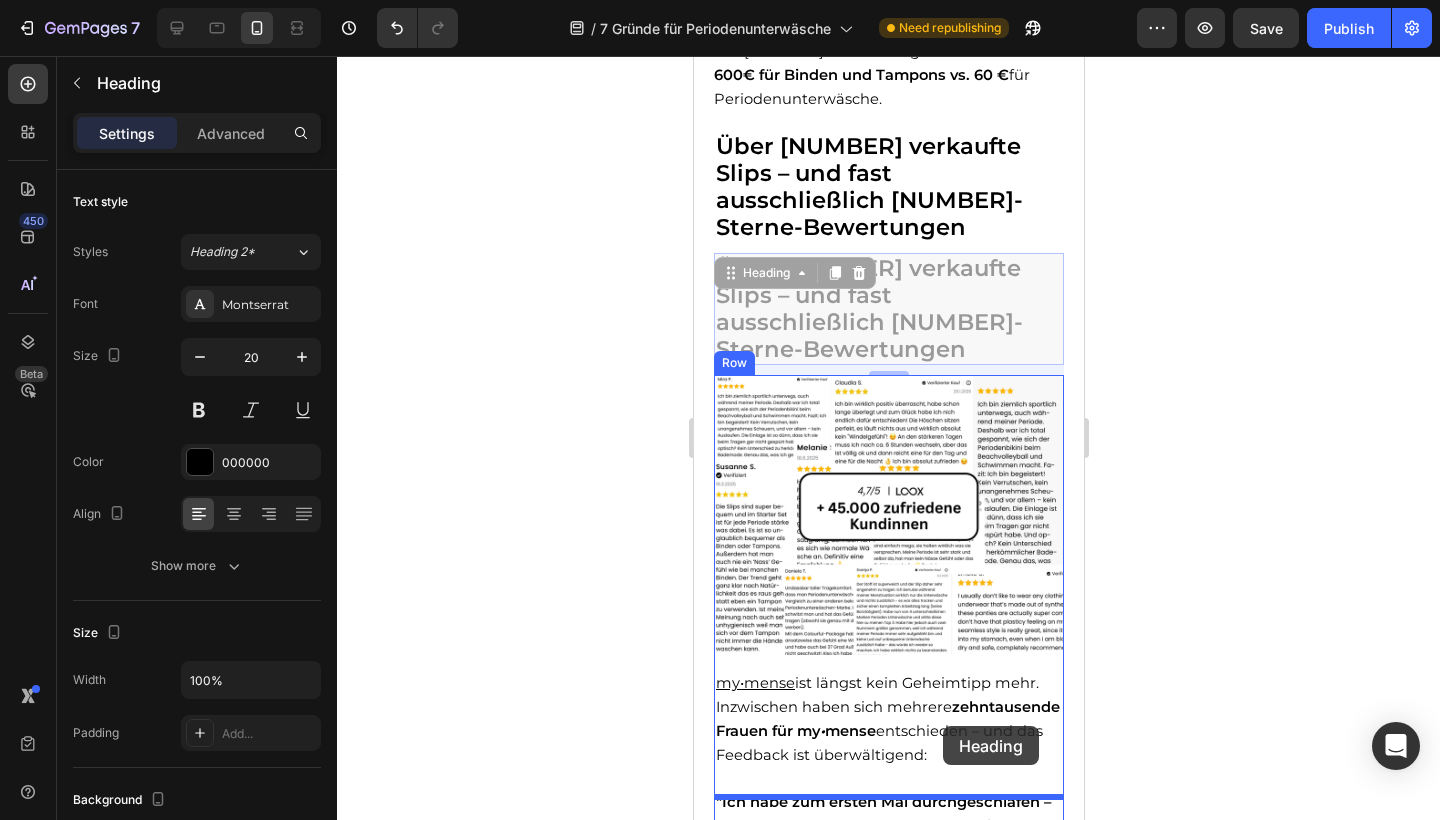 drag, startPoint x: 993, startPoint y: 162, endPoint x: 942, endPoint y: 726, distance: 566.30115 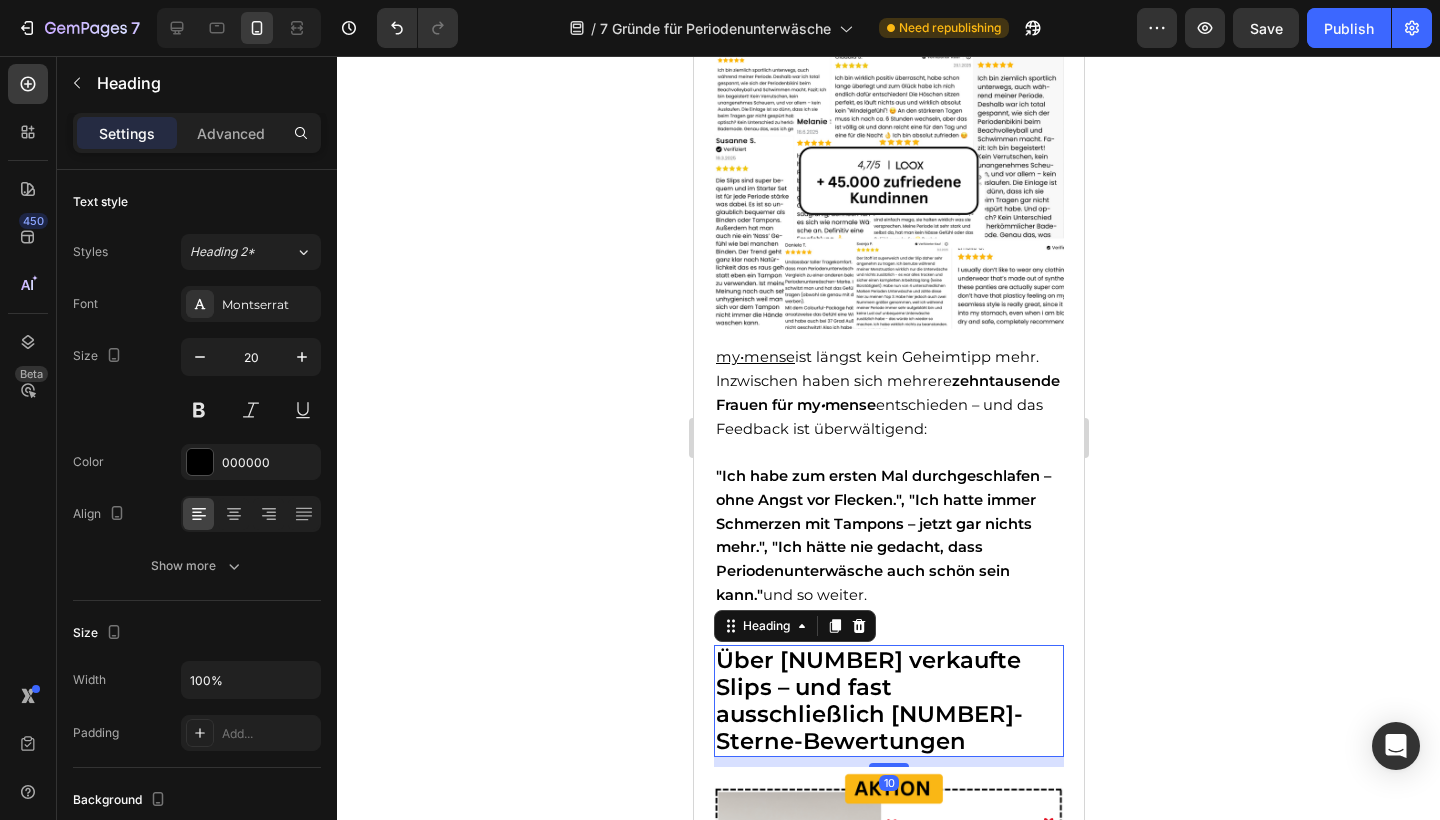 scroll, scrollTop: 5298, scrollLeft: 0, axis: vertical 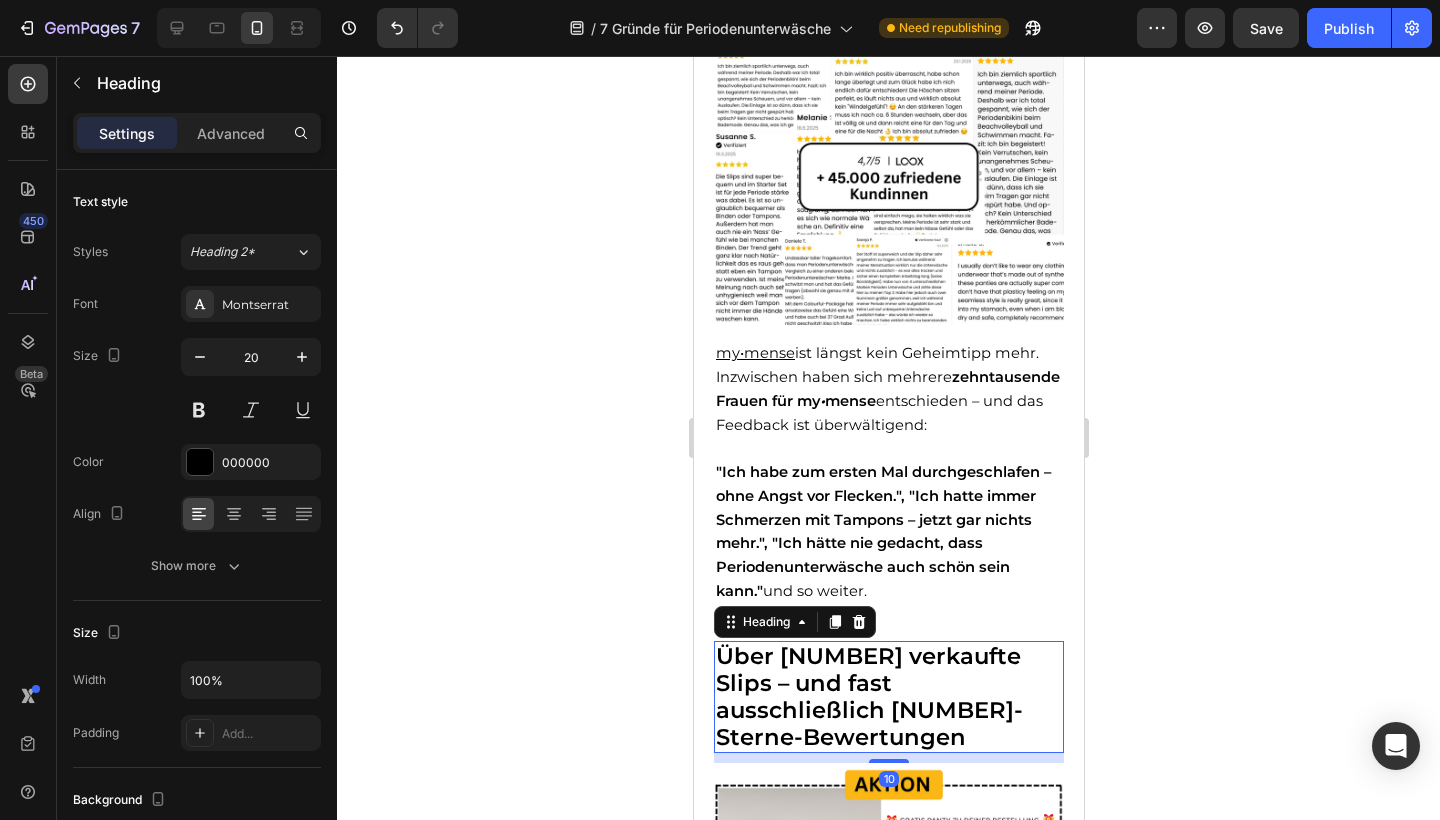 click on "Über [NUMBER] verkaufte Slips – und fast ausschließlich [NUMBER]-Sterne-Bewertungen" at bounding box center [888, 697] 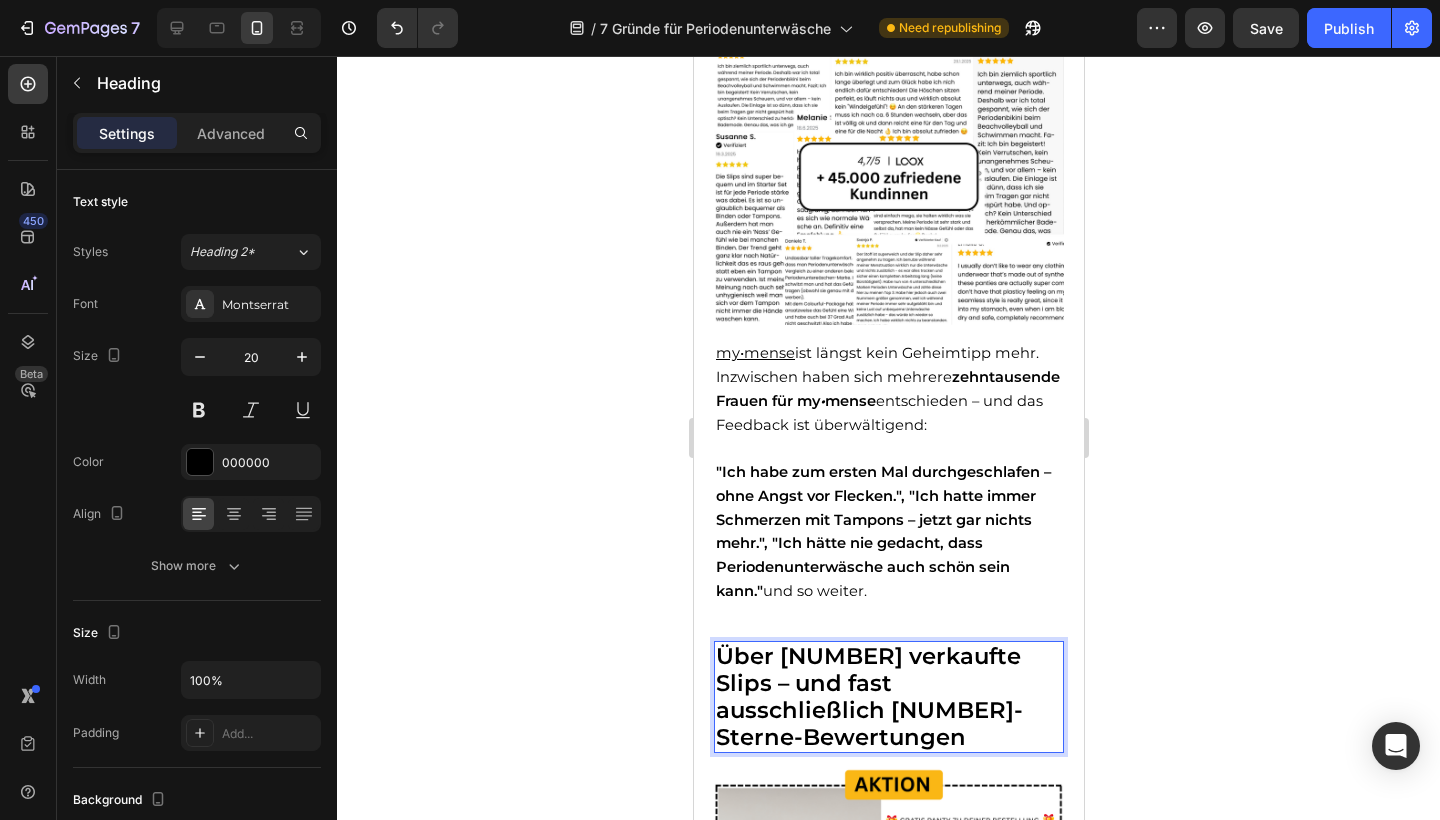 click on "Über [NUMBER] verkaufte Slips – und fast ausschließlich [NUMBER]-Sterne-Bewertungen" at bounding box center (888, 697) 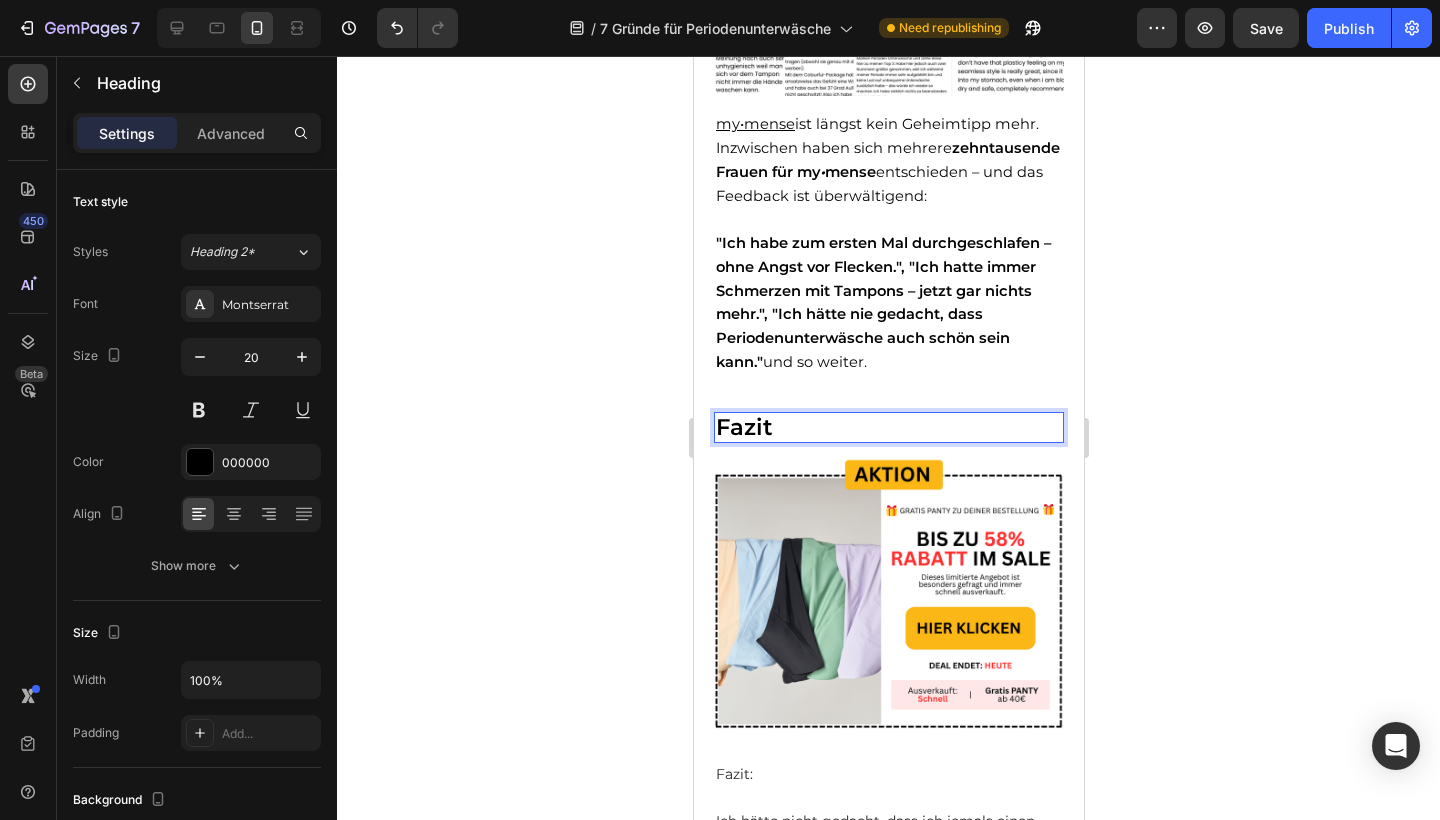 scroll, scrollTop: 5638, scrollLeft: 0, axis: vertical 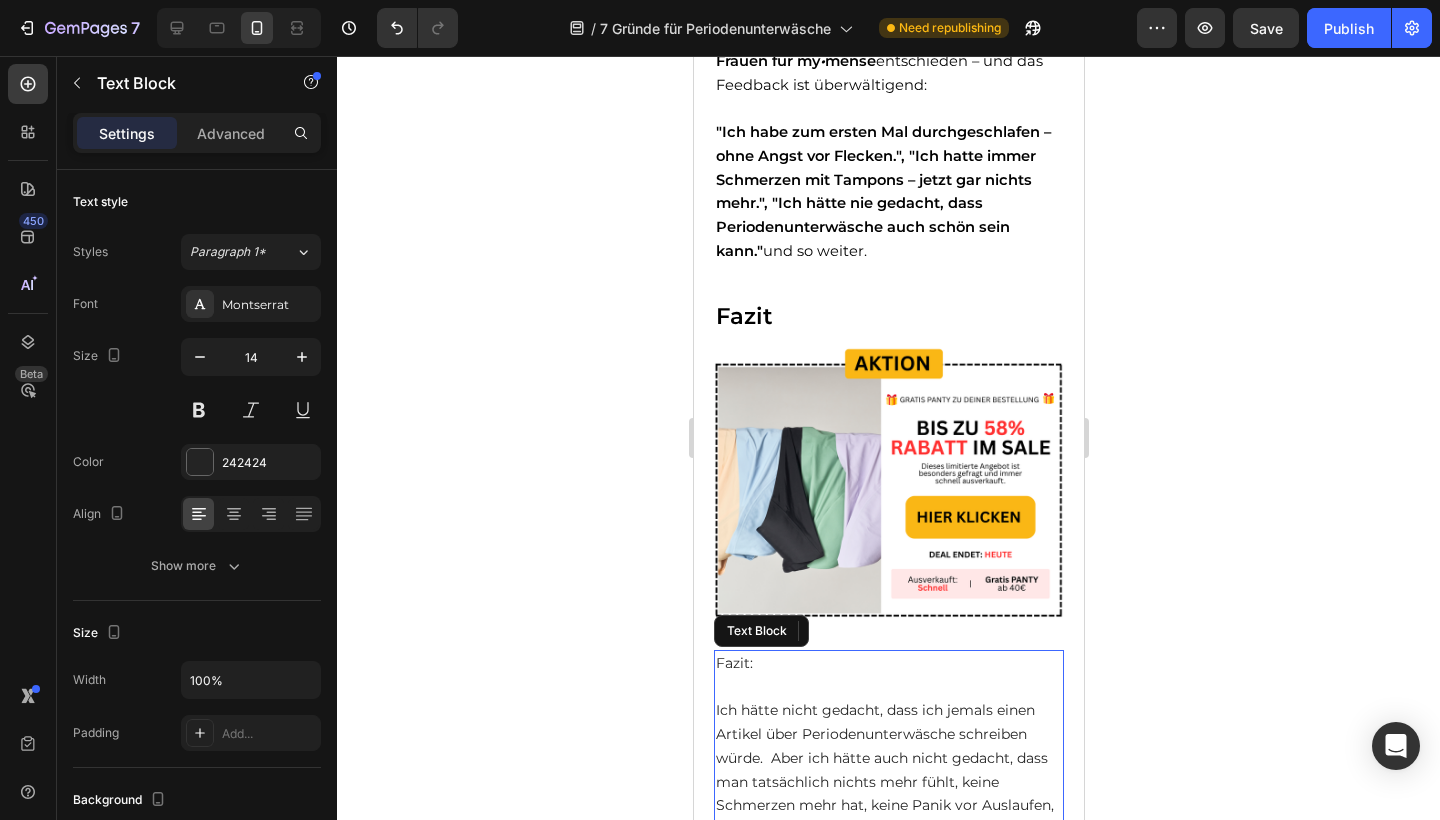 click on "Fazit: ⁠⁠⁠⁠⁠⁠⁠ Ich hätte nicht gedacht, dass ich jemals einen Artikel über Periodenunterwäsche schreiben würde.  Aber ich hätte auch nicht gedacht, dass man tatsächlich nichts mehr fühlt, keine Schmerzen mehr hat, keine Panik vor Auslaufen, kein Müll, keine Schadstoffe – und das alles in einer Slipform, die sich richtig gut anfühlt. Wenn du also gerade am Überlegen bist, das erste Mal Periodenunterwäsche zu probieren oder deine alte zu ersetzen – tu dir den Gefallen und probier my•mense." at bounding box center (888, 818) 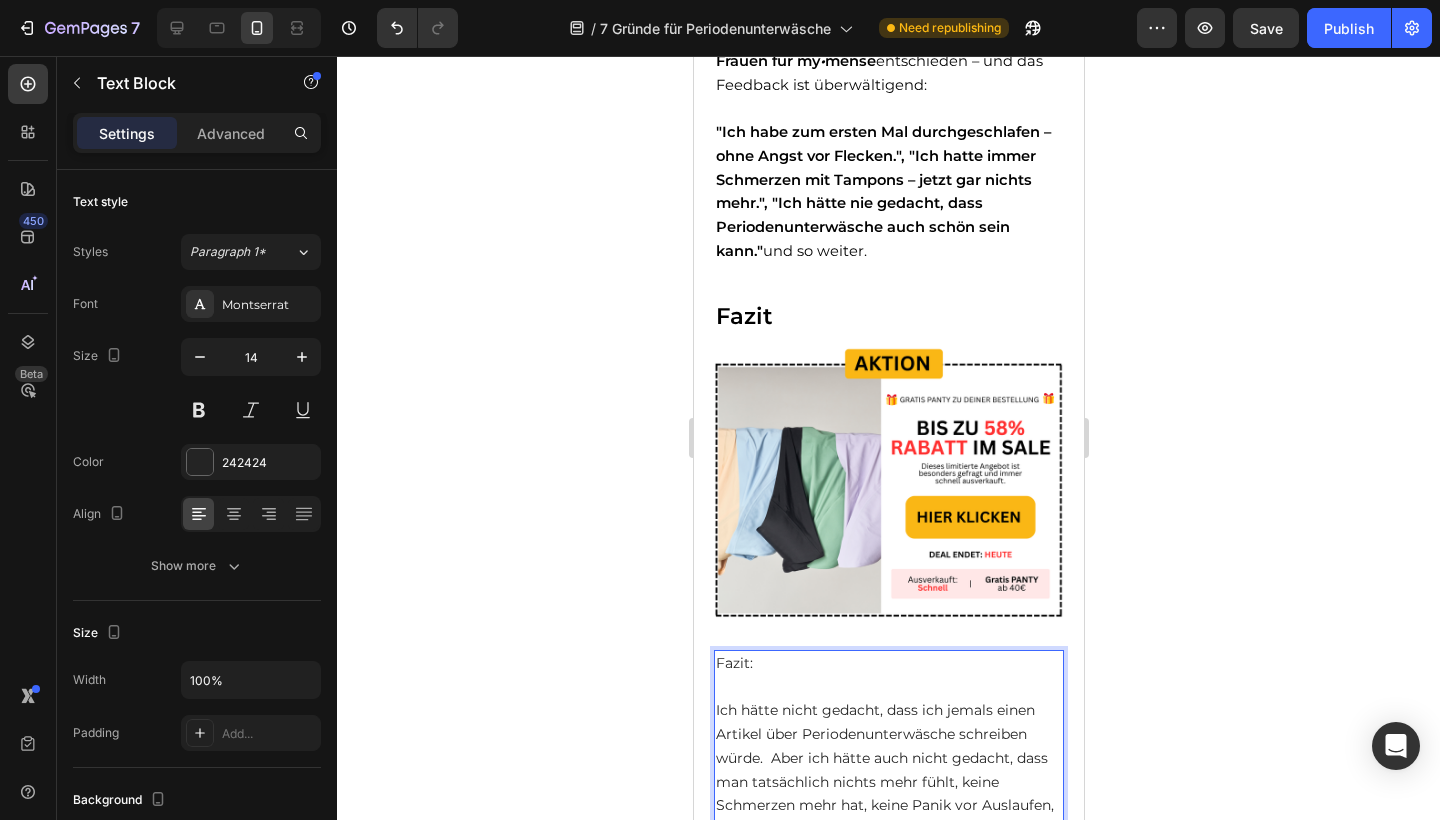 click on "Fazit: Ich hätte nicht gedacht, dass ich jemals einen Artikel über Periodenunterwäsche schreiben würde.  Aber ich hätte auch nicht gedacht, dass man tatsächlich nichts mehr fühlt, keine Schmerzen mehr hat, keine Panik vor Auslaufen, kein Müll, keine Schadstoffe – und das alles in einer Slipform, die sich richtig gut anfühlt. Wenn du also gerade am Überlegen bist, das erste Mal Periodenunterwäsche zu probieren oder deine alte zu ersetzen – tu dir den Gefallen und probier my•mense." at bounding box center (888, 818) 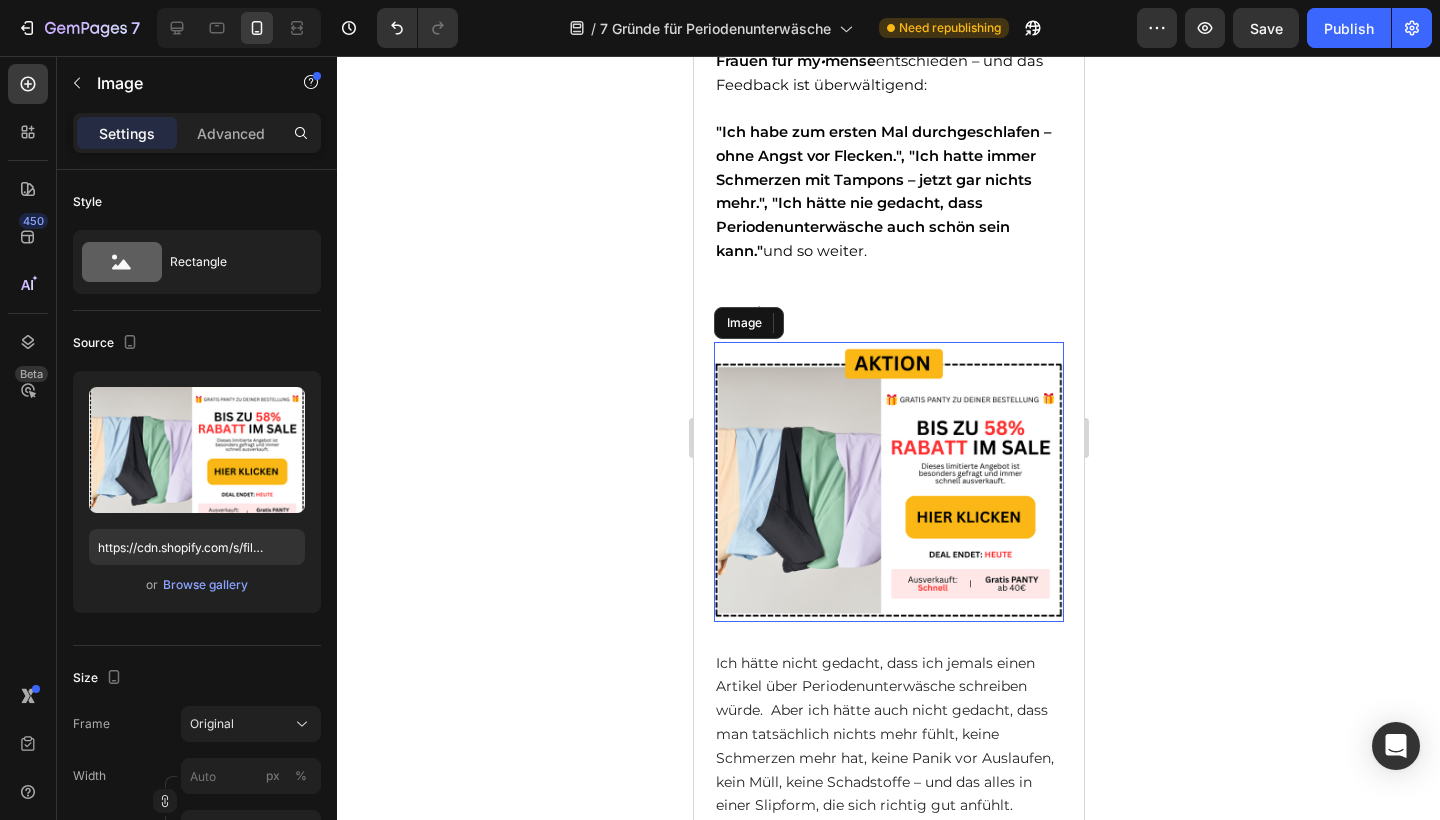 click at bounding box center [888, 482] 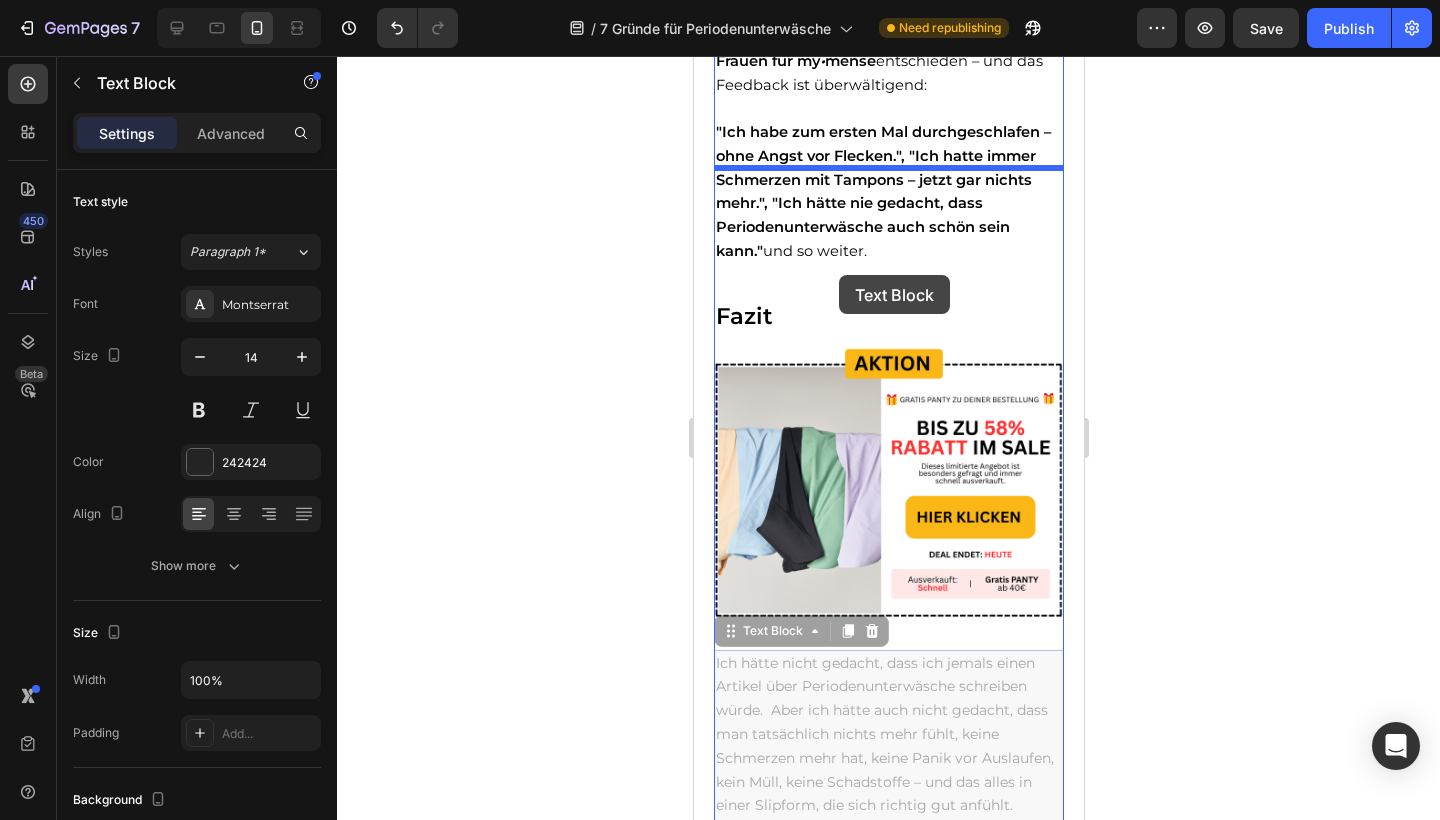 drag, startPoint x: 827, startPoint y: 662, endPoint x: 838, endPoint y: 275, distance: 387.1563 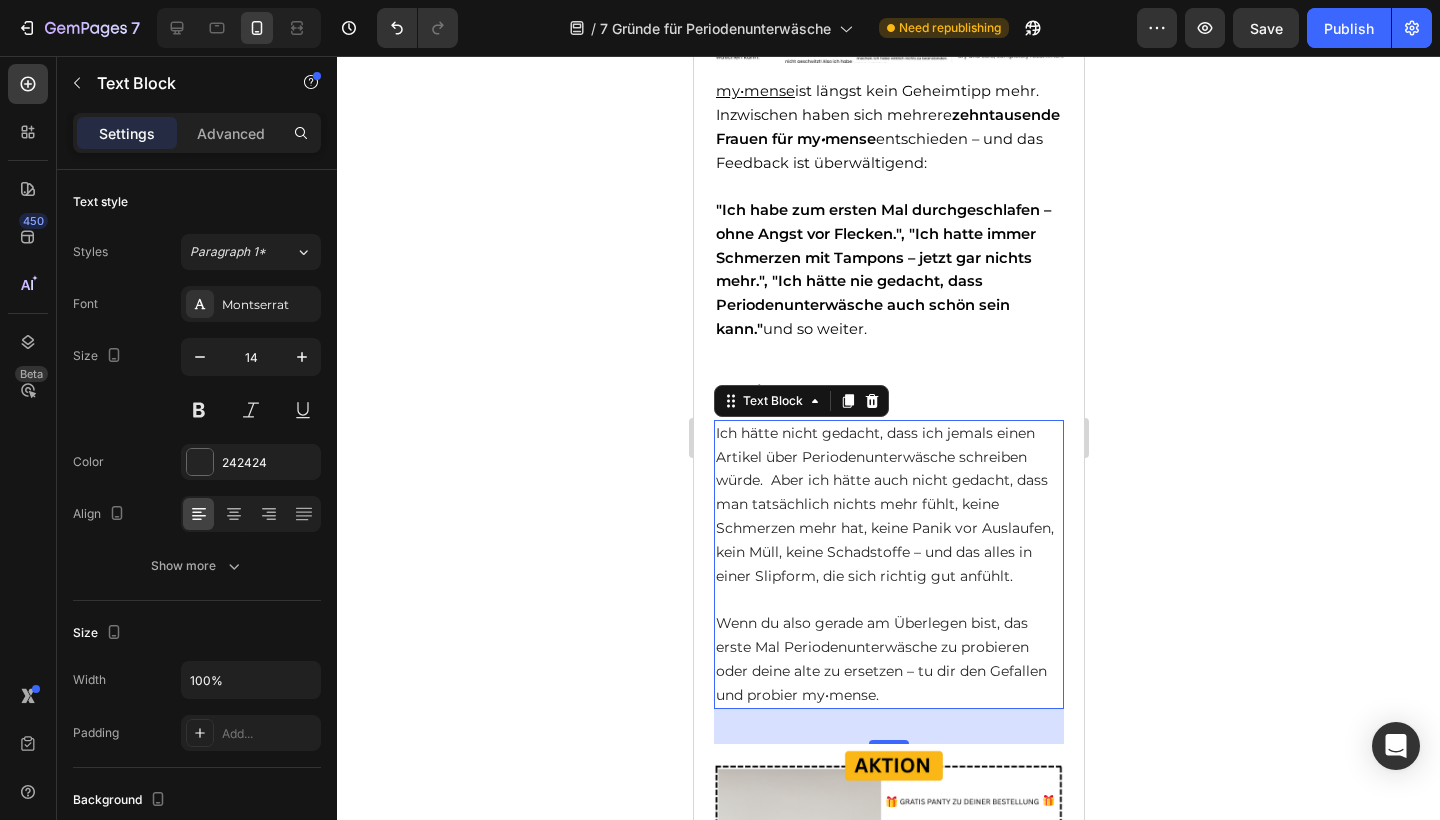 scroll, scrollTop: 5554, scrollLeft: 0, axis: vertical 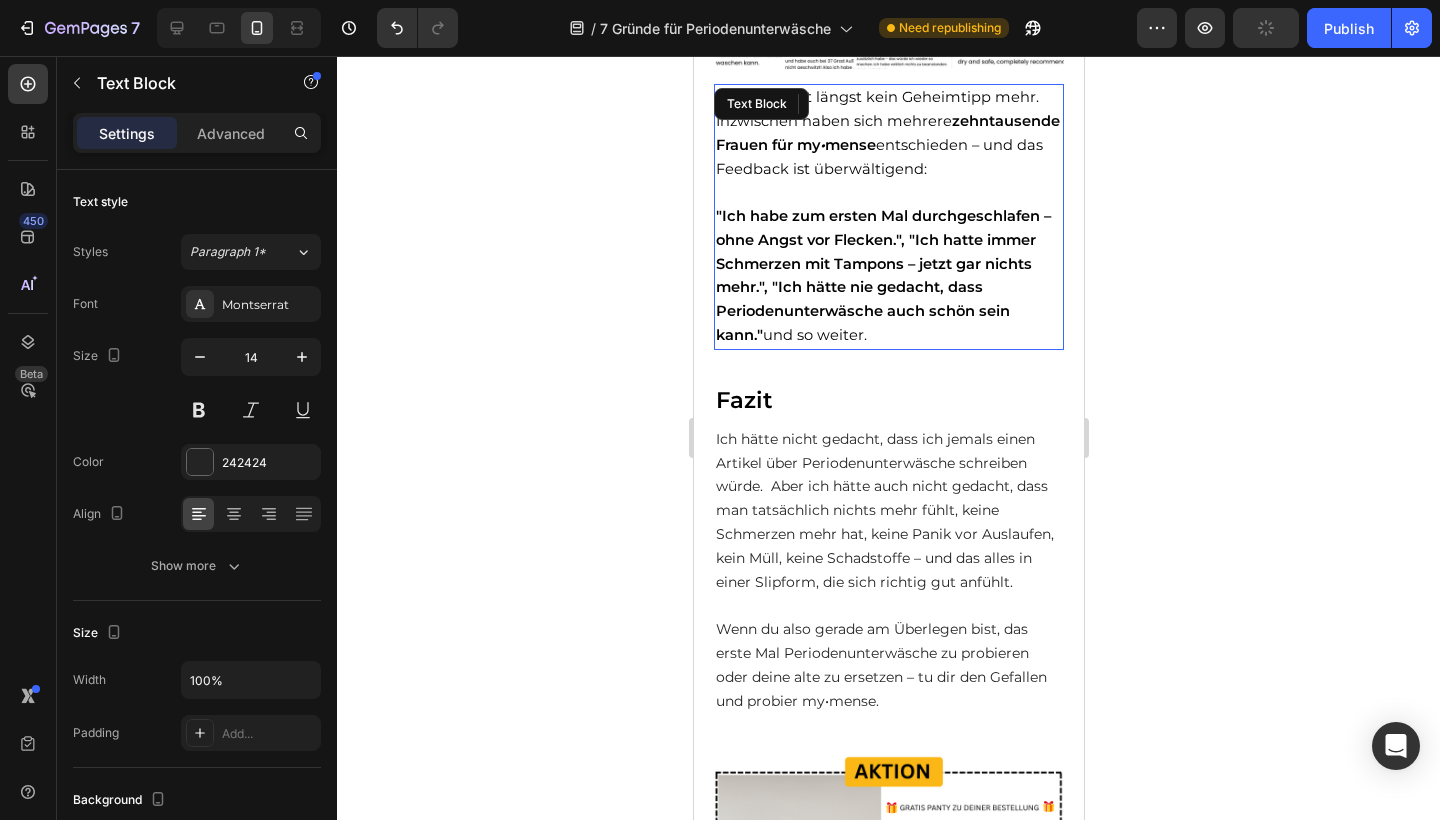 click on ""Ich habe zum ersten Mal durchgeschlafen – ohne Angst vor Flecken.", "Ich hatte immer Schmerzen mit Tampons – jetzt gar nichts mehr.", "Ich hätte nie gedacht, dass Periodenunterwäsche auch schön sein kann."  und so weiter." at bounding box center [888, 276] 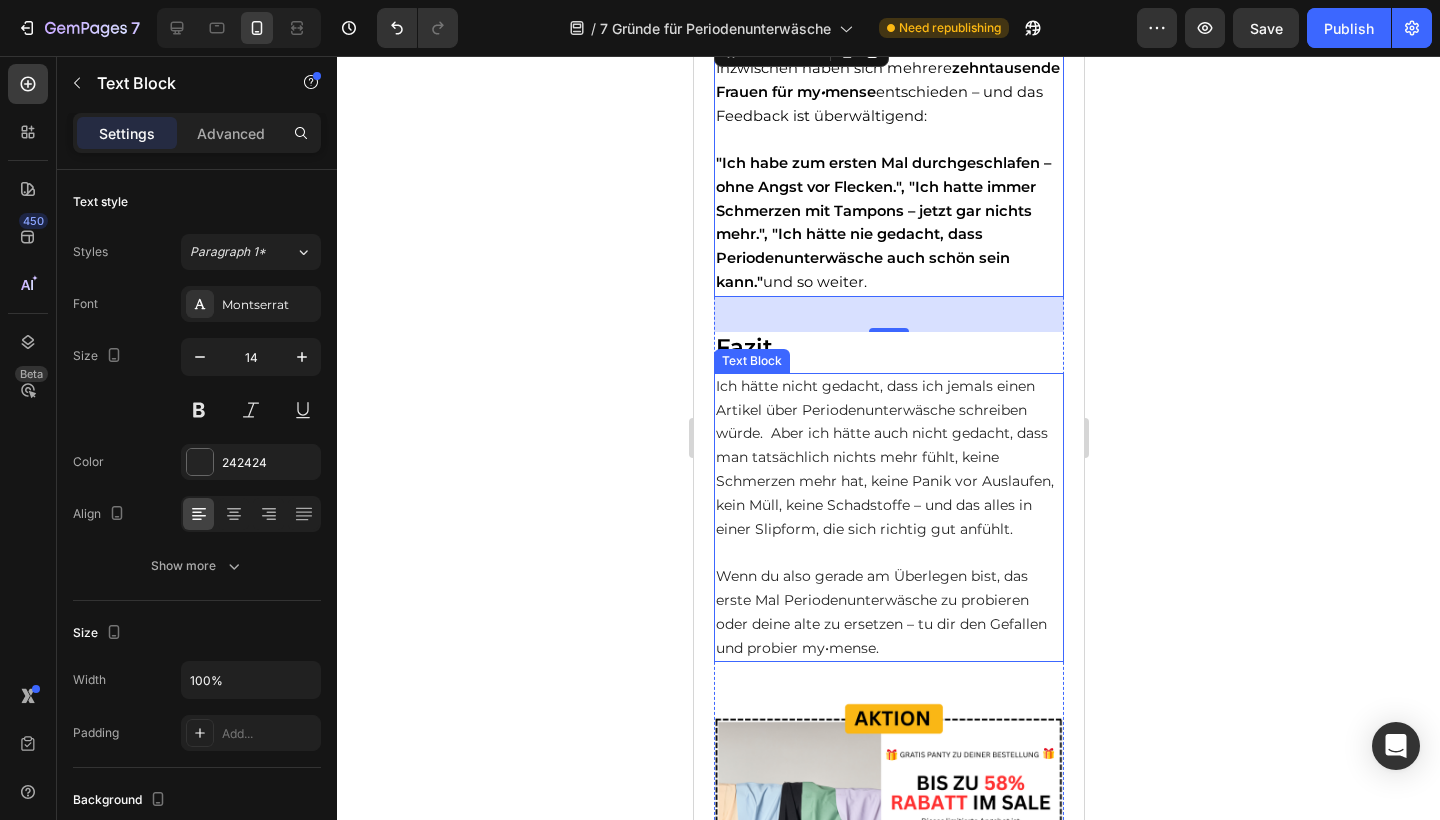 scroll, scrollTop: 5626, scrollLeft: 0, axis: vertical 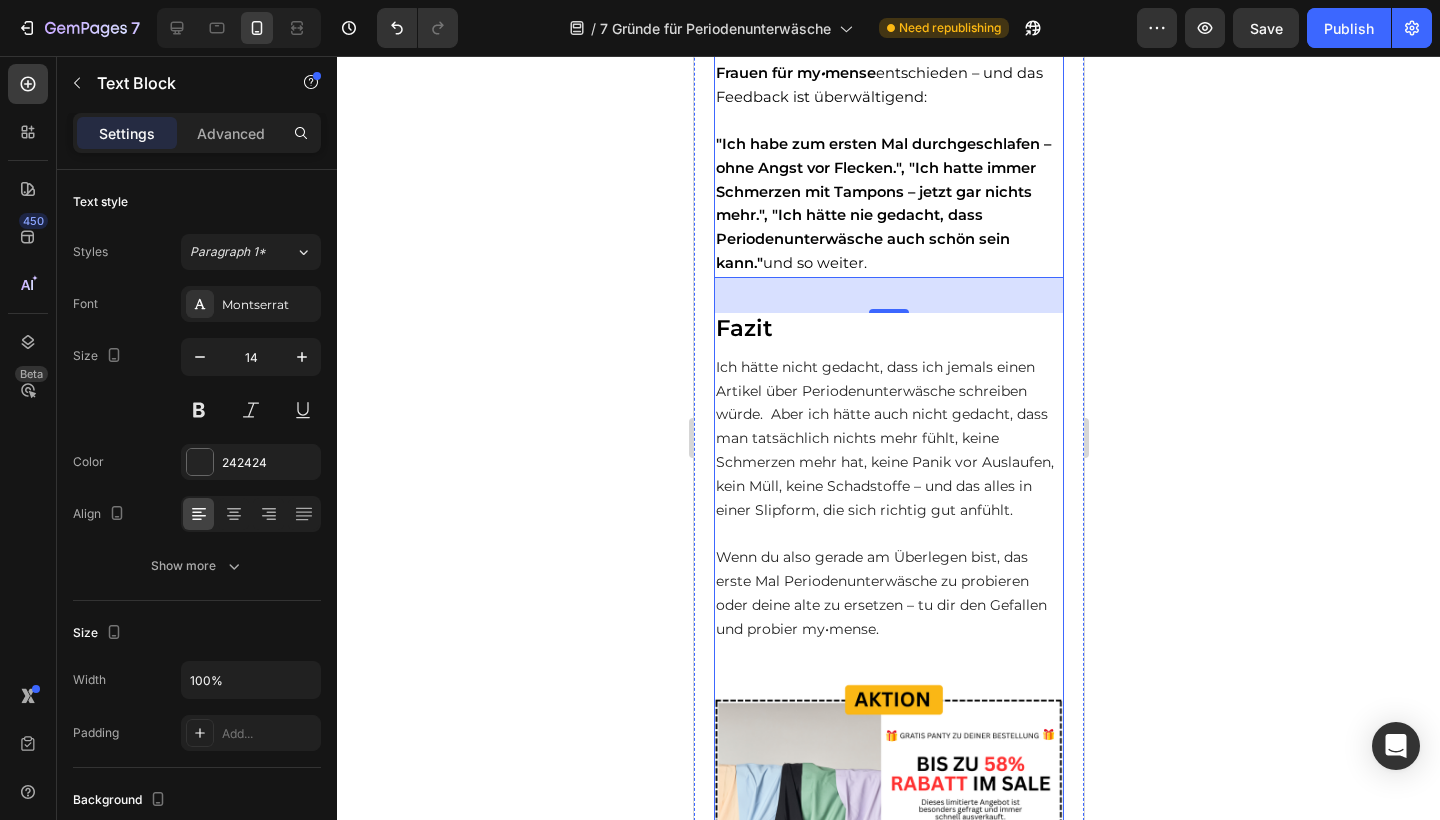 click on "Lies das, bevor du das nächste Mal  Tampons oder Binden kaufst 👇🏼 Text Block Image [NUMBER]. Auslaufsicher durch innovative Safe-Layer-Technologie – entwickelt von medizinischem Fachpersonal Heading Image Row Was bei  my•mense  sofort auffällt, ist nicht nur das angenehme Tragegefühl, sondern vor allem: nichts läuft aus und das bis zu  [NUMBER] Stunden . Der Grund dafür ist eine speziell entwickelte  [NUMBER]-Schicht-Technologie , die Flüssigkeit blitzschnell aufnimmt, sicher im Kern speichert – und außen absolut trocken bleibt. Und das bei nur wenigen Millimetern Stoffdicke. Diese Technologie wurde von einer  Ärztin und einer diplomierten Pflegekraft  entwickelt, die genau wussten, worauf es bei Frauen wirklich ankommt – vor allem bei empfindlicher Haut oder starker Blutung. Text Block Row [NUMBER]. Weniger Schmerzen – weil du nichts einführen musst Heading Image Tampons oder Menstruationstassen  die  Spannung im Beckenboden my • mense  trägst du wie ganz normale Unterwäsche – ohne  Fremdkörpergefühl" at bounding box center (888, -2114) 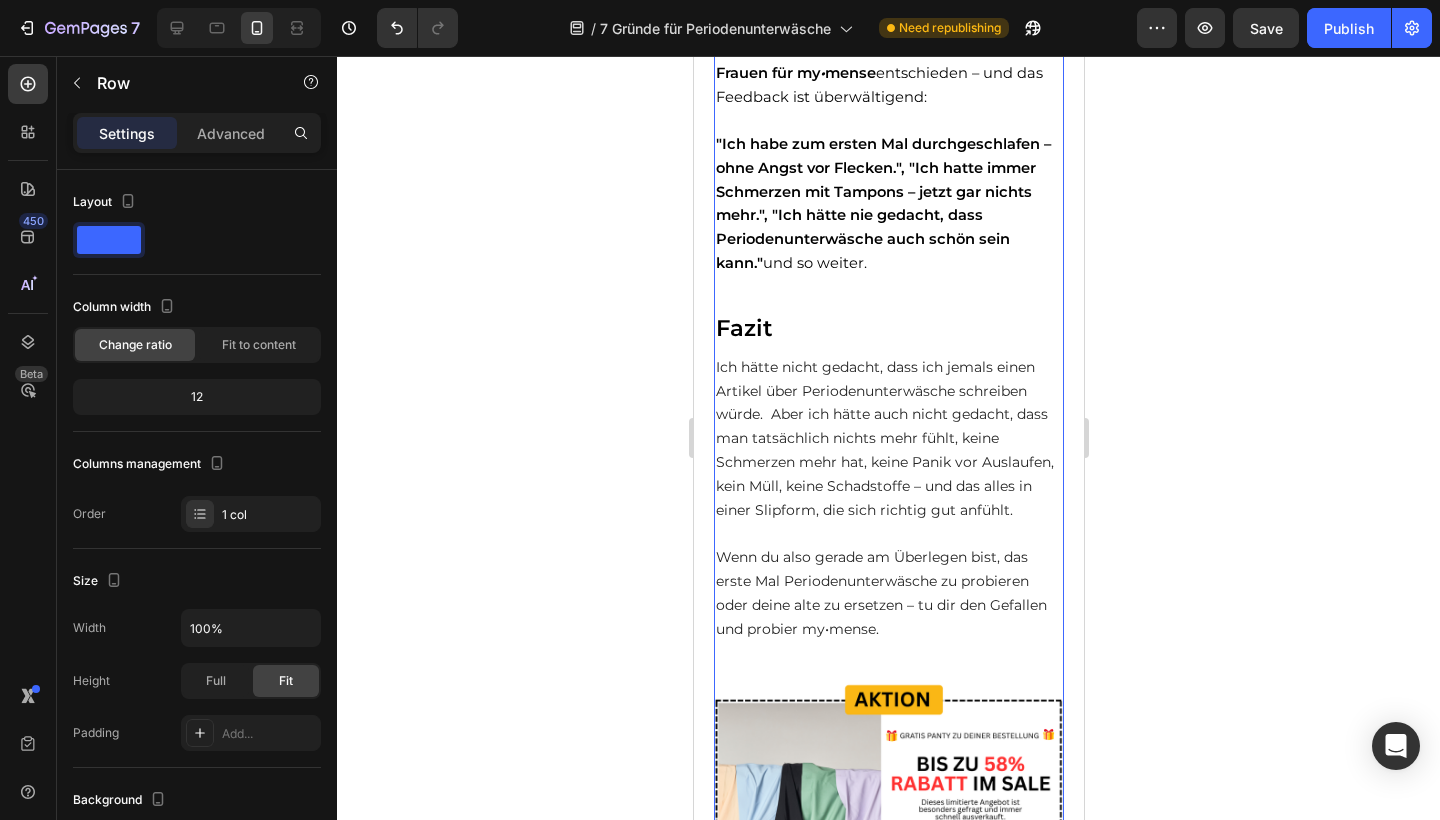 click on "Lies das, bevor du das nächste Mal  Tampons oder Binden kaufst 👇🏼 Text Block Image [NUMBER]. Auslaufsicher durch innovative Safe-Layer-Technologie – entwickelt von medizinischem Fachpersonal Heading Image Row Was bei  my•mense  sofort auffällt, ist nicht nur das angenehme Tragegefühl, sondern vor allem: nichts läuft aus und das bis zu  [NUMBER] Stunden . Der Grund dafür ist eine speziell entwickelte  [NUMBER]-Schicht-Technologie , die Flüssigkeit blitzschnell aufnimmt, sicher im Kern speichert – und außen absolut trocken bleibt. Und das bei nur wenigen Millimetern Stoffdicke. Diese Technologie wurde von einer  Ärztin und einer diplomierten Pflegekraft  entwickelt, die genau wussten, worauf es bei Frauen wirklich ankommt – vor allem bei empfindlicher Haut oder starker Blutung. Text Block Row [NUMBER]. Weniger Schmerzen – weil du nichts einführen musst Heading Image Tampons oder Menstruationstassen  die  Spannung im Beckenboden my • mense  trägst du wie ganz normale Unterwäsche – ohne  Fremdkörpergefühl" at bounding box center [888, -2114] 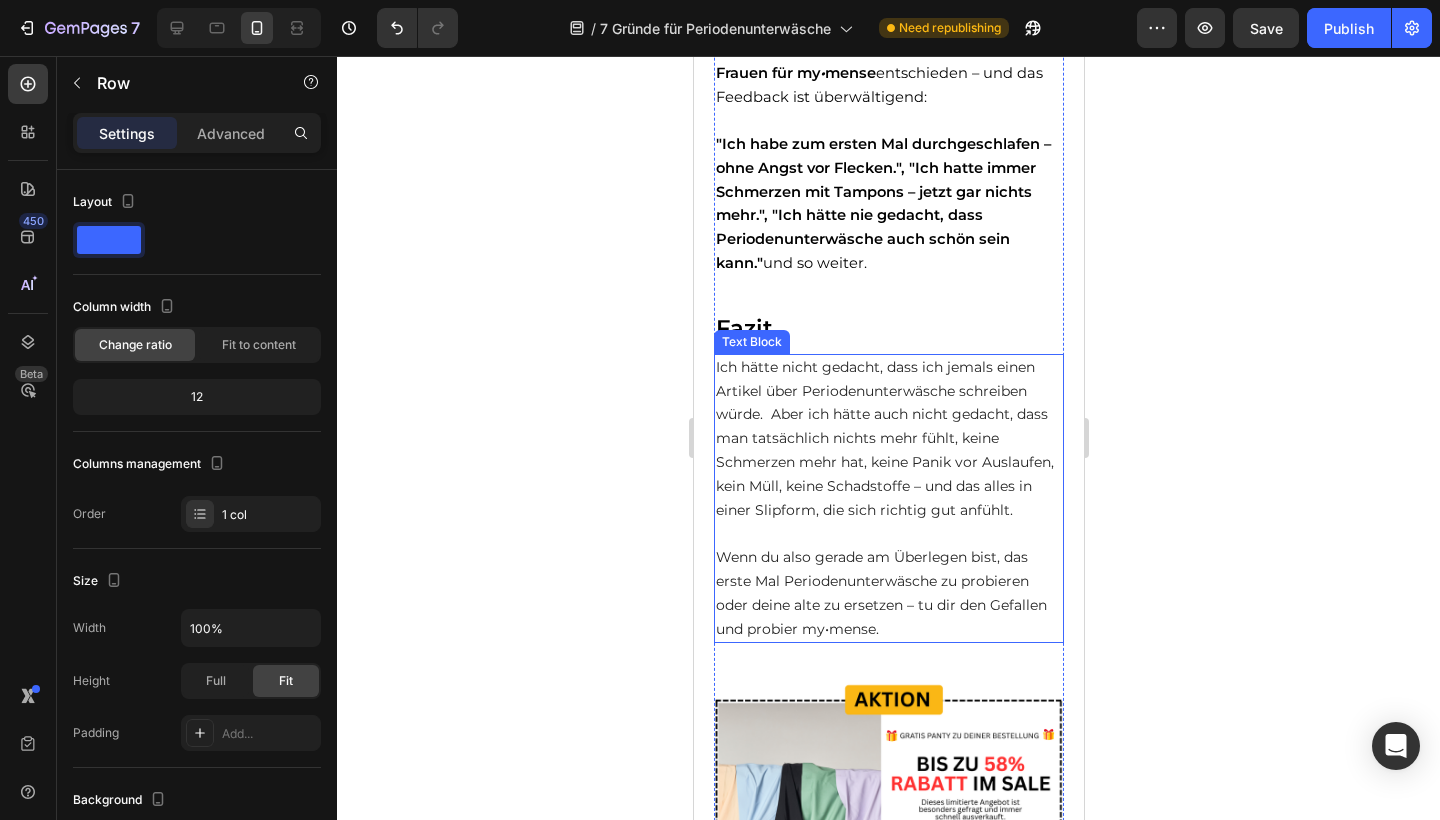 click on "Ich hätte nicht gedacht, dass ich jemals einen Artikel über Periodenunterwäsche schreiben würde.  Aber ich hätte auch nicht gedacht, dass man tatsächlich nichts mehr fühlt, keine Schmerzen mehr hat, keine Panik vor Auslaufen, kein Müll, keine Schadstoffe – und das alles in einer Slipform, die sich richtig gut anfühlt. Wenn du also gerade am Überlegen bist, das erste Mal Periodenunterwäsche zu probieren oder deine alte zu ersetzen – tu dir den Gefallen und probier my•mense." at bounding box center [888, 499] 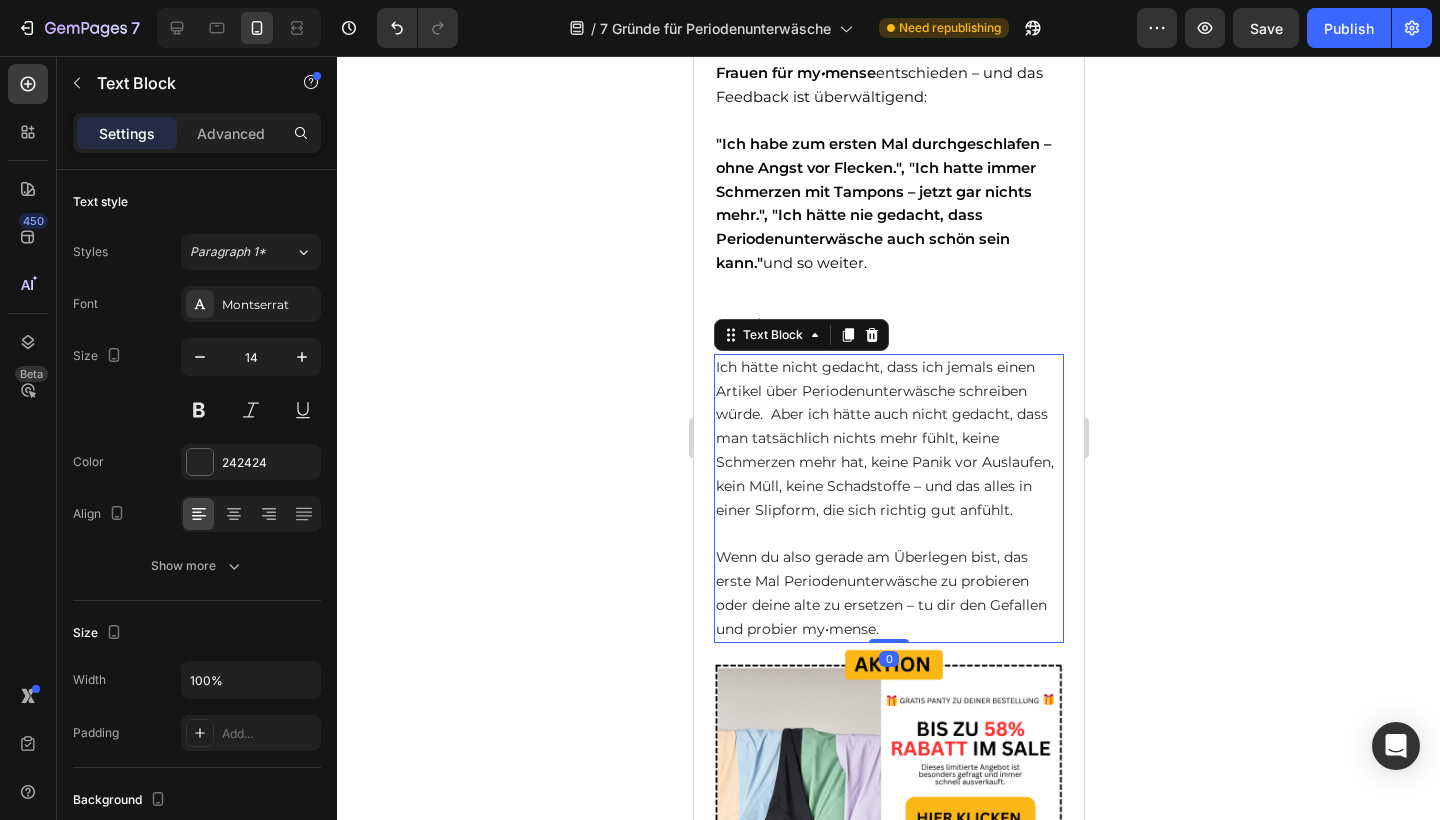drag, startPoint x: 877, startPoint y: 491, endPoint x: 888, endPoint y: 434, distance: 58.0517 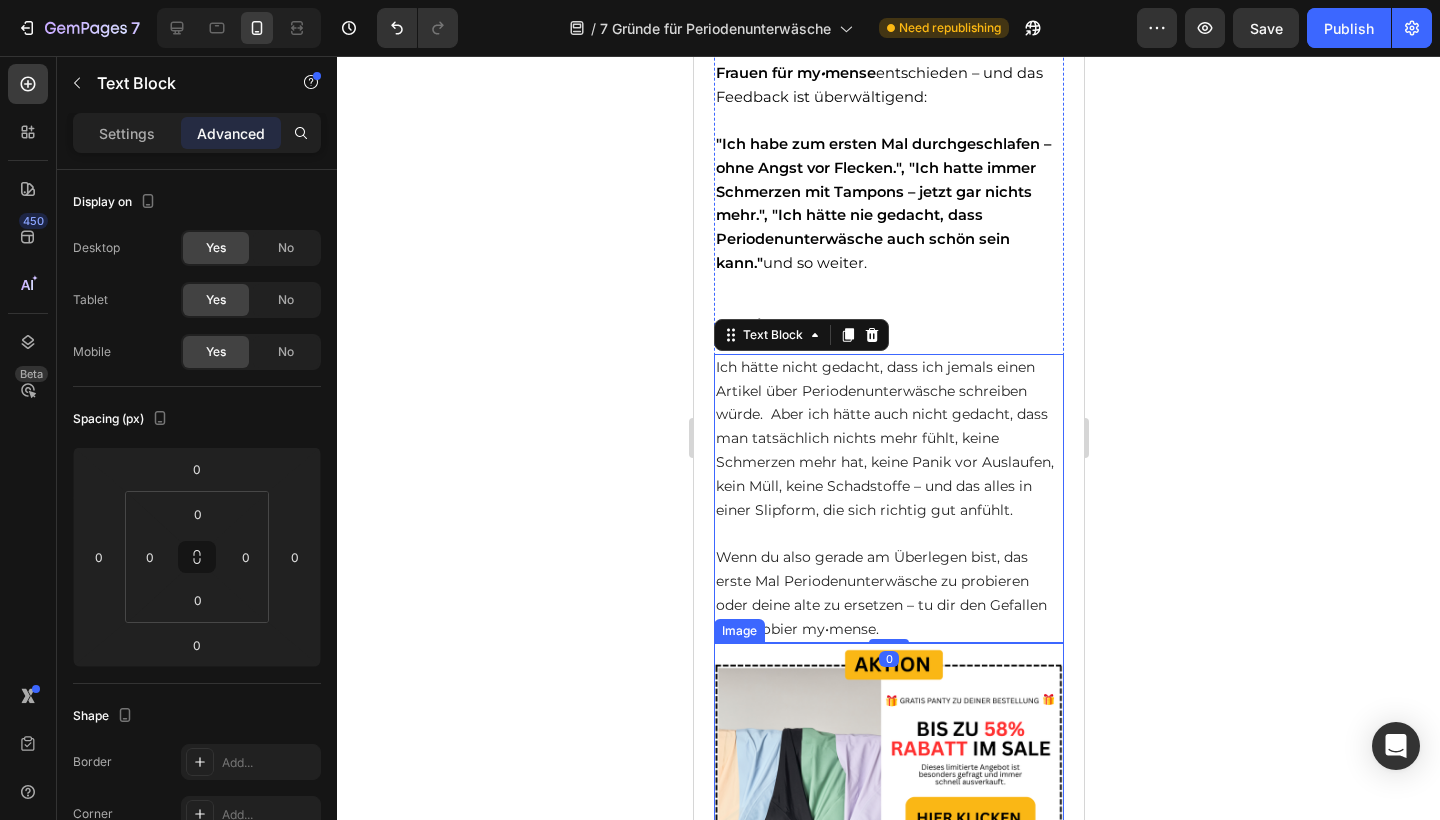 scroll, scrollTop: 5642, scrollLeft: 0, axis: vertical 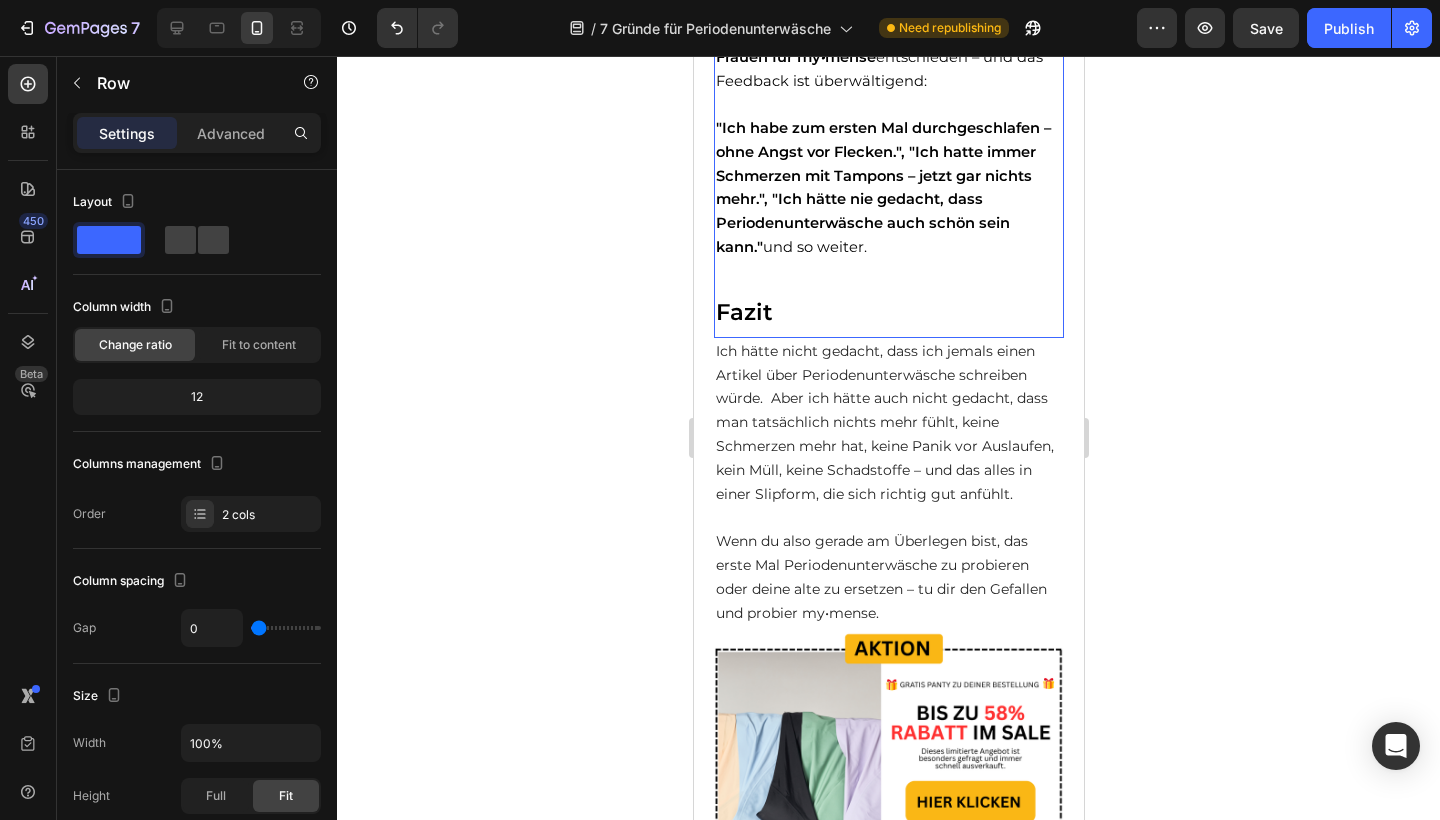 click on "my•mense  ist längst kein Geheimtipp mehr. Inzwischen haben sich mehrere  zehntausende Frauen für   my • mense  entschieden – und das Feedback ist überwältigend:   "Ich habe zum ersten Mal durchgeschlafen – ohne Angst vor Flecken.", "Ich hatte immer Schmerzen mit Tampons – jetzt gar nichts mehr.", "Ich hätte nie gedacht, dass Periodenunterwäsche auch schön sein kann."  und so weiter.  Text Block ⁠⁠⁠⁠⁠⁠⁠ Fazit Heading" at bounding box center (888, 167) 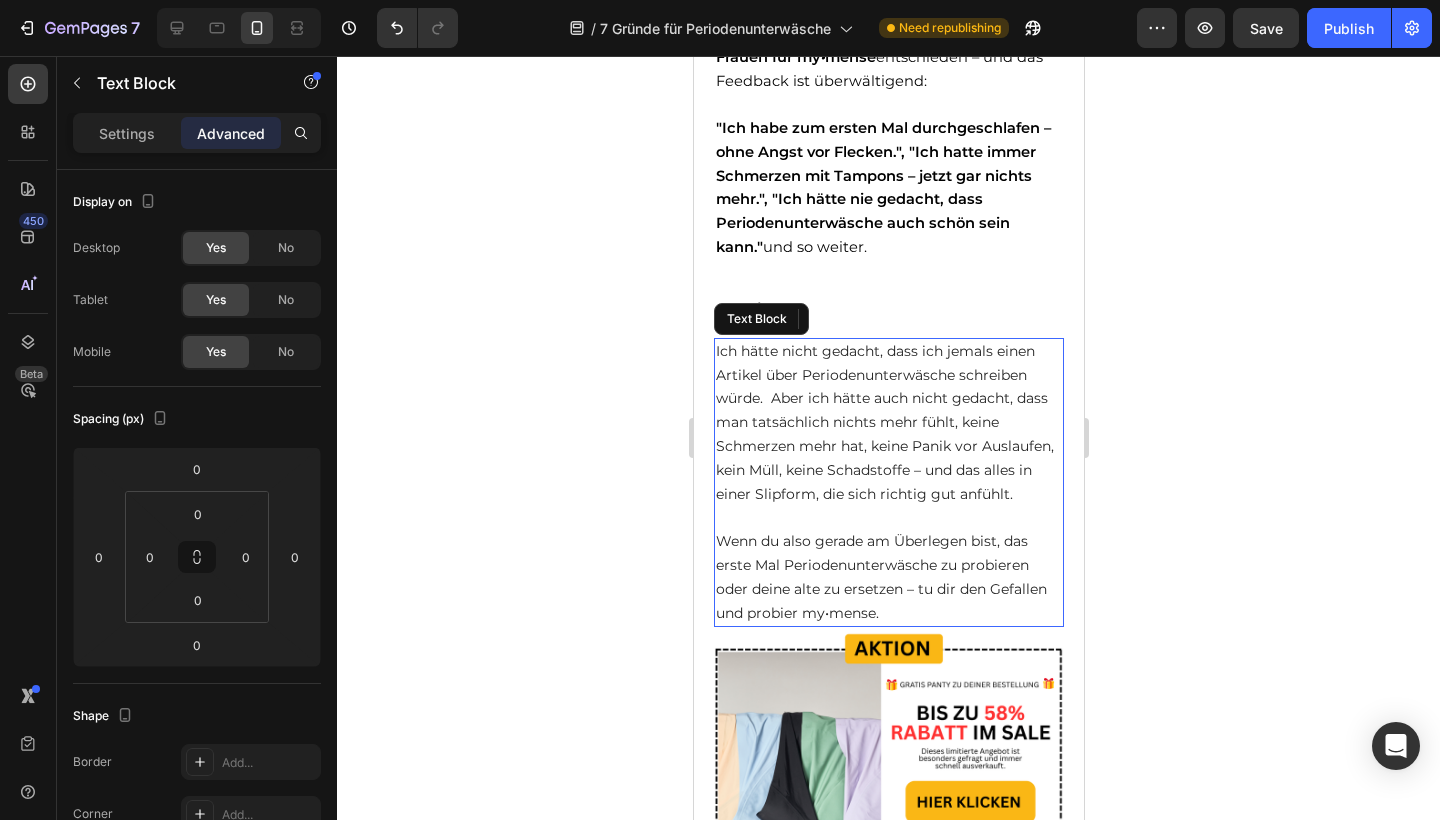 click on "Ich hätte nicht gedacht, dass ich jemals einen Artikel über Periodenunterwäsche schreiben würde.  Aber ich hätte auch nicht gedacht, dass man tatsächlich nichts mehr fühlt, keine Schmerzen mehr hat, keine Panik vor Auslaufen, kein Müll, keine Schadstoffe – und das alles in einer Slipform, die sich richtig gut anfühlt. Wenn du also gerade am Überlegen bist, das erste Mal Periodenunterwäsche zu probieren oder deine alte zu ersetzen – tu dir den Gefallen und probier my•mense." at bounding box center [888, 483] 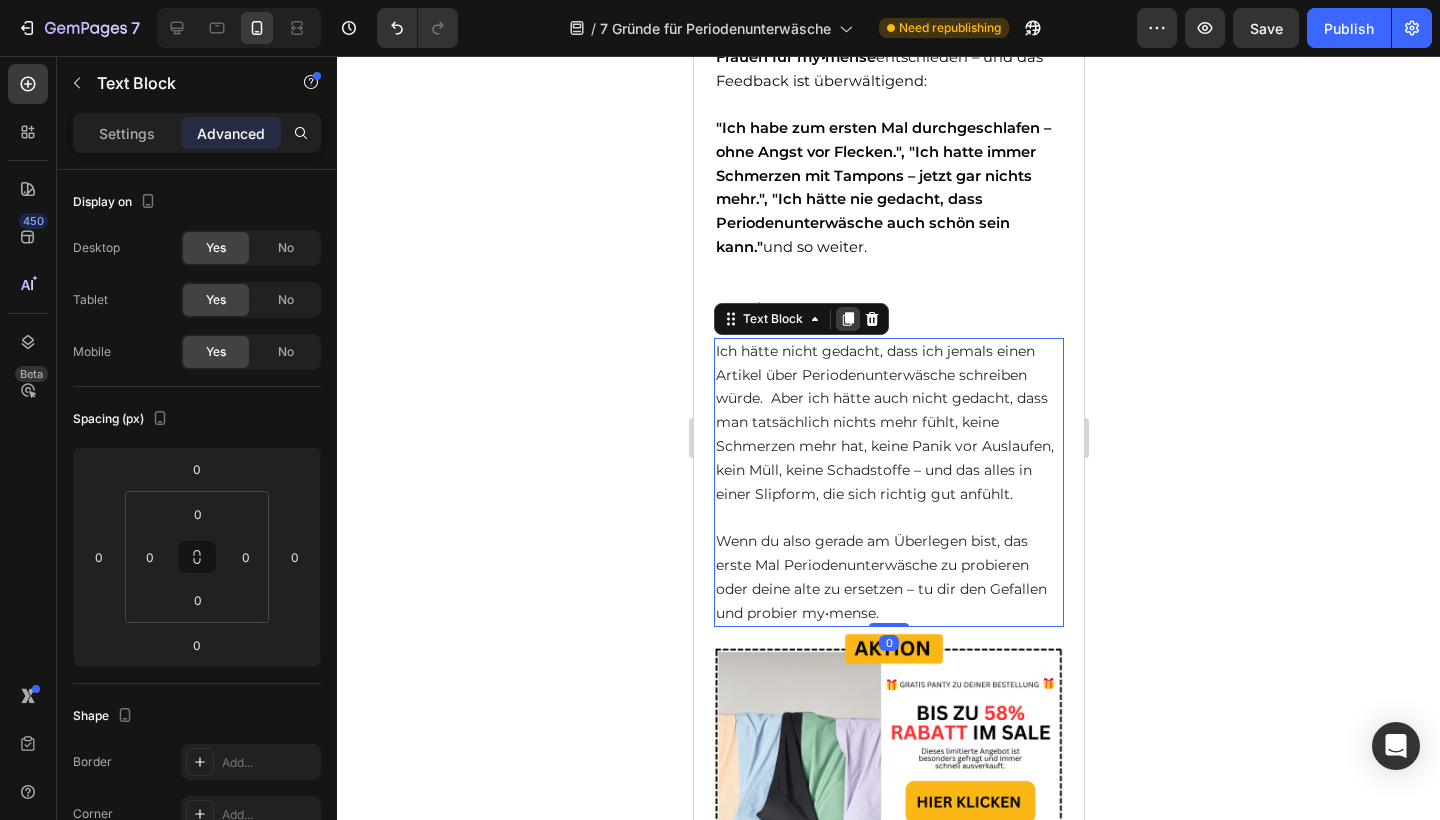 click 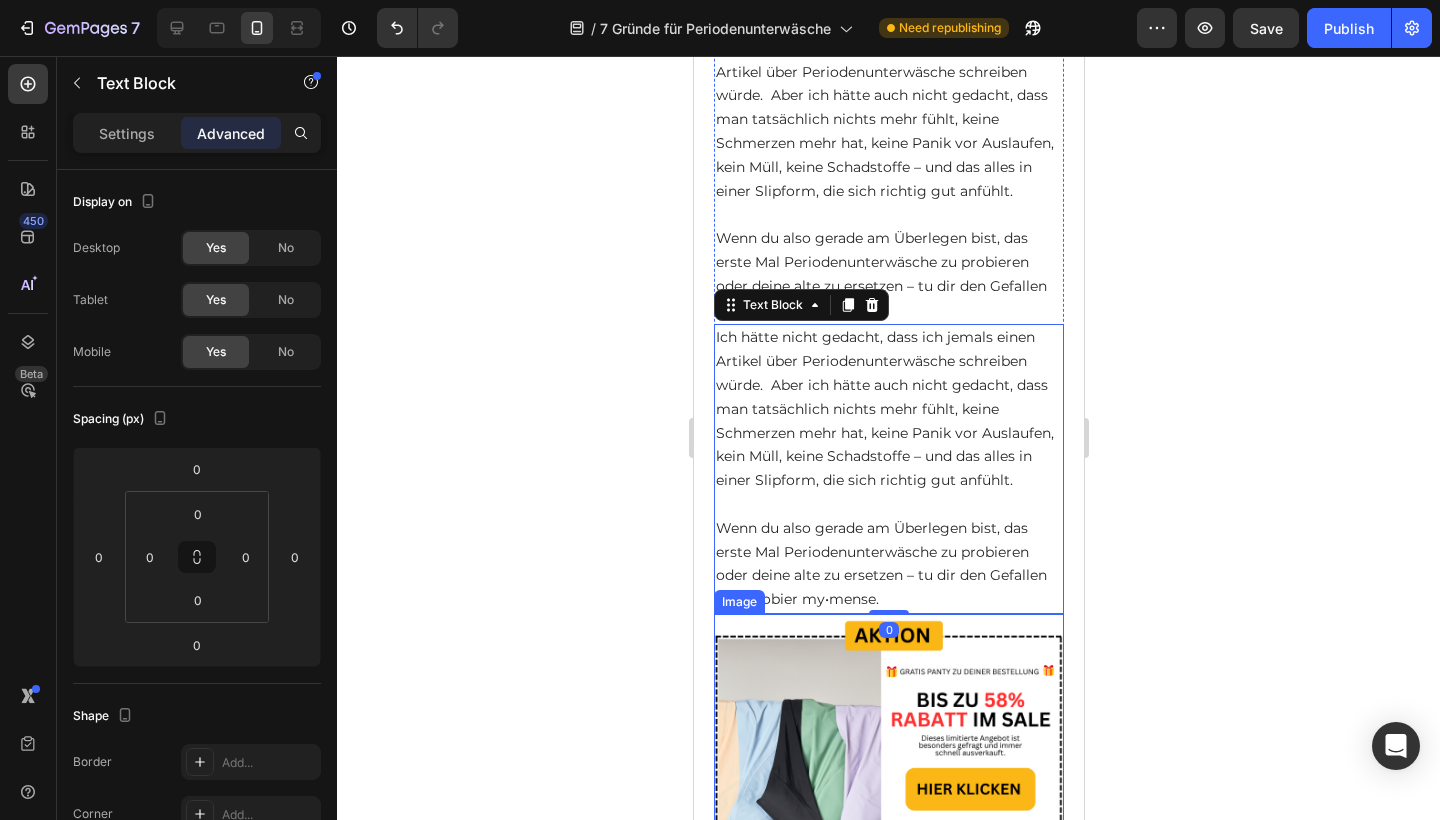 scroll, scrollTop: 6210, scrollLeft: 0, axis: vertical 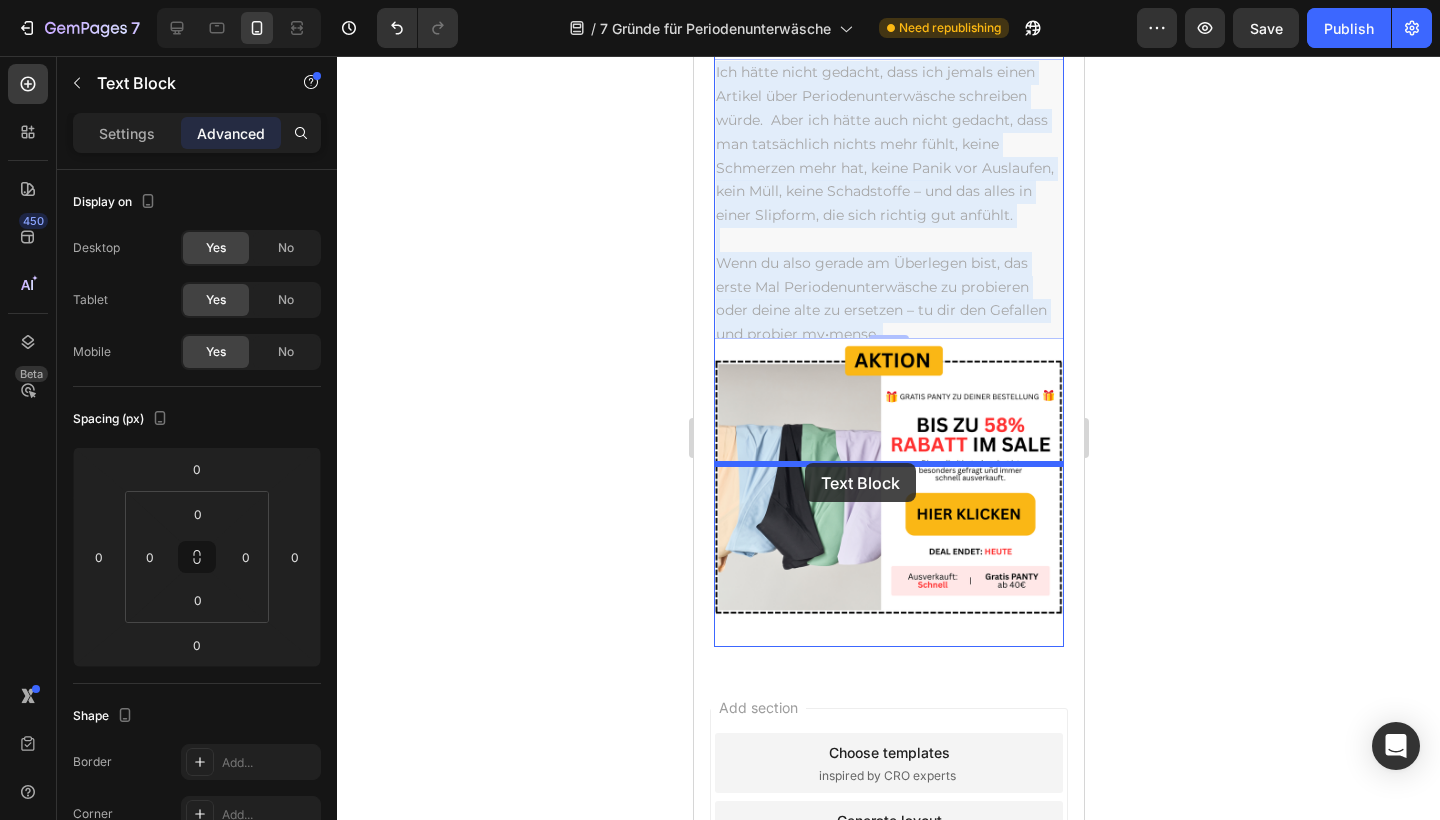 drag, startPoint x: 801, startPoint y: 75, endPoint x: 803, endPoint y: 463, distance: 388.00516 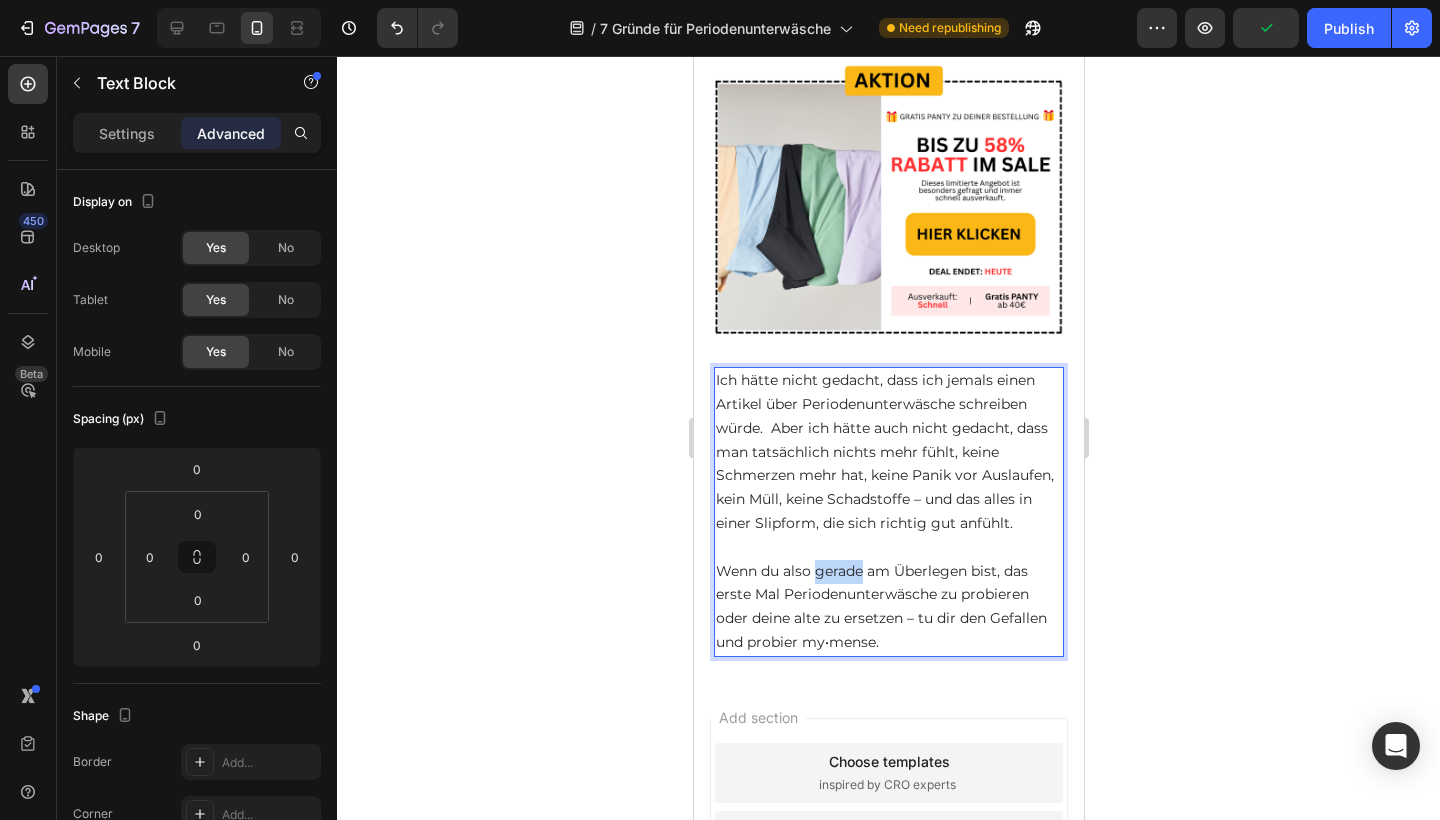click on "Ich hätte nicht gedacht, dass ich jemals einen Artikel über Periodenunterwäsche schreiben würde.  Aber ich hätte auch nicht gedacht, dass man tatsächlich nichts mehr fühlt, keine Schmerzen mehr hat, keine Panik vor Auslaufen, kein Müll, keine Schadstoffe – und das alles in einer Slipform, die sich richtig gut anfühlt. Wenn du also gerade am Überlegen bist, das erste Mal Periodenunterwäsche zu probieren oder deine alte zu ersetzen – tu dir den Gefallen und probier my•mense." at bounding box center [888, 512] 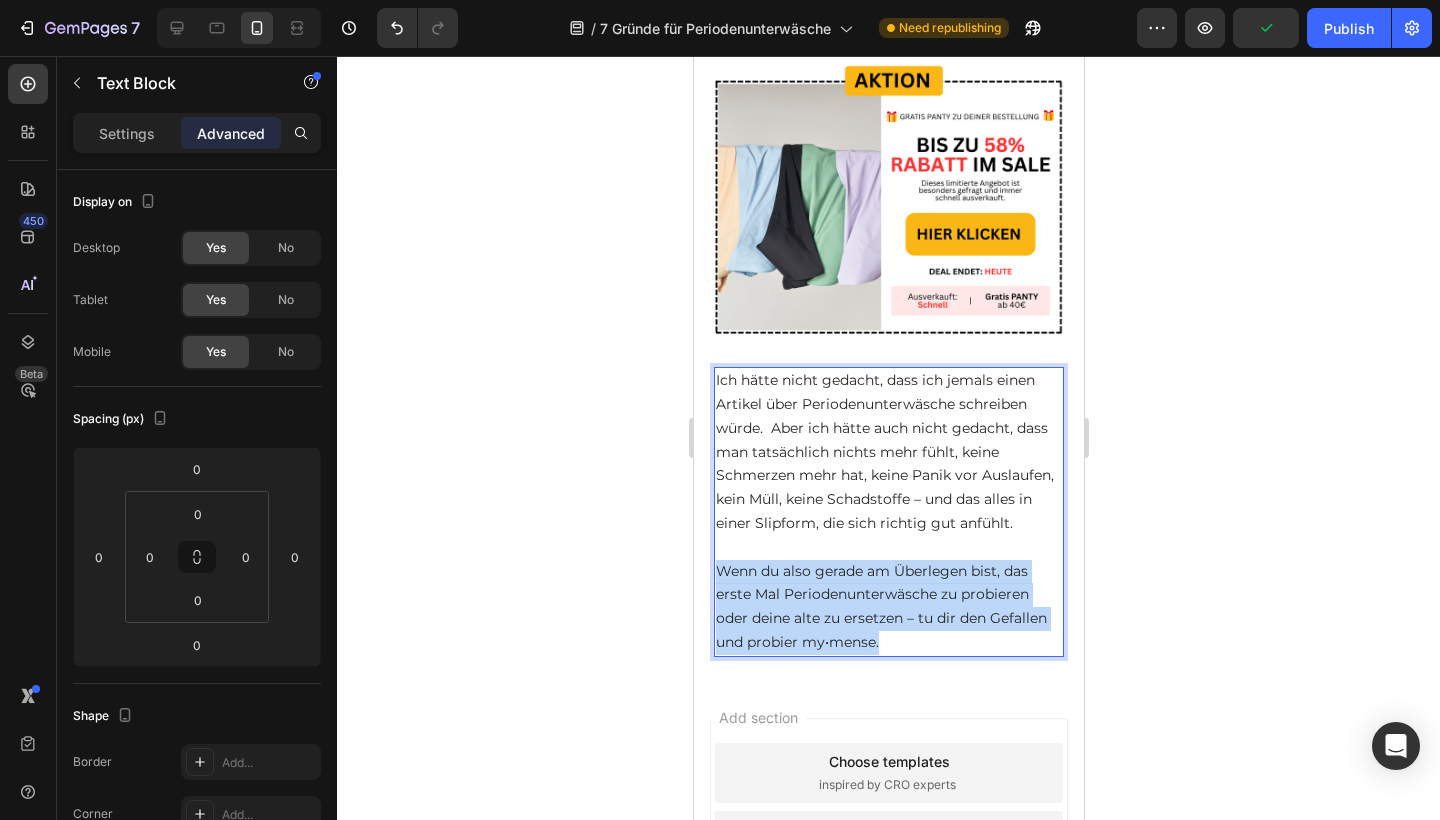click on "Ich hätte nicht gedacht, dass ich jemals einen Artikel über Periodenunterwäsche schreiben würde.  Aber ich hätte auch nicht gedacht, dass man tatsächlich nichts mehr fühlt, keine Schmerzen mehr hat, keine Panik vor Auslaufen, kein Müll, keine Schadstoffe – und das alles in einer Slipform, die sich richtig gut anfühlt. Wenn du also gerade am Überlegen bist, das erste Mal Periodenunterwäsche zu probieren oder deine alte zu ersetzen – tu dir den Gefallen und probier my•mense." at bounding box center (888, 512) 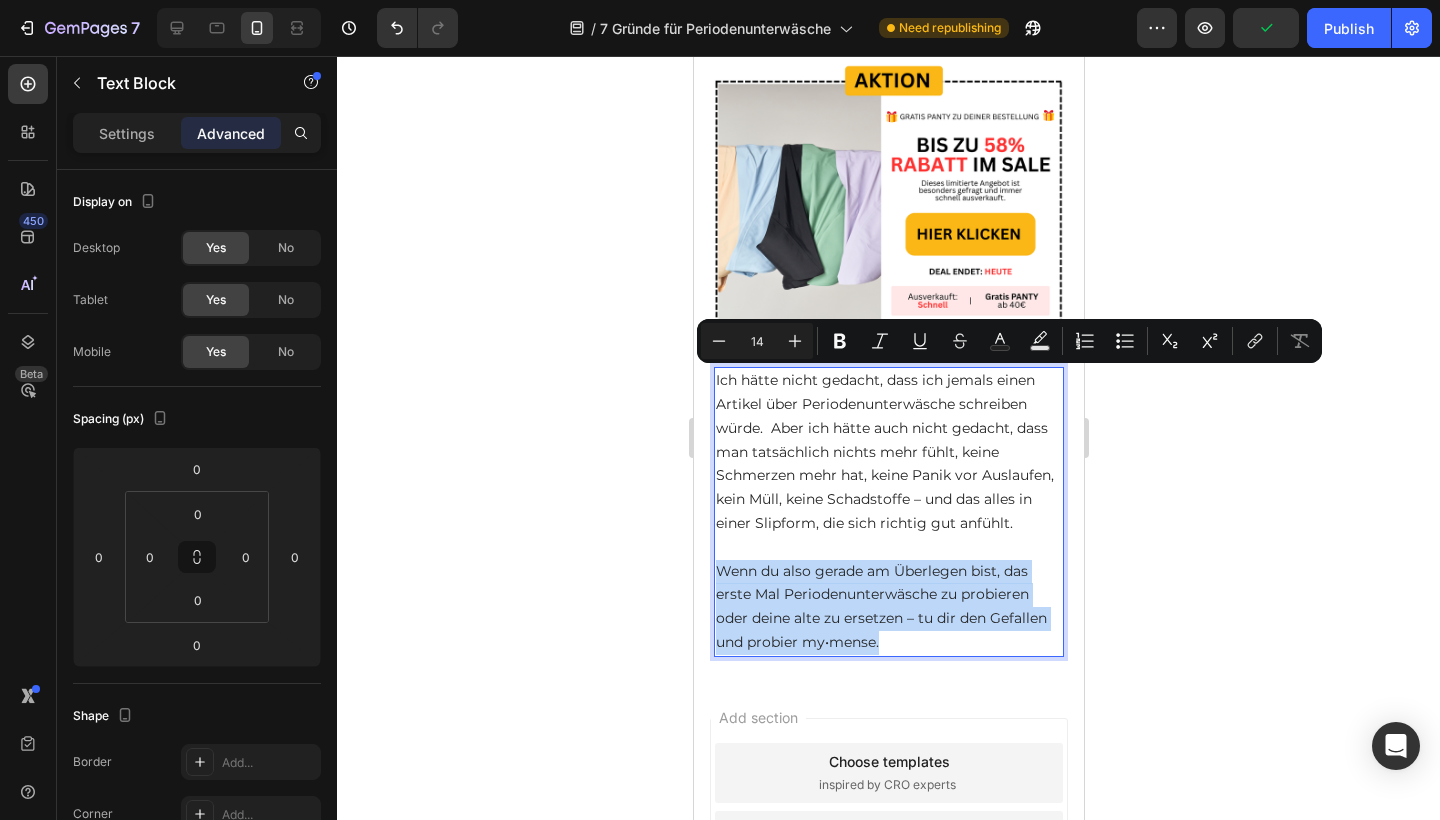 click on "Ich hätte nicht gedacht, dass ich jemals einen Artikel über Periodenunterwäsche schreiben würde.  Aber ich hätte auch nicht gedacht, dass man tatsächlich nichts mehr fühlt, keine Schmerzen mehr hat, keine Panik vor Auslaufen, kein Müll, keine Schadstoffe – und das alles in einer Slipform, die sich richtig gut anfühlt. Wenn du also gerade am Überlegen bist, das erste Mal Periodenunterwäsche zu probieren oder deine alte zu ersetzen – tu dir den Gefallen und probier my•mense." at bounding box center [888, 512] 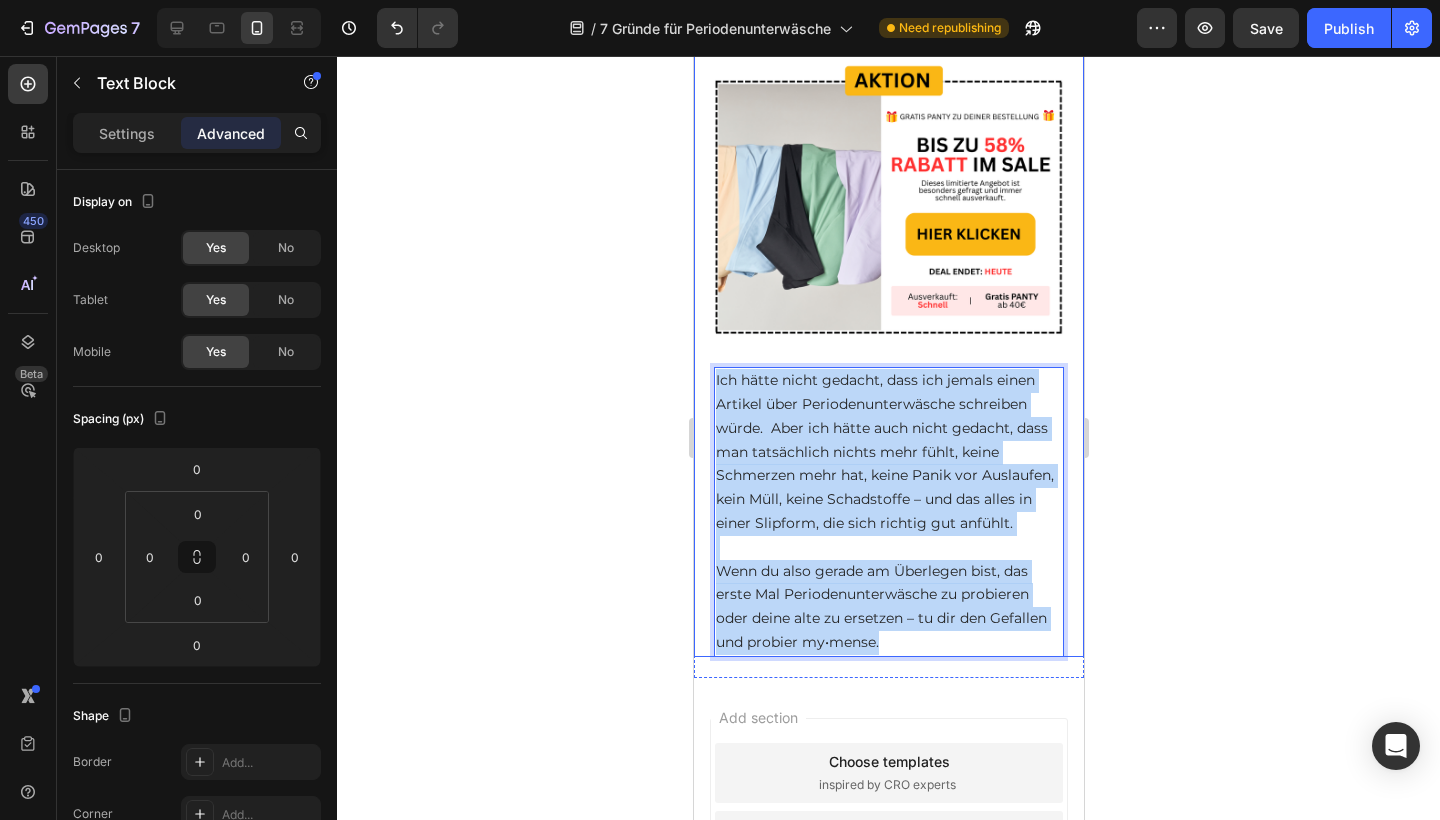 drag, startPoint x: 925, startPoint y: 452, endPoint x: 700, endPoint y: 198, distance: 339.32434 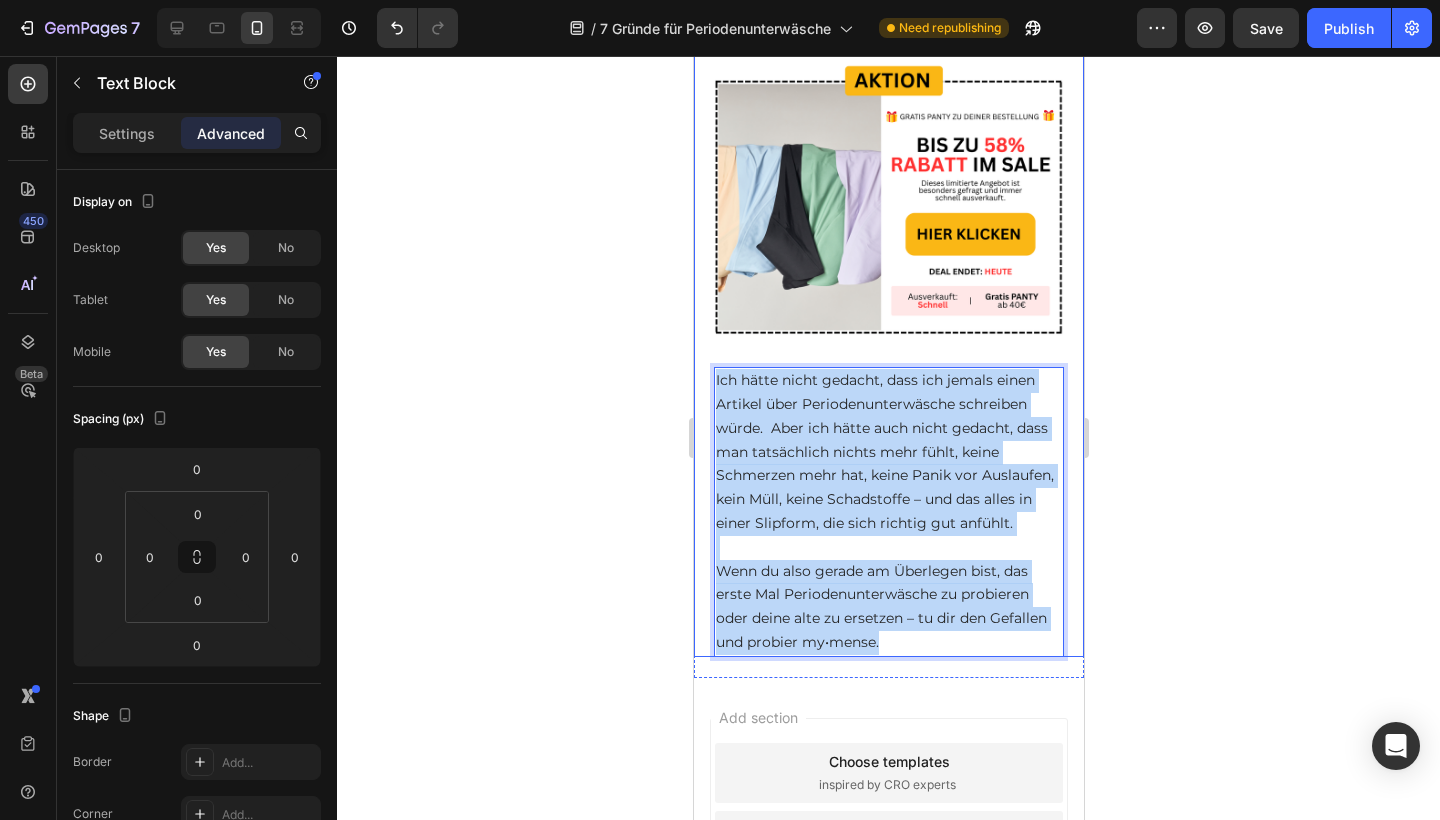 click on "Lies das, bevor du das nächste Mal  Tampons oder Binden kaufst 👇🏼 Text Block Image [NUMBER]. Auslaufsicher durch innovative Safe-Layer-Technologie – entwickelt von medizinischem Fachpersonal Heading Image Row Was bei  my•mense  sofort auffällt, ist nicht nur das angenehme Tragegefühl, sondern vor allem: nichts läuft aus und das bis zu  [NUMBER] Stunden . Der Grund dafür ist eine speziell entwickelte  [NUMBER]-Schicht-Technologie , die Flüssigkeit blitzschnell aufnimmt, sicher im Kern speichert – und außen absolut trocken bleibt. Und das bei nur wenigen Millimetern Stoffdicke. Diese Technologie wurde von einer  Ärztin und einer diplomierten Pflegekraft  entwickelt, die genau wussten, worauf es bei Frauen wirklich ankommt – vor allem bei empfindlicher Haut oder starker Blutung. Text Block Row [NUMBER]. Weniger Schmerzen – weil du nichts einführen musst Heading Image Tampons oder Menstruationstassen  die  Spannung im Beckenboden my • mense  trägst du wie ganz normale Unterwäsche – ohne  Fremdkörpergefühl" at bounding box center [888, -2571] 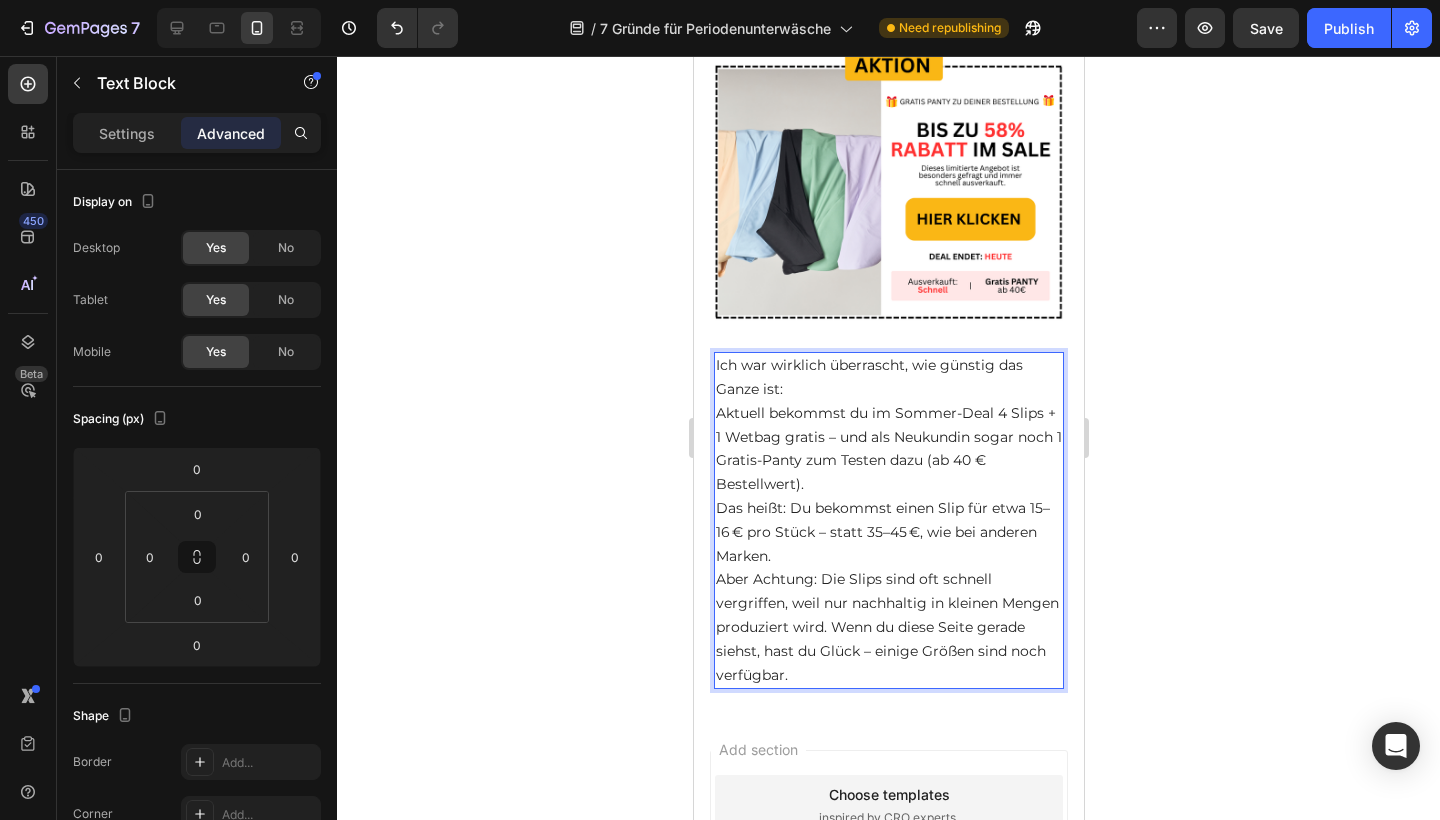 scroll, scrollTop: 6226, scrollLeft: 0, axis: vertical 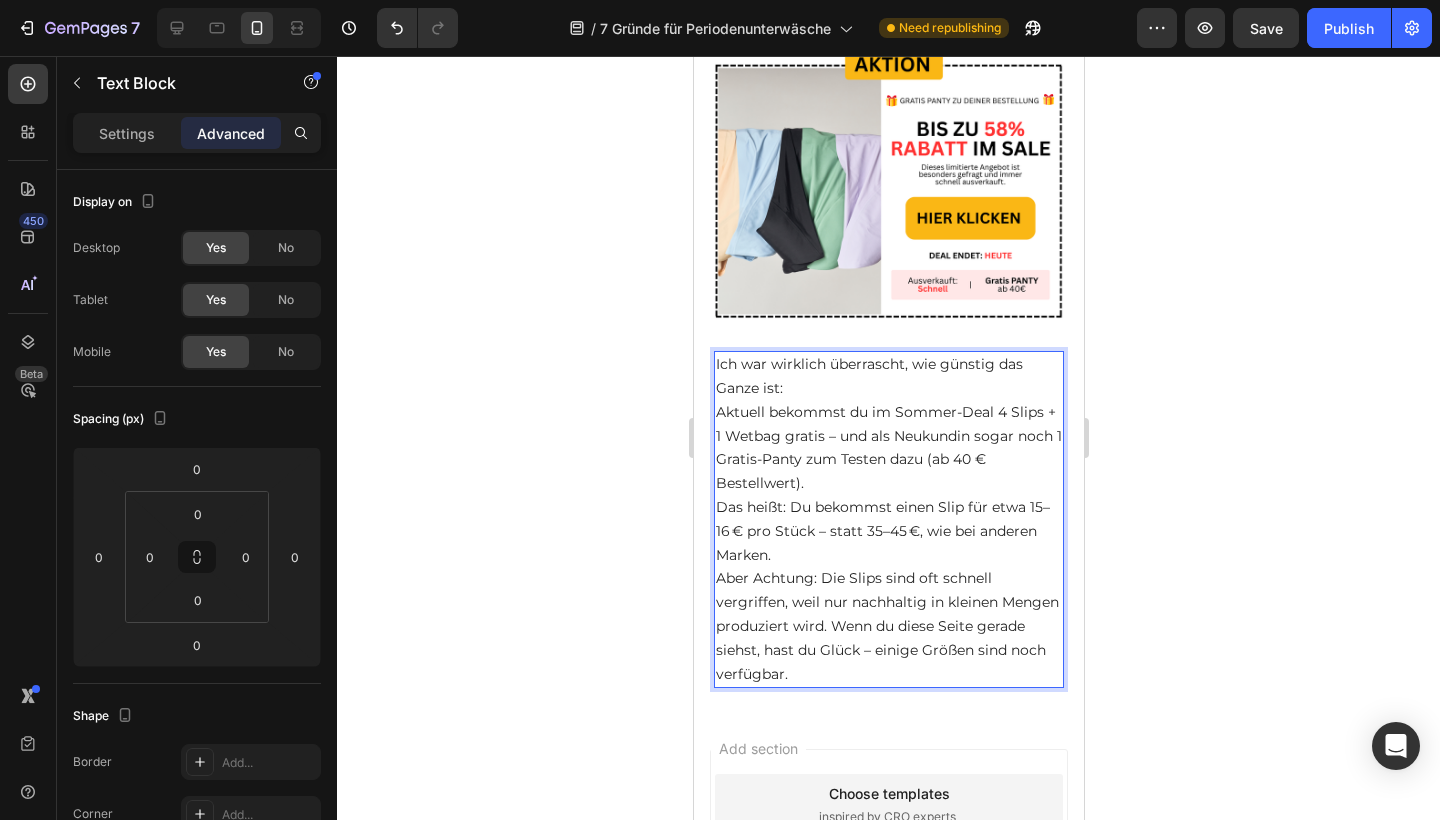 click on "Ich war wirklich überrascht, wie günstig das Ganze ist: Aktuell bekommst du im Sommer-Deal 4 Slips + 1 Wetbag gratis – und als Neukundin sogar noch 1 Gratis-Panty zum Testen dazu (ab 40 € Bestellwert). Das heißt: Du bekommst einen Slip für etwa 15–16 € pro Stück – statt 35–45 €, wie bei anderen Marken. Aber Achtung: Die Slips sind oft schnell vergriffen, weil nur nachhaltig in kleinen Mengen produziert wird. Wenn du diese Seite gerade siehst, hast du Glück – einige Größen sind noch verfügbar." at bounding box center (888, 519) 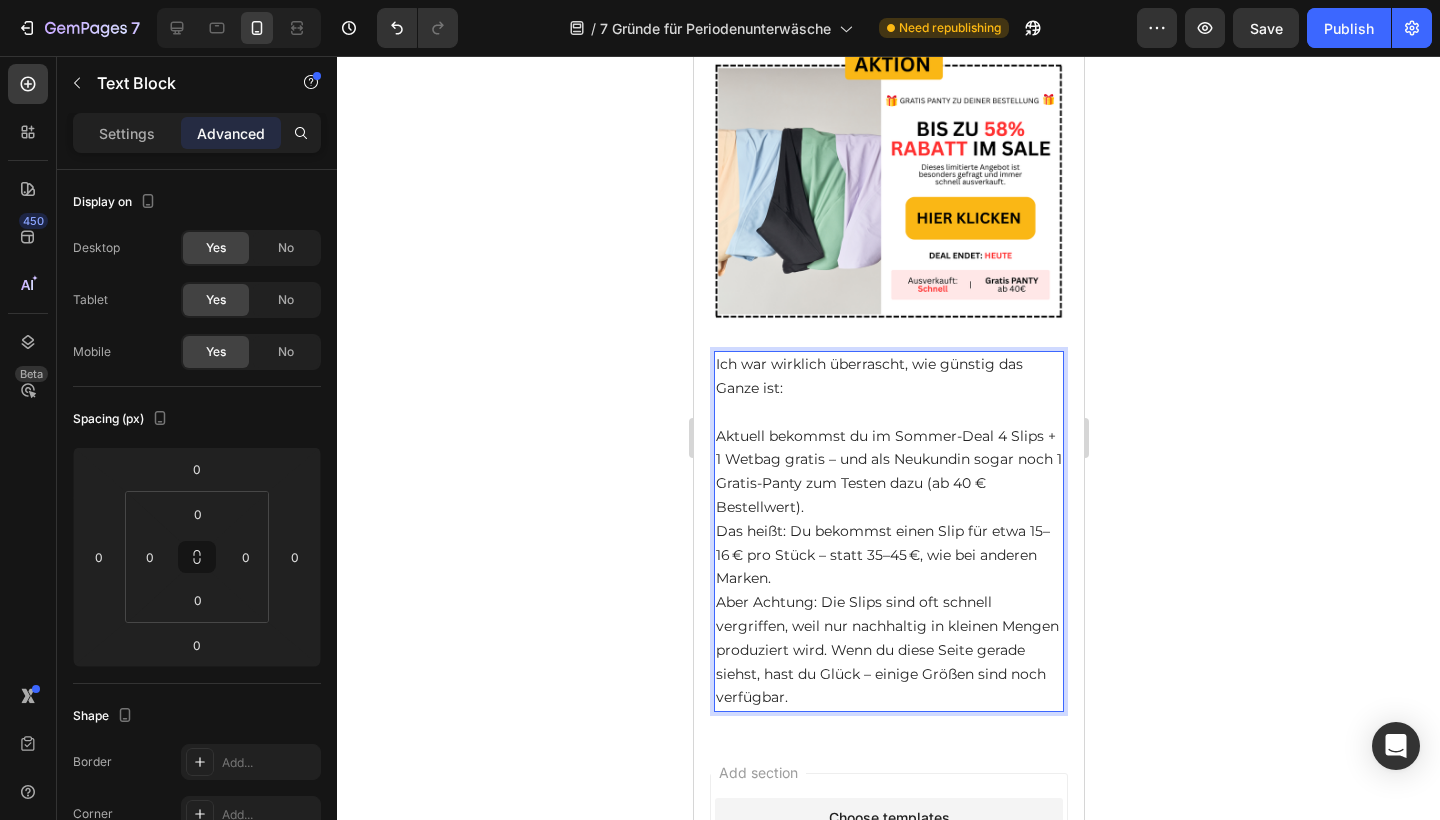 click on "Ich war wirklich überrascht, wie günstig das Ganze ist: Aktuell bekommst du im Sommer-Deal 4 Slips + 1 Wetbag gratis – und als Neukundin sogar noch 1 Gratis-Panty zum Testen dazu (ab 40 € Bestellwert). Das heißt: Du bekommst einen Slip für etwa 15–16 € pro Stück – statt 35–45 €, wie bei anderen Marken. Aber Achtung: Die Slips sind oft schnell vergriffen, weil nur nachhaltig in kleinen Mengen produziert wird. Wenn du diese Seite gerade siehst, hast du Glück – einige Größen sind noch verfügbar." at bounding box center [888, 531] 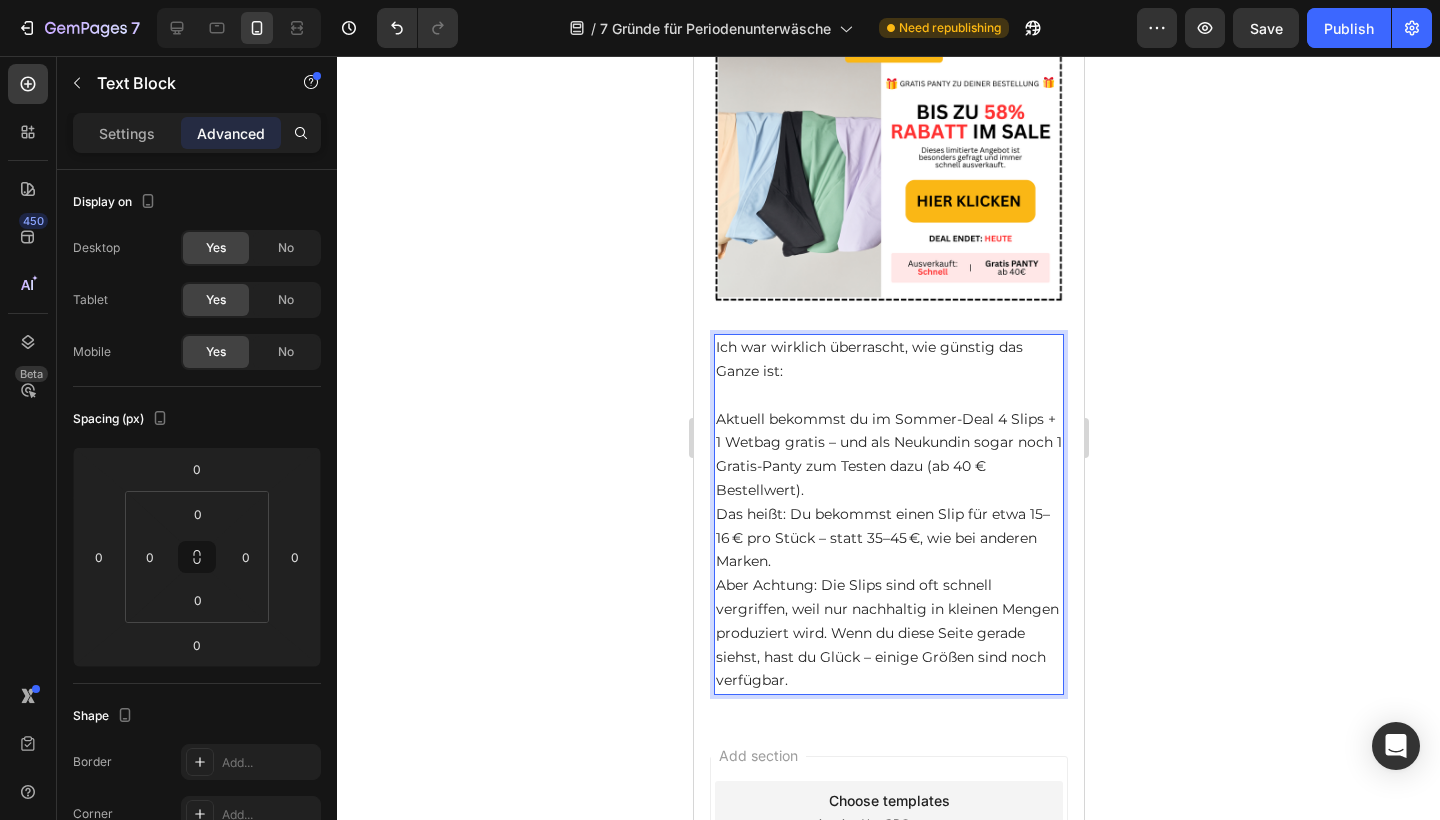 scroll, scrollTop: 6246, scrollLeft: 0, axis: vertical 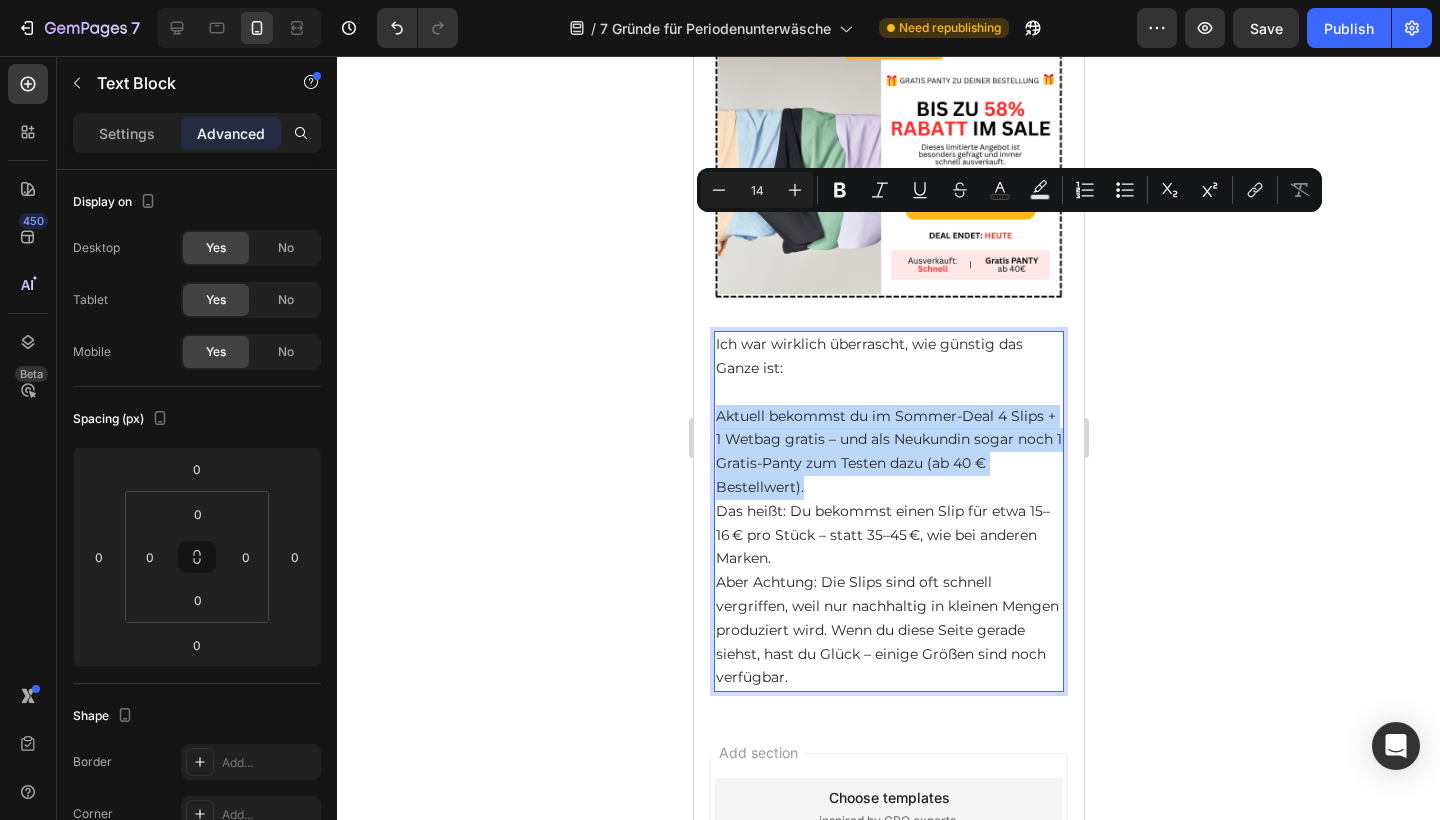 drag, startPoint x: 821, startPoint y: 301, endPoint x: 690, endPoint y: 222, distance: 152.97713 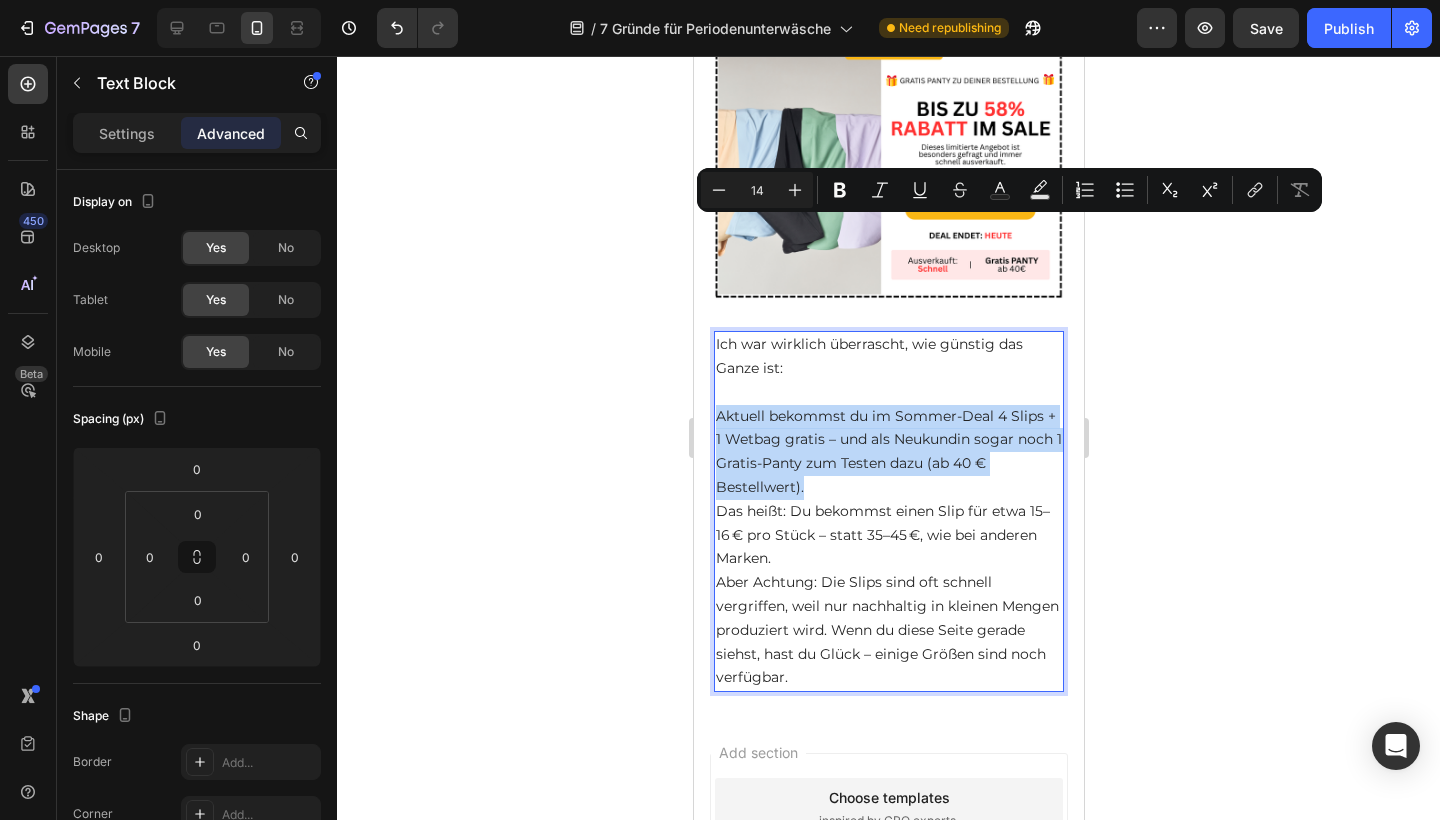 click on "iPhone 13 Pro ( 390 px) iPhone 13 Mini iPhone 13 Pro iPhone 11 Pro Max iPhone 15 Pro Max Pixel 7 Galaxy S8+ Galaxy S20 Ultra iPad Mini iPad Air iPad Pro Header 7 Gründe, warum immer mehr Frauen 2025 auf diese Periodenunterwäsche umsteigen Heading Row Image Veröffentlicht von [NAME], Gesundheitsexpertin am 23.7.2025 Text Block Row Lies das, bevor du das nächste Mal Tampons oder Binden kaufst 👇🏼 Text Block Image 1. Auslaufsicher durch innovative Safe-Layer-Technologie – entwickelt von medizinischem Fachpersonal Heading Image Row Was bei my•mense sofort auffällt, ist nicht nur das angenehme Tragegefühl, sondern vor allem: nichts läuft aus und das bis zu 12 Stunden . Der Grund dafür ist eine speziell entwickelte 4-Schicht-Technologie, die Flüssigkeit blitzschnell aufnimmt, sicher im Kern speichert – und außen absolut trocken bleibt. Und das bei nur wenigen Millimetern Stoffdicke. Diese Technologie wurde von einer Ärztin und einer diplomierten Pflegekraft Text Block Row" at bounding box center (888, -2551) 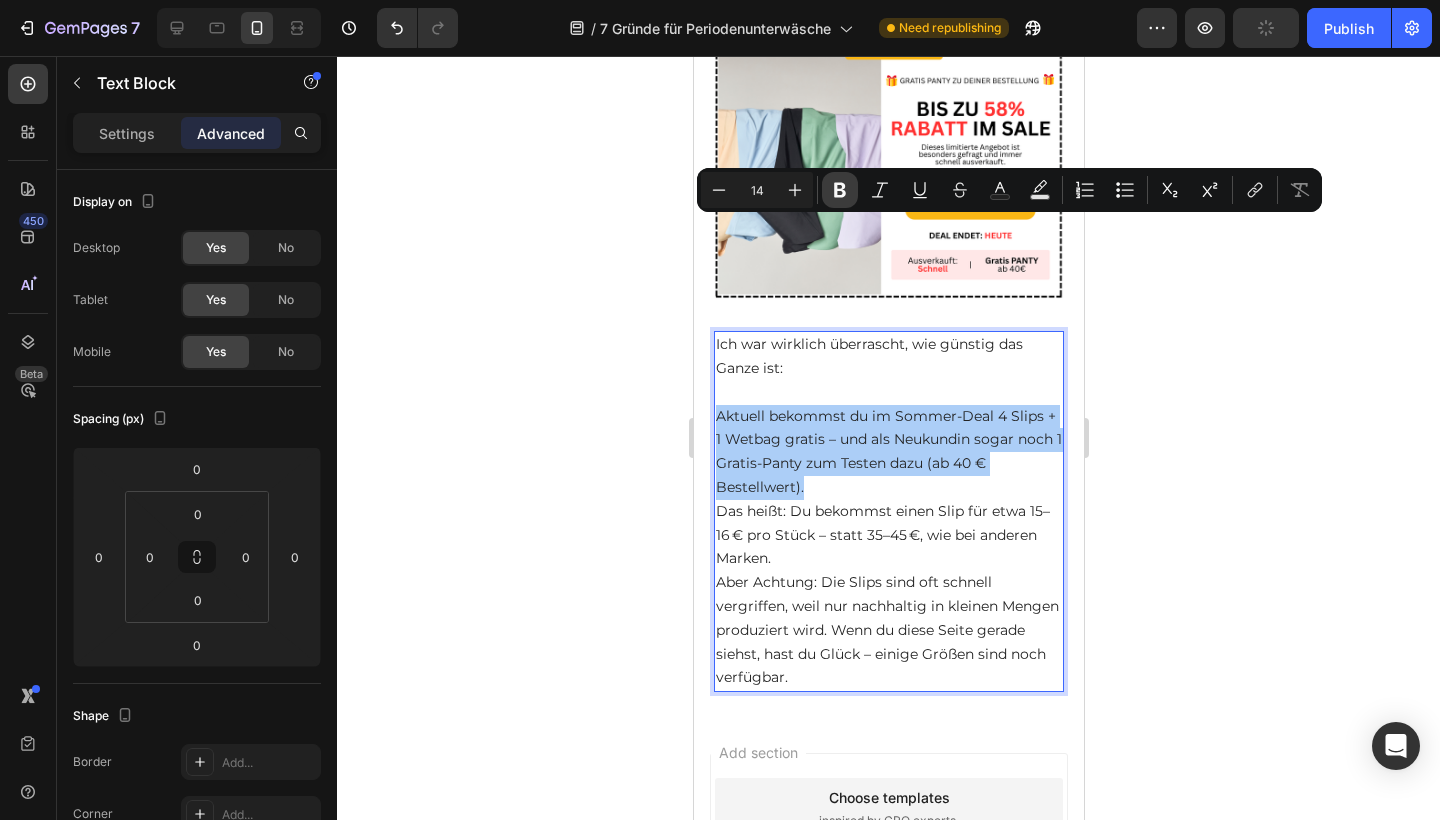 click 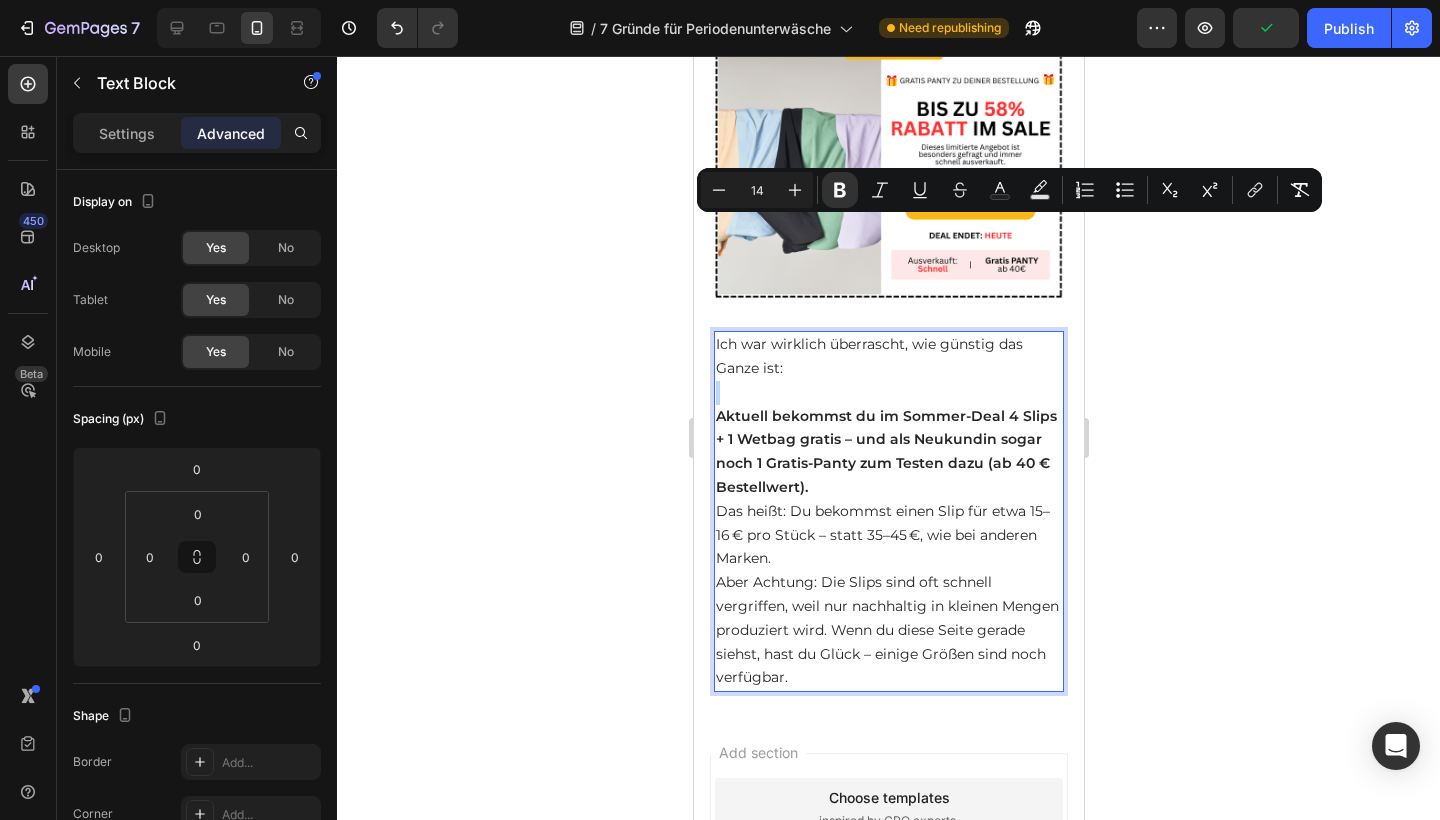 click on "Ich war wirklich überrascht, wie günstig das Ganze ist: Aktuell bekommst du im Sommer-Deal 4 Slips + 1 Wetbag gratis – und als Neukundin sogar noch 1 Gratis-Panty zum Testen dazu (ab 40 € Bestellwert). Das heißt: Du bekommst einen Slip für etwa 15–16 € pro Stück – statt 35–45 €, wie bei anderen Marken. Aber Achtung: Die Slips sind oft schnell vergriffen, weil nur nachhaltig in kleinen Mengen produziert wird. Wenn du diese Seite gerade siehst, hast du Glück – einige Größen sind noch verfügbar." at bounding box center [888, 511] 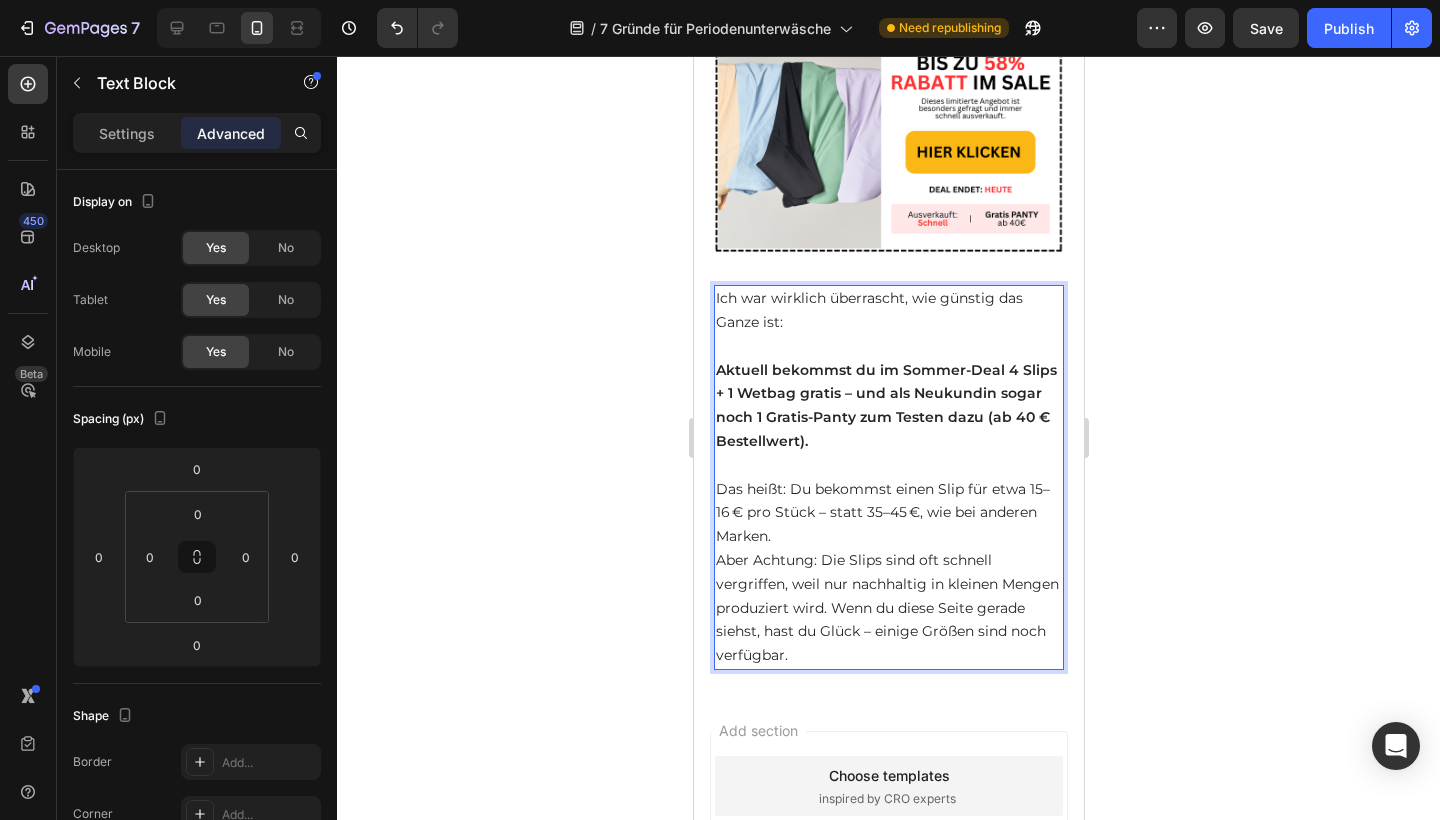 scroll, scrollTop: 6307, scrollLeft: 0, axis: vertical 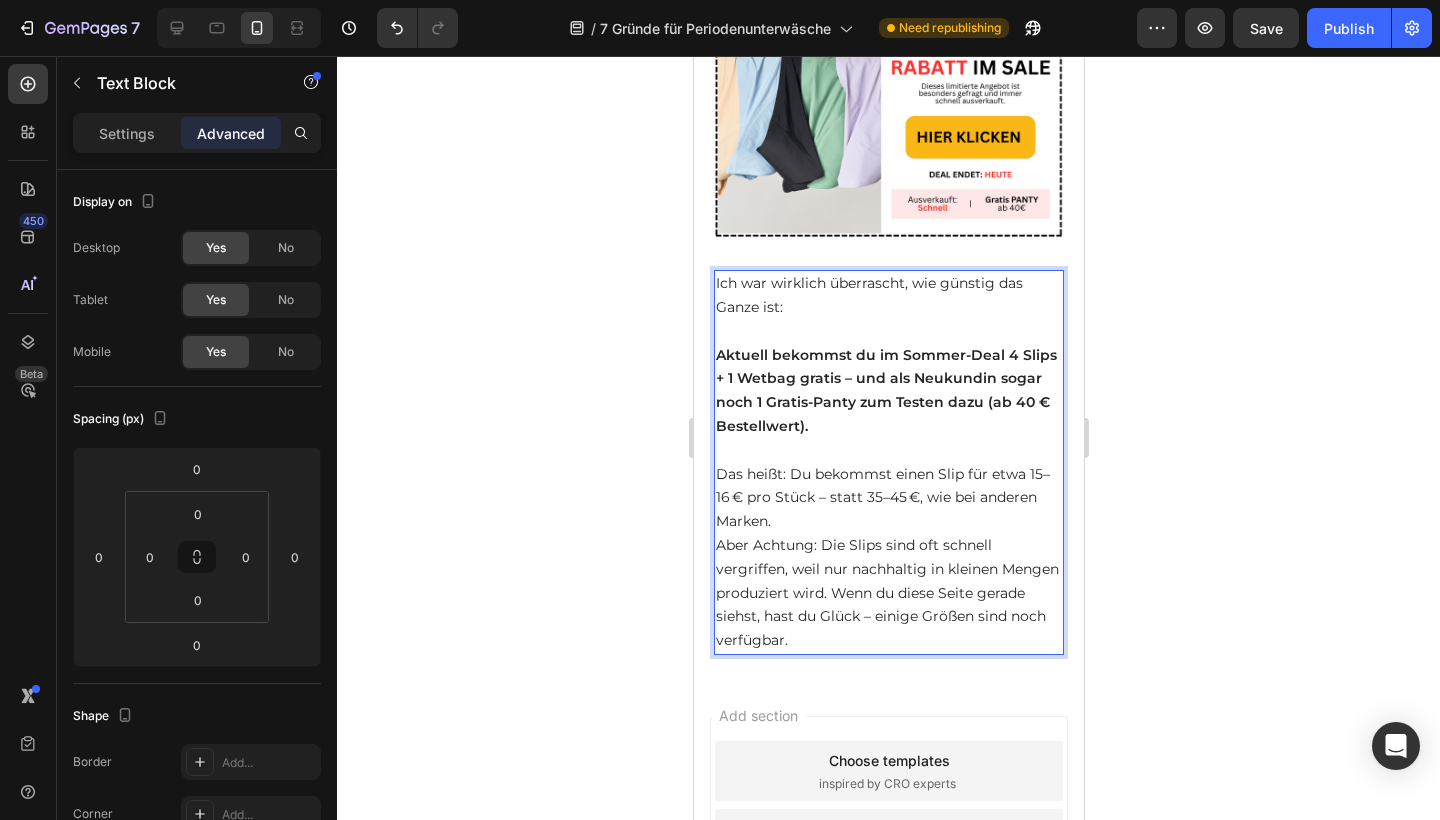 click on "Ich war wirklich überrascht, wie günstig das Ganze ist: Aktuell bekommst du im Sommer-Deal 4 Slips + 1 Wetbag gratis – und als Neukundin sogar noch 1 Gratis-Panty zum Testen dazu (ab 40 € Bestellwert). ⁠⁠⁠⁠⁠⁠⁠ Das heißt: Du bekommst einen Slip für etwa 15–16 € pro Stück – statt 35–45 €, wie bei anderen Marken. Aber Achtung: Die Slips sind oft schnell vergriffen, weil nur nachhaltig in kleinen Mengen produziert wird. Wenn du diese Seite gerade siehst, hast du Glück – einige Größen sind noch verfügbar." at bounding box center [888, 462] 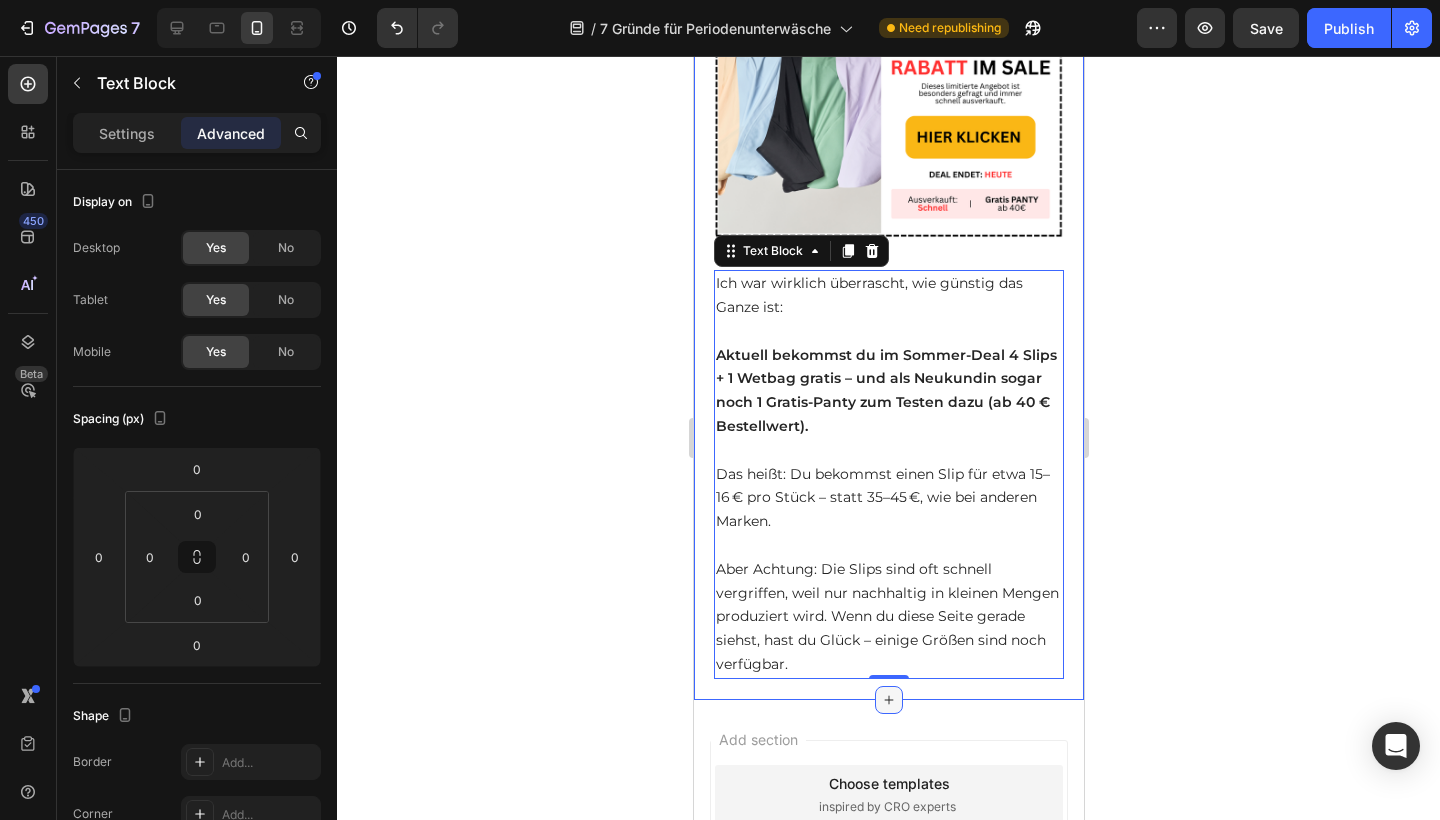 click 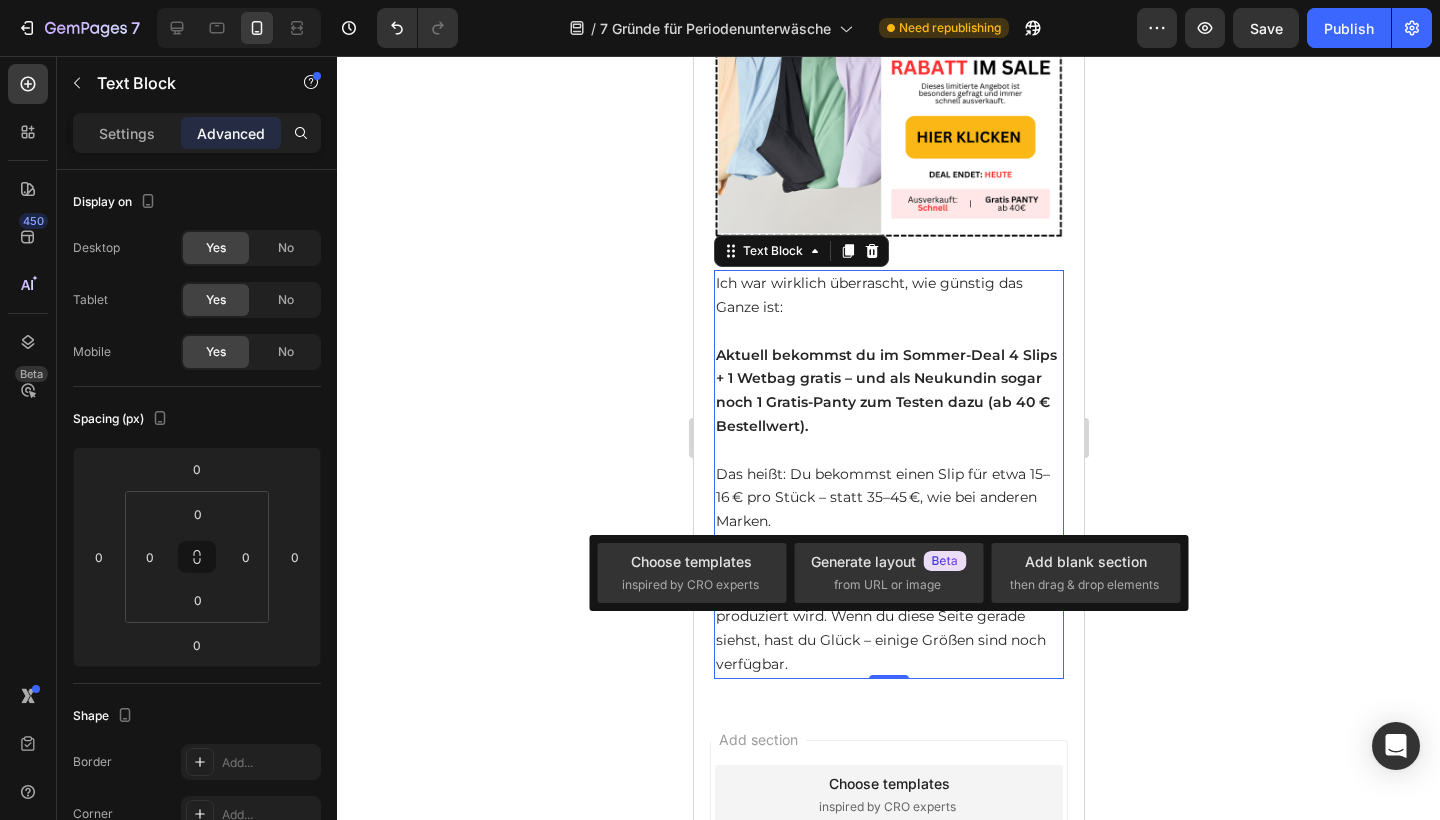 click on "Ich war wirklich überrascht, wie günstig das Ganze ist: Aktuell bekommst du im Sommer-Deal [NUMBER] Slips + [NUMBER] Wetbag gratis – und als Neukundin sogar noch [NUMBER] Gratis-Panty zum Testen dazu (ab [NUMBER]€ Bestellwert). Das heißt: Du bekommst einen Slip für etwa [NUMBER]–[NUMBER]€ pro Stück – statt [NUMBER]–[NUMBER]€, wie bei anderen Marken. ⁠⁠⁠⁠⁠⁠⁠ Aber Achtung: Die Slips sind oft schnell vergriffen, weil nur nachhaltig in kleinen Mengen produziert wird. Wenn du diese Seite gerade siehst, hast du Glück – einige Größen sind noch verfügbar." at bounding box center (888, 474) 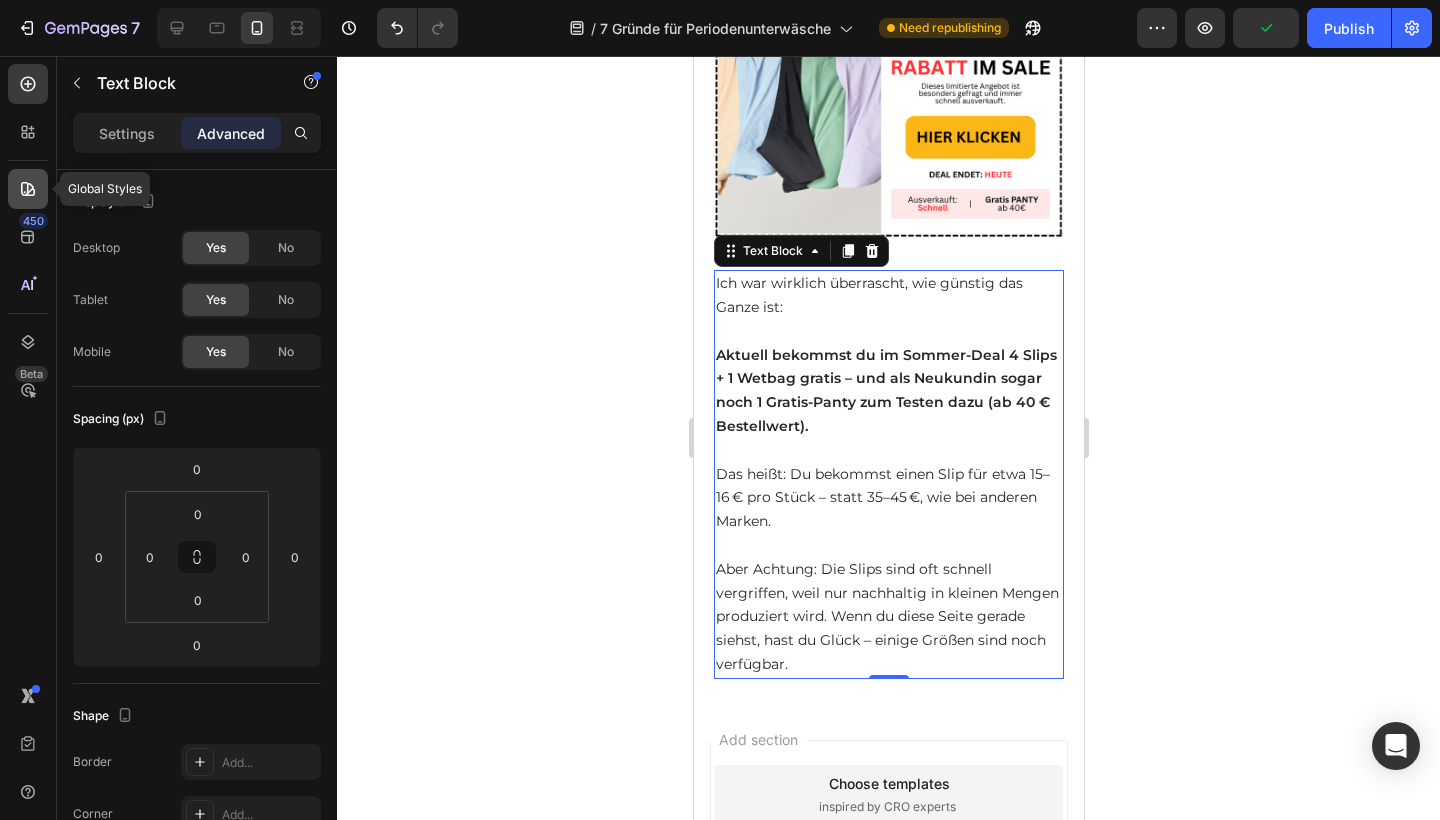 click 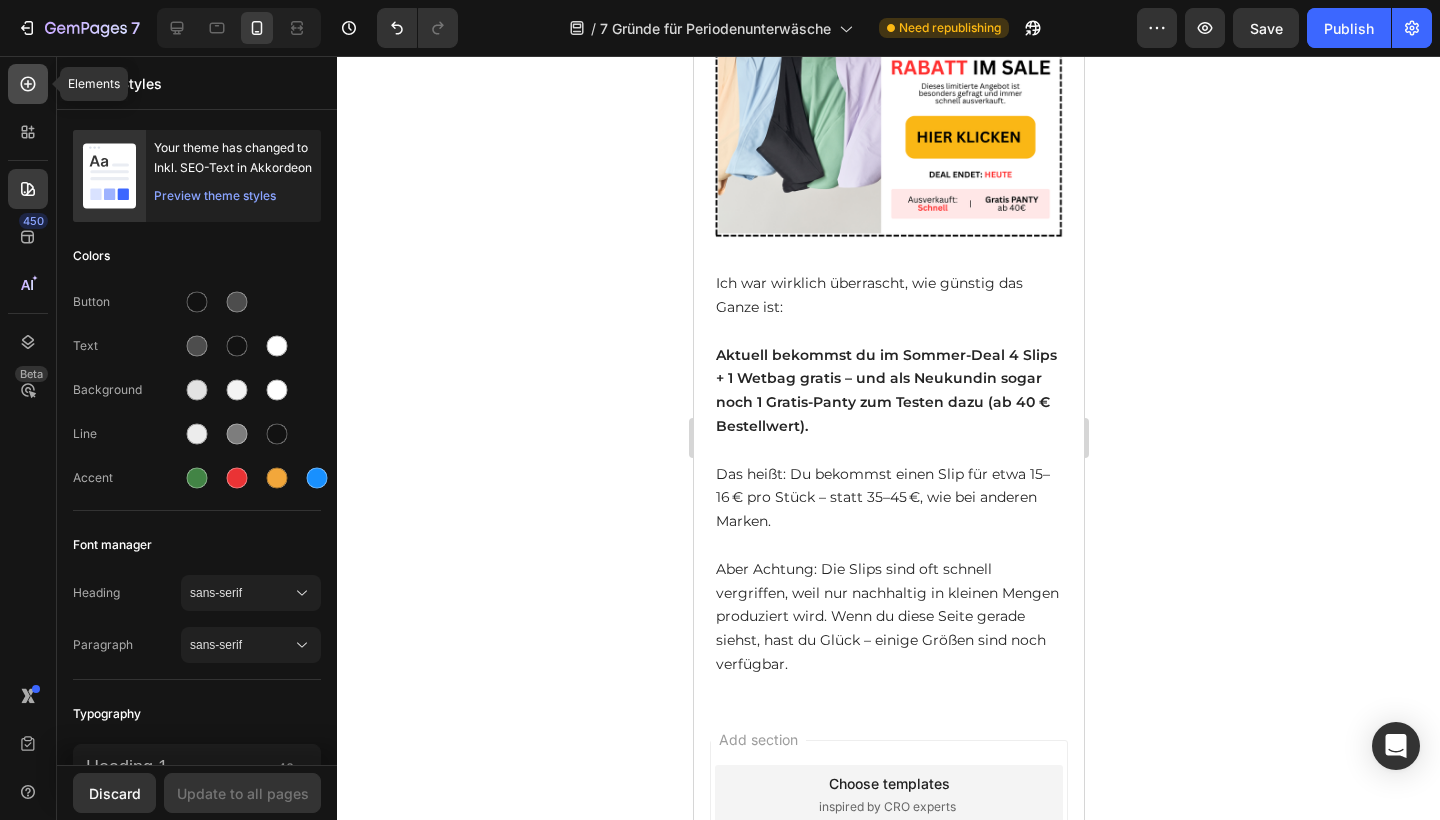 click 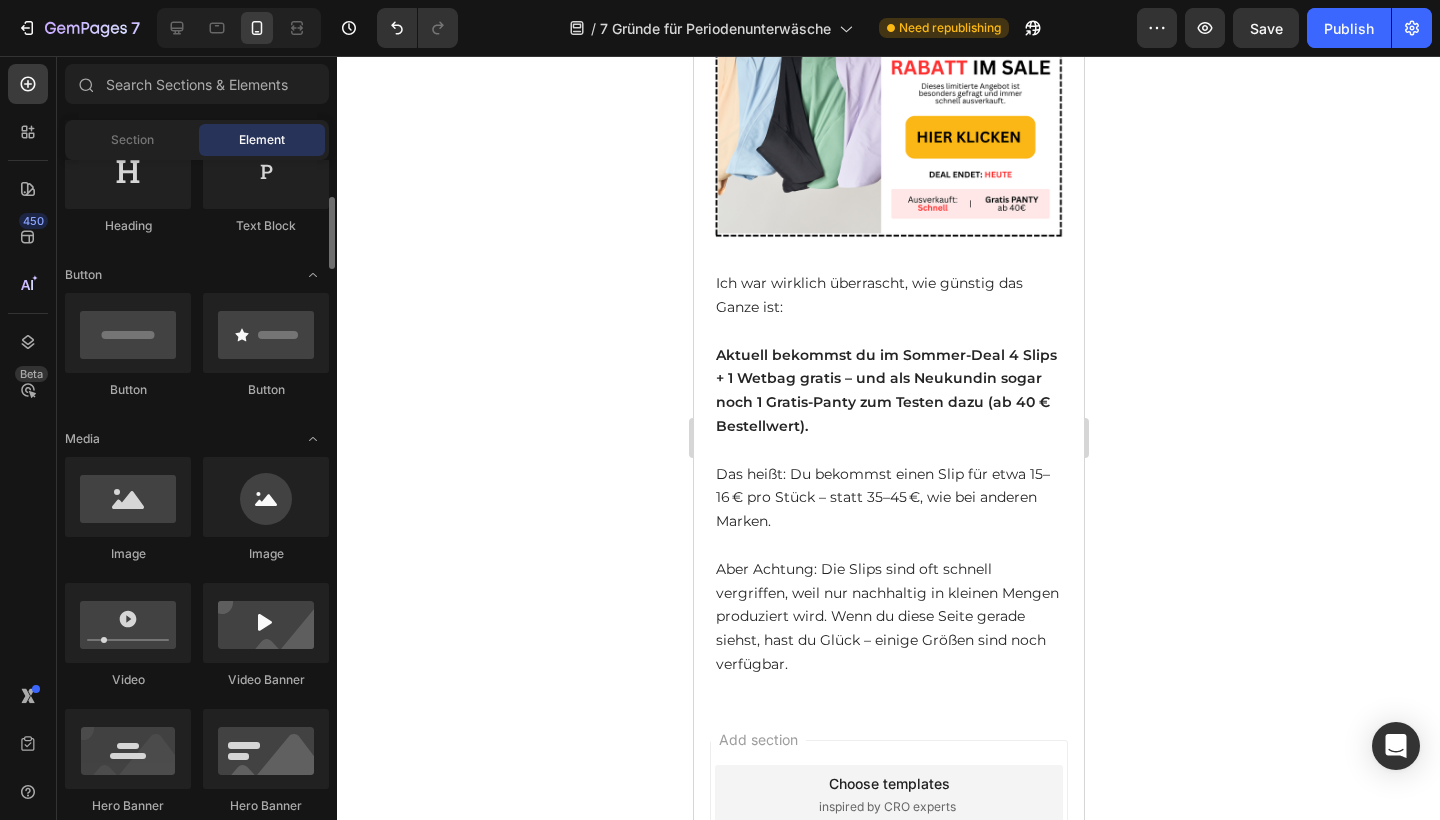 scroll, scrollTop: 365, scrollLeft: 0, axis: vertical 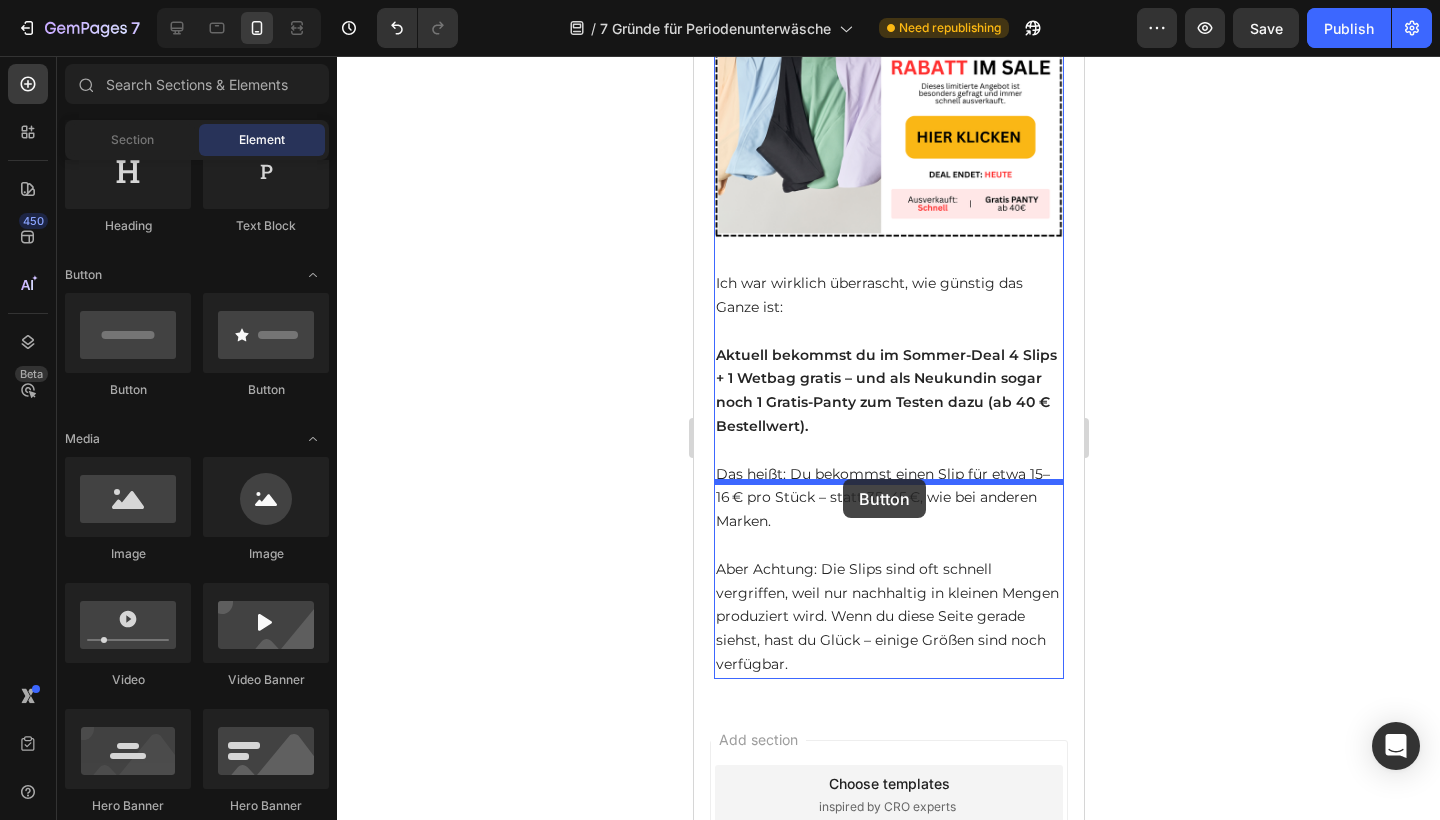 drag, startPoint x: 110, startPoint y: 361, endPoint x: 843, endPoint y: 479, distance: 742.4372 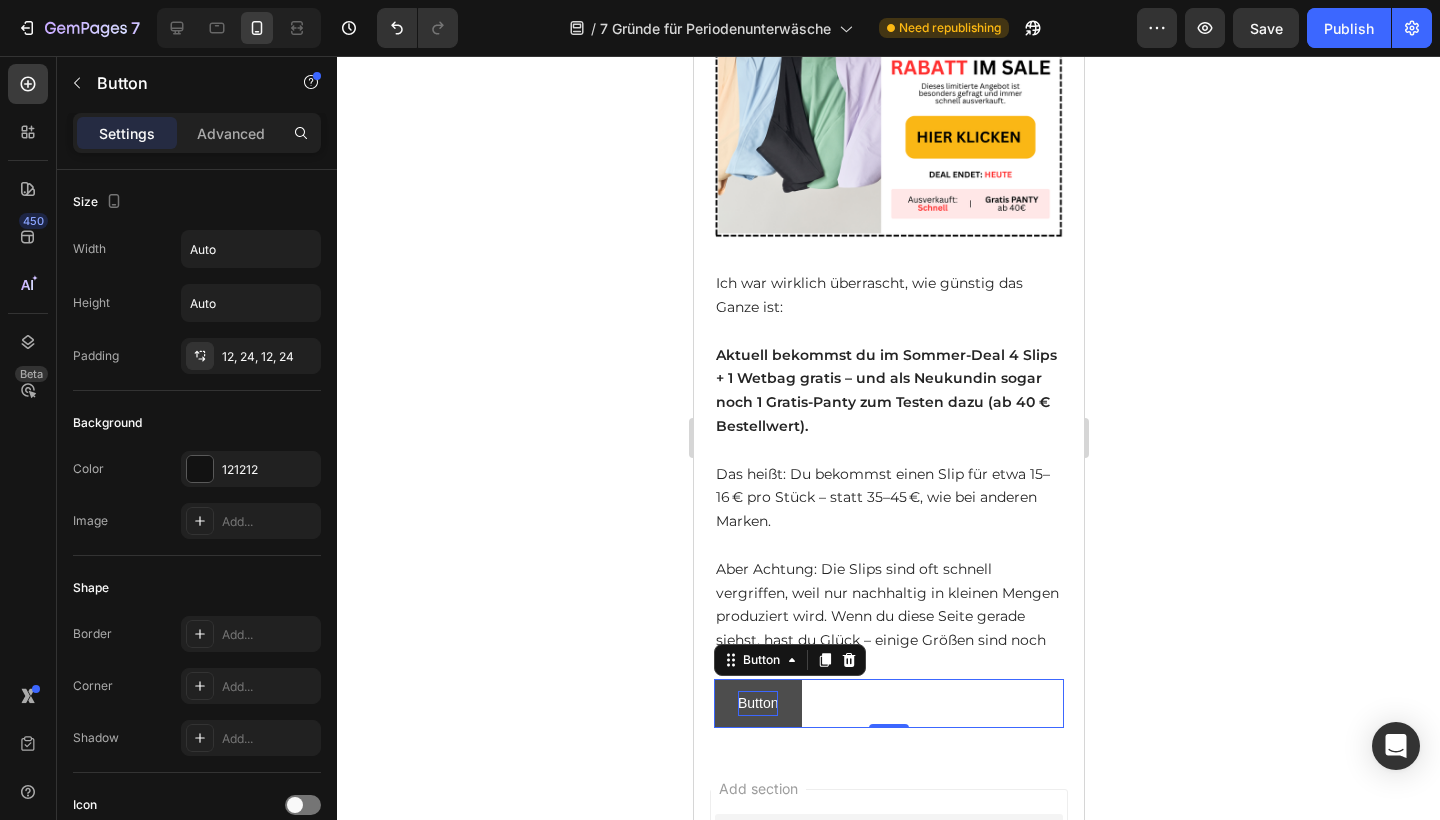 click on "Button" at bounding box center (757, 703) 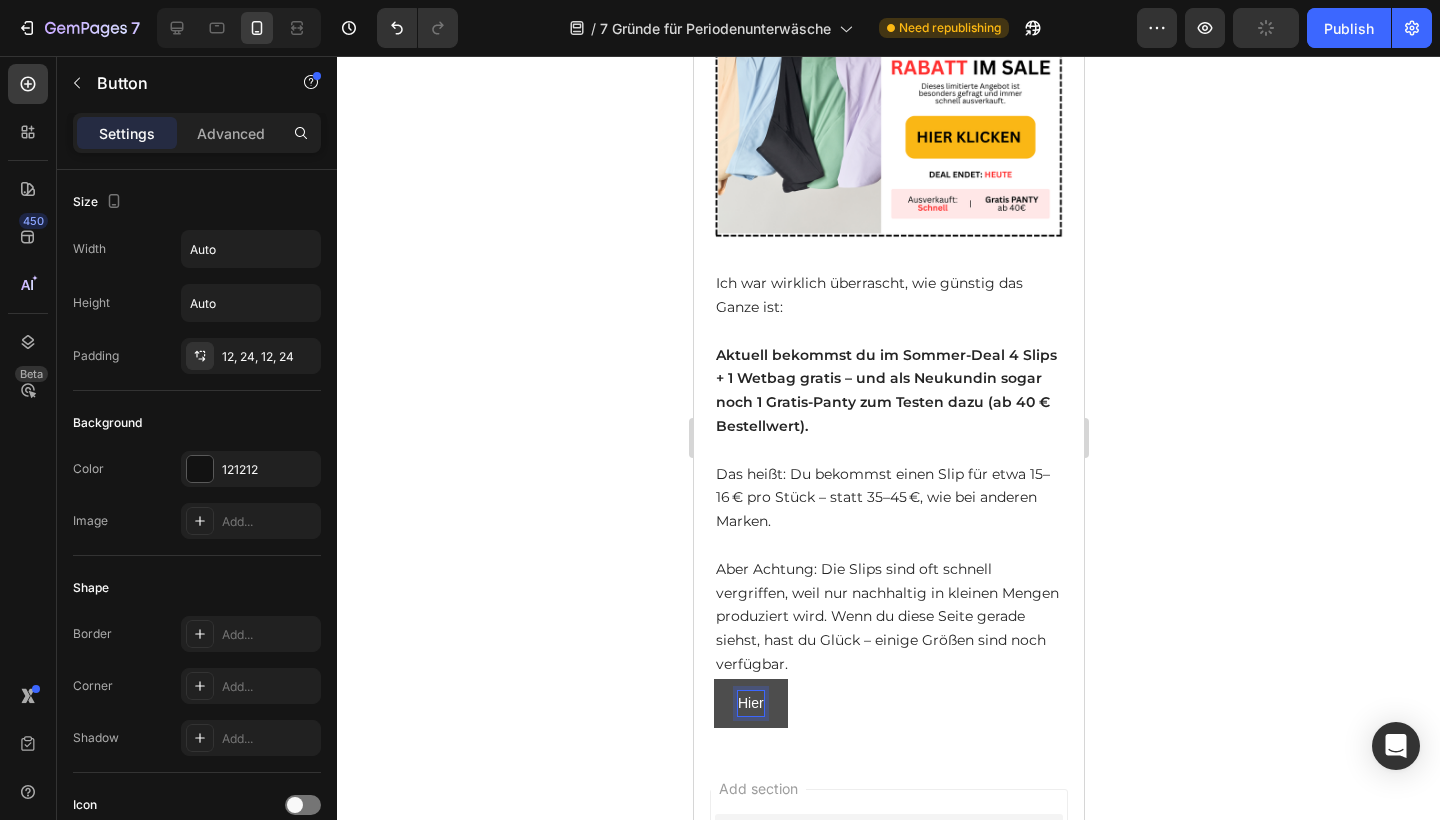 click on "Hier" at bounding box center (750, 703) 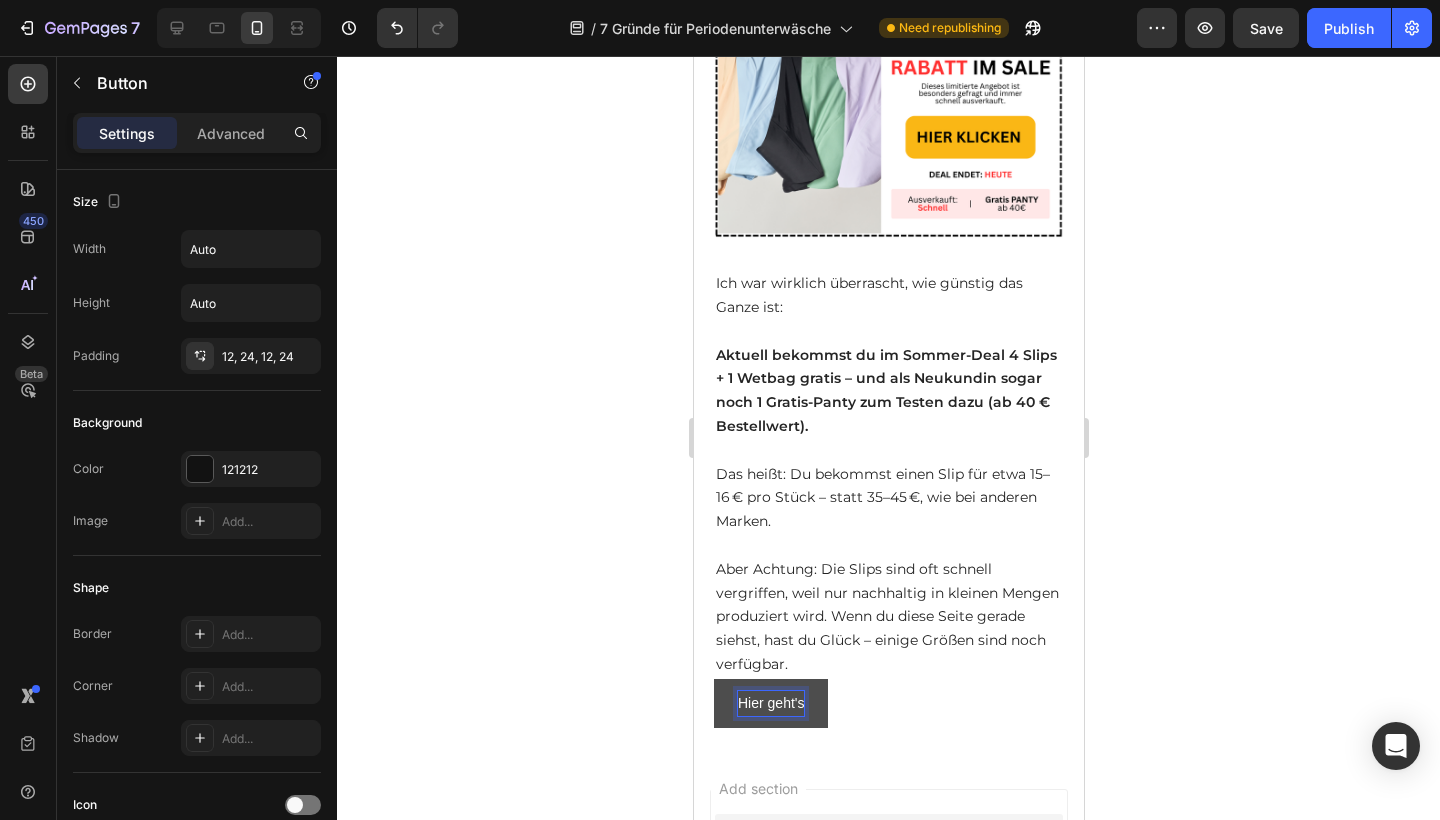 click on "Hier geht's" at bounding box center (770, 703) 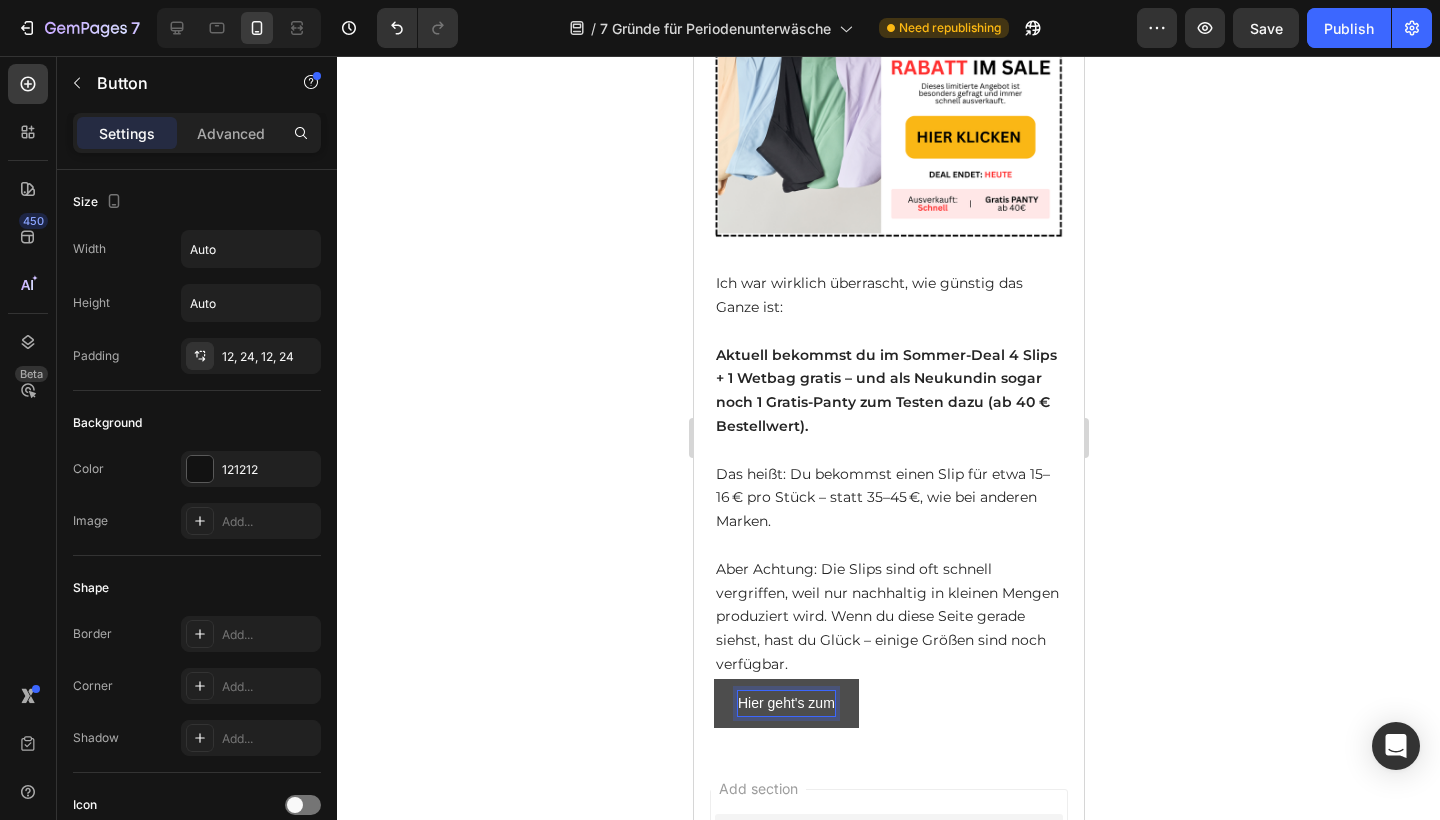 click on "Hier geht's zum" at bounding box center (785, 703) 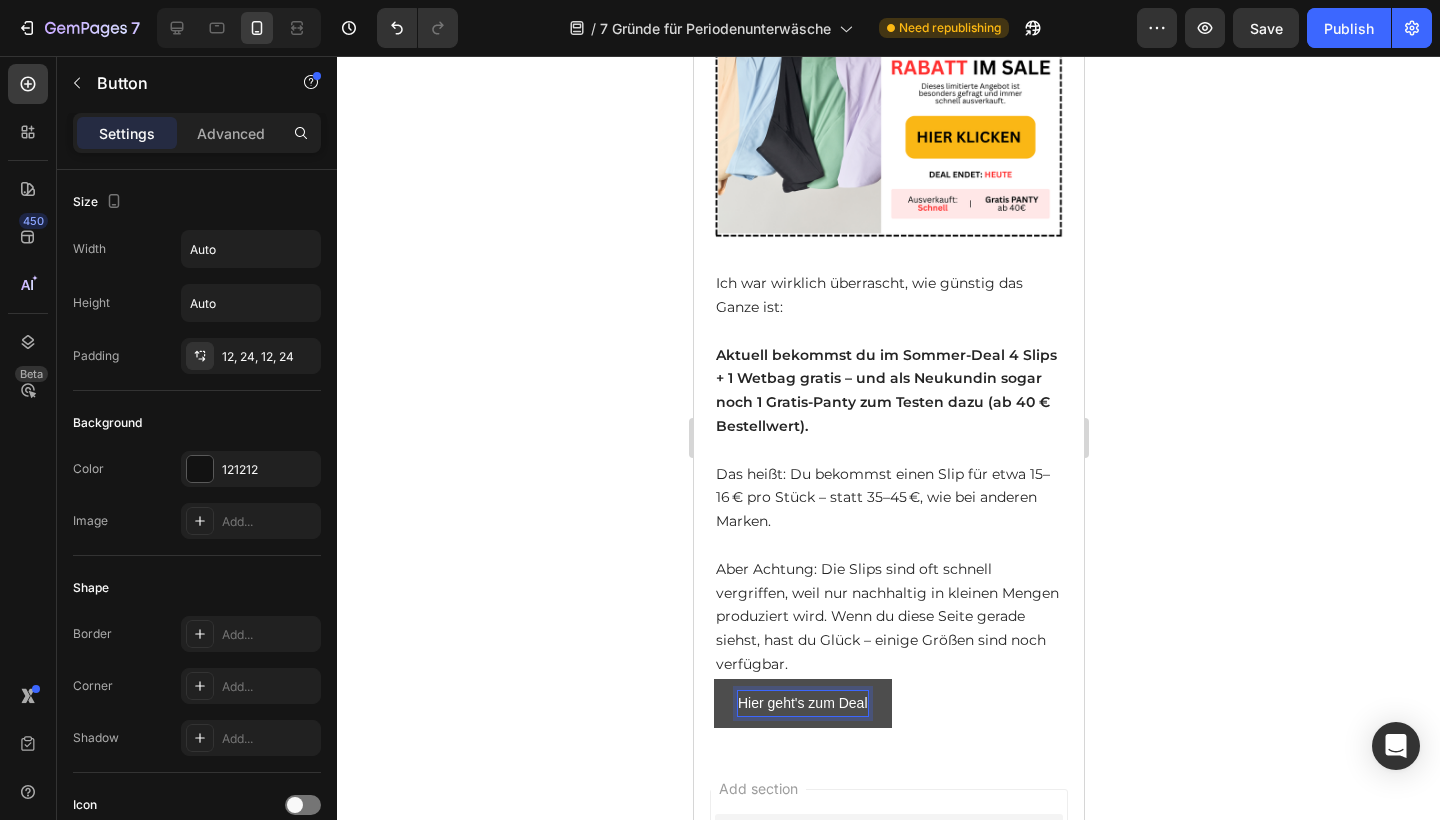 click on "Hier geht's zum Deal" at bounding box center [802, 703] 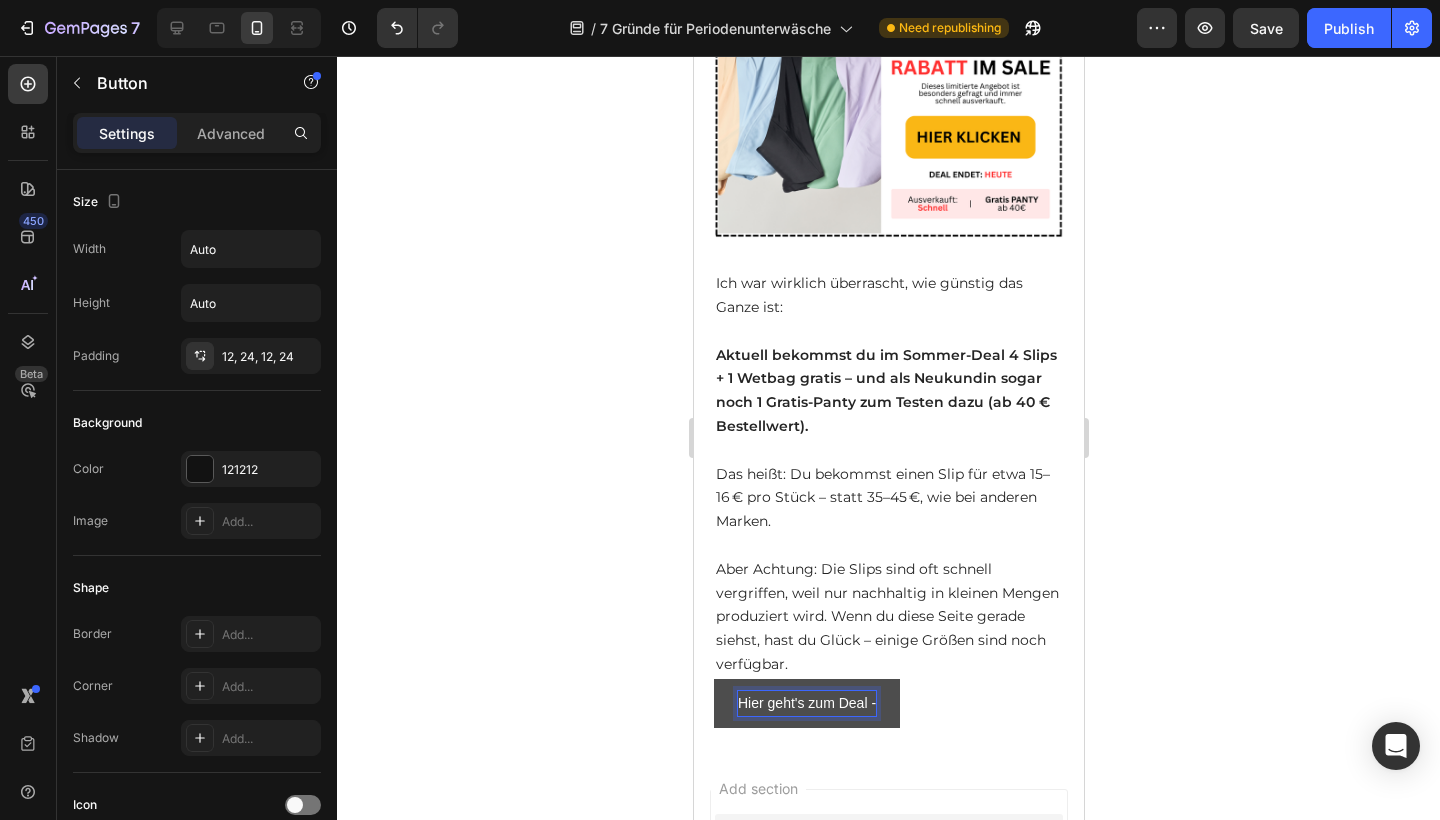 click on "Hier geht's zum Deal -" at bounding box center (806, 703) 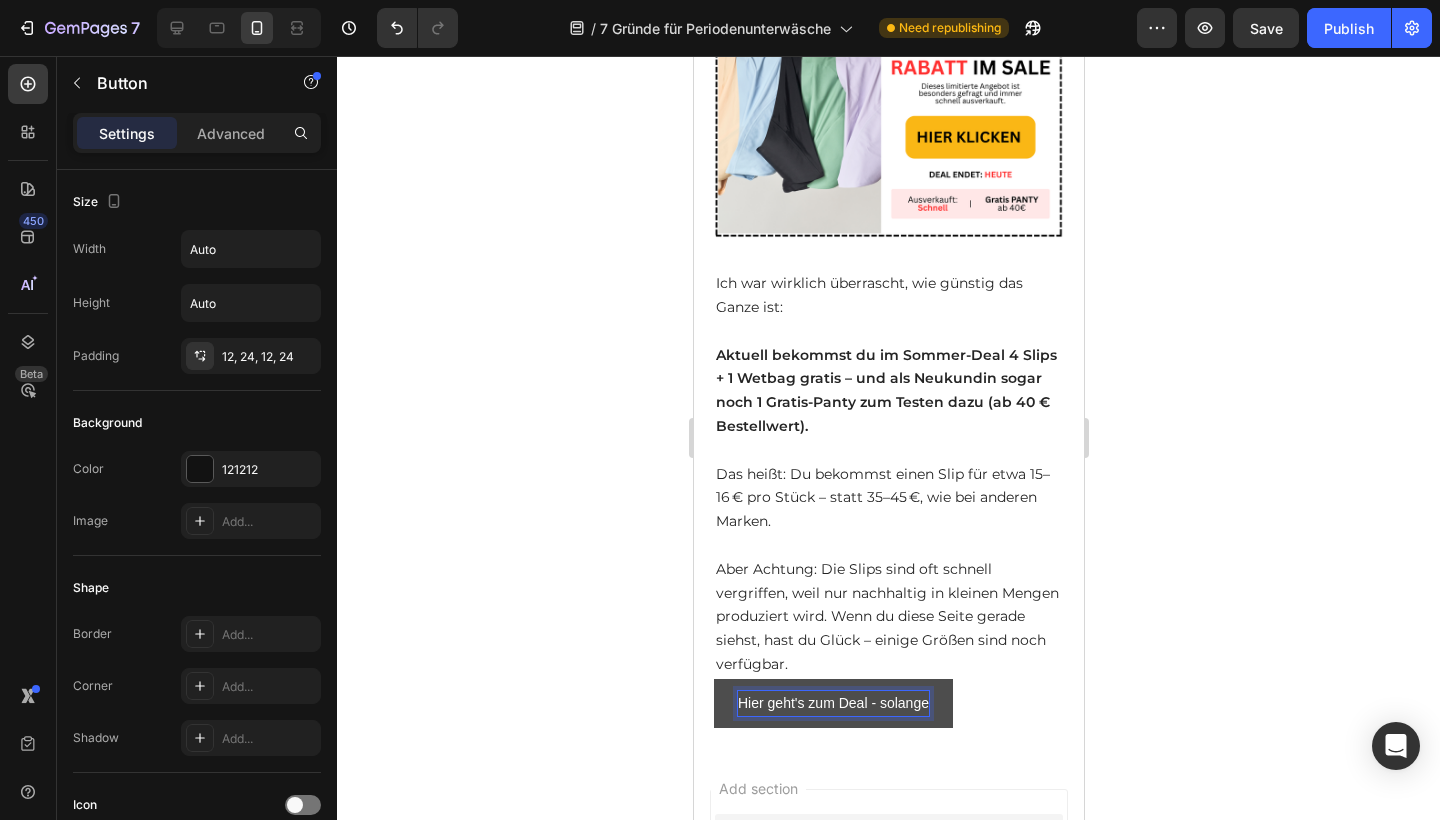 click on "Hier geht's zum Deal - solange" at bounding box center (832, 703) 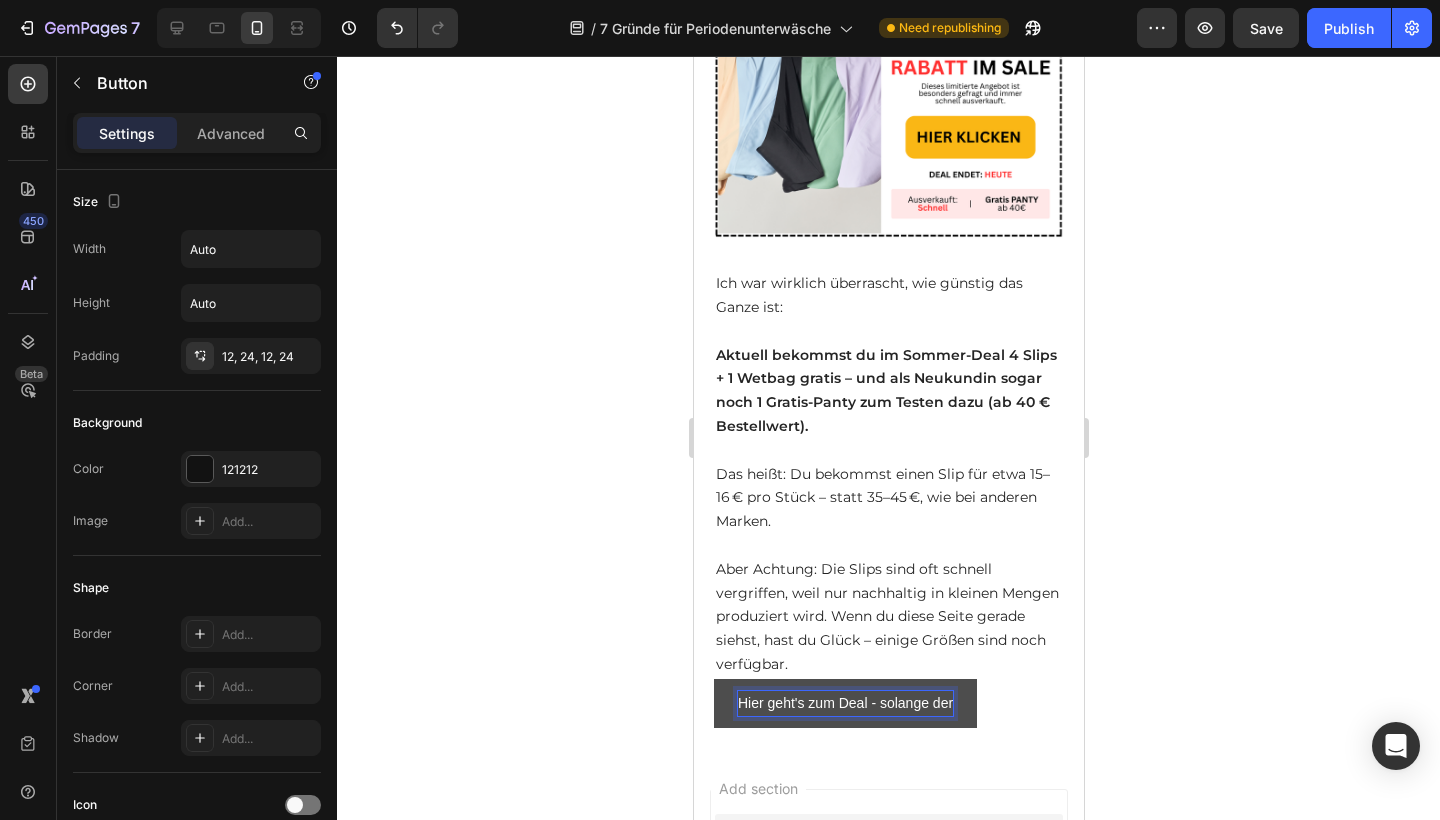 click on "Hier geht's zum Deal - solange der" at bounding box center [844, 703] 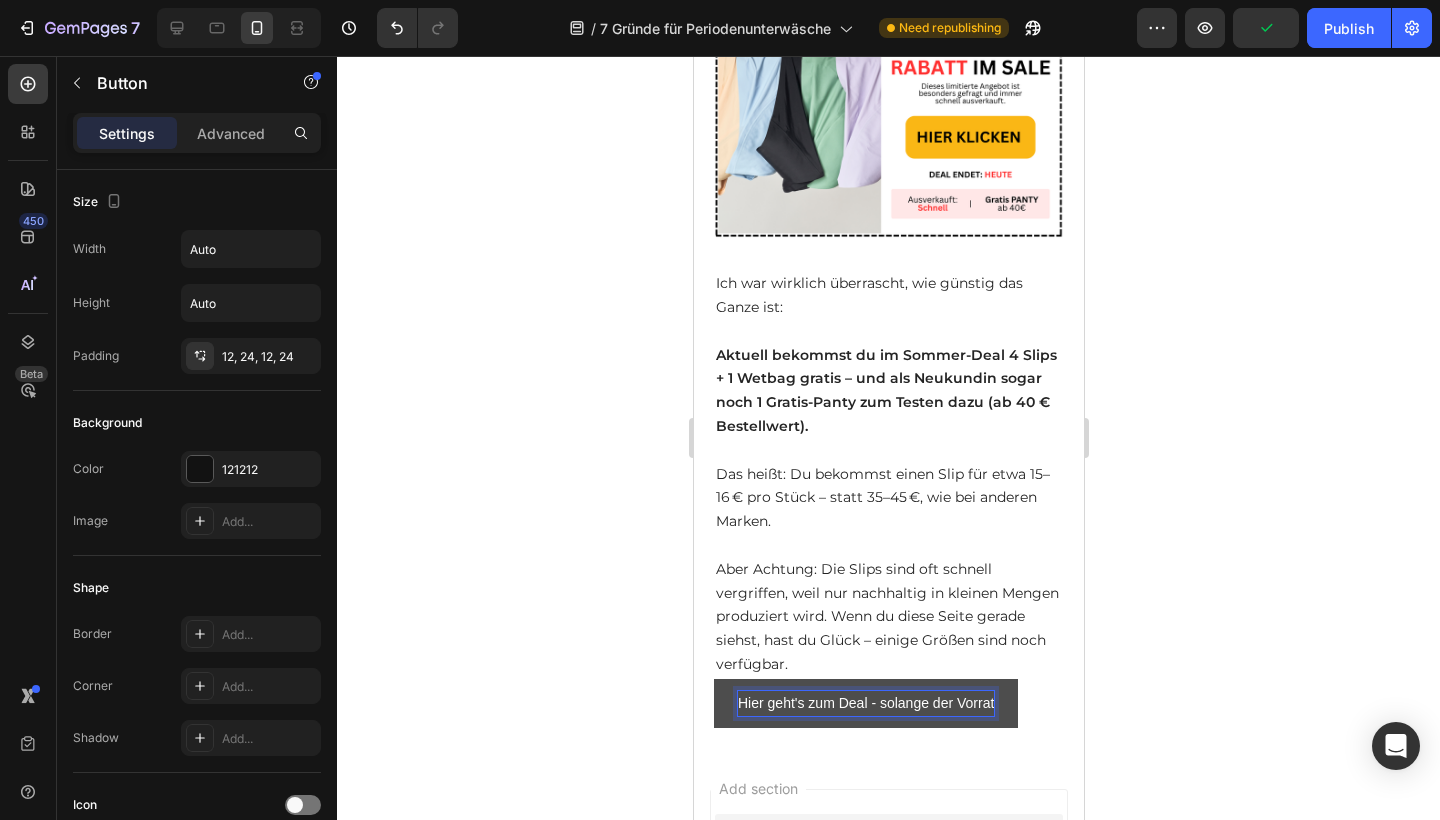click on "Hier geht's zum Deal - solange der Vorrat" at bounding box center [865, 703] 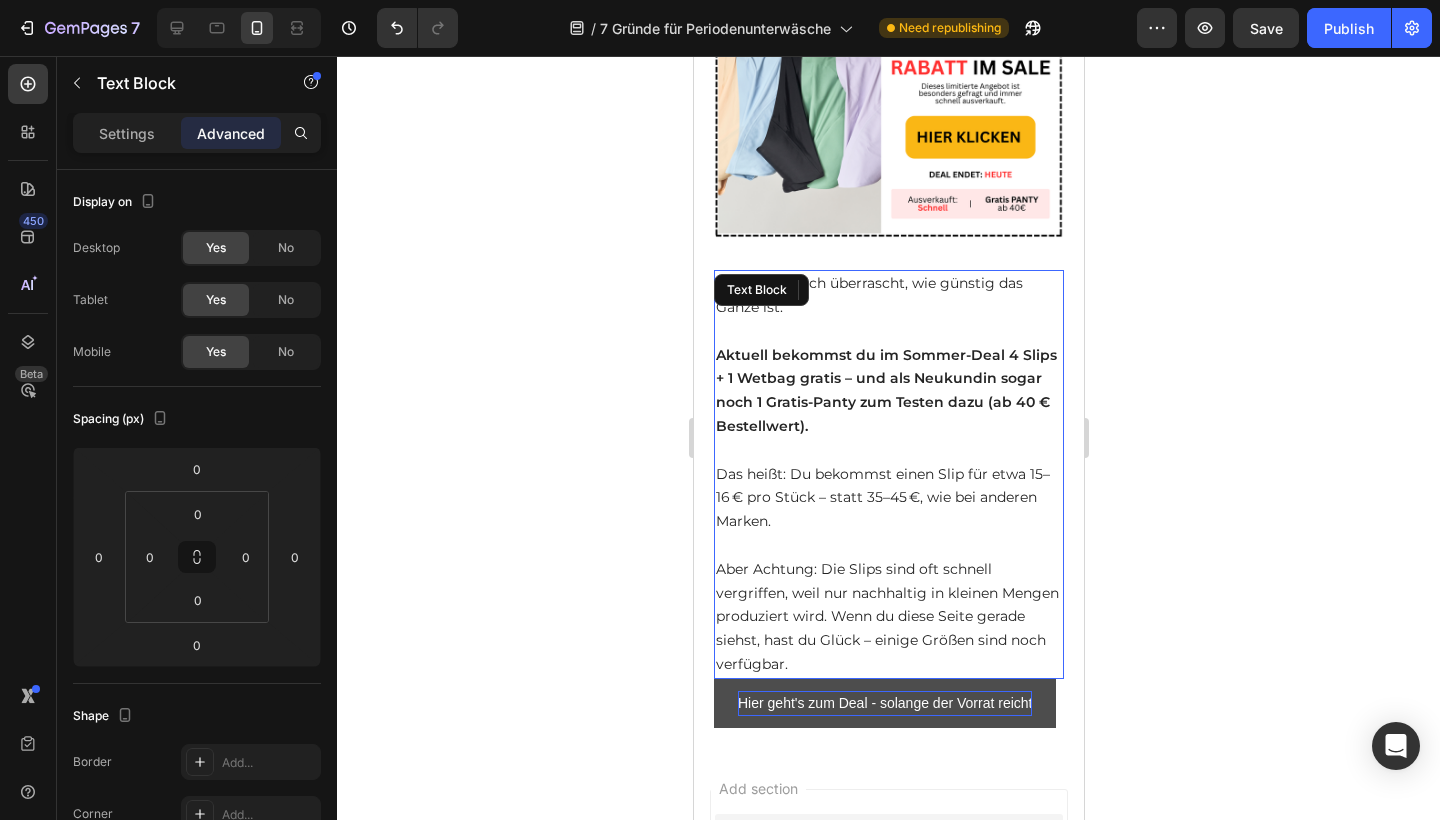 click on "Ich war wirklich überrascht, wie günstig das Ganze ist: Aktuell bekommst du im Sommer-Deal 4 Slips + 1 Wetbag gratis – und als Neukundin sogar noch 1 Gratis-Panty zum Testen dazu (ab 40 € Bestellwert). Das heißt: Du bekommst einen Slip für etwa 15–16 € pro Stück – statt 35–45 €, wie bei anderen Marken. Aber Achtung: Die Slips sind oft schnell vergriffen, weil nur nachhaltig in kleinen Mengen produziert wird. Wenn du diese Seite gerade siehst, hast du Glück – einige Größen sind noch verfügbar." at bounding box center [888, 474] 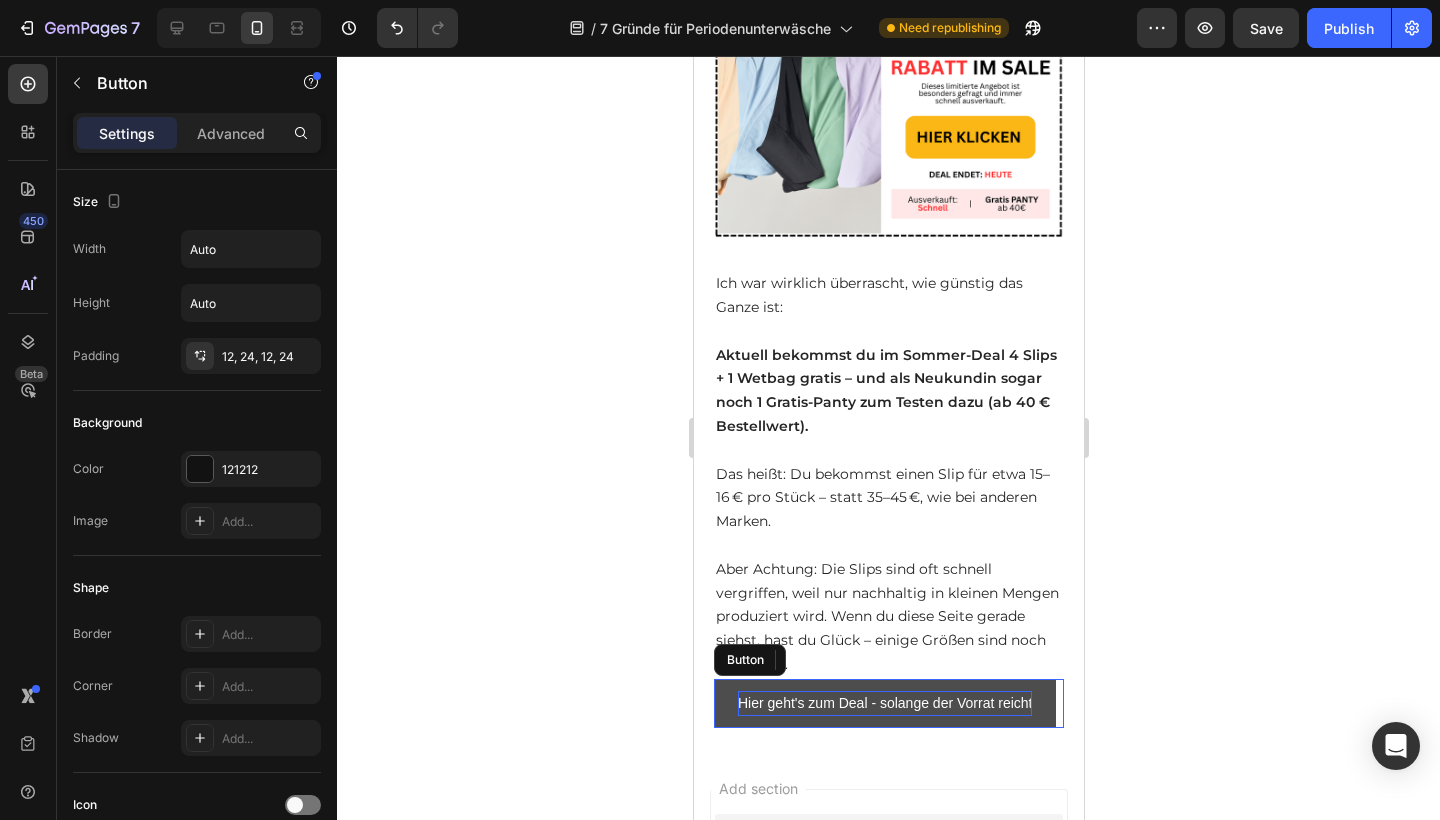 click on "Hier geht's zum Deal - solange der Vorrat reicht" at bounding box center (884, 703) 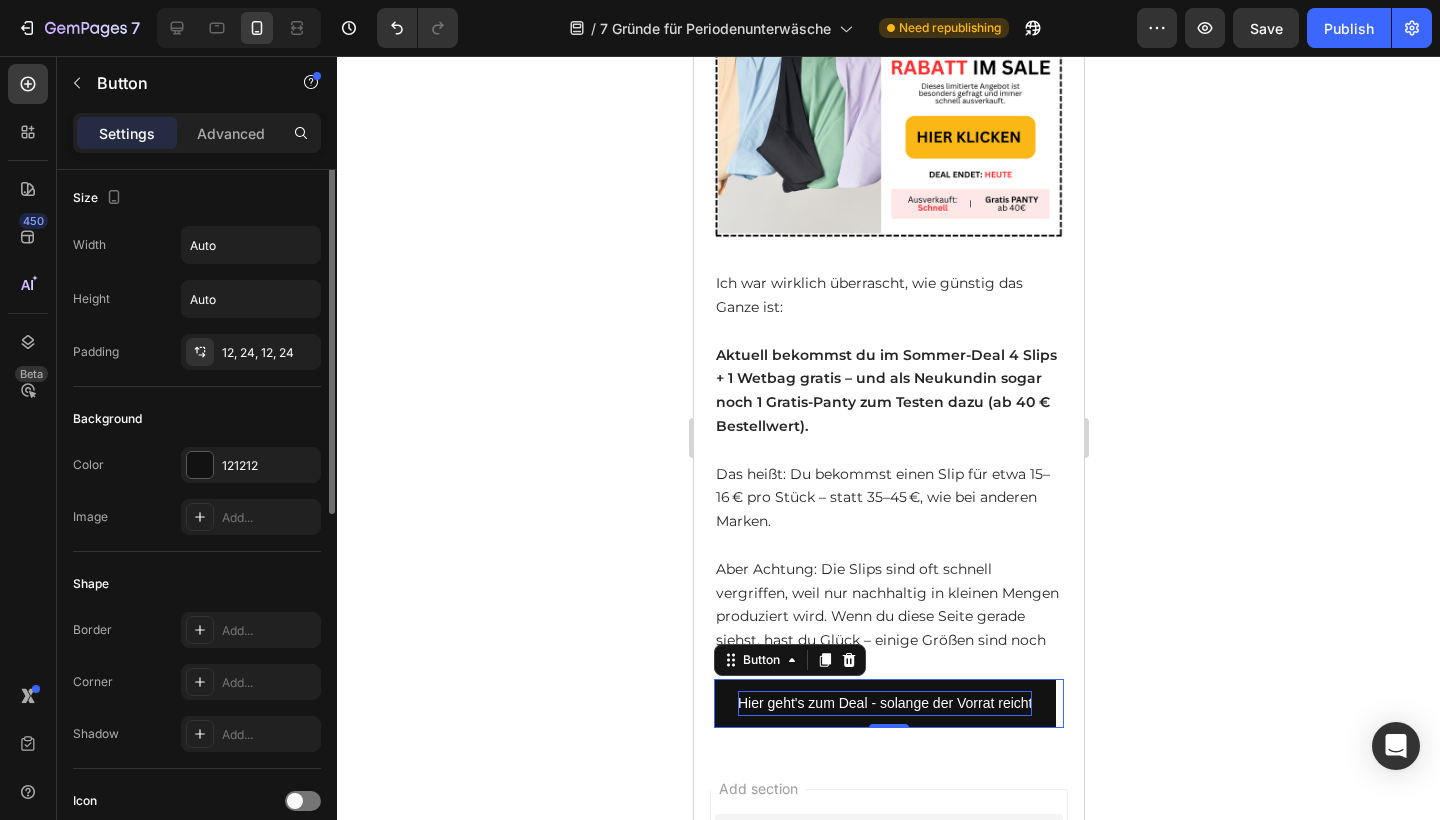 scroll, scrollTop: 0, scrollLeft: 0, axis: both 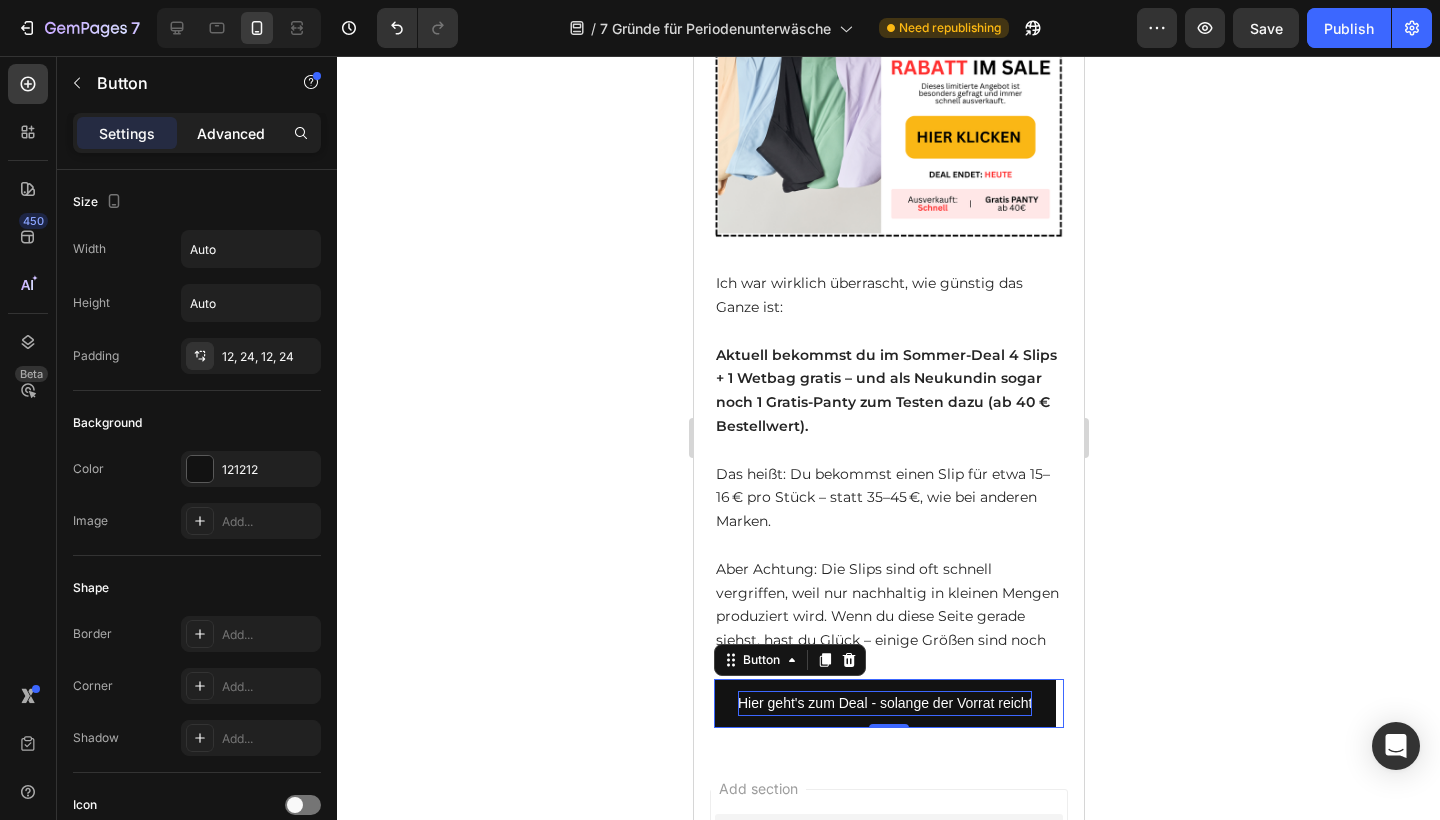 click on "Advanced" at bounding box center [231, 133] 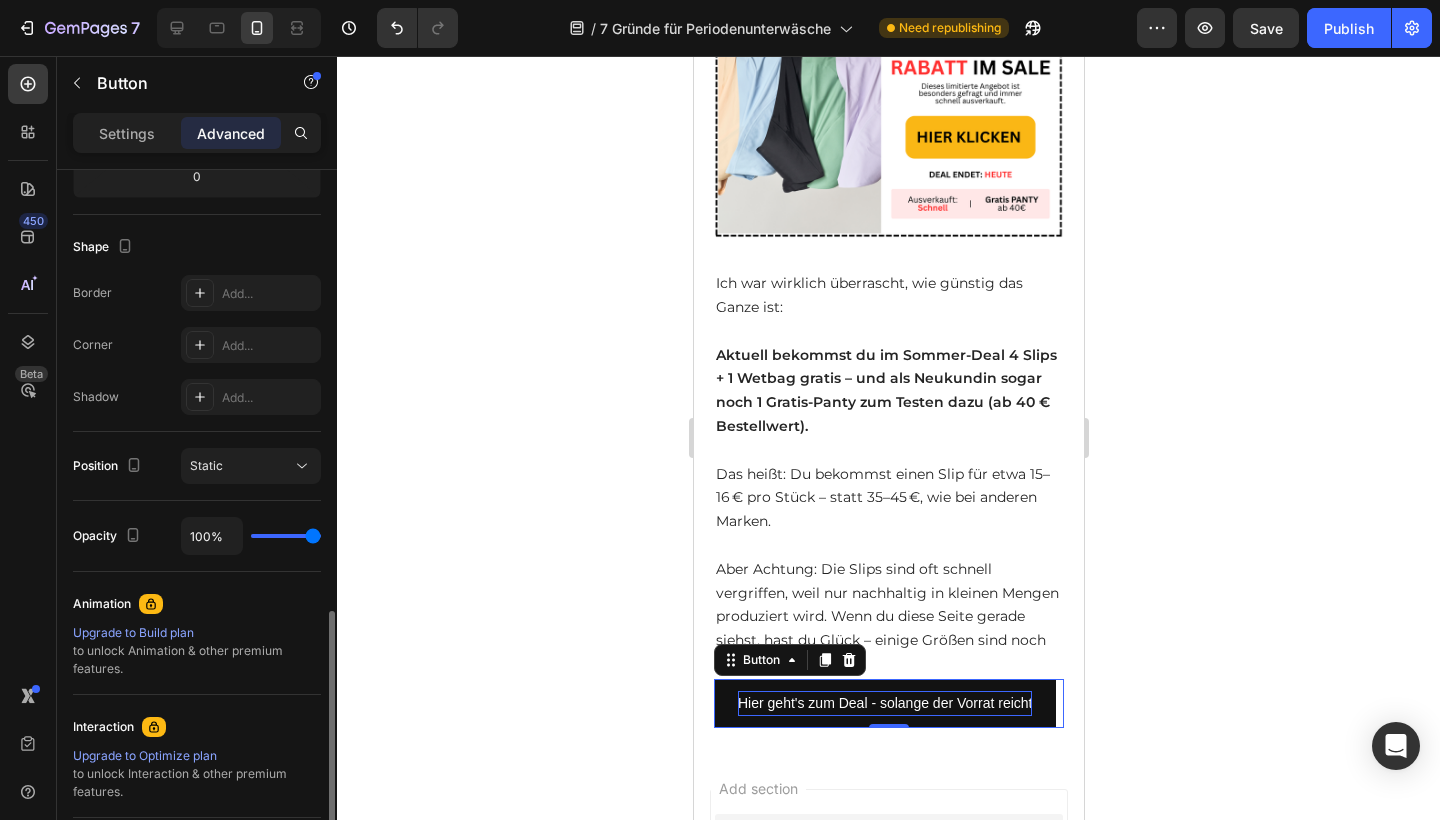 scroll, scrollTop: 681, scrollLeft: 0, axis: vertical 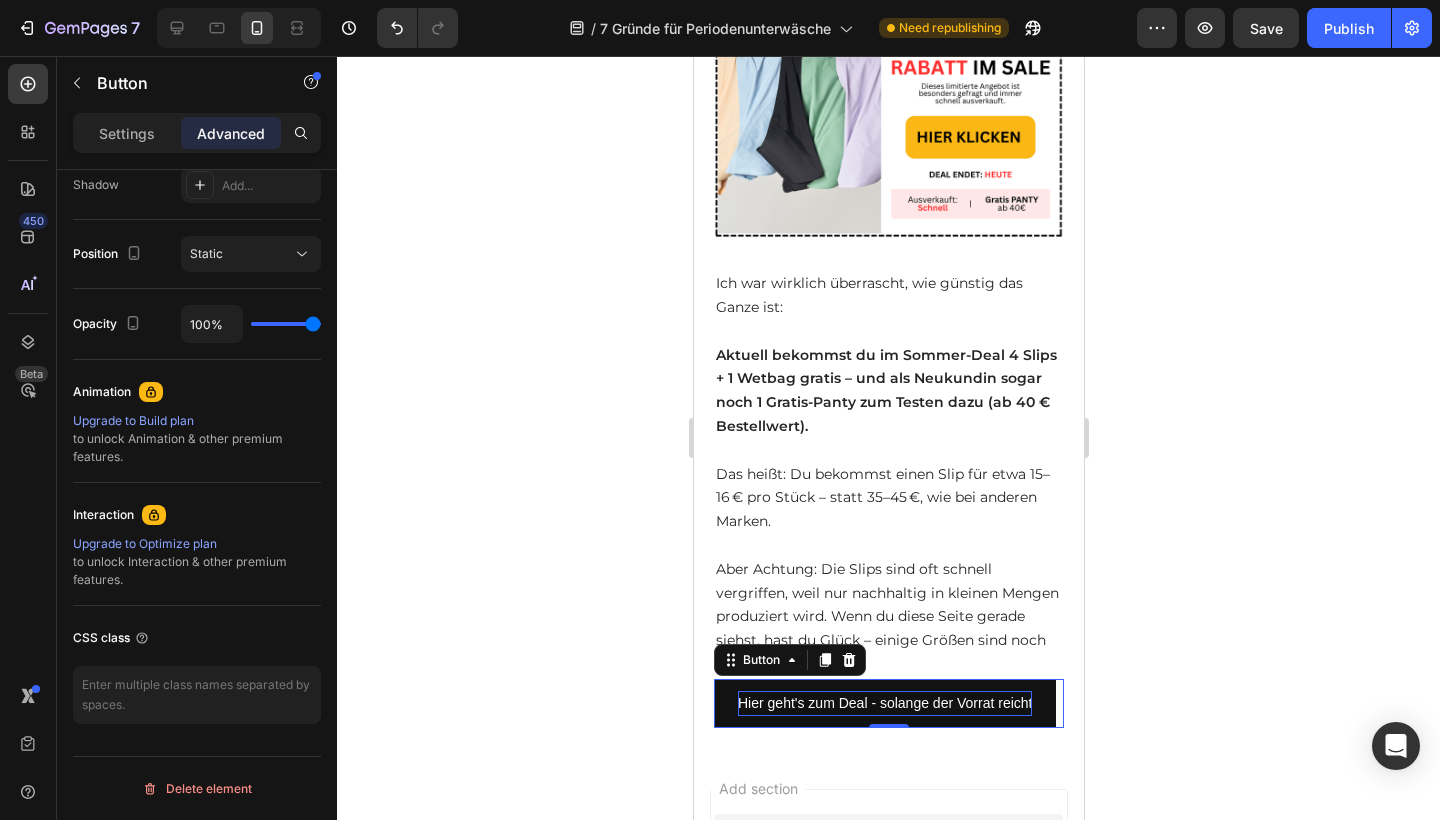 click on "Settings Advanced" at bounding box center [197, 133] 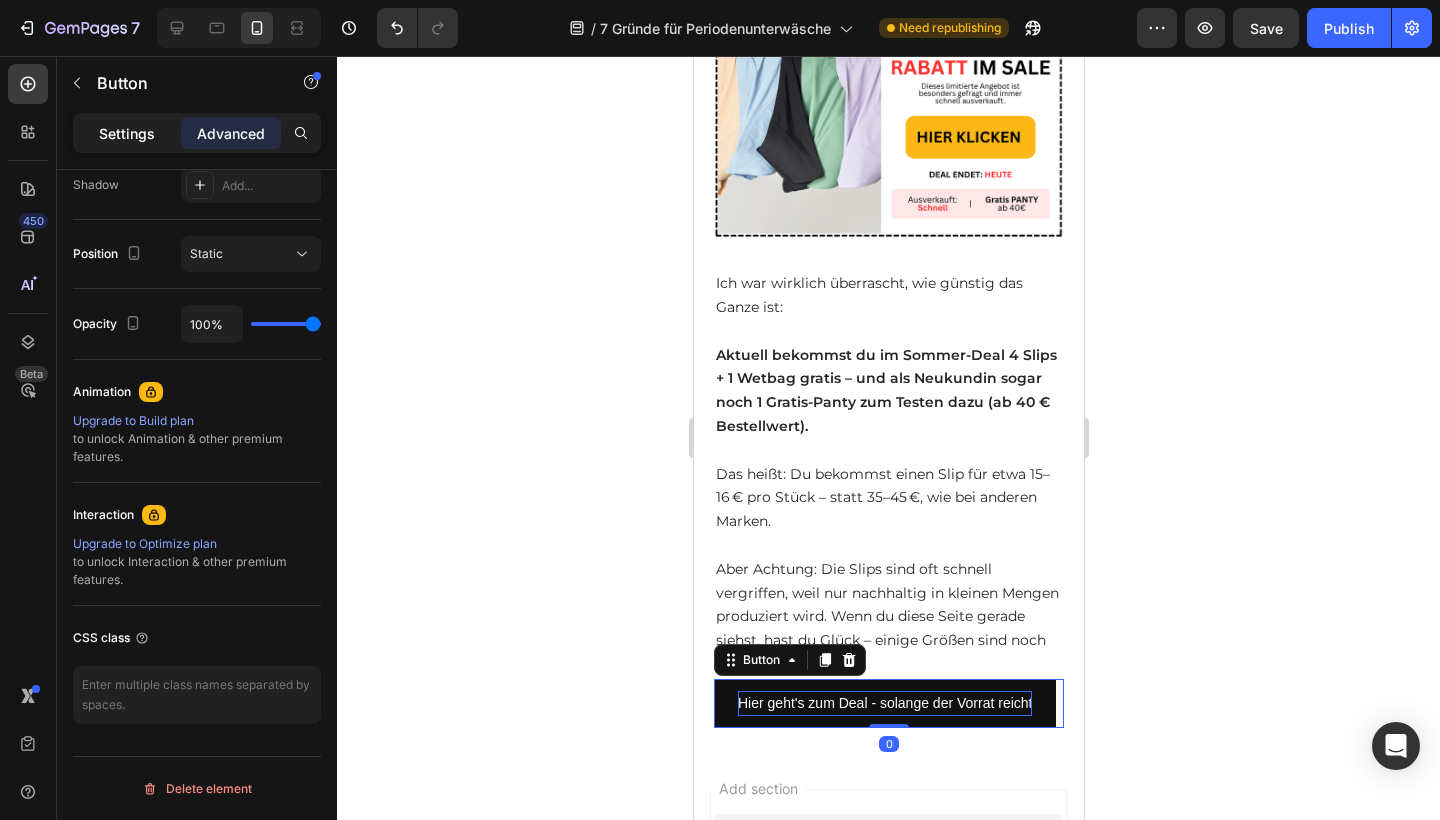 click on "Settings" at bounding box center (127, 133) 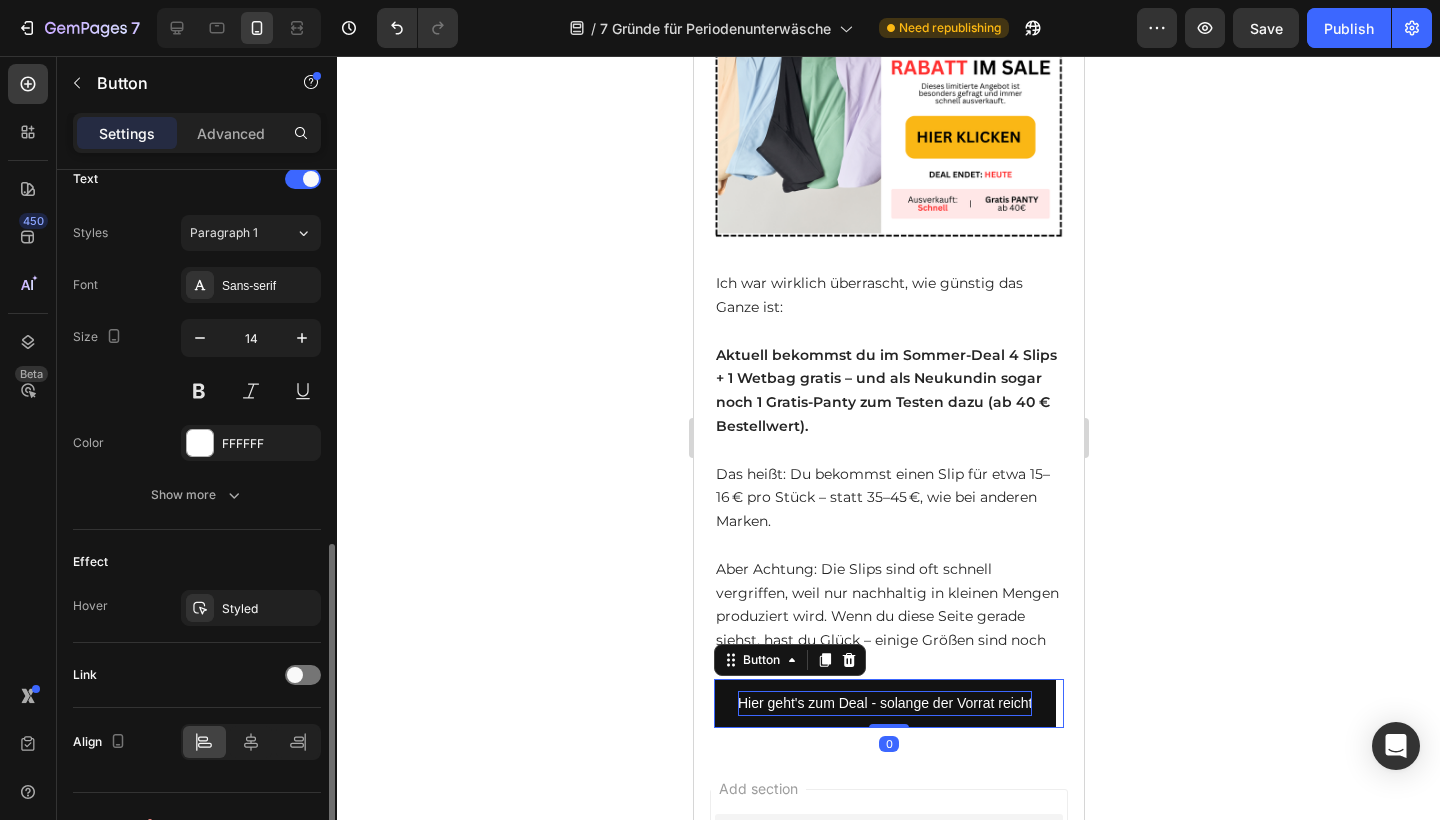 scroll, scrollTop: 727, scrollLeft: 0, axis: vertical 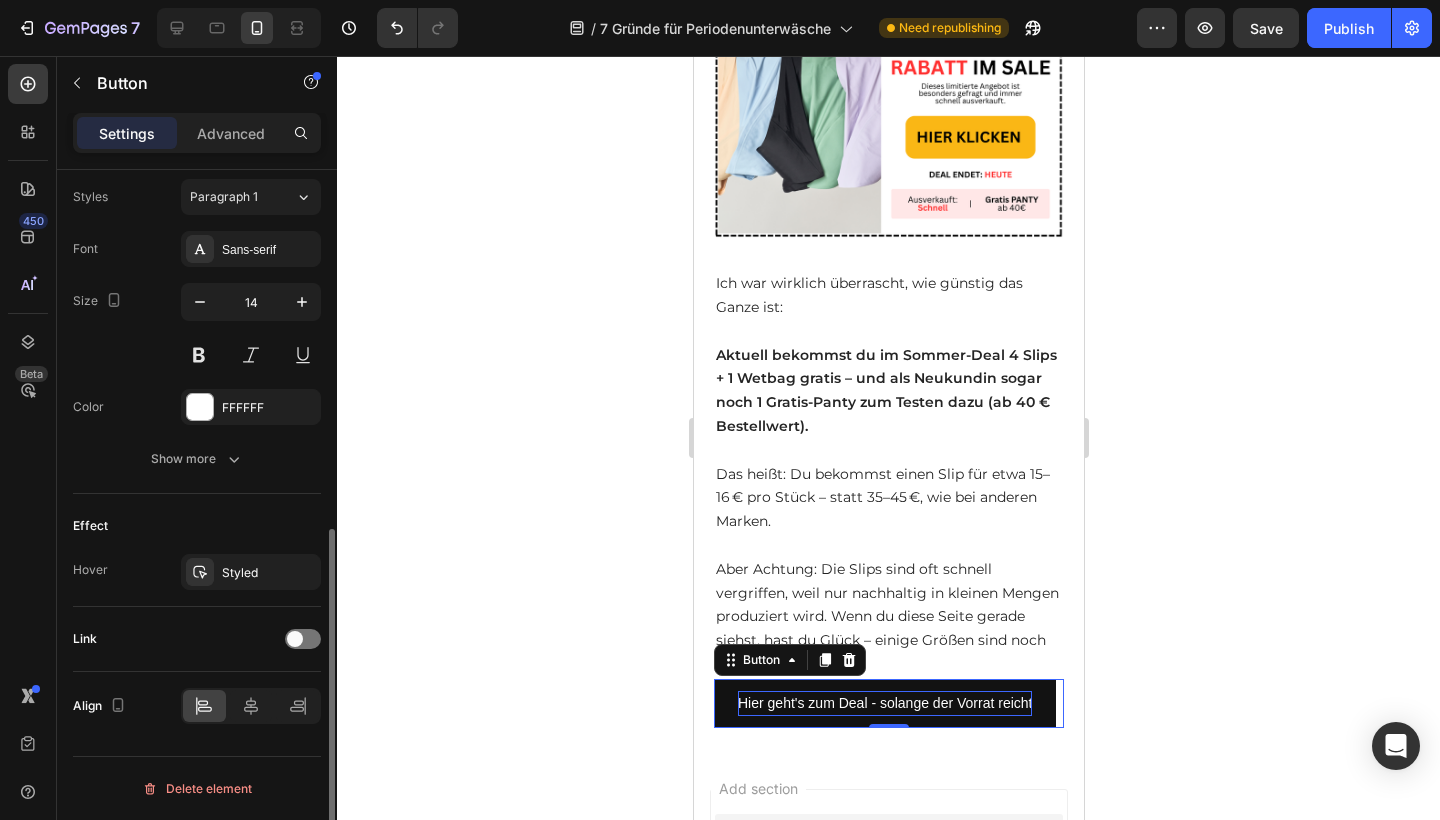 click on "Link" at bounding box center (197, 639) 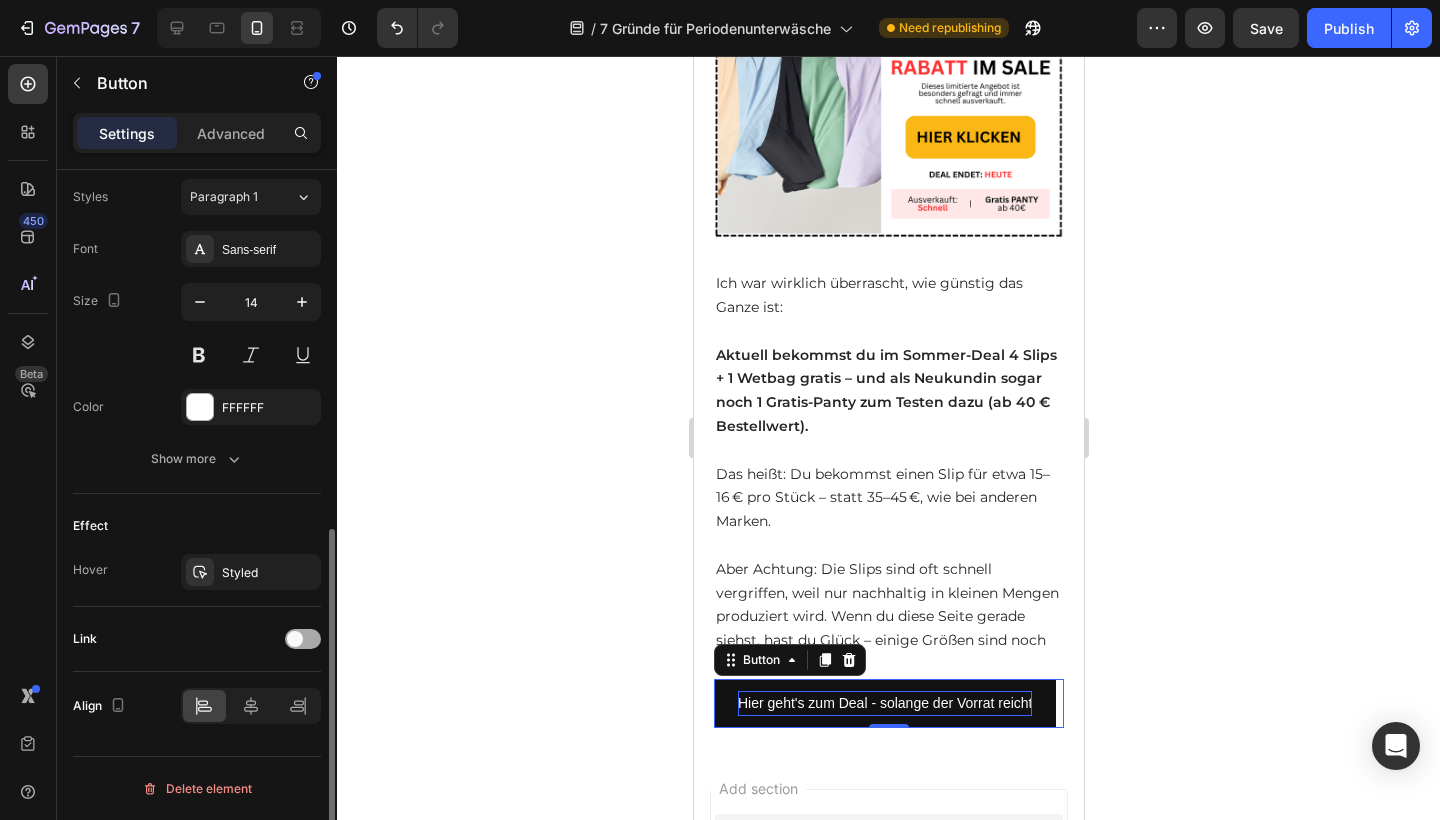 click at bounding box center (303, 639) 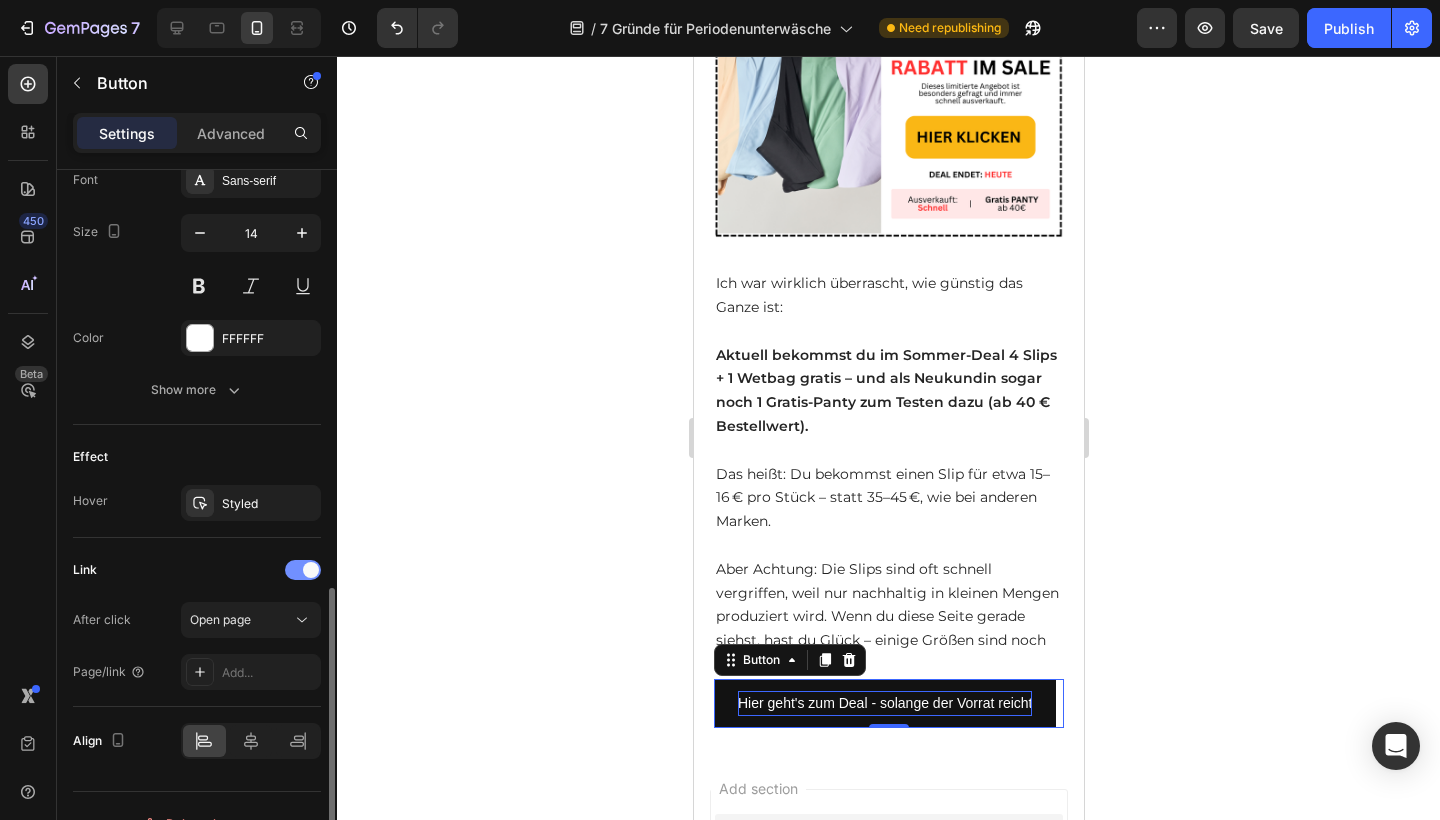 scroll, scrollTop: 831, scrollLeft: 0, axis: vertical 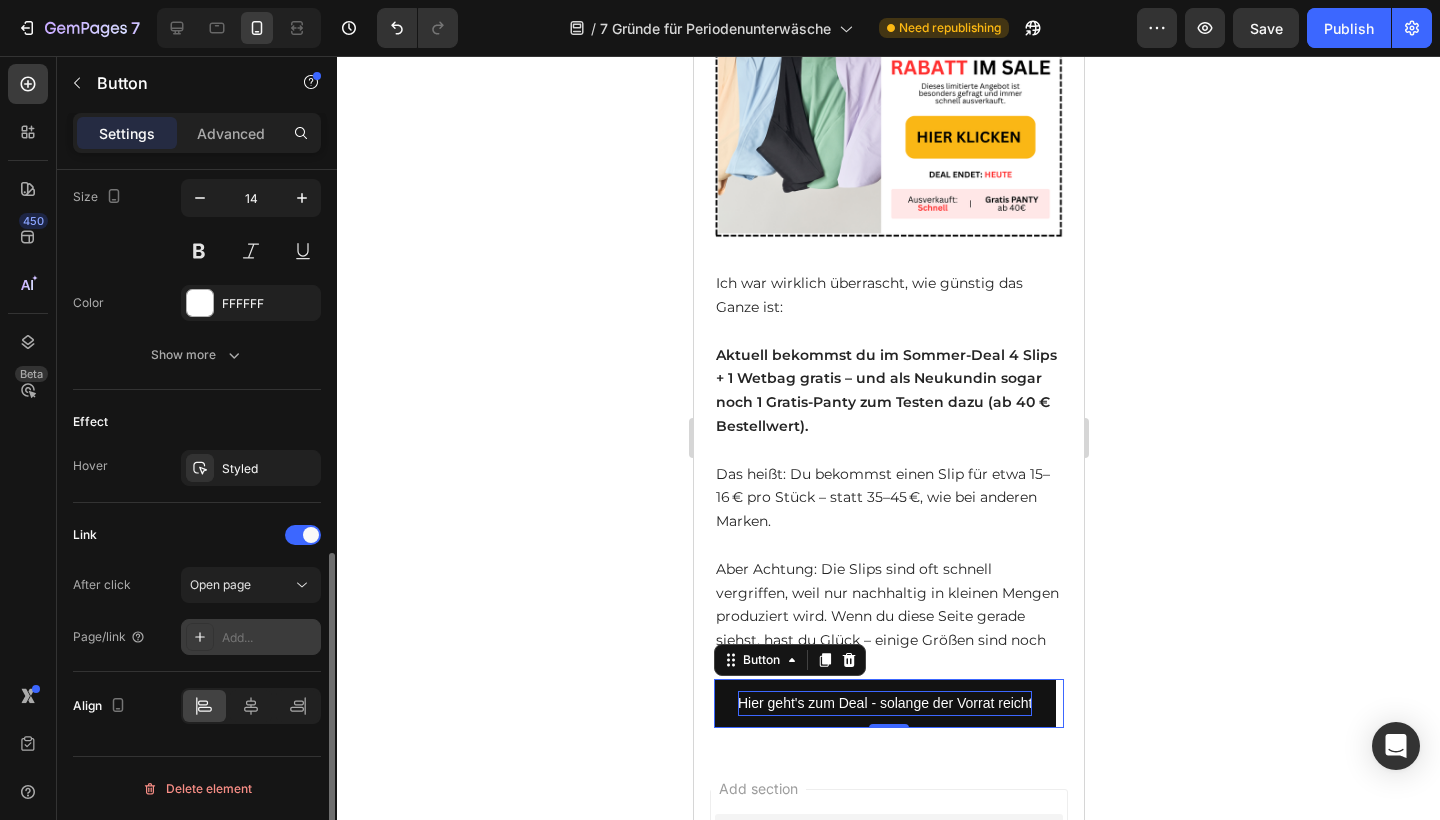 click on "Add..." at bounding box center [269, 638] 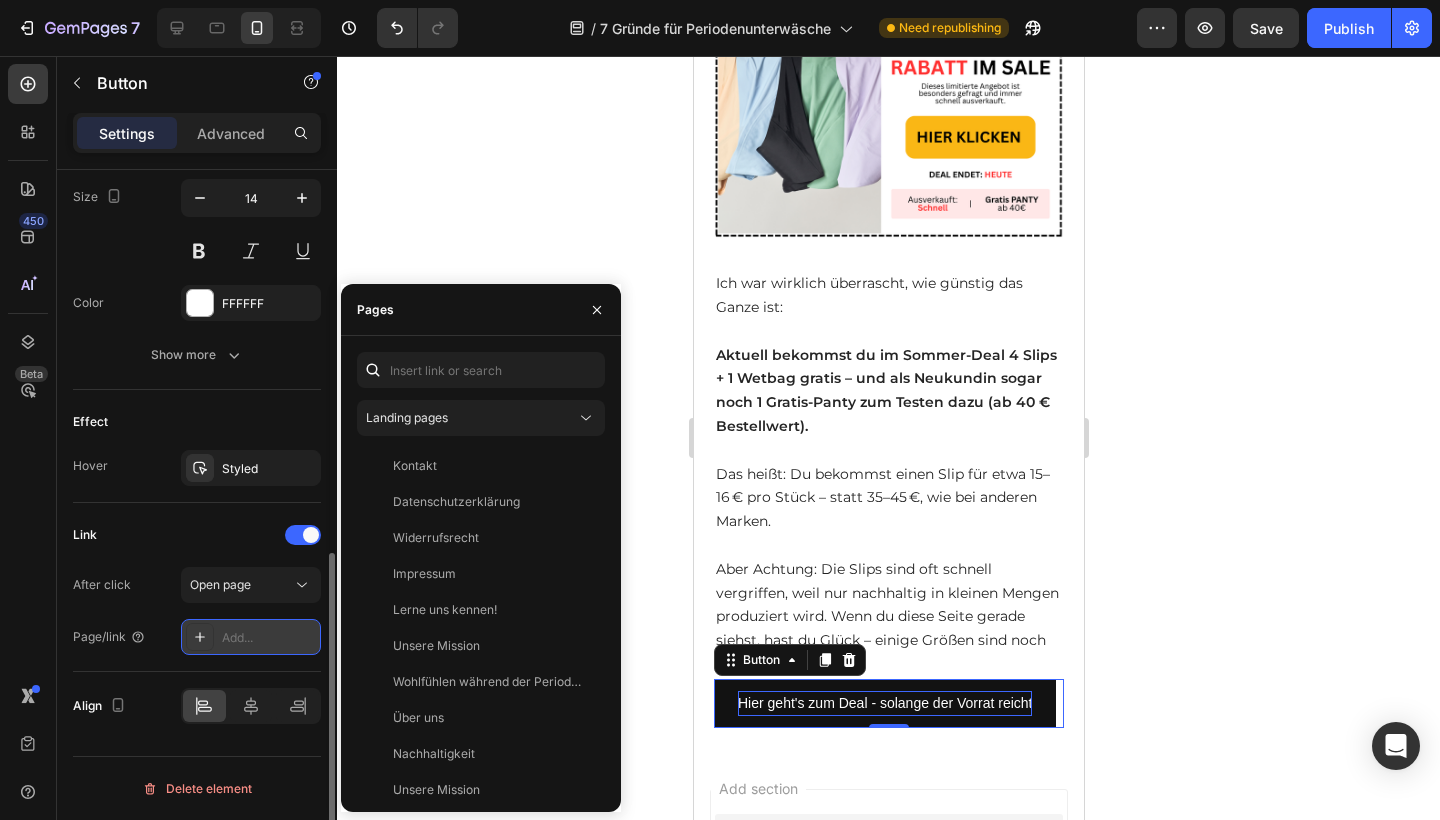 click on "Add..." at bounding box center (269, 638) 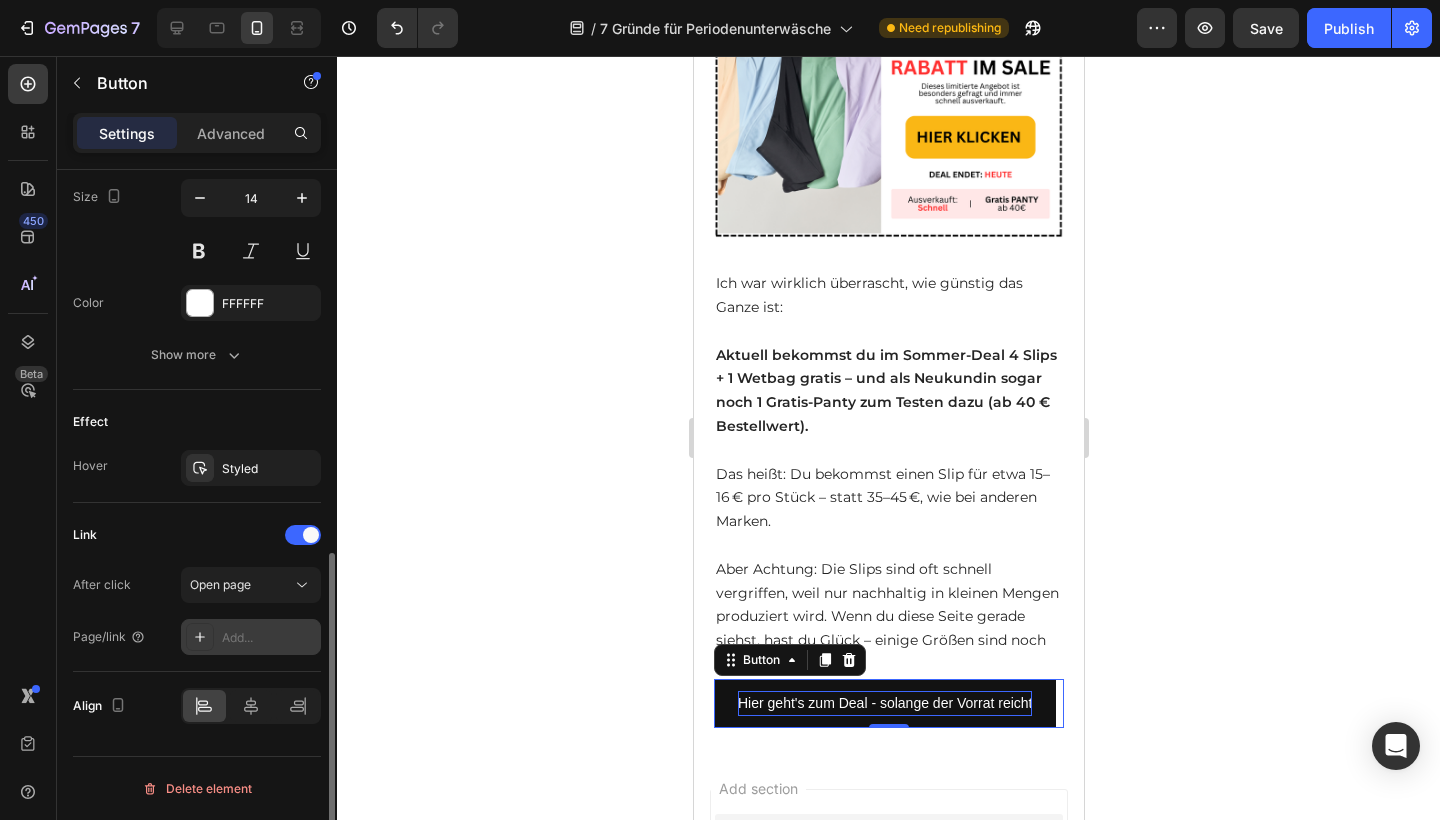 click on "Add..." at bounding box center (269, 638) 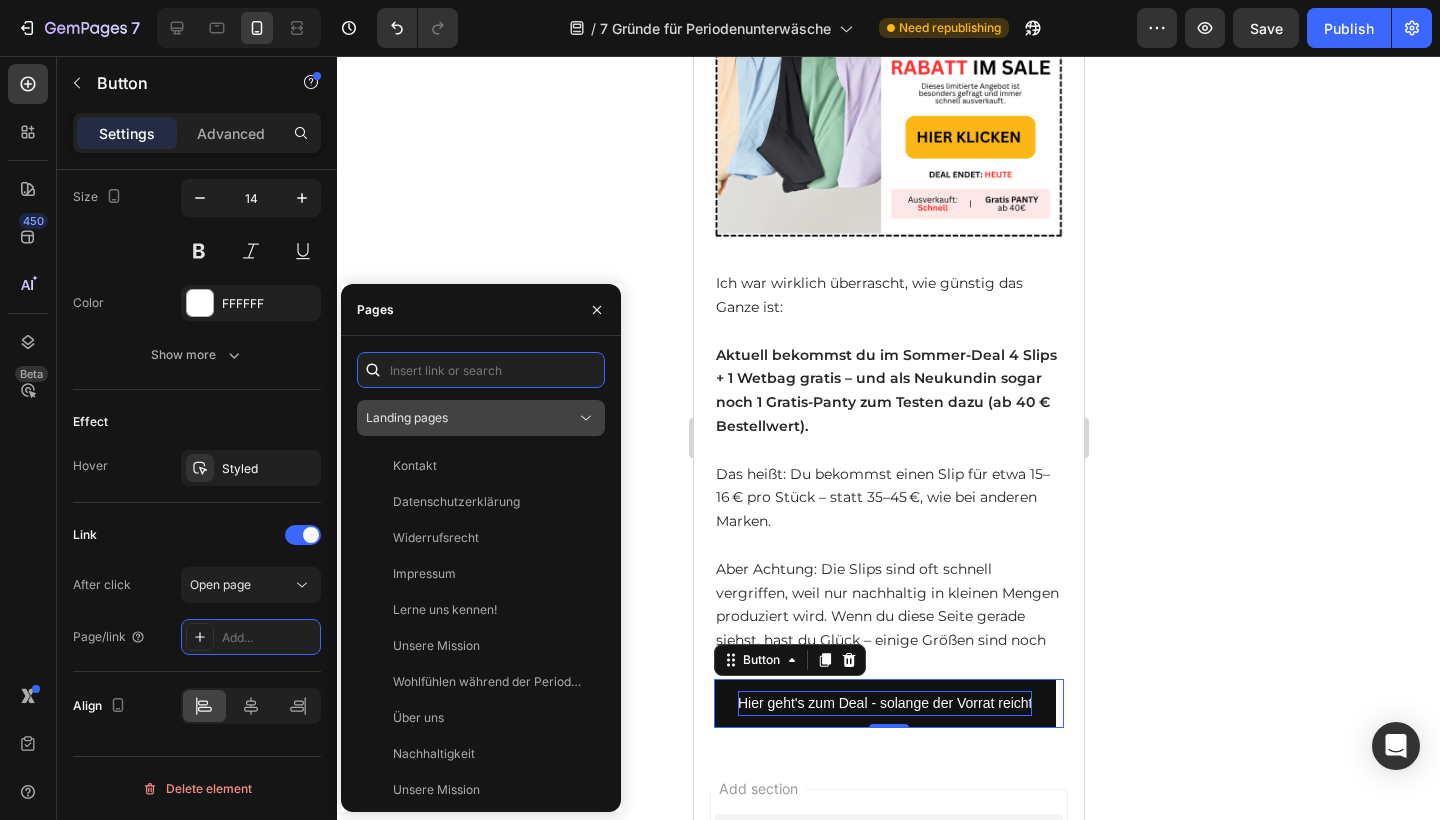 paste on "https://mymense.de/collections/periodenunterwasche-premium" 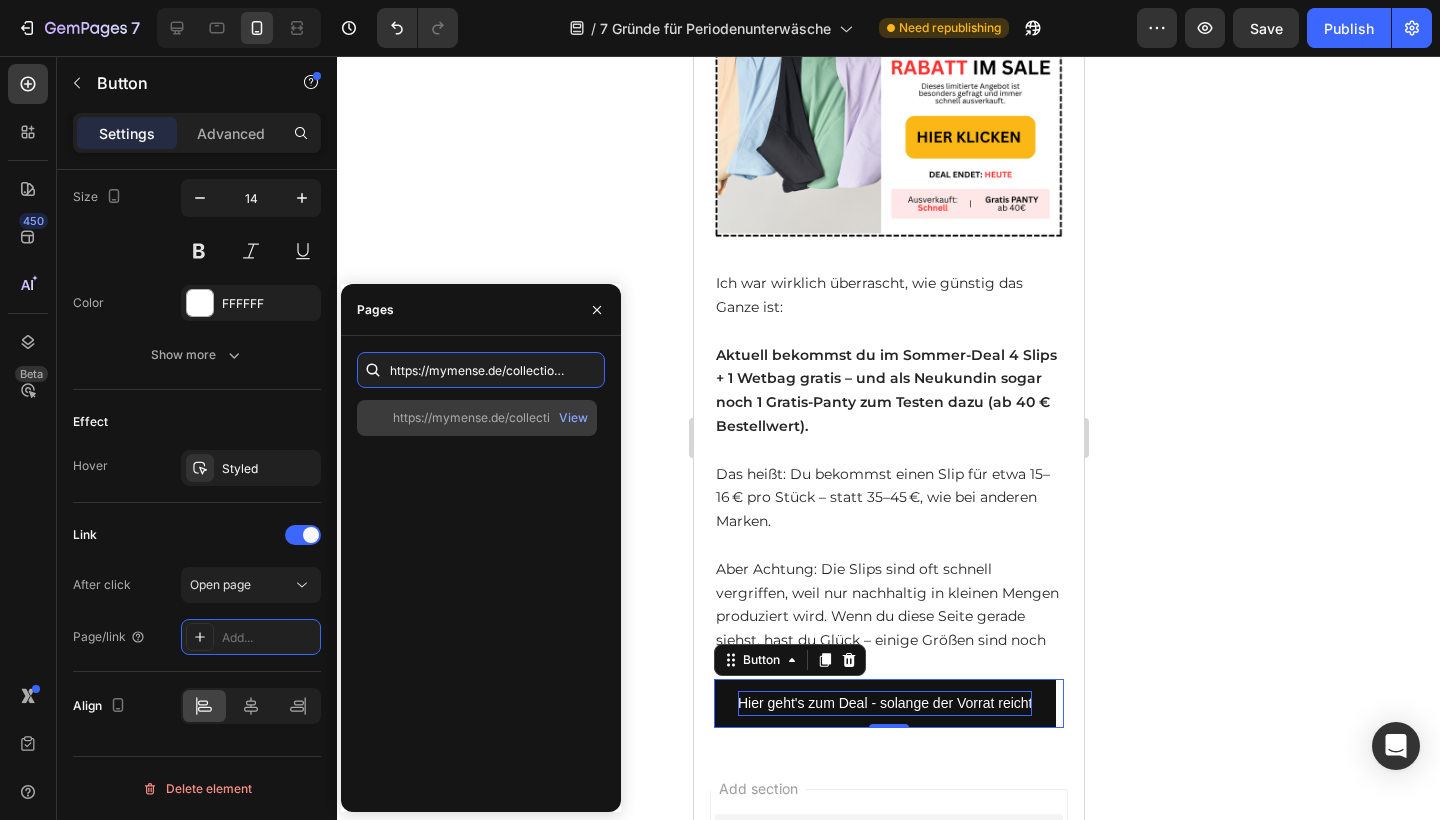 type on "https://mymense.de/collections/periodenunterwasche-premium" 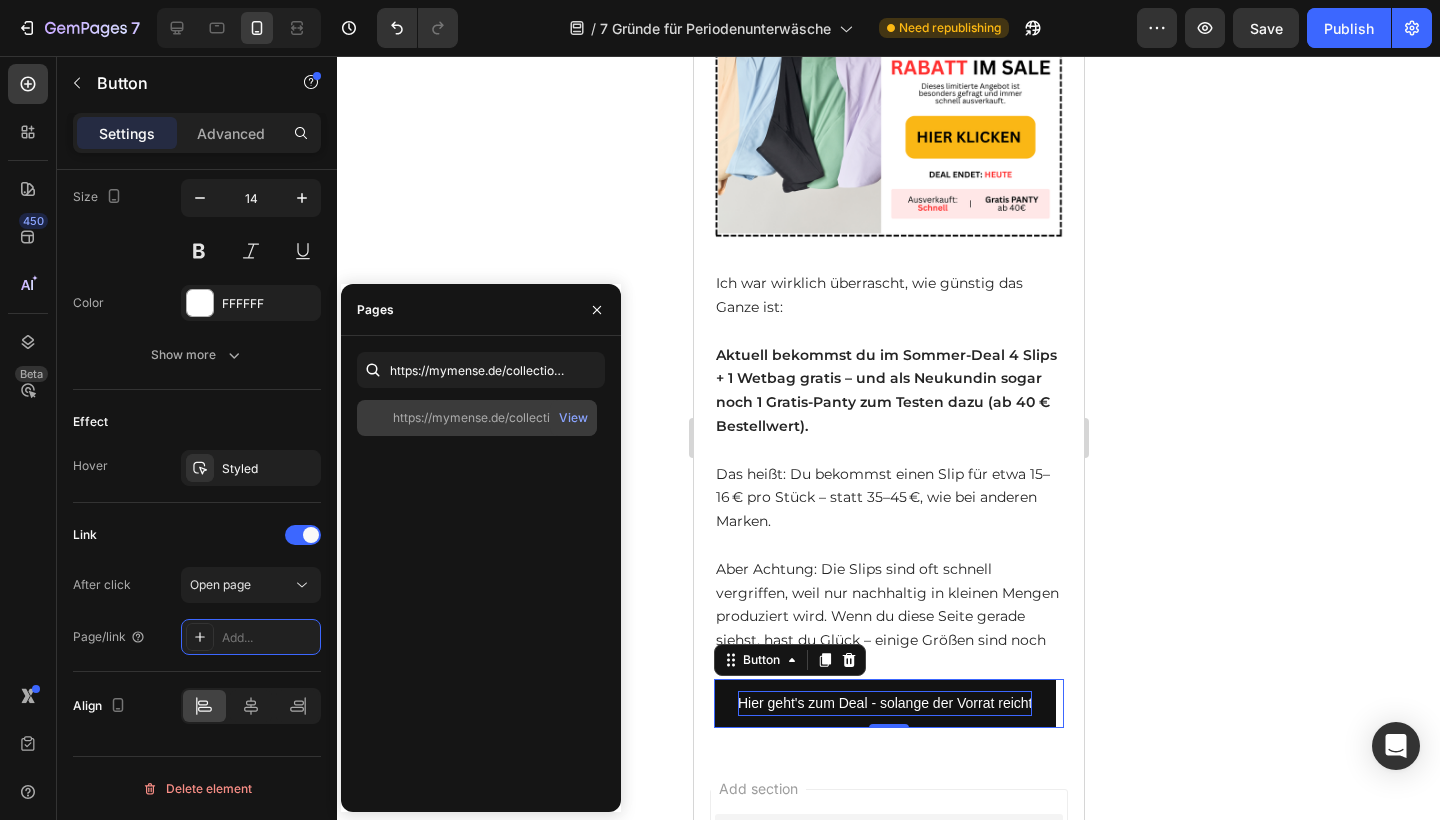 click on "https://mymense.de/collections/periodenunterwasche-premium" 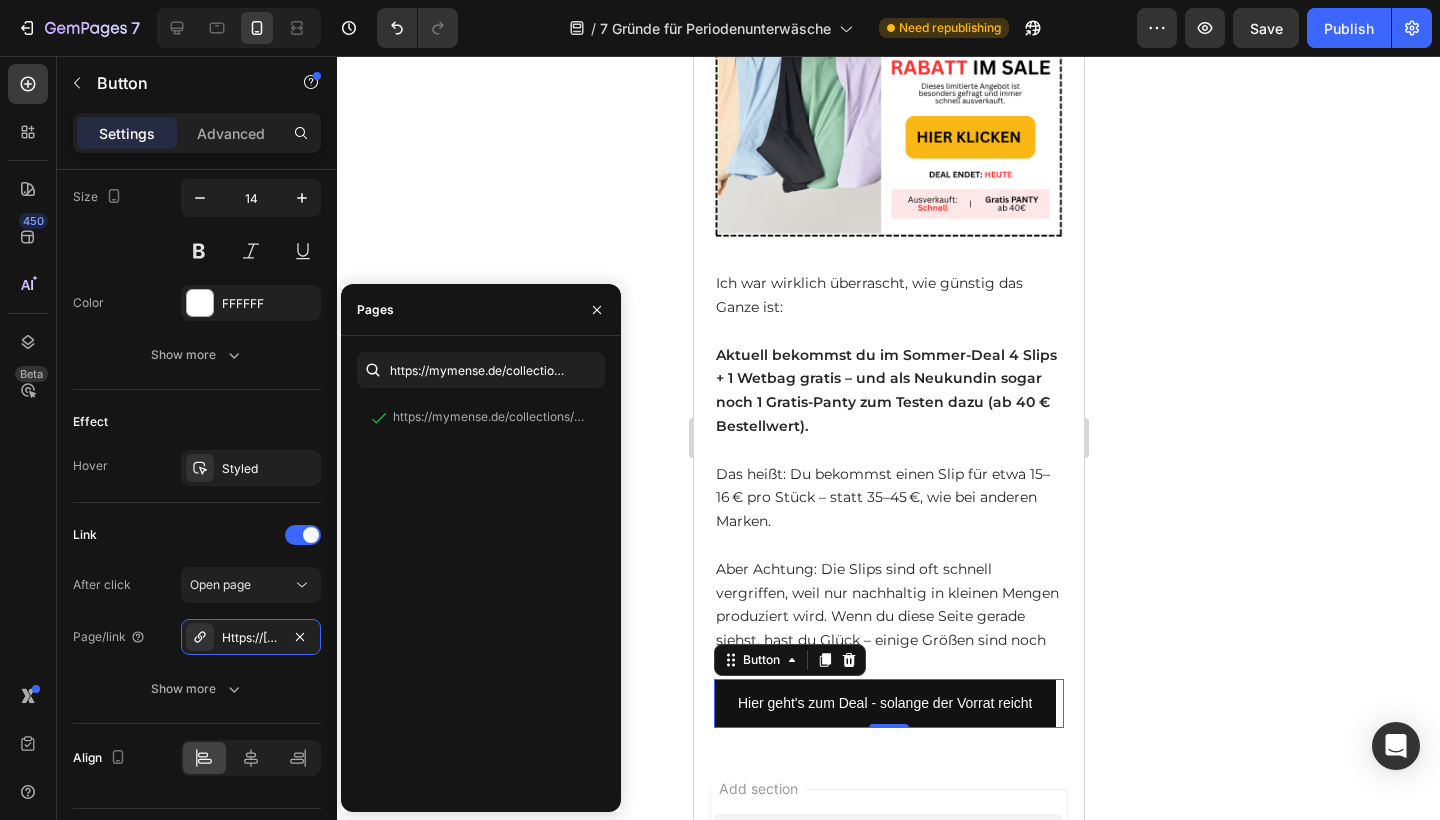 click 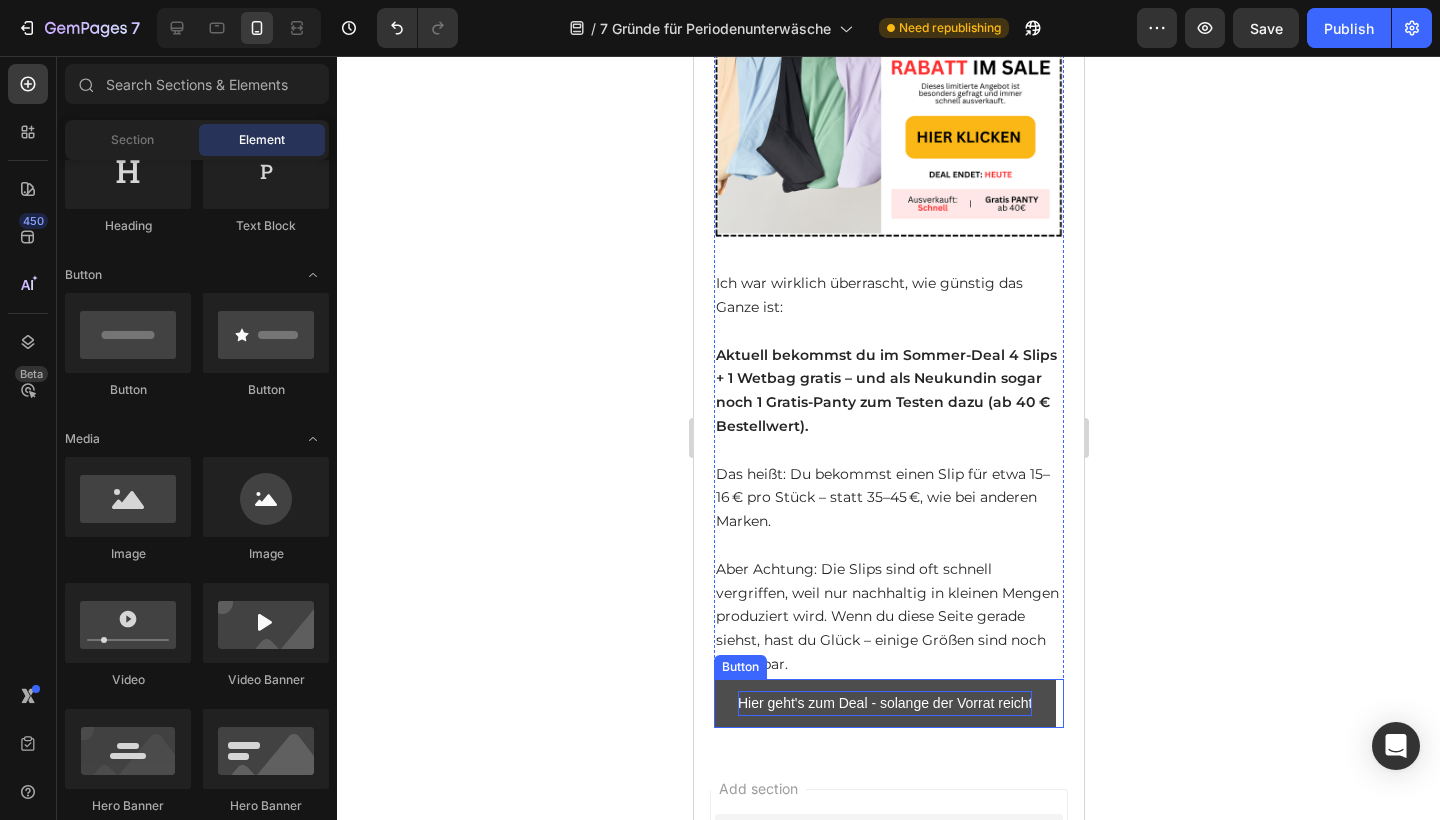 click on "Hier geht's zum Deal - solange der Vorrat reicht" at bounding box center (884, 703) 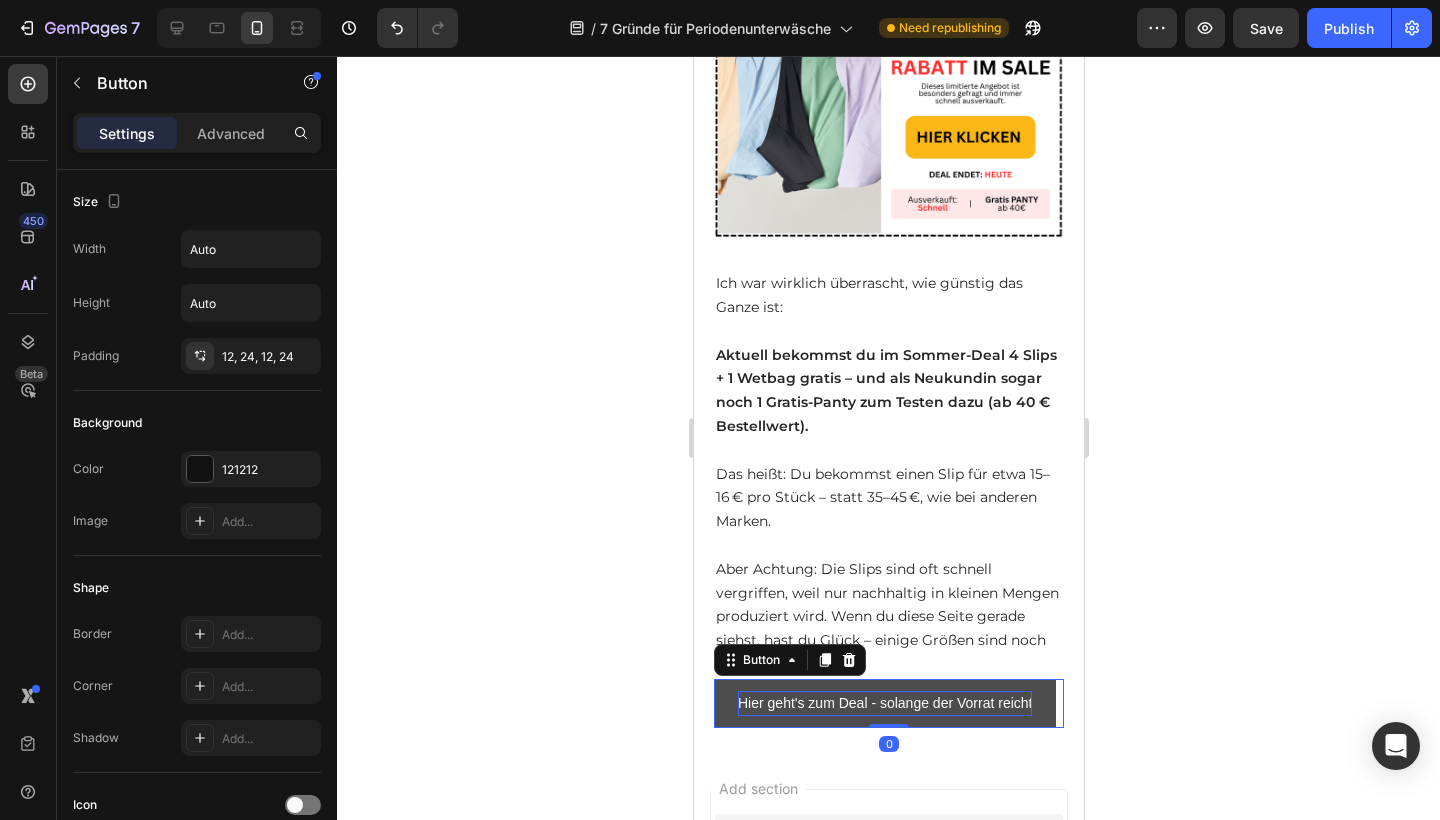 click on "Hier geht's zum Deal - solange der Vorrat reicht" at bounding box center [884, 703] 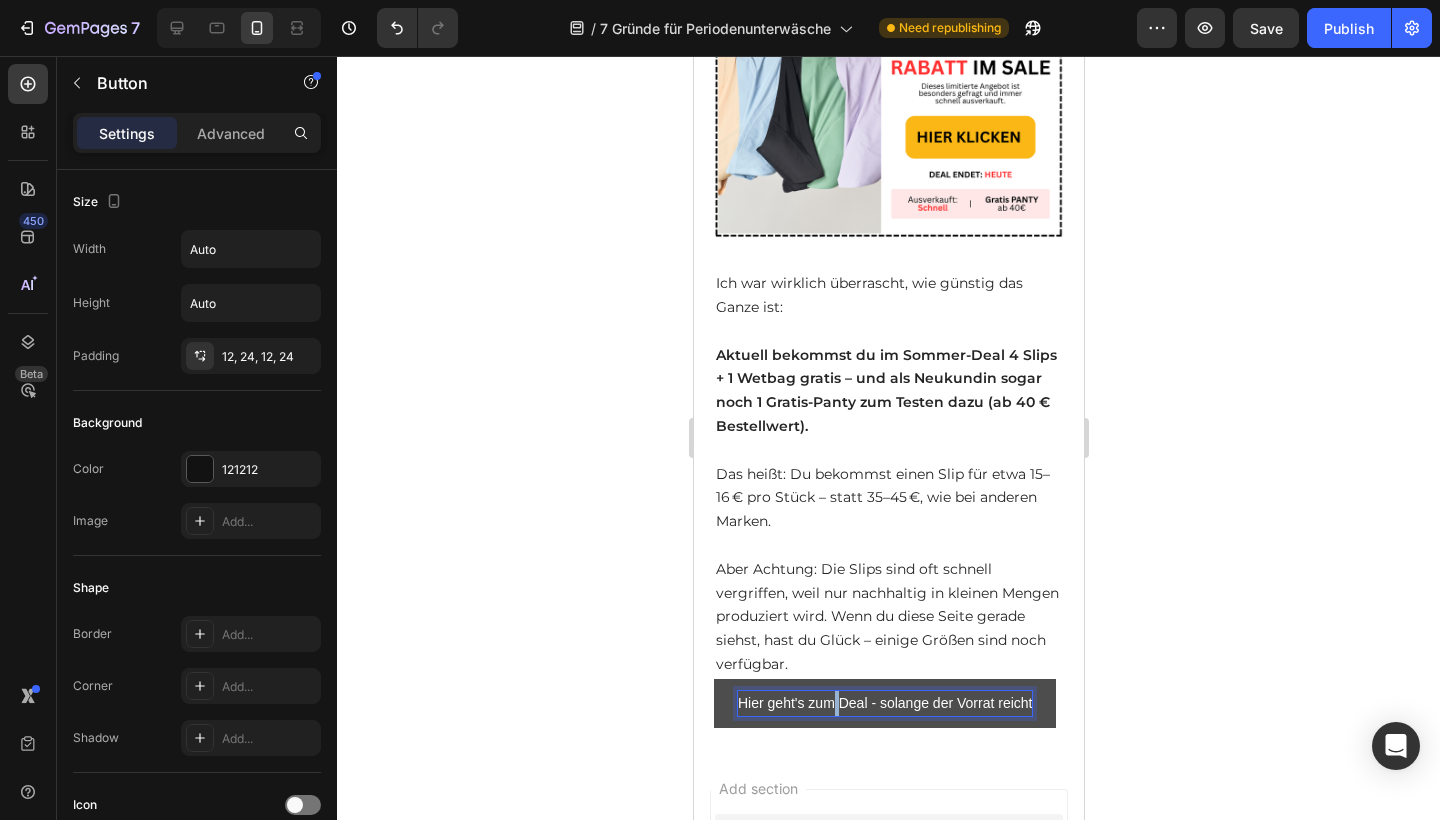 click on "Hier geht's zum Deal - solange der Vorrat reicht" at bounding box center [884, 703] 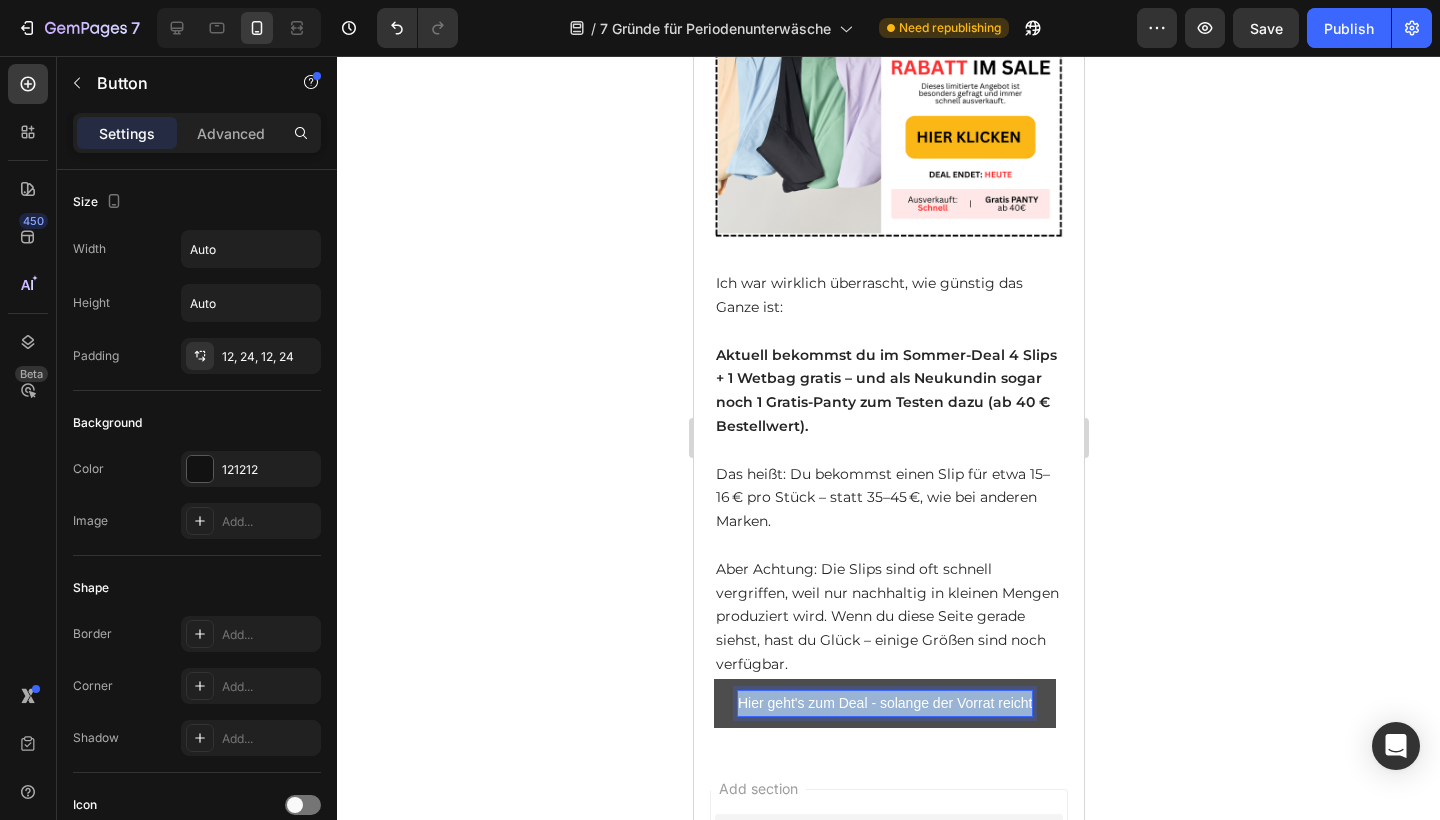 click on "Hier geht's zum Deal - solange der Vorrat reicht" at bounding box center [884, 703] 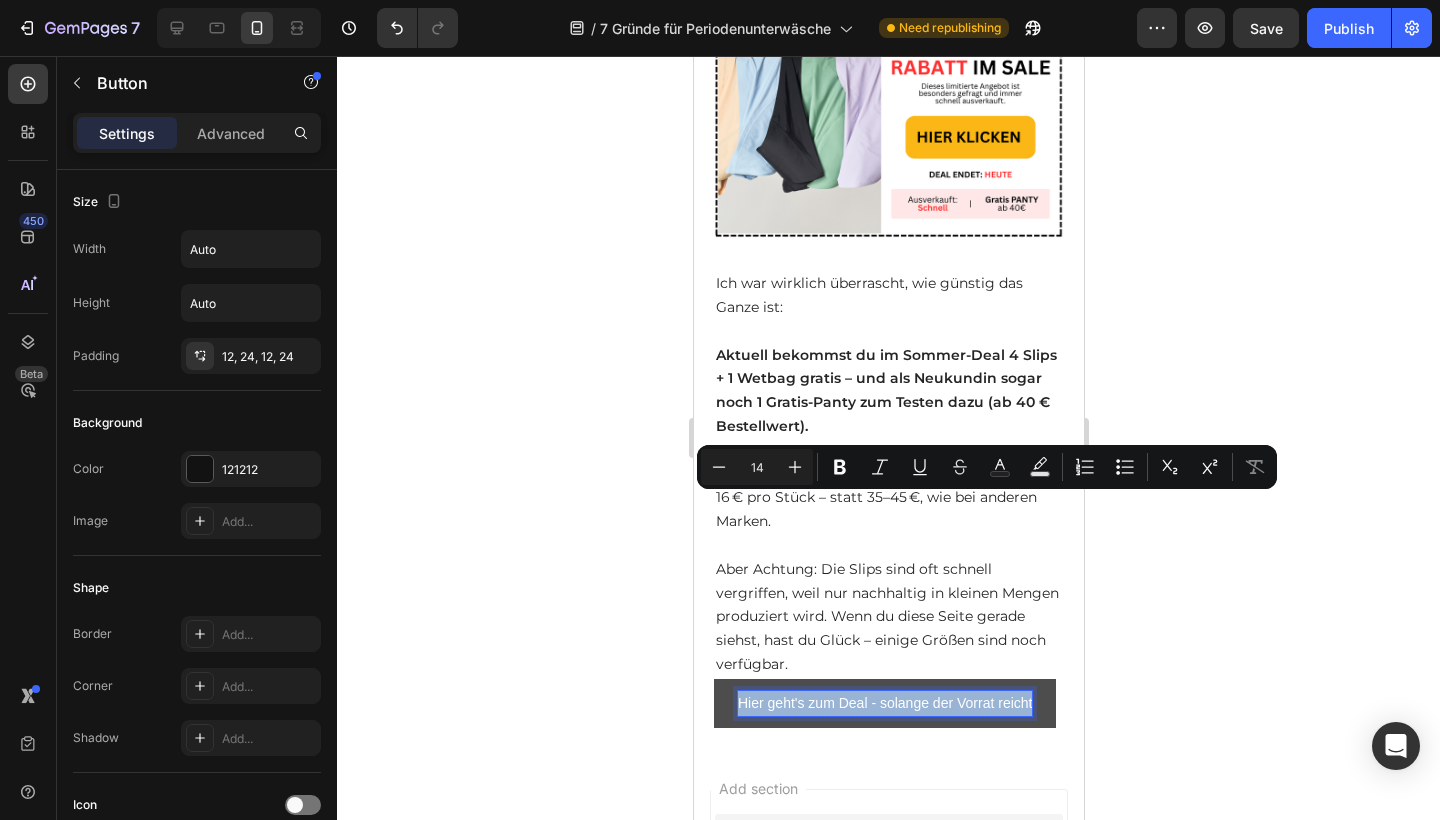 click on "Hier geht's zum Deal - solange der Vorrat reicht" at bounding box center [884, 703] 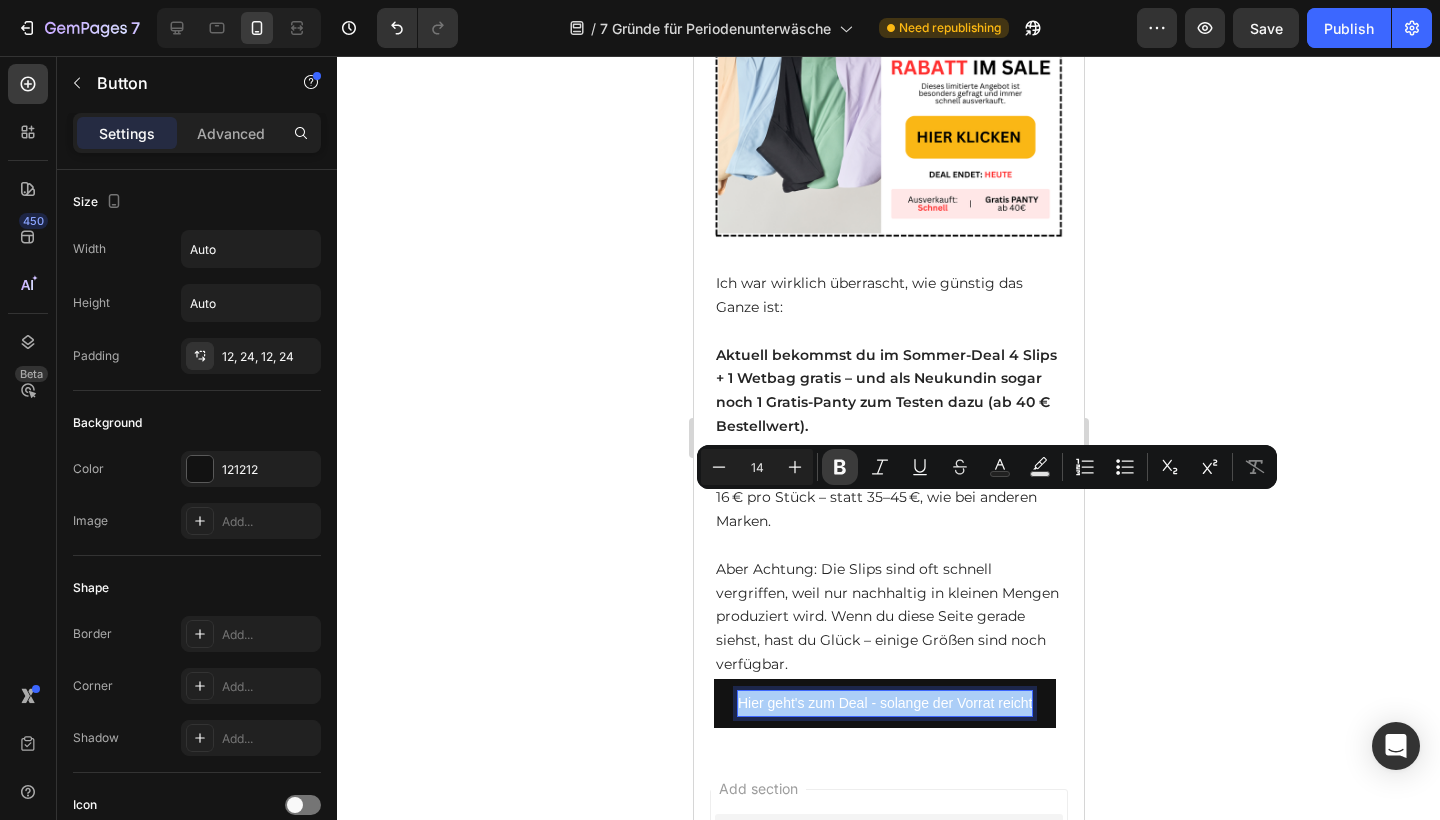 click 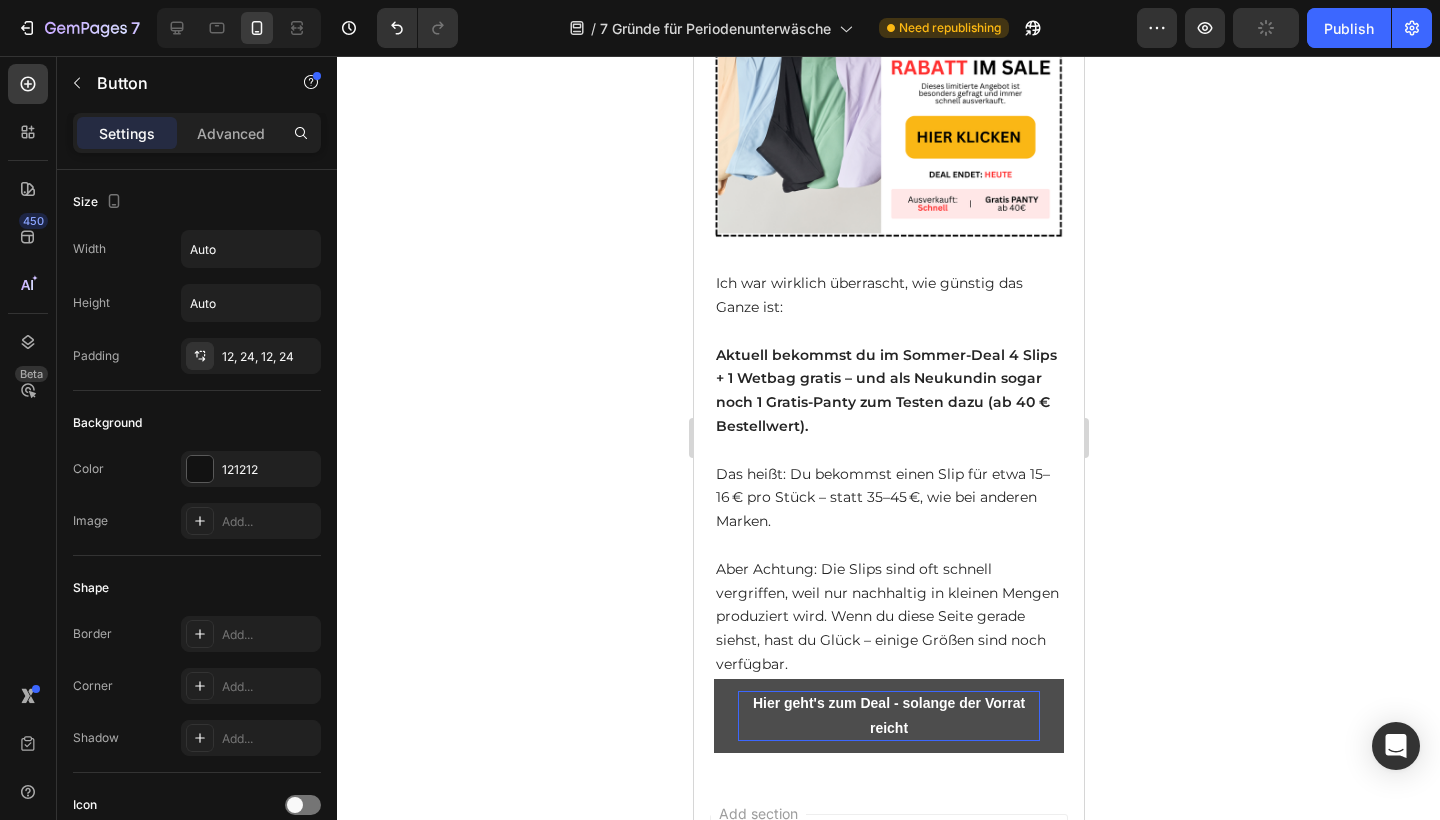 click on "Hier geht's zum Deal - solange der Vorrat reicht" at bounding box center (888, 715) 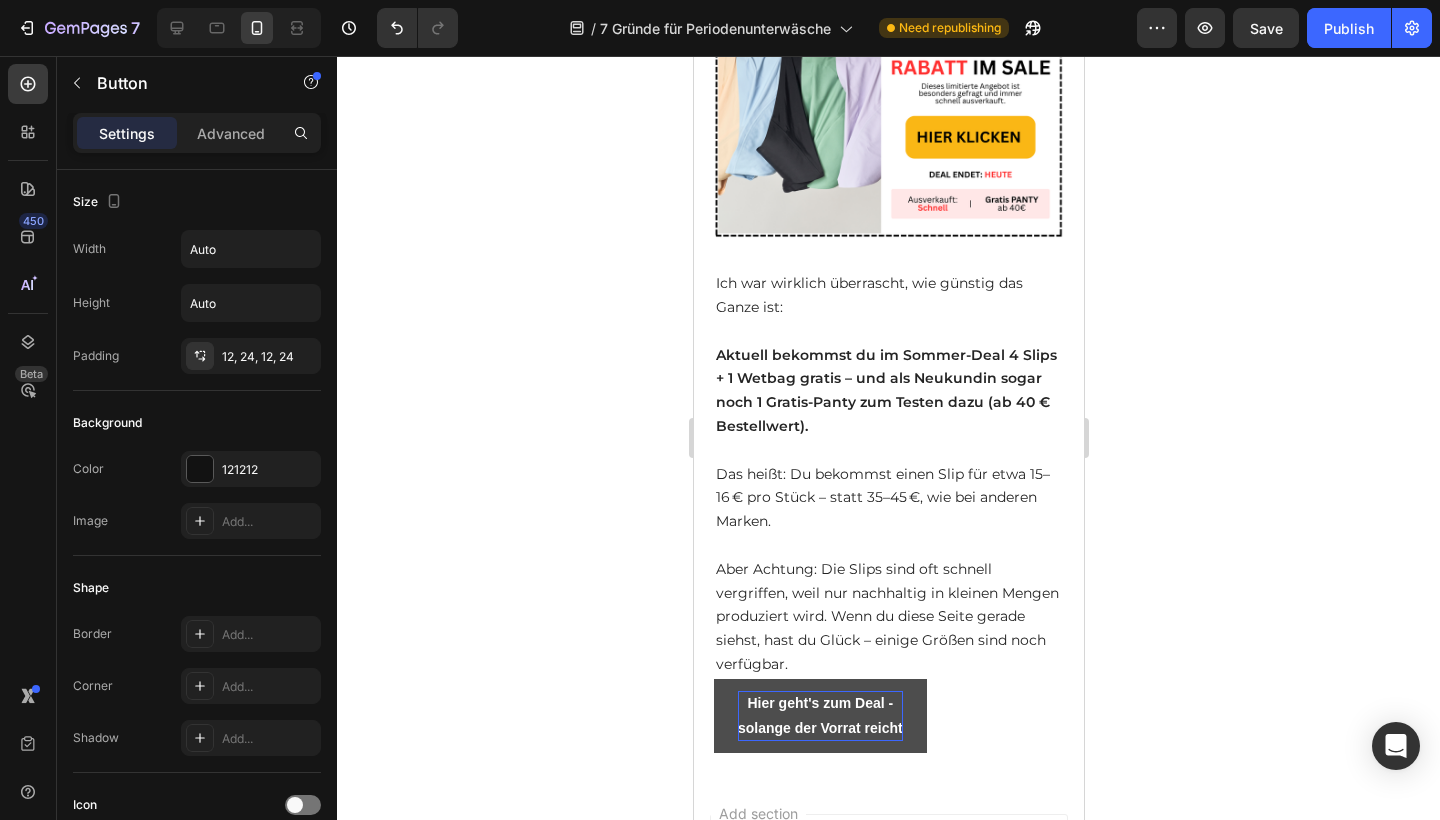 click 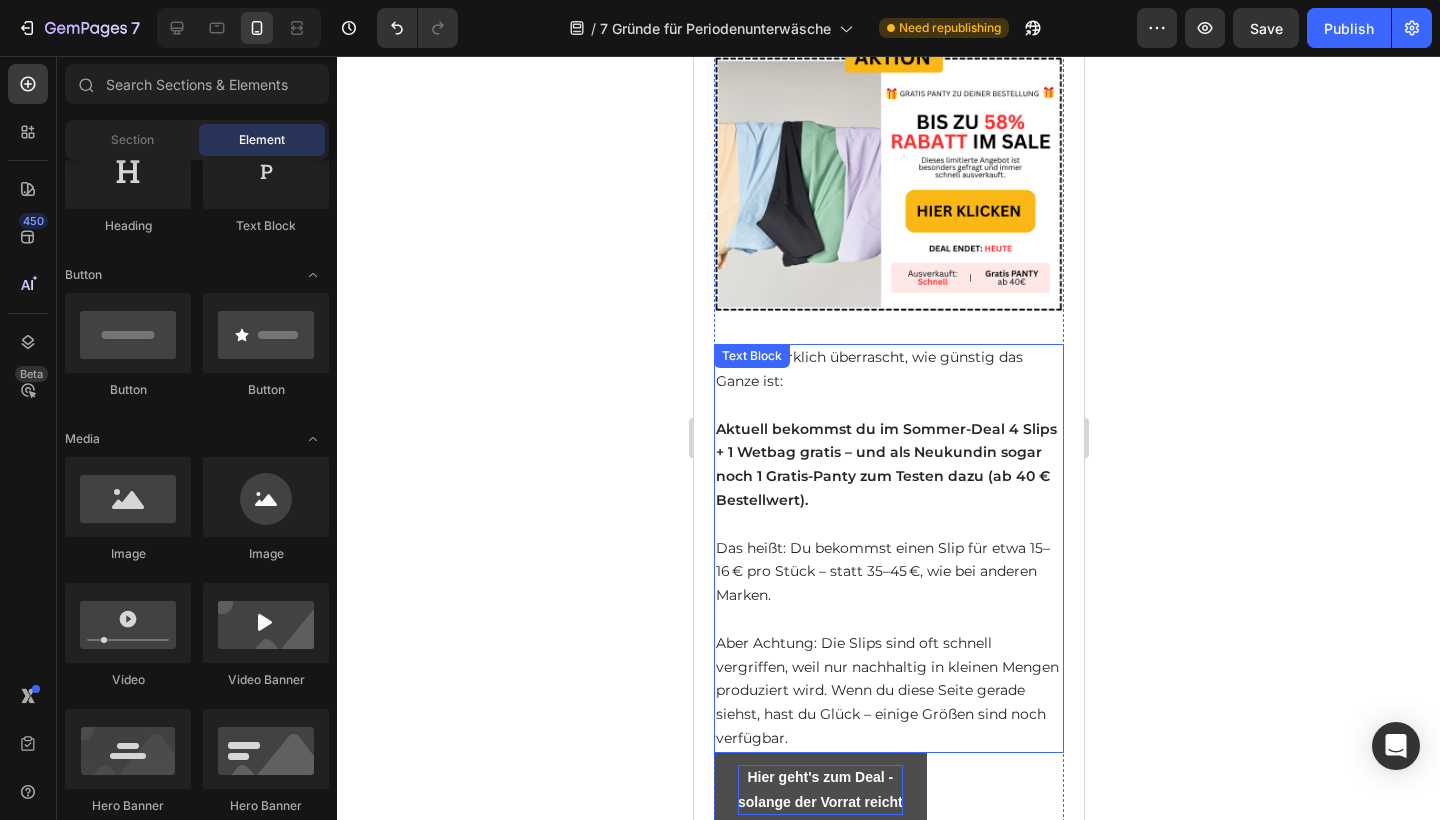 scroll, scrollTop: 6213, scrollLeft: 0, axis: vertical 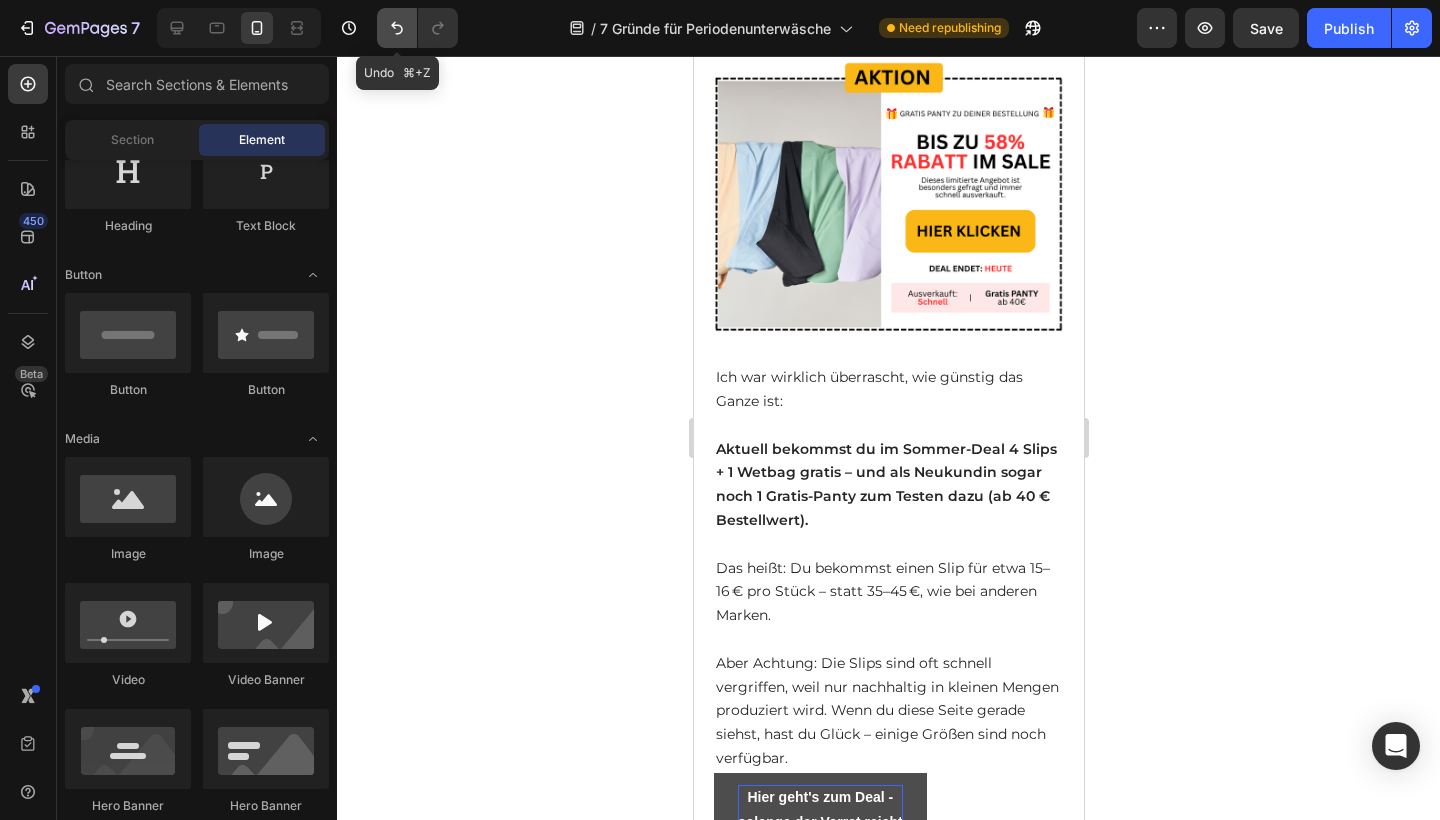 click 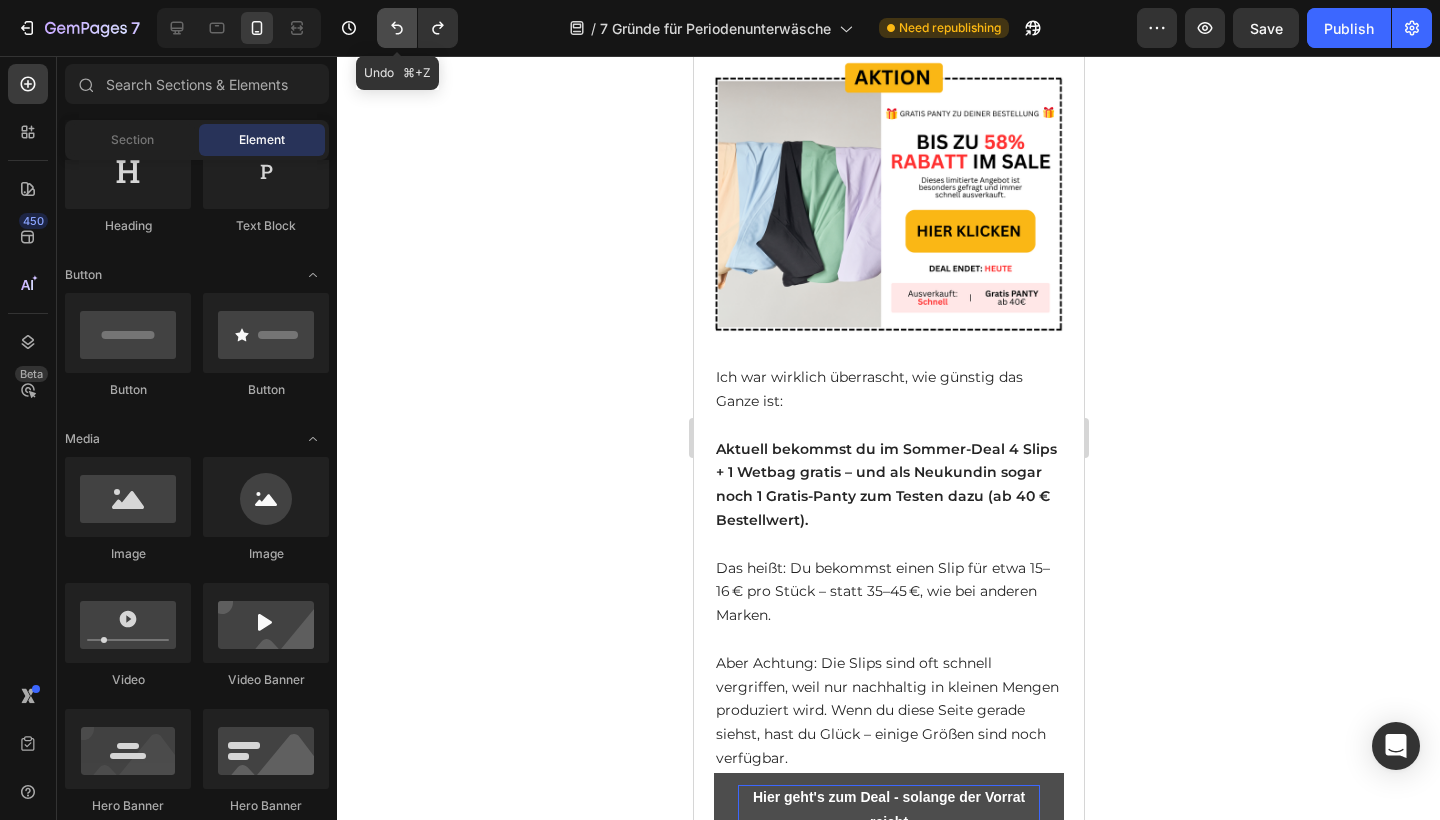 click 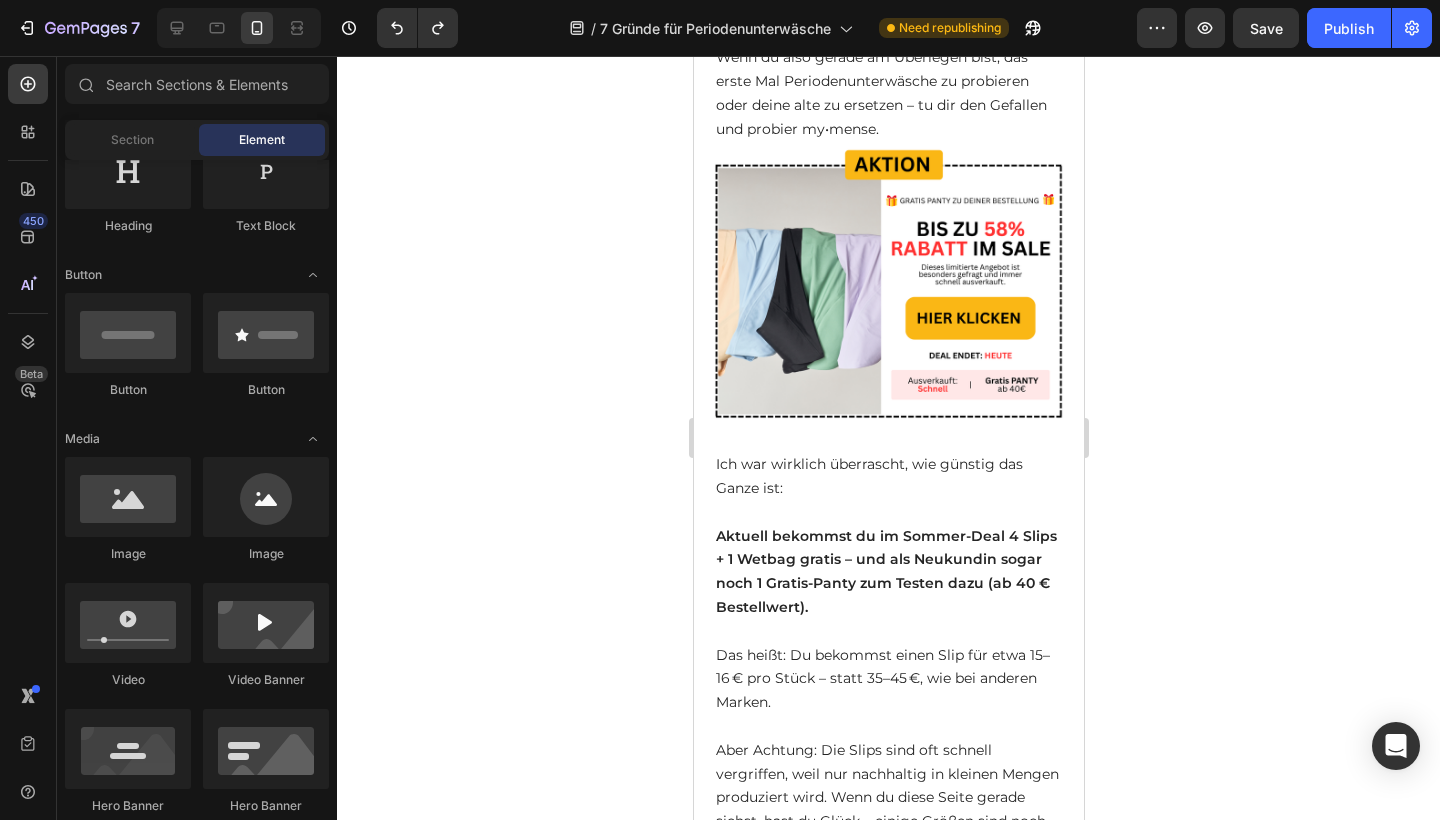 scroll, scrollTop: 6127, scrollLeft: 0, axis: vertical 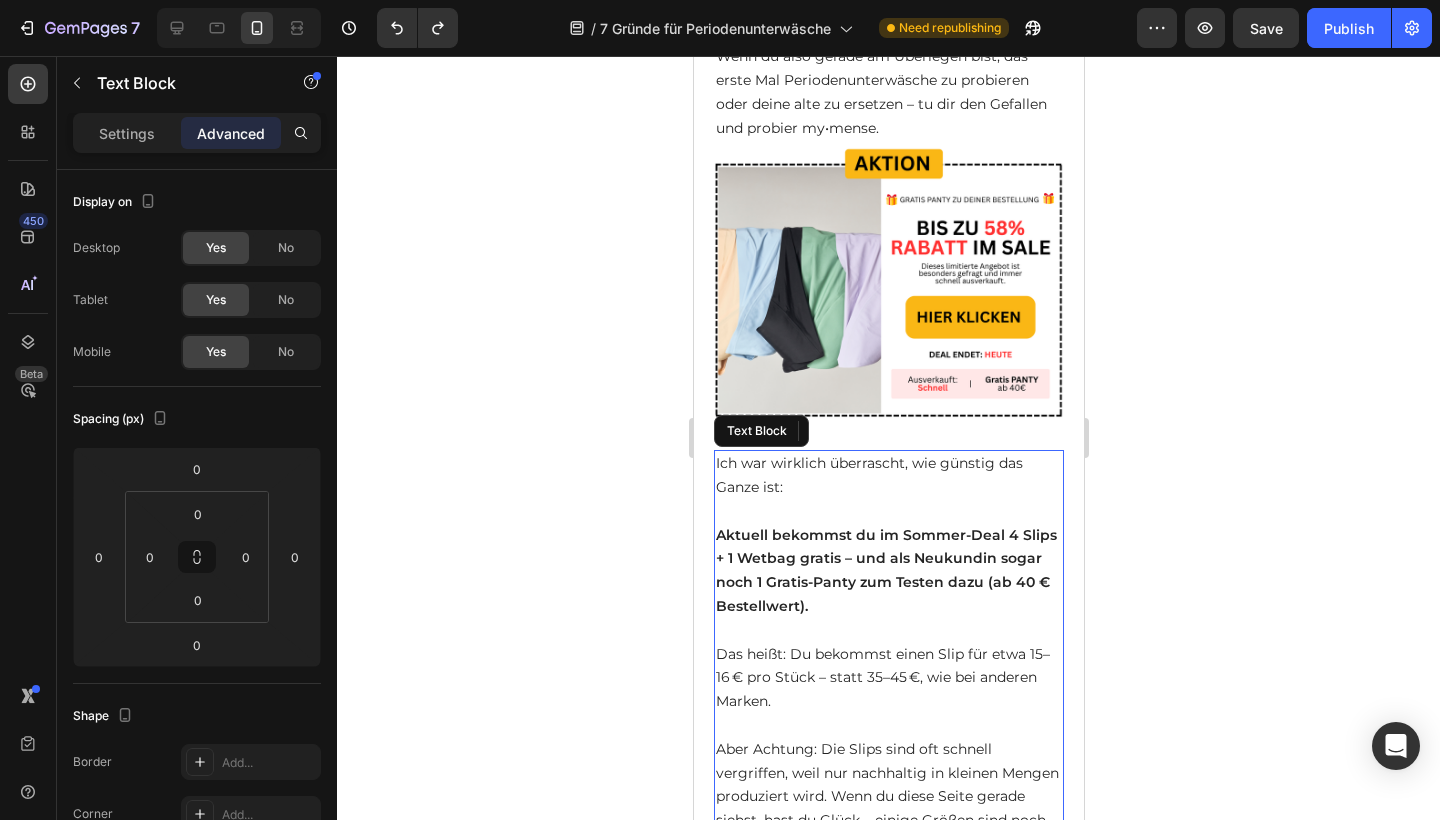 click on "Ich war wirklich überrascht, wie günstig das Ganze ist: Aktuell bekommst du im Sommer-Deal 4 Slips + 1 Wetbag gratis – und als Neukundin sogar noch 1 Gratis-Panty zum Testen dazu (ab 40 € Bestellwert). Das heißt: Du bekommst einen Slip für etwa 15–16 € pro Stück – statt 35–45 €, wie bei anderen Marken. Aber Achtung: Die Slips sind oft schnell vergriffen, weil nur nachhaltig in kleinen Mengen produziert wird. Wenn du diese Seite gerade siehst, hast du Glück – einige Größen sind noch verfügbar." at bounding box center (888, 654) 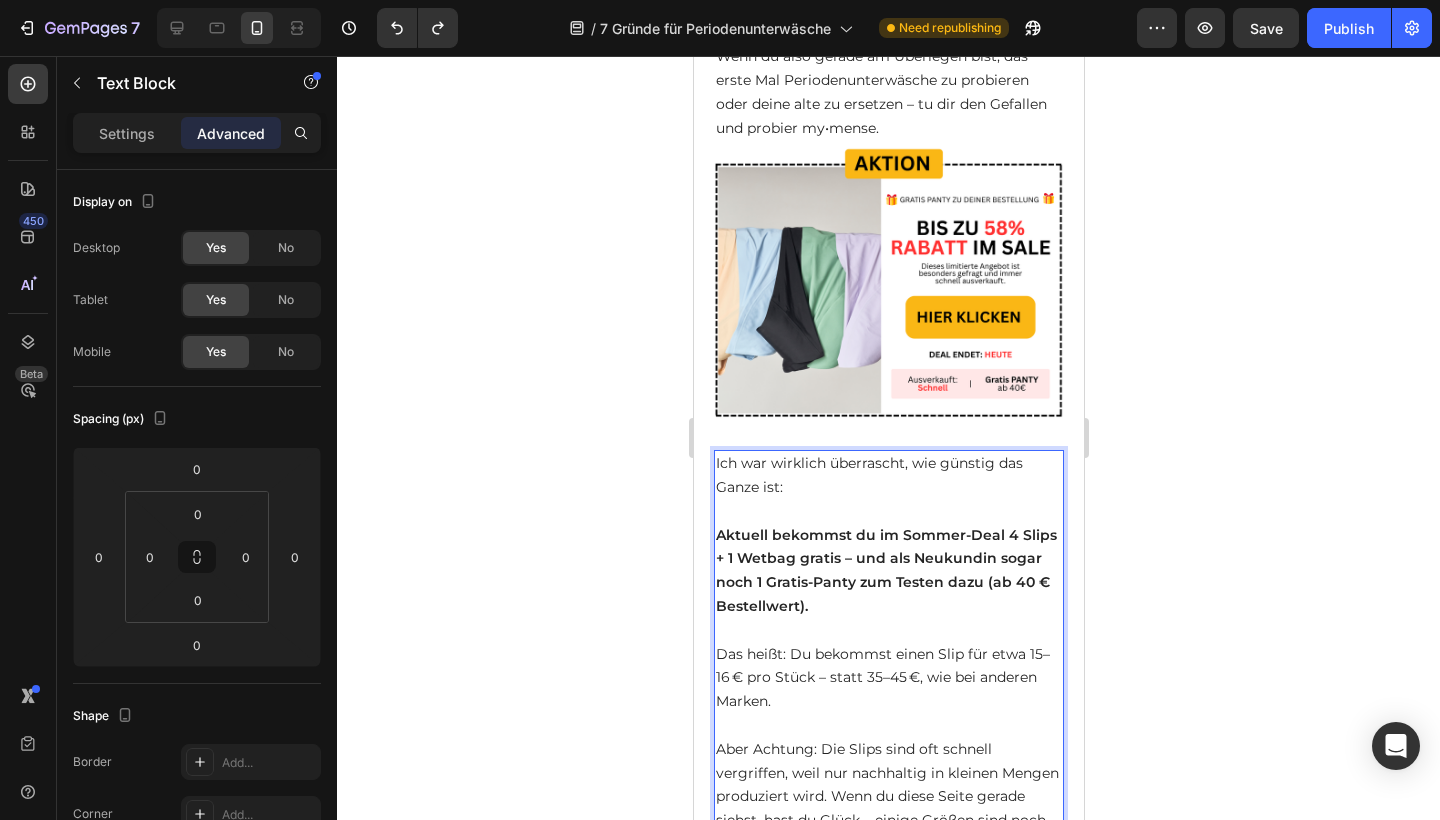 click on "Ich war wirklich überrascht, wie günstig das Ganze ist: Aktuell bekommst du im Sommer-Deal 4 Slips + 1 Wetbag gratis – und als Neukundin sogar noch 1 Gratis-Panty zum Testen dazu (ab 40 € Bestellwert). Das heißt: Du bekommst einen Slip für etwa 15–16 € pro Stück – statt 35–45 €, wie bei anderen Marken. Aber Achtung: Die Slips sind oft schnell vergriffen, weil nur nachhaltig in kleinen Mengen produziert wird. Wenn du diese Seite gerade siehst, hast du Glück – einige Größen sind noch verfügbar." at bounding box center [888, 654] 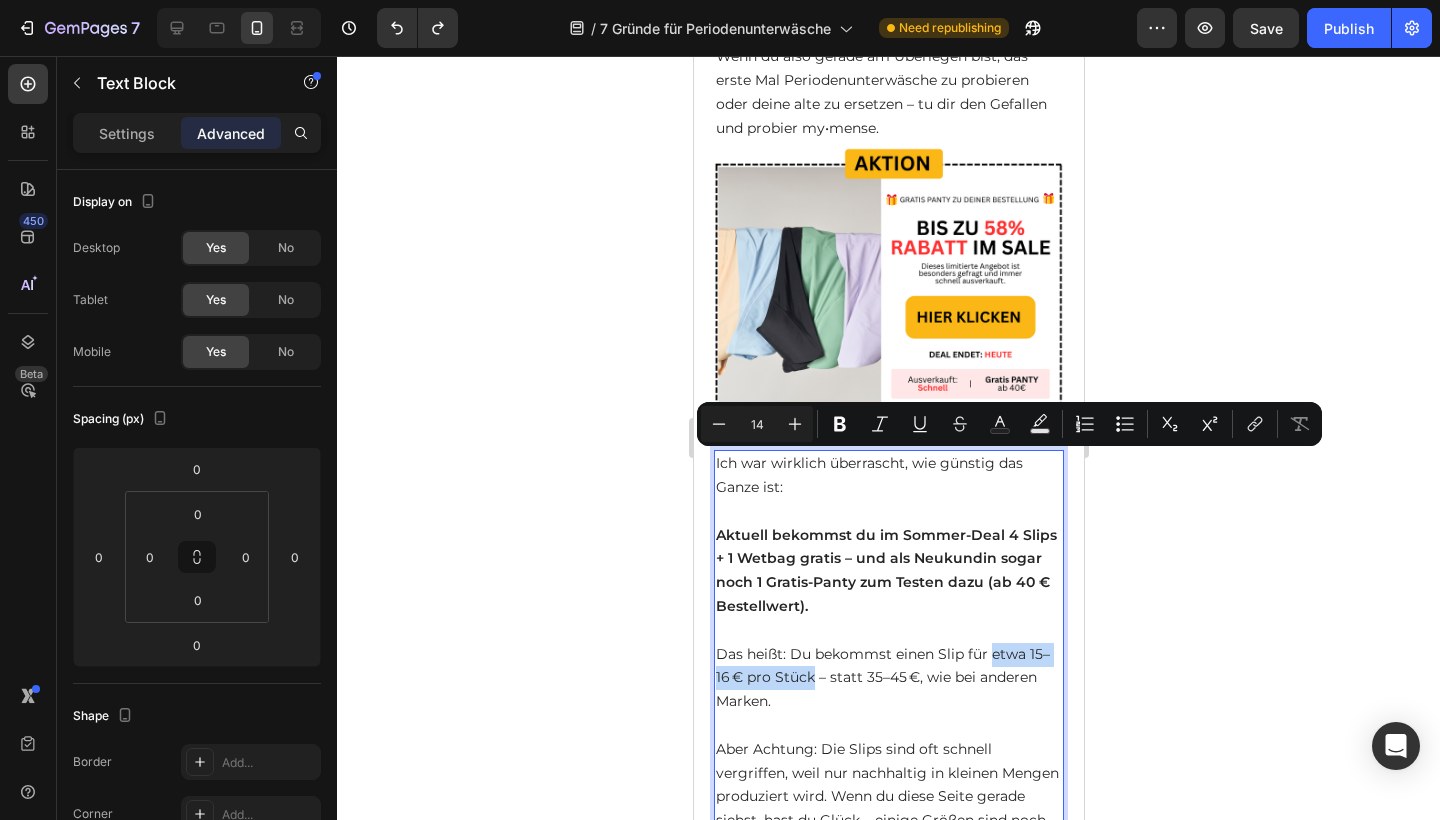 drag, startPoint x: 993, startPoint y: 465, endPoint x: 814, endPoint y: 486, distance: 180.22763 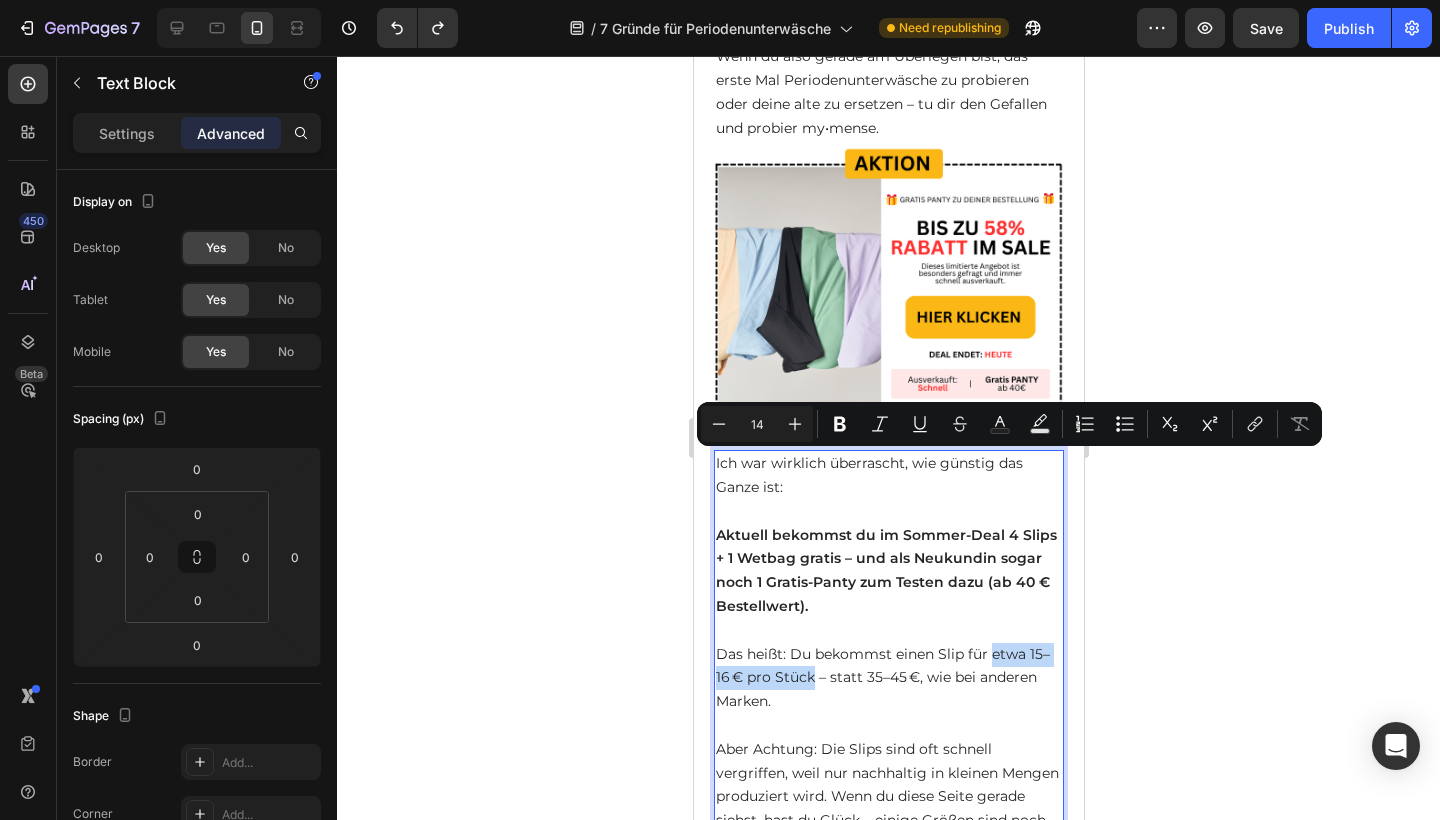 click on "Ich war wirklich überrascht, wie günstig das Ganze ist: Aktuell bekommst du im Sommer-Deal 4 Slips + 1 Wetbag gratis – und als Neukundin sogar noch 1 Gratis-Panty zum Testen dazu (ab 40 € Bestellwert). Das heißt: Du bekommst einen Slip für etwa 15–16 € pro Stück – statt 35–45 €, wie bei anderen Marken. Aber Achtung: Die Slips sind oft schnell vergriffen, weil nur nachhaltig in kleinen Mengen produziert wird. Wenn du diese Seite gerade siehst, hast du Glück – einige Größen sind noch verfügbar." at bounding box center [888, 654] 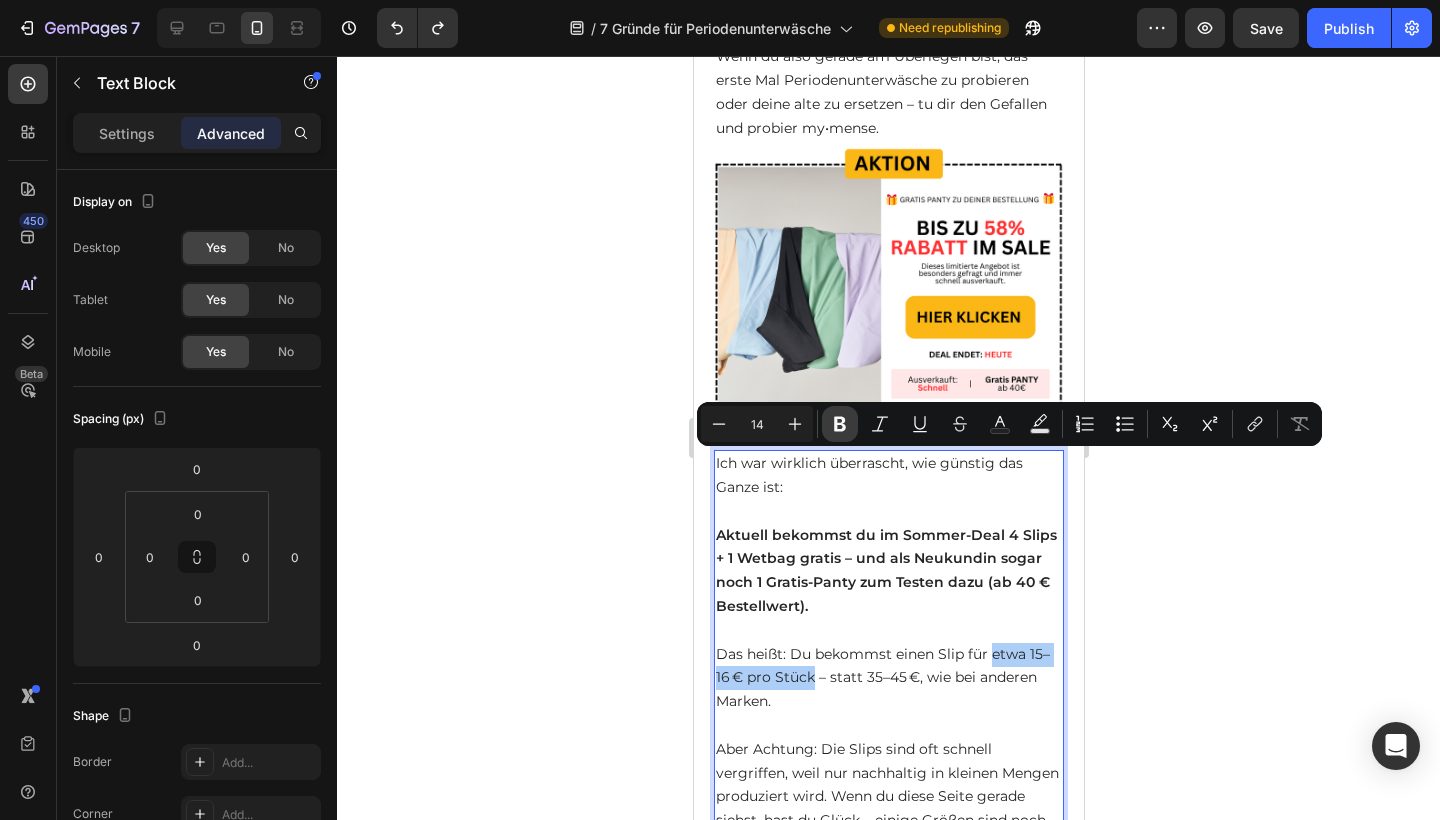 click on "Bold" at bounding box center [840, 424] 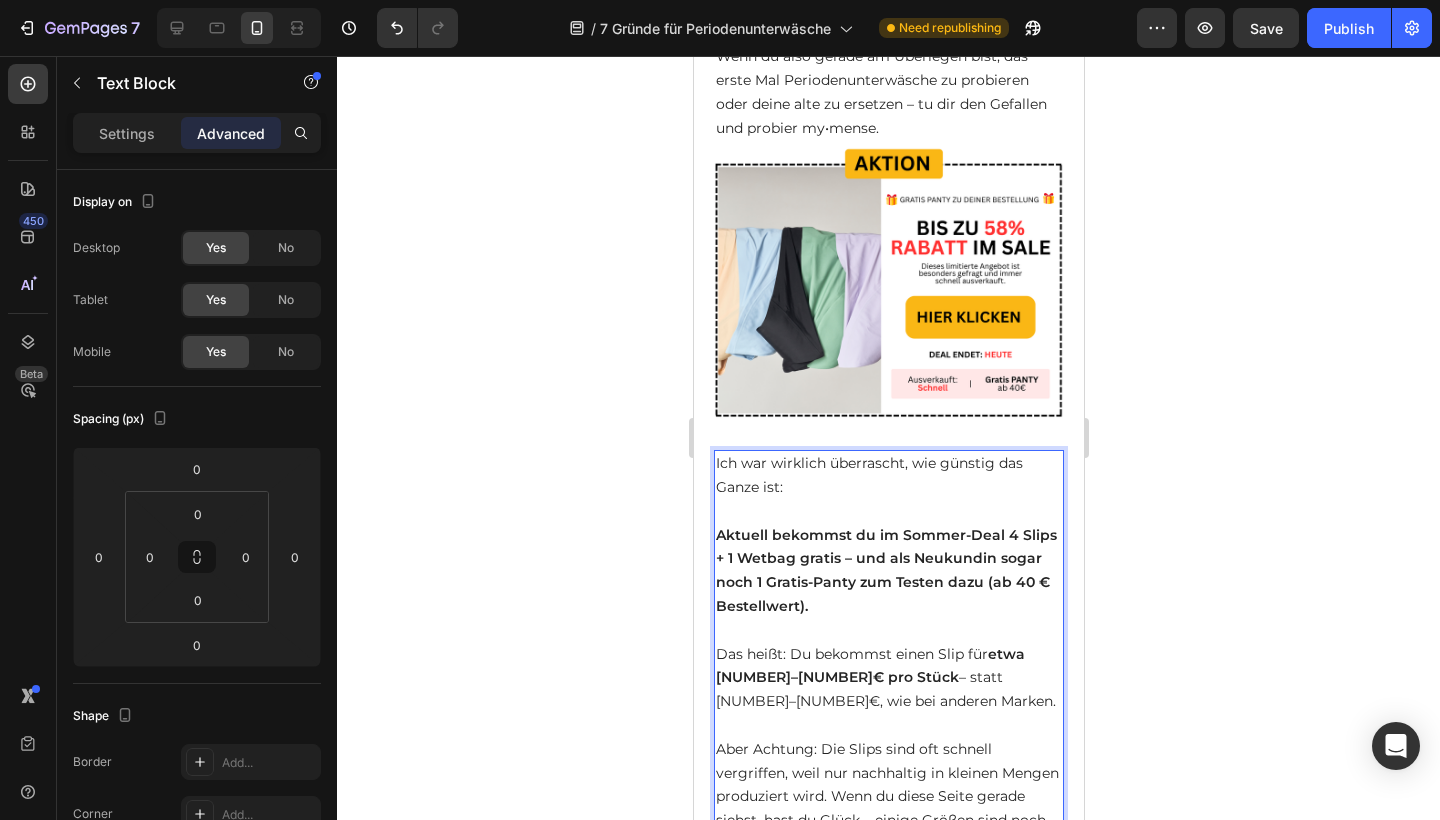 click on "Ich war wirklich überrascht, wie günstig das Ganze ist: Aktuell bekommst du im Sommer-Deal 4 Slips + 1 Wetbag gratis – und als Neukundin sogar noch 1 Gratis-Panty zum Testen dazu (ab 40 € Bestellwert). Das heißt: Du bekommst einen Slip für etwa 15–16 € pro Stück – statt 35–45 €, wie bei anderen Marken. ⁠⁠⁠⁠⁠⁠⁠ Aber Achtung: Die Slips sind oft schnell vergriffen, weil nur nachhaltig in kleinen Mengen produziert wird. Wenn du diese Seite gerade siehst, hast du Glück – einige Größen sind noch verfügbar." at bounding box center (888, 654) 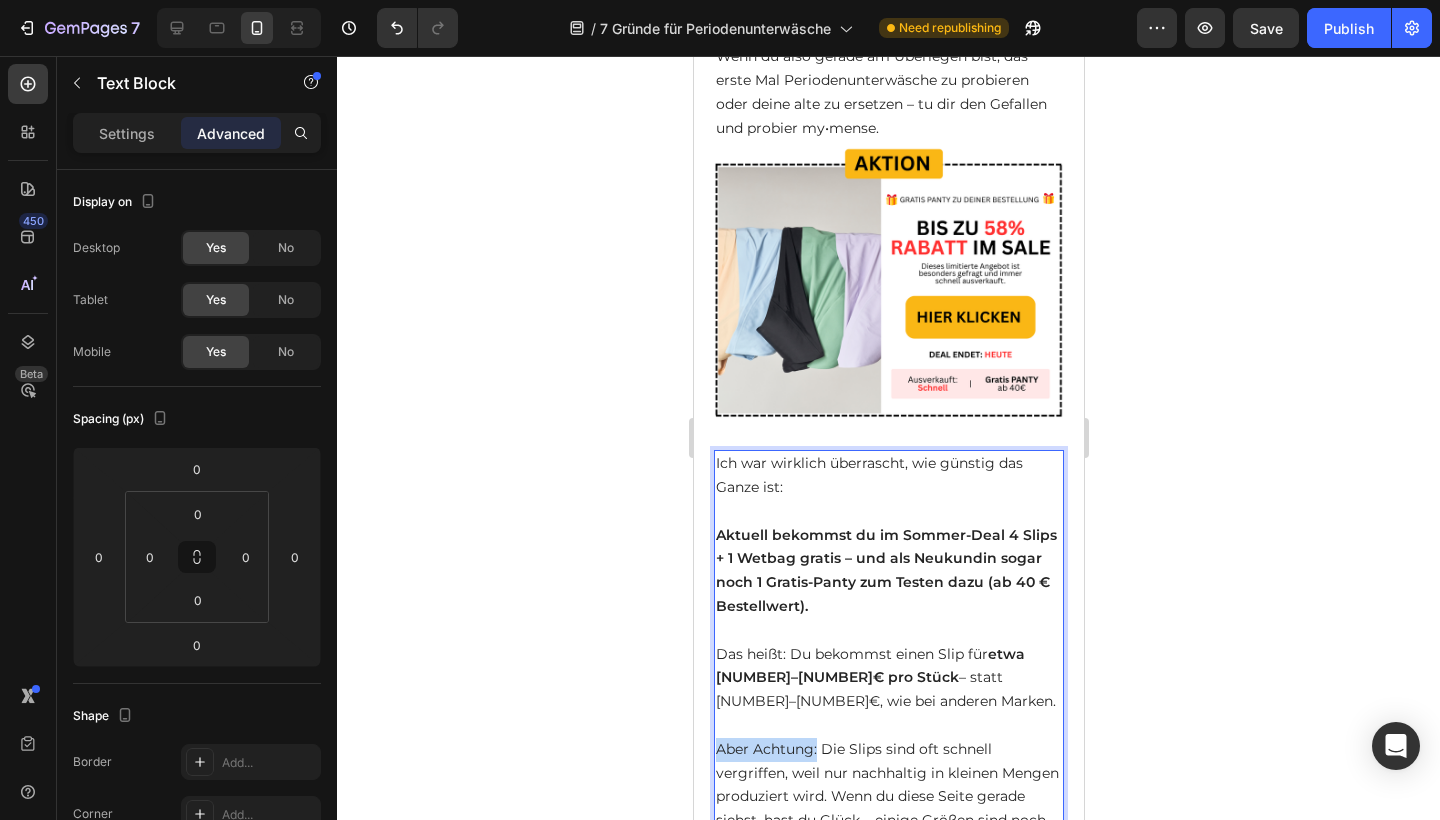 drag, startPoint x: 817, startPoint y: 560, endPoint x: 1367, endPoint y: 615, distance: 552.74316 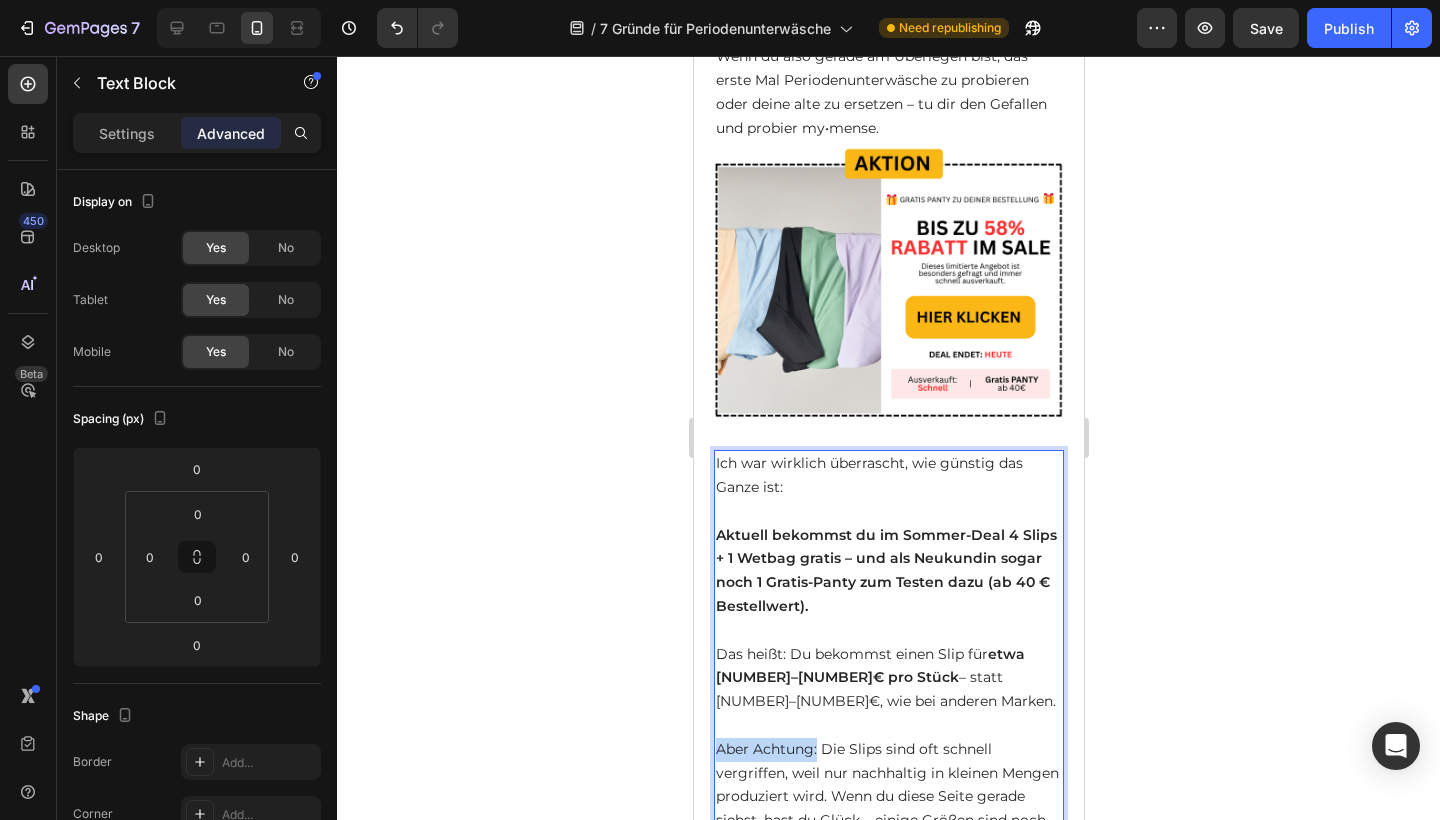 click on "iPhone 13 Pro ( 390 px) iPhone 13 Mini iPhone 13 Pro iPhone 11 Pro Max iPhone 15 Pro Max Pixel 7 Galaxy S8+ Galaxy S20 Ultra iPad Mini iPad Air iPad Pro Header 7 Gründe, warum immer mehr Frauen 2025 auf diese Periodenunterwäsche umsteigen Heading Row Image Veröffentlicht von [NAME], Gesundheitsexpertin am 23.7.2025 Text Block Row Lies das, bevor du das nächste Mal Tampons oder Binden kaufst 👇🏼 Text Block Image 1. Auslaufsicher durch innovative Safe-Layer-Technologie – entwickelt von medizinischem Fachpersonal Heading Image Row Was bei my•mense sofort auffällt, ist nicht nur das angenehme Tragegefühl, sondern vor allem: nichts läuft aus und das bis zu 12 Stunden . Der Grund dafür ist eine speziell entwickelte 4-Schicht-Technologie, die Flüssigkeit blitzschnell aufnimmt, sicher im Kern speichert – und außen absolut trocken bleibt. Und das bei nur wenigen Millimetern Stoffdicke. Diese Technologie wurde von einer Ärztin und einer diplomierten Pflegekraft Text Block Row" at bounding box center (888, -2383) 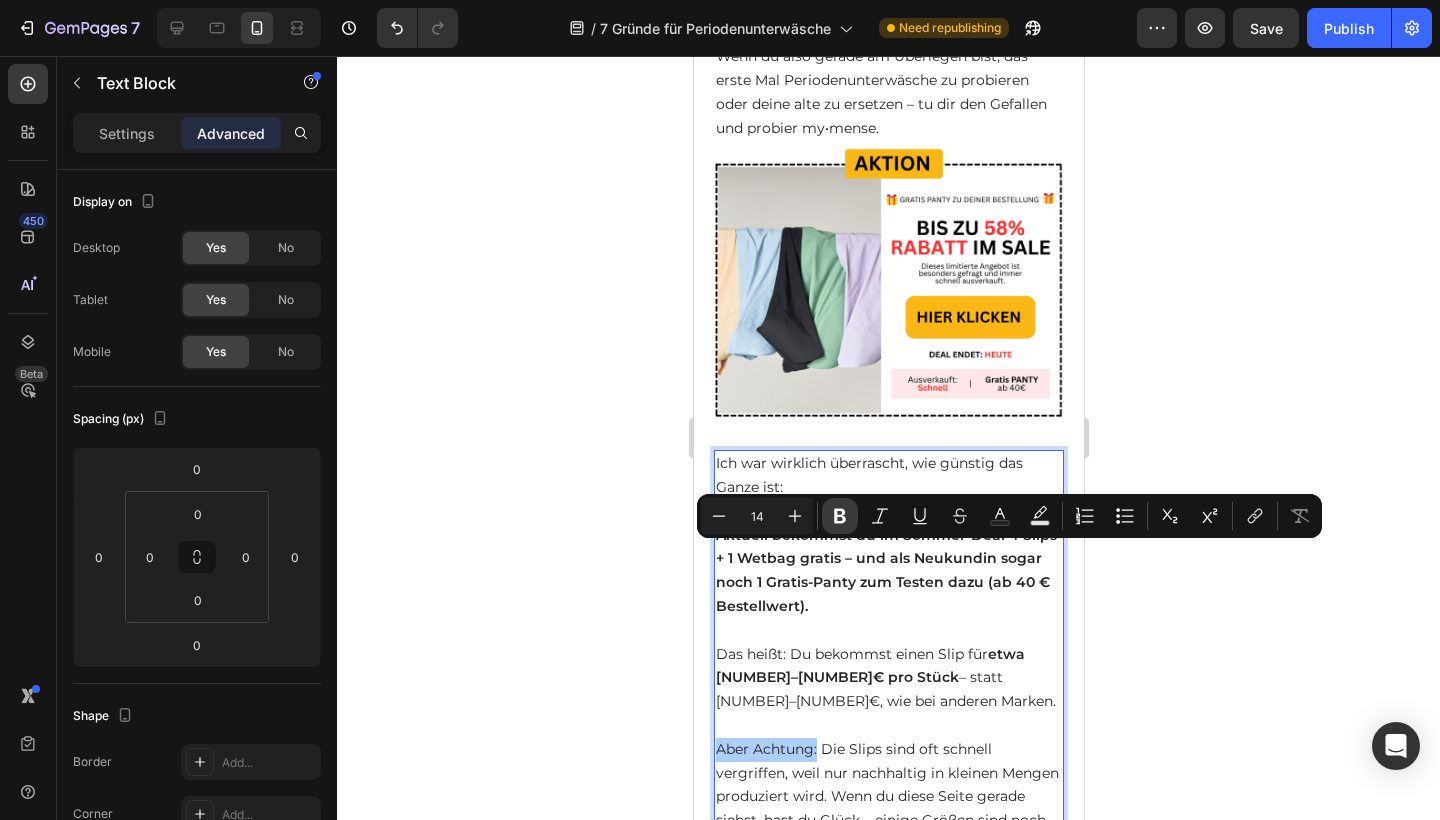 click 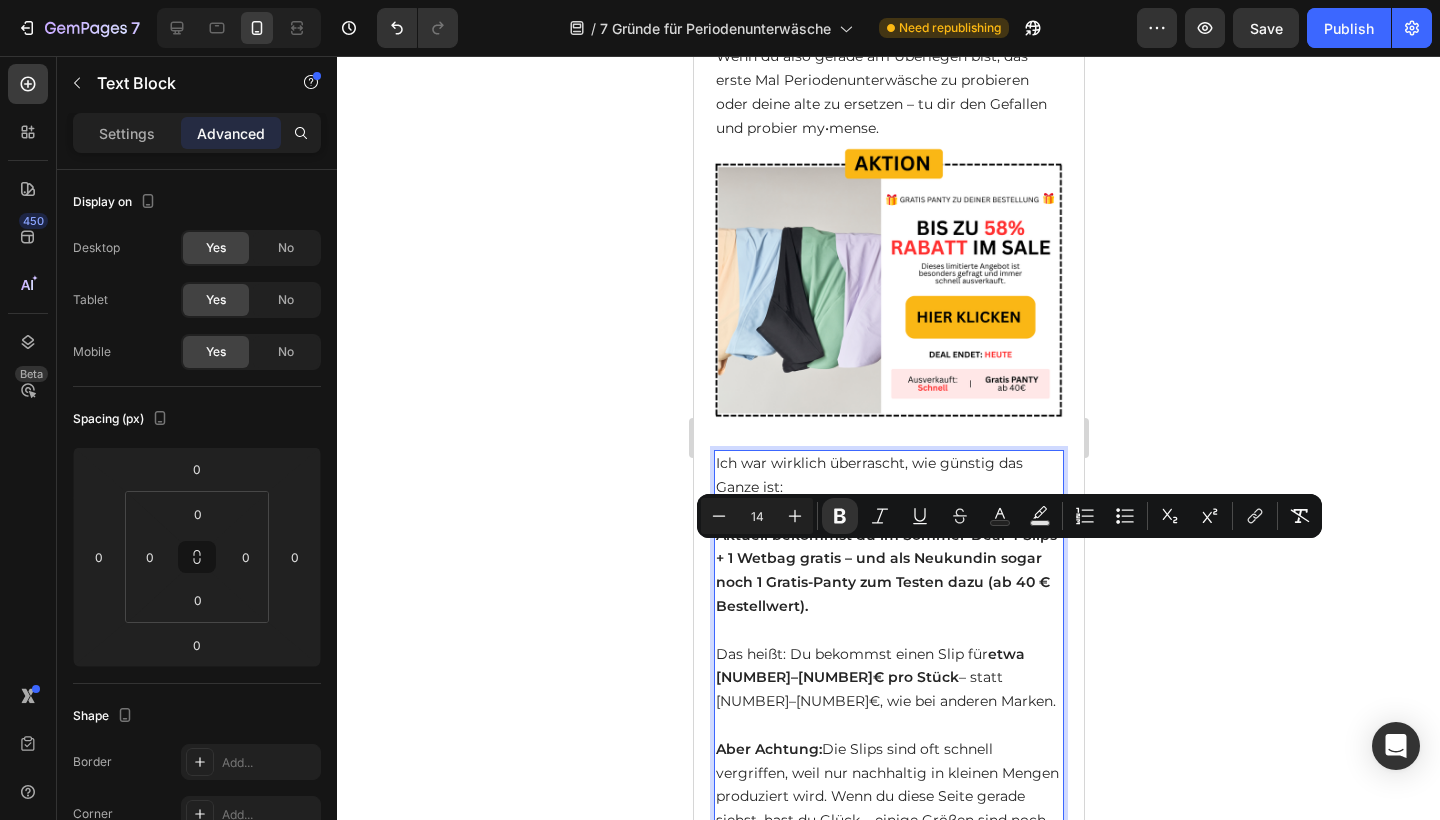 click on "Ich war wirklich überrascht, wie günstig das Ganze ist: Aktuell bekommst du im Sommer-Deal 4 Slips + 1 Wetbag gratis – und als Neukundin sogar noch 1 Gratis-Panty zum Testen dazu (ab 40 € Bestellwert). Das heißt: Du bekommst einen Slip für  etwa 15–16 € pro Stück  – statt 35–45 €, wie bei anderen Marken. Aber Achtung:  Die Slips sind oft schnell vergriffen, weil nur nachhaltig in kleinen Mengen produziert wird. Wenn du diese Seite gerade siehst, hast du Glück – einige Größen sind noch verfügbar." at bounding box center [888, 654] 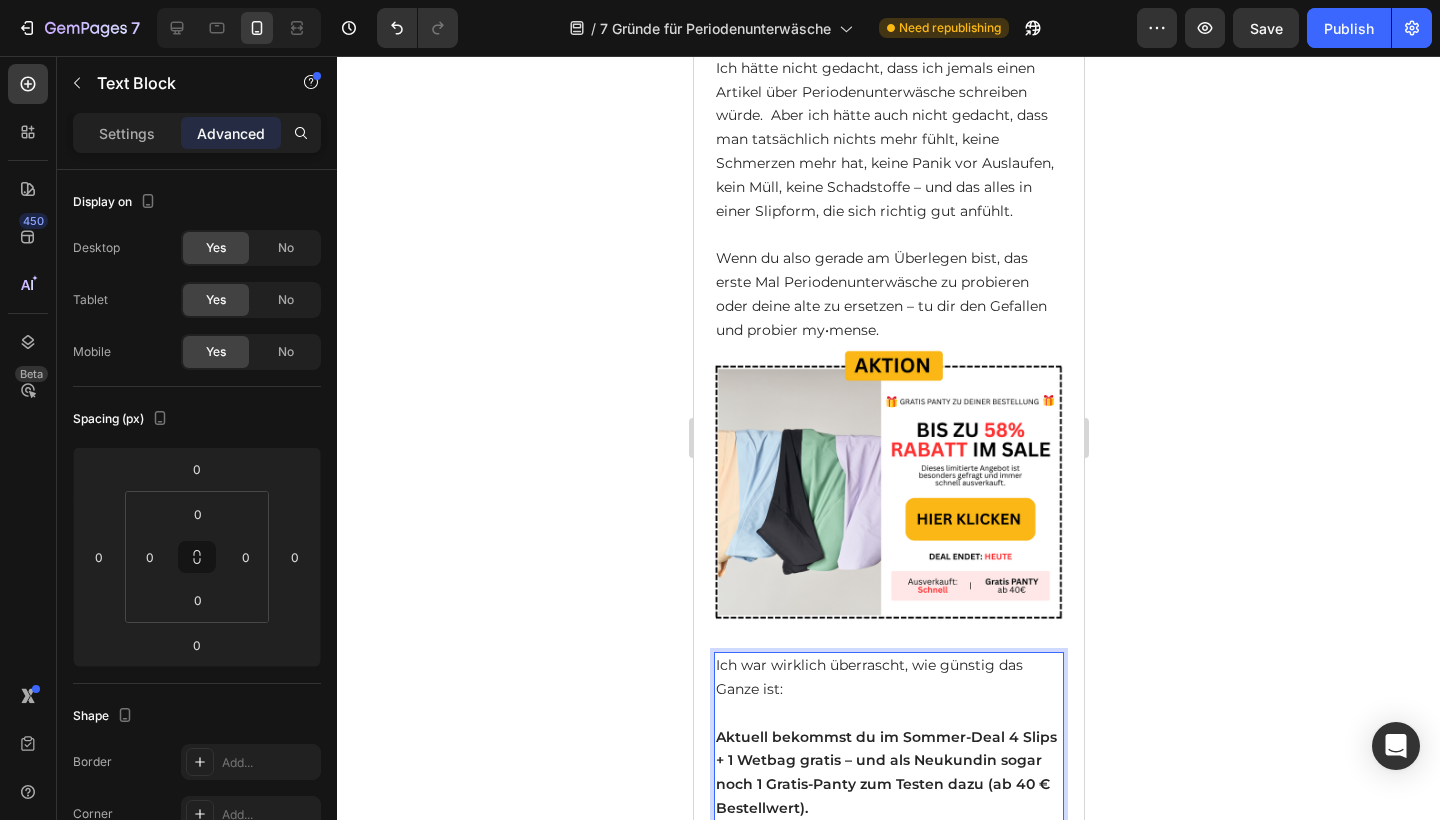 scroll, scrollTop: 5869, scrollLeft: 0, axis: vertical 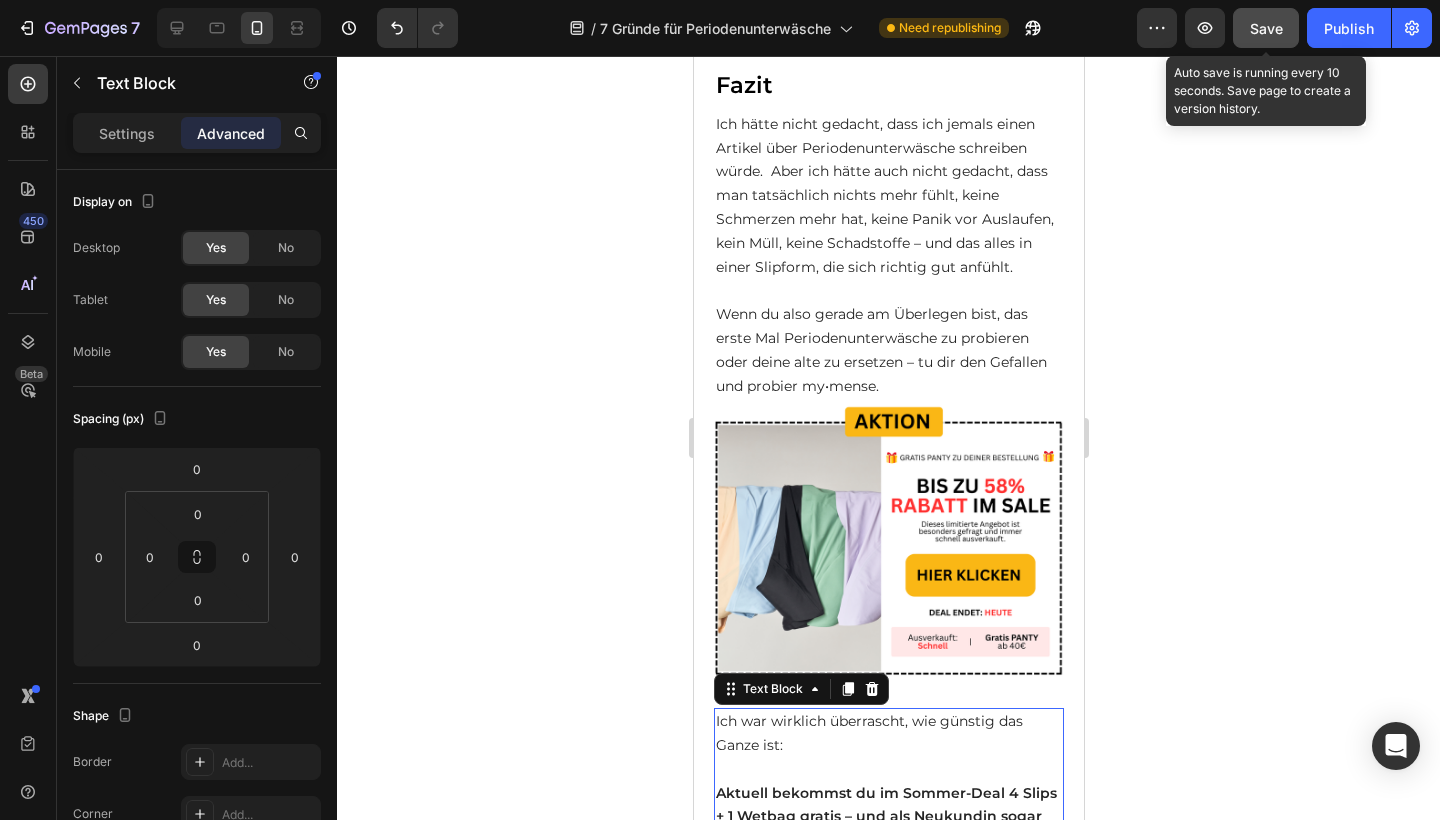 click on "Save" at bounding box center (1266, 28) 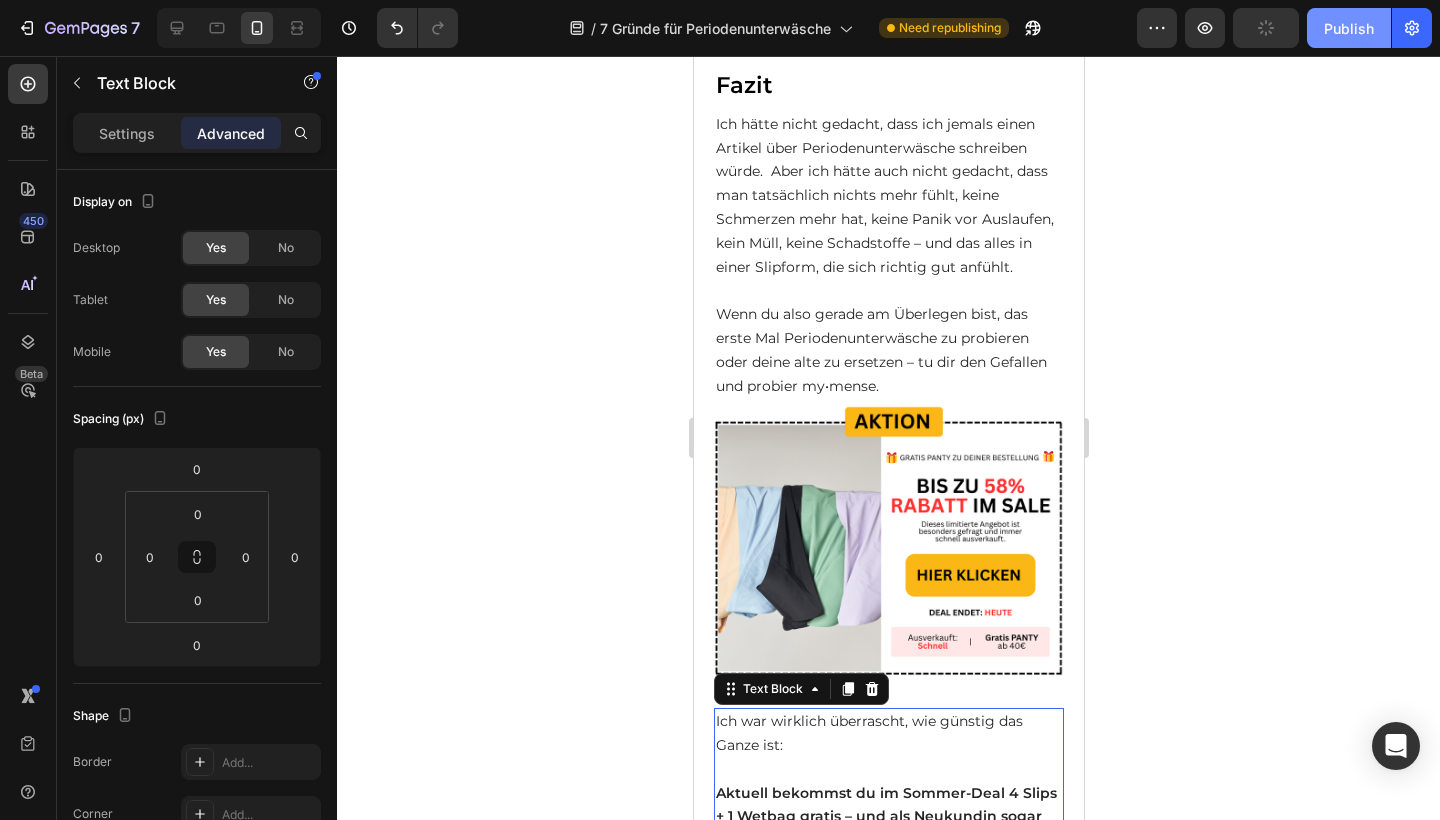click on "Publish" at bounding box center [1349, 28] 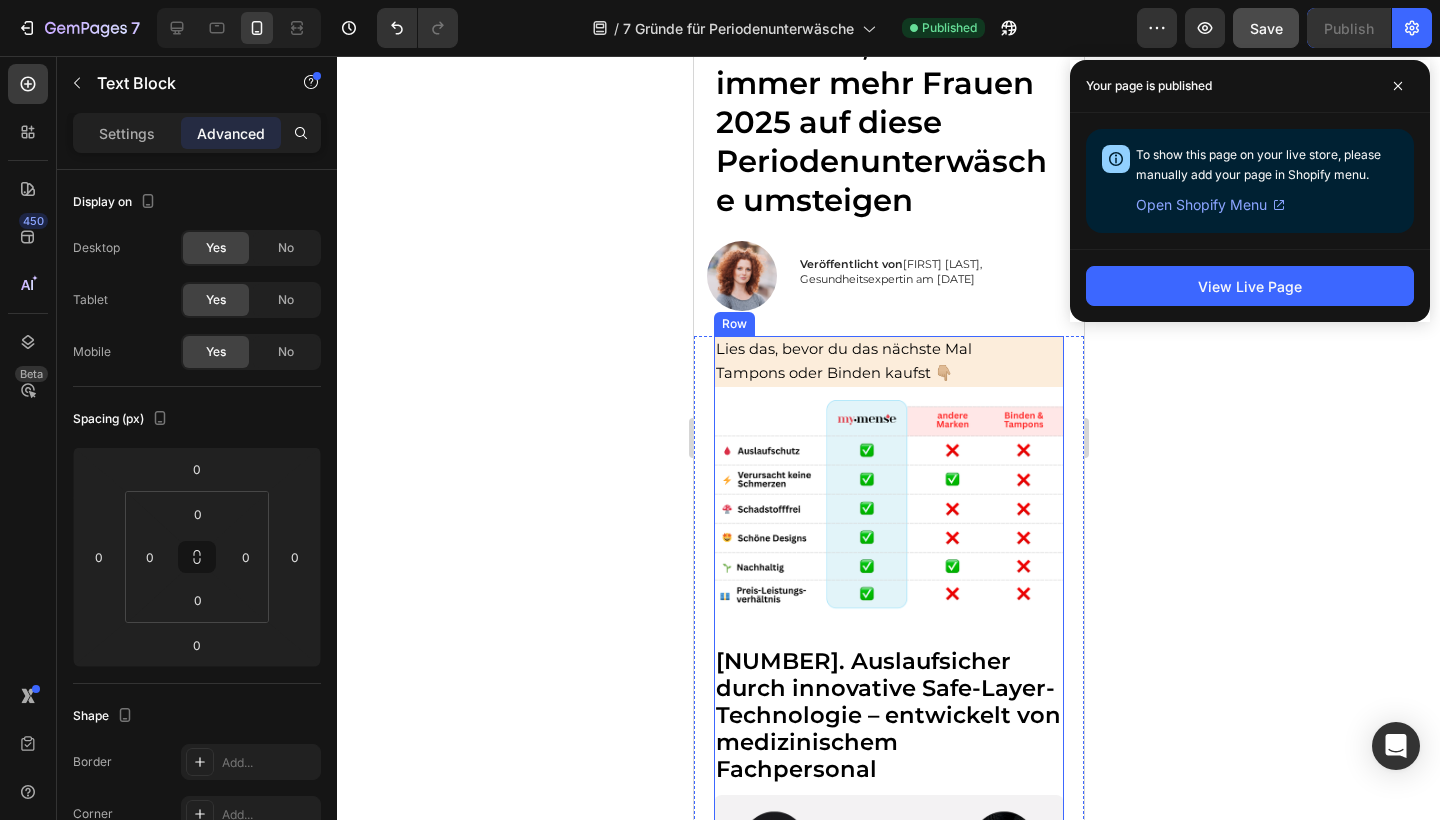 scroll, scrollTop: 82, scrollLeft: 0, axis: vertical 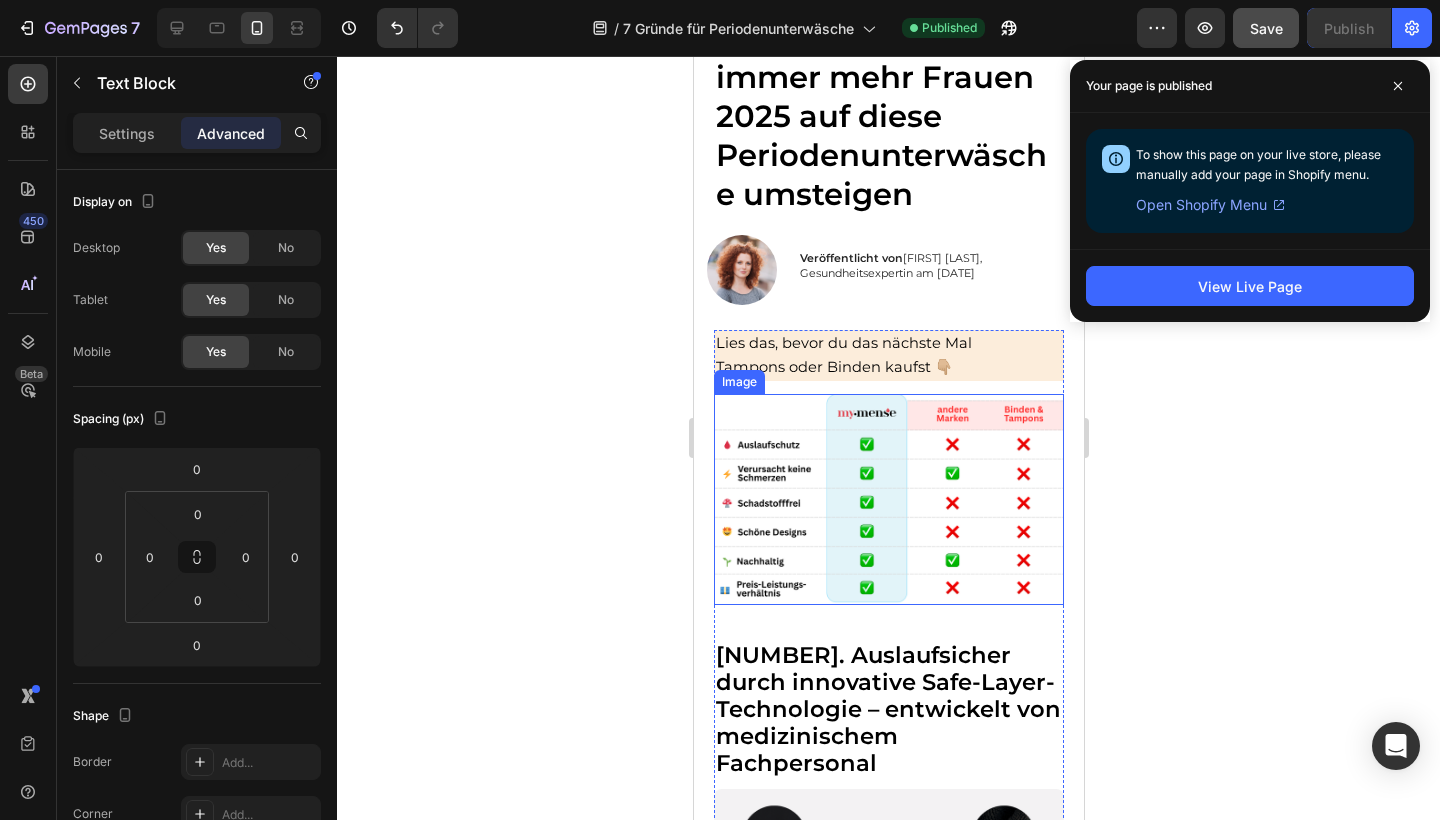 click at bounding box center [888, 499] 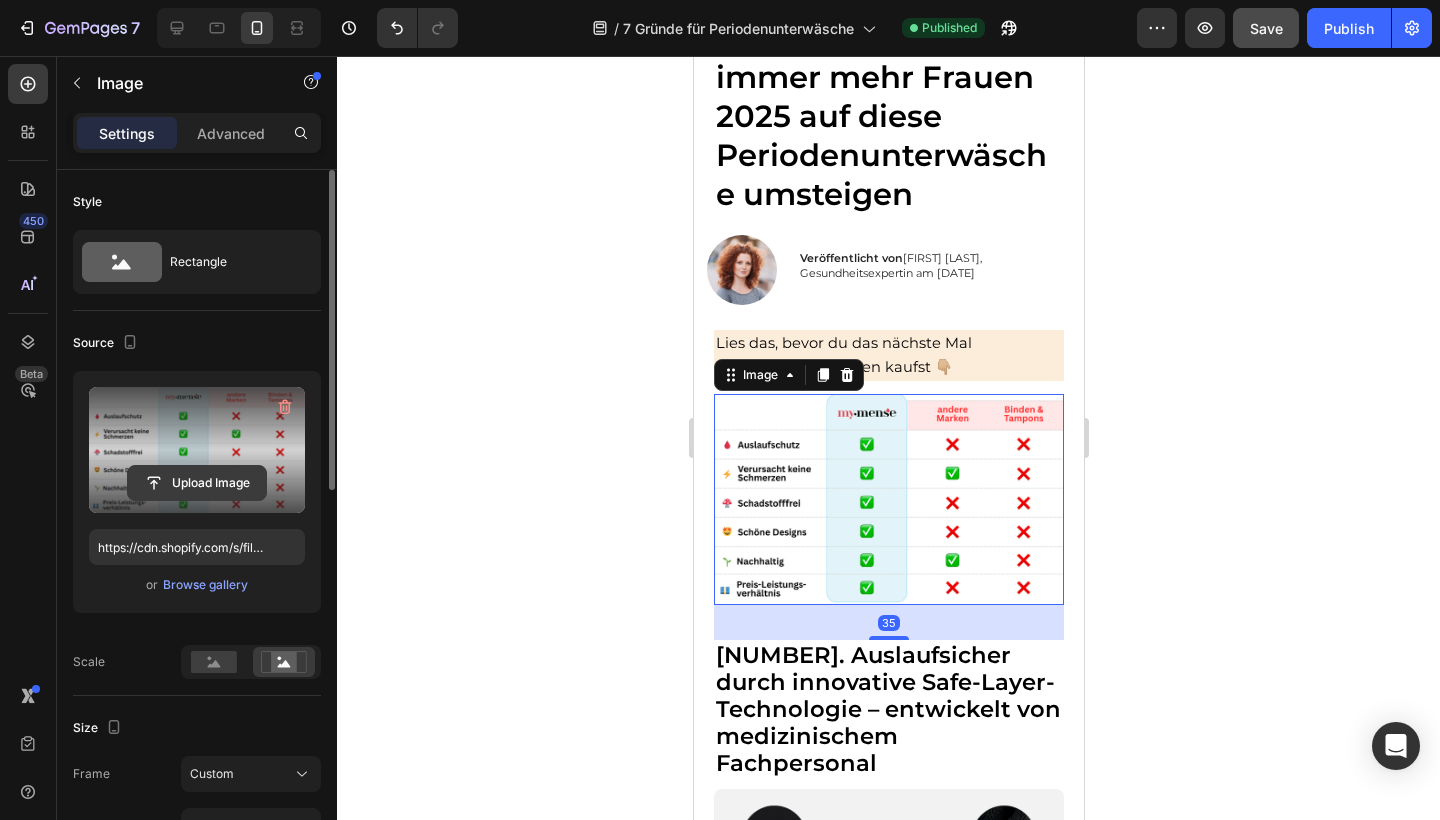 click 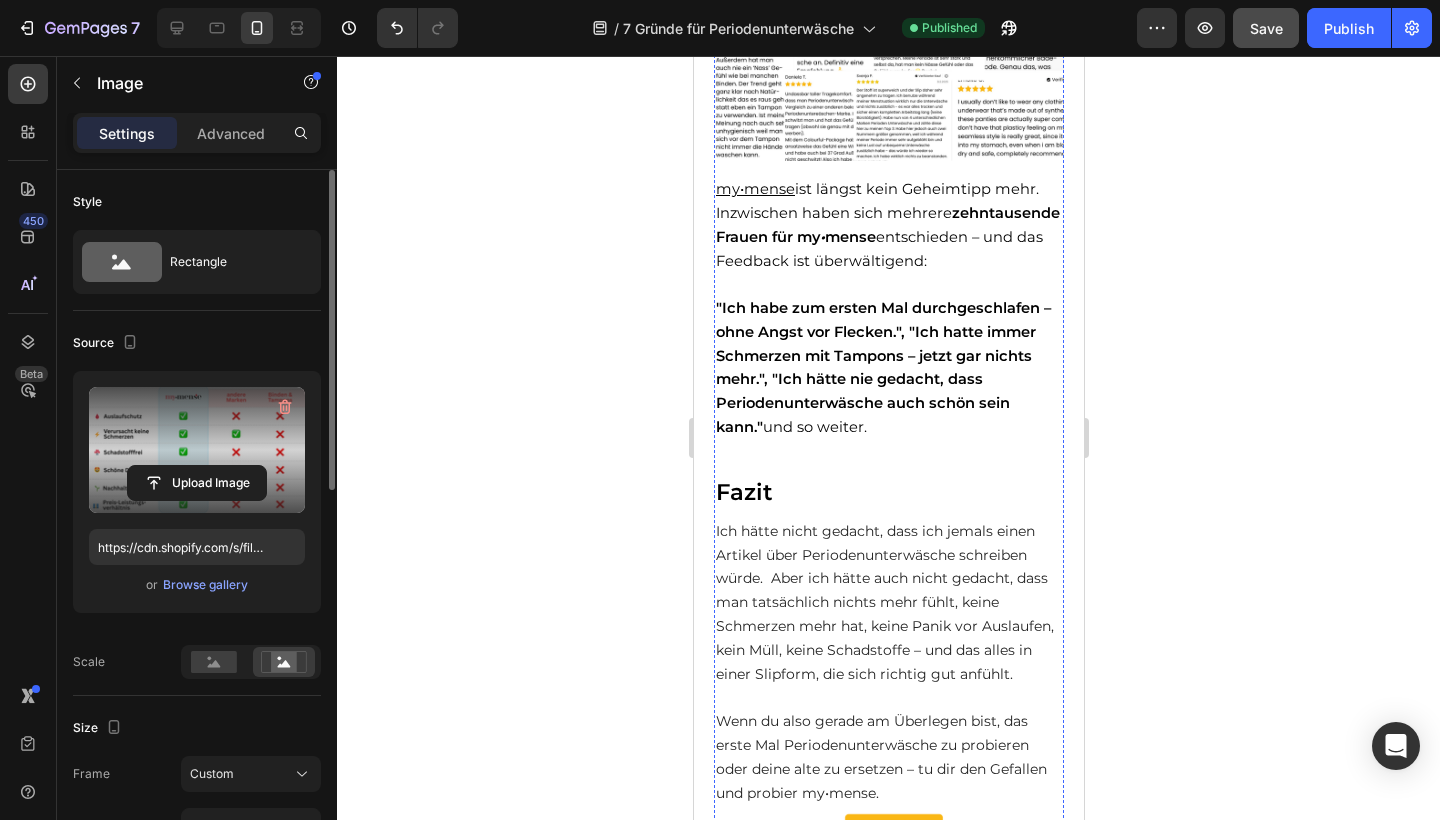 scroll, scrollTop: 5433, scrollLeft: 0, axis: vertical 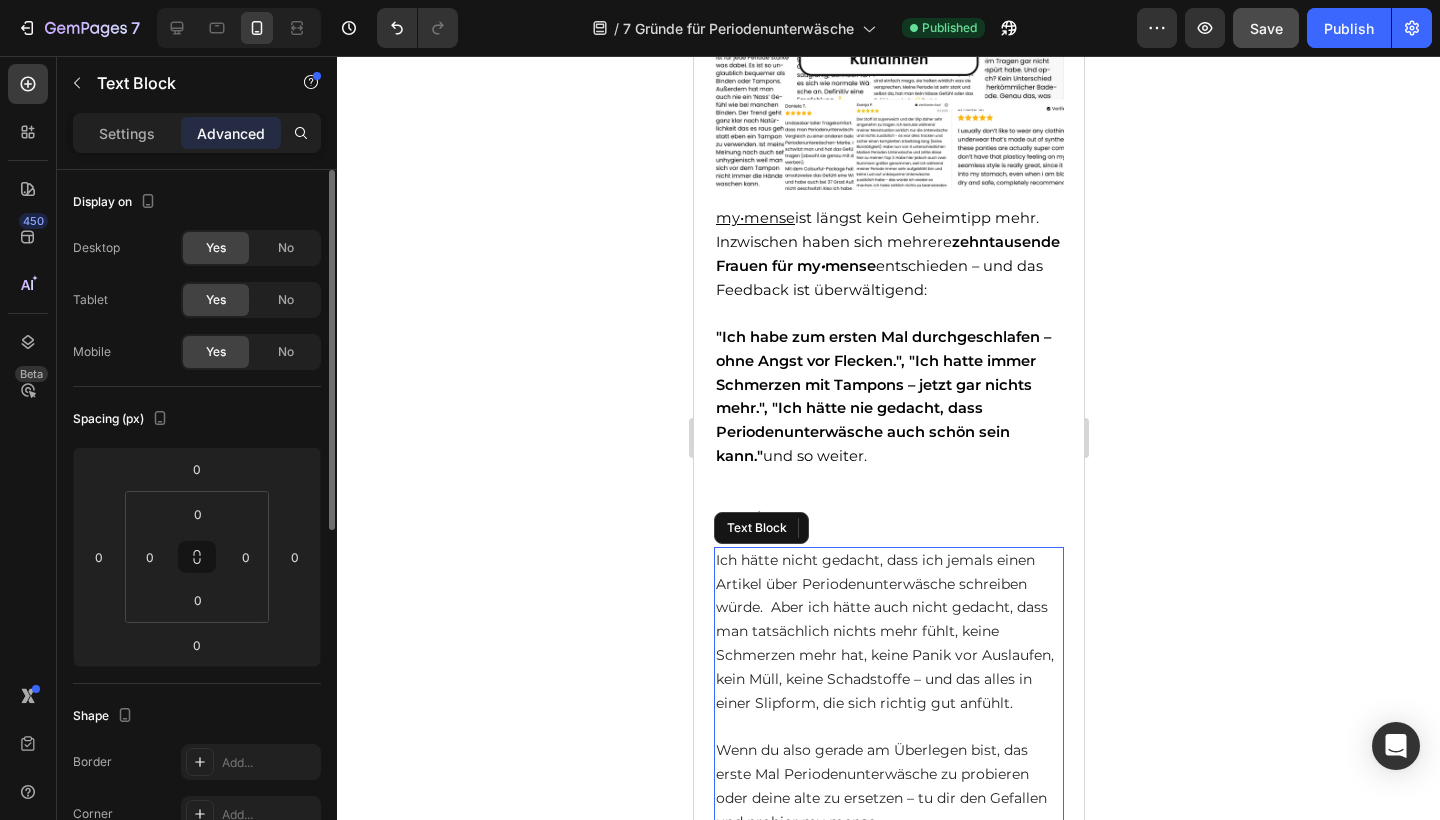 click on "Ich hätte nicht gedacht, dass ich jemals einen Artikel über Periodenunterwäsche schreiben würde.  Aber ich hätte auch nicht gedacht, dass man tatsächlich nichts mehr fühlt, keine Schmerzen mehr hat, keine Panik vor Auslaufen, kein Müll, keine Schadstoffe – und das alles in einer Slipform, die sich richtig gut anfühlt. Wenn du also gerade am Überlegen bist, das erste Mal Periodenunterwäsche zu probieren oder deine alte zu ersetzen – tu dir den Gefallen und probier my•mense." at bounding box center [888, 692] 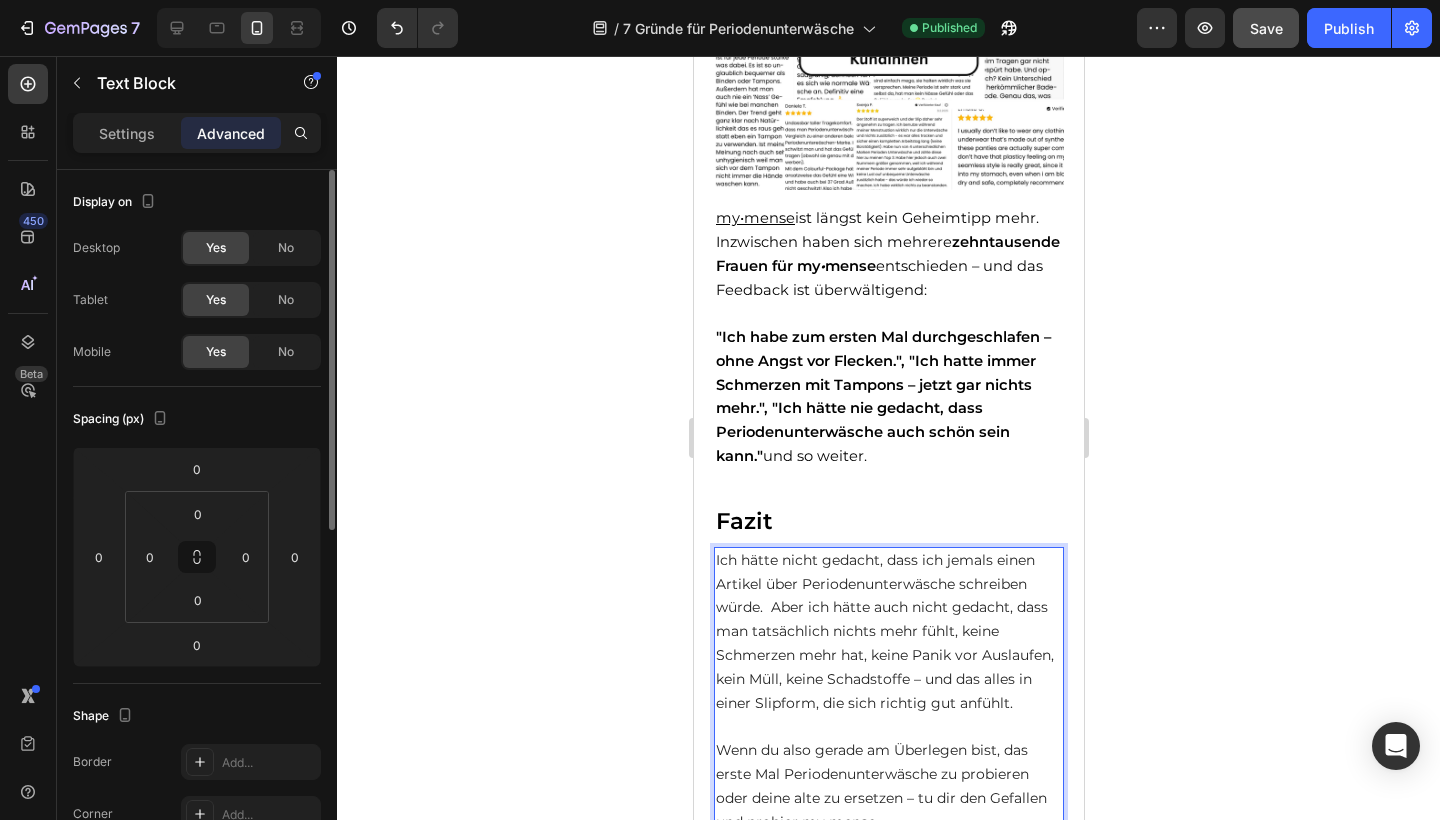 click on "Ich hätte nicht gedacht, dass ich jemals einen Artikel über Periodenunterwäsche schreiben würde.  Aber ich hätte auch nicht gedacht, dass man tatsächlich nichts mehr fühlt, keine Schmerzen mehr hat, keine Panik vor Auslaufen, kein Müll, keine Schadstoffe – und das alles in einer Slipform, die sich richtig gut anfühlt. Wenn du also gerade am Überlegen bist, das erste Mal Periodenunterwäsche zu probieren oder deine alte zu ersetzen – tu dir den Gefallen und probier my•mense." at bounding box center (888, 692) 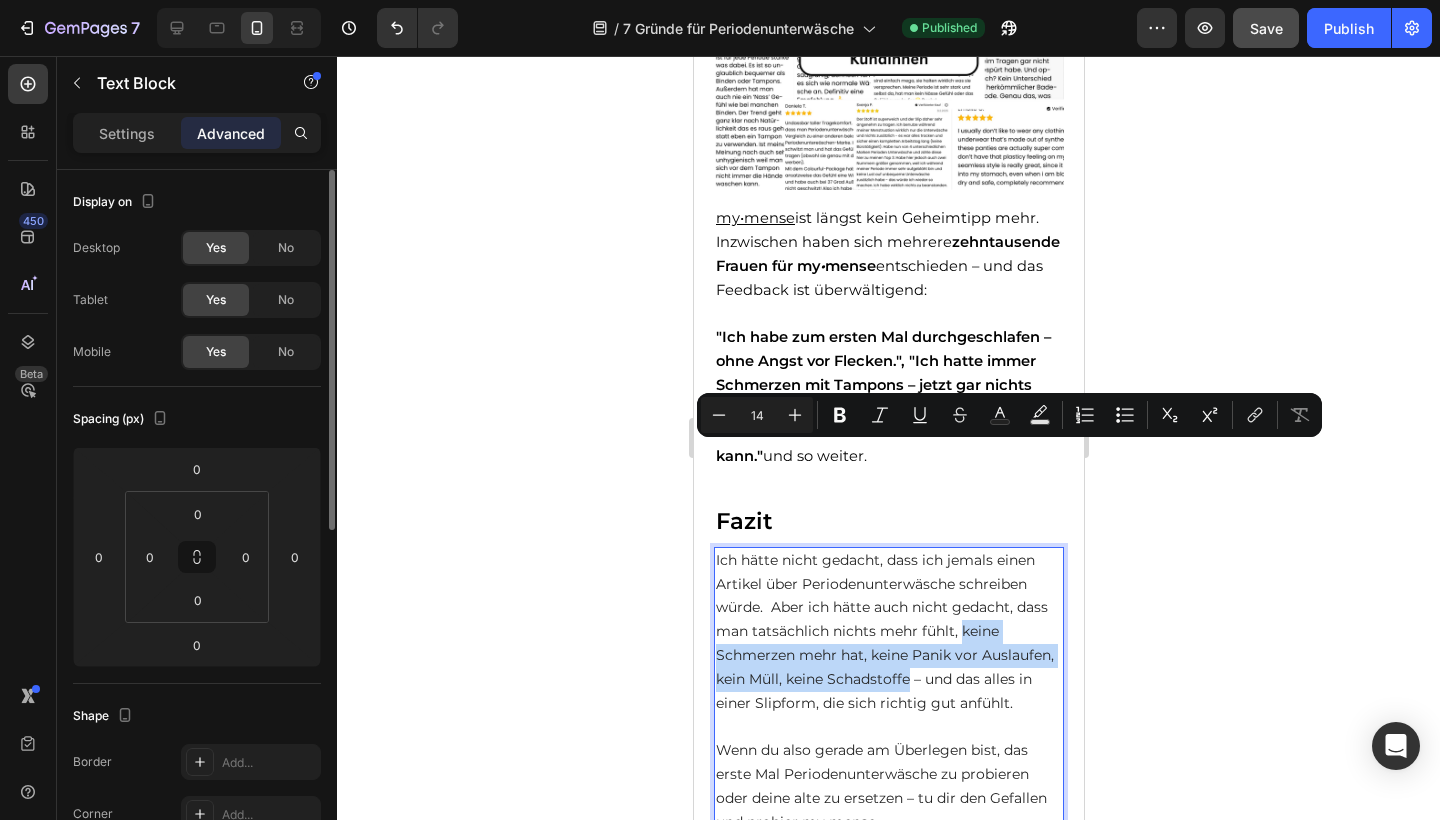 drag, startPoint x: 961, startPoint y: 453, endPoint x: 907, endPoint y: 499, distance: 70.93659 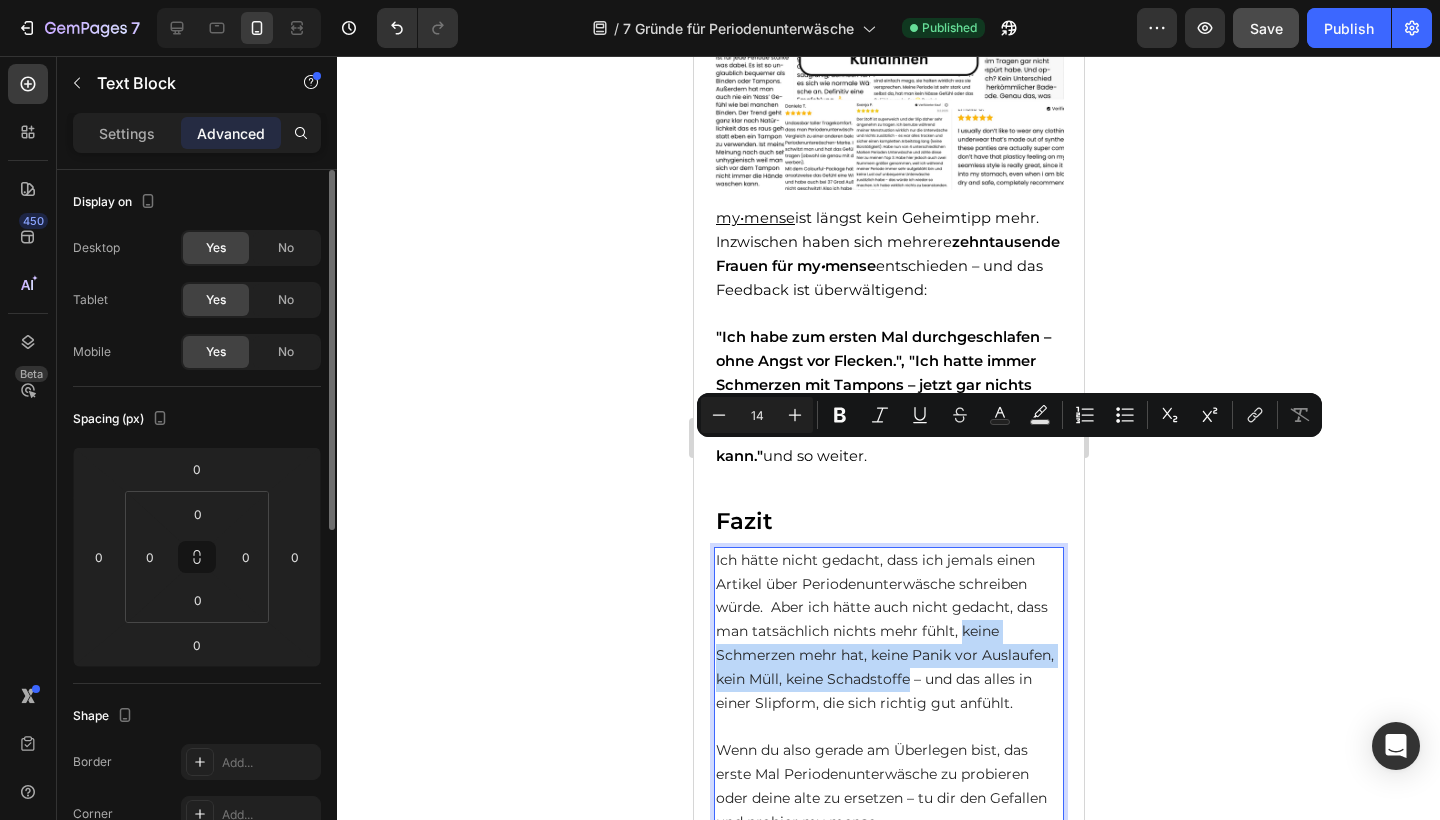 click on "Ich hätte nicht gedacht, dass ich jemals einen Artikel über Periodenunterwäsche schreiben würde.  Aber ich hätte auch nicht gedacht, dass man tatsächlich nichts mehr fühlt, keine Schmerzen mehr hat, keine Panik vor Auslaufen, kein Müll, keine Schadstoffe – und das alles in einer Slipform, die sich richtig gut anfühlt. Wenn du also gerade am Überlegen bist, das erste Mal Periodenunterwäsche zu probieren oder deine alte zu ersetzen – tu dir den Gefallen und probier my•mense." at bounding box center (888, 692) 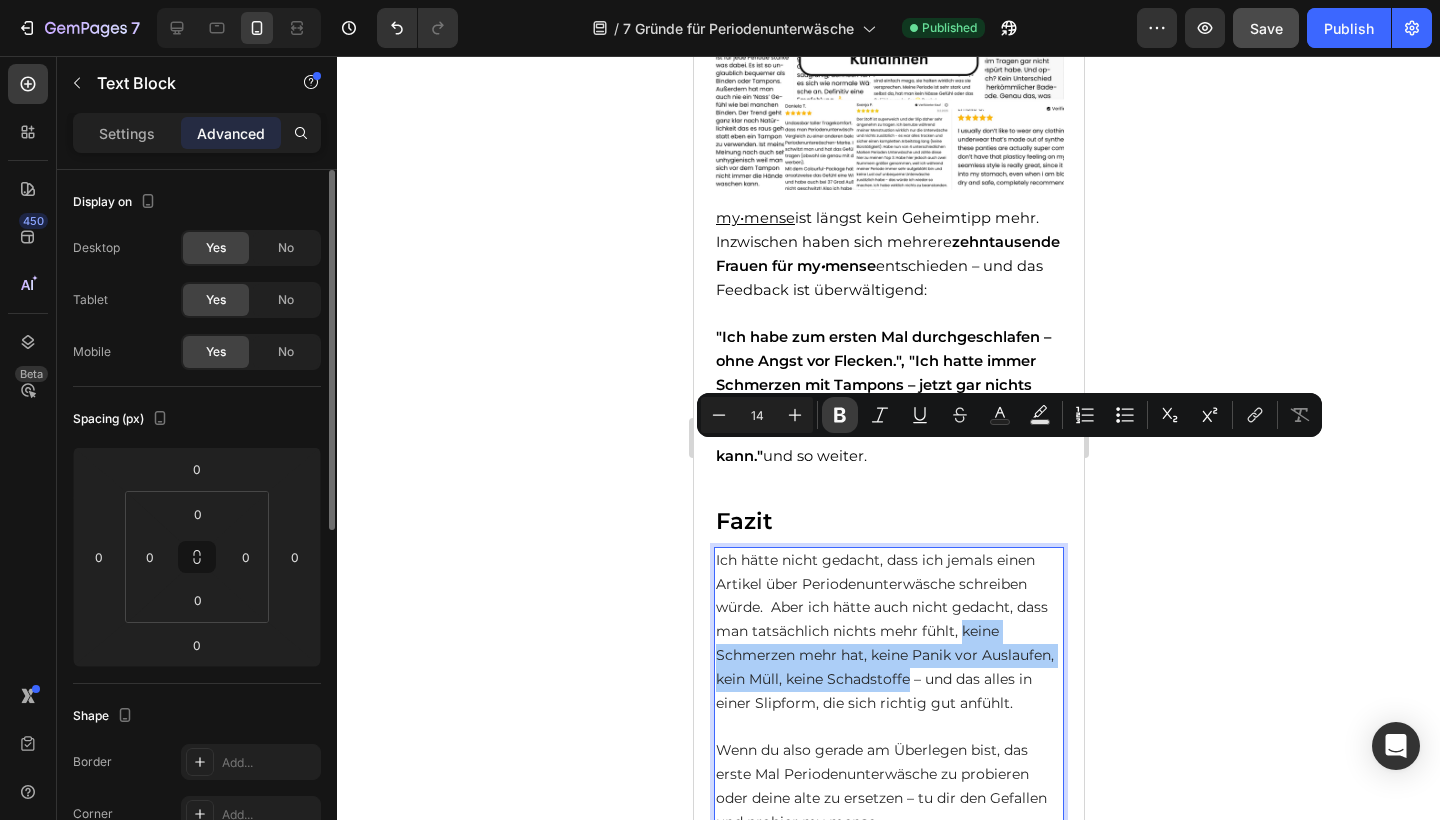 click on "Bold" at bounding box center (840, 415) 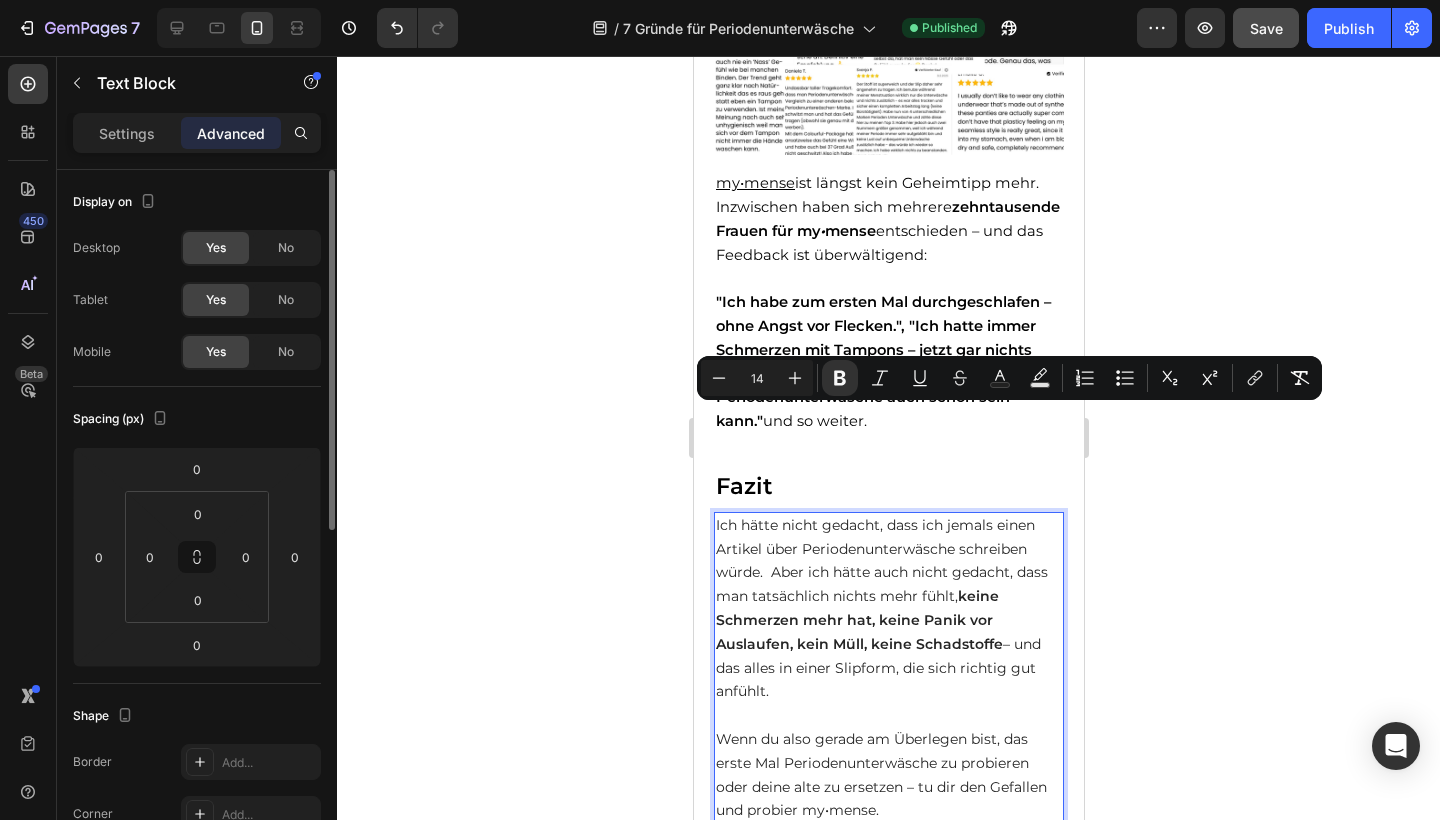 scroll, scrollTop: 5470, scrollLeft: 0, axis: vertical 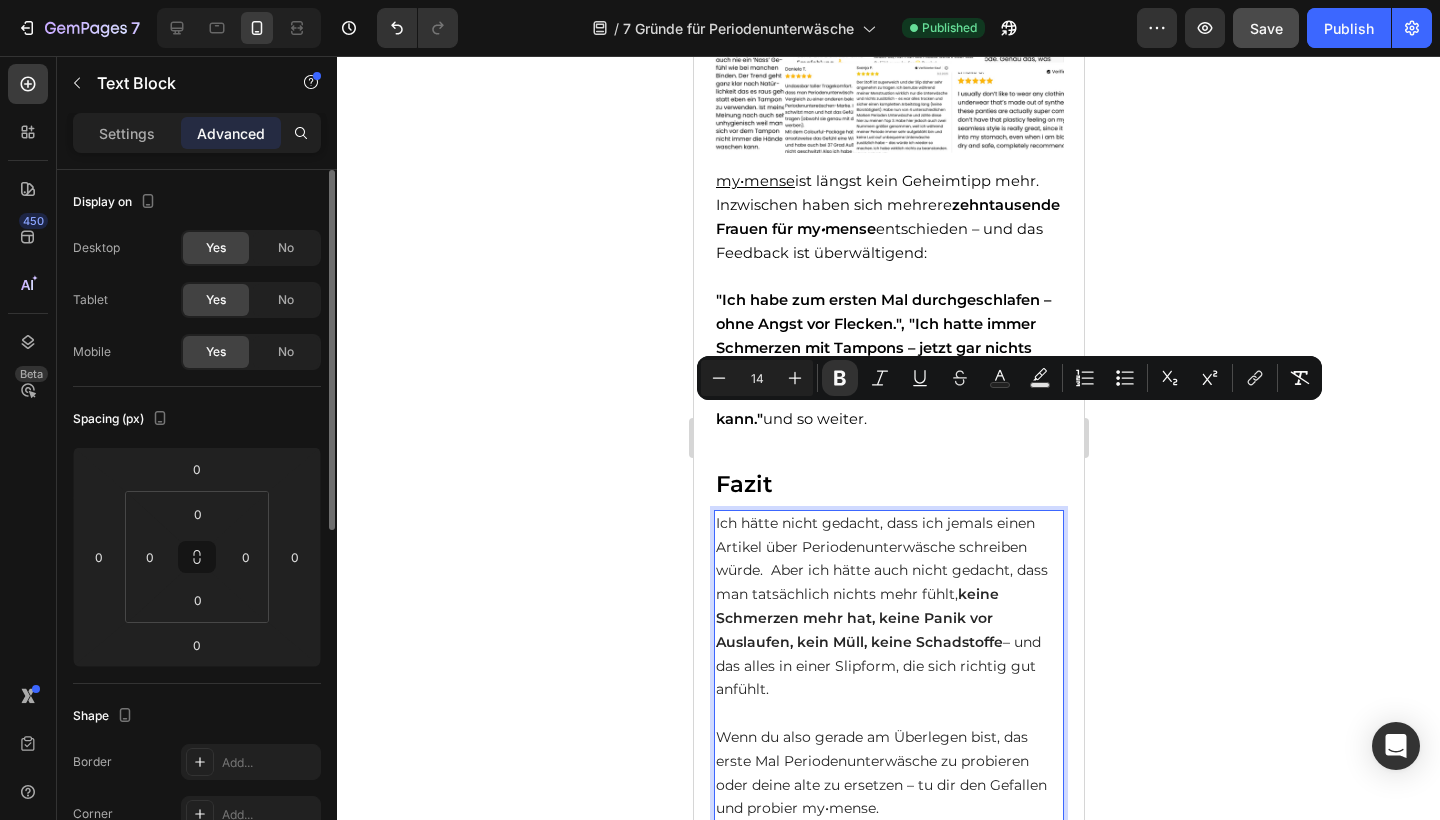 click on "Ich hätte nicht gedacht, dass ich jemals einen Artikel über Periodenunterwäsche schreiben würde.  Aber ich hätte auch nicht gedacht, dass man tatsächlich nichts mehr fühlt,  keine Schmerzen mehr hat, keine Panik vor Auslaufen, kein Müll, keine Schadstoffe  – und das alles in einer Slipform, die sich richtig gut anfühlt. Wenn du also gerade am Überlegen bist, das erste Mal Periodenunterwäsche zu probieren oder deine alte zu ersetzen – tu dir den Gefallen und probier my•mense." at bounding box center (888, 666) 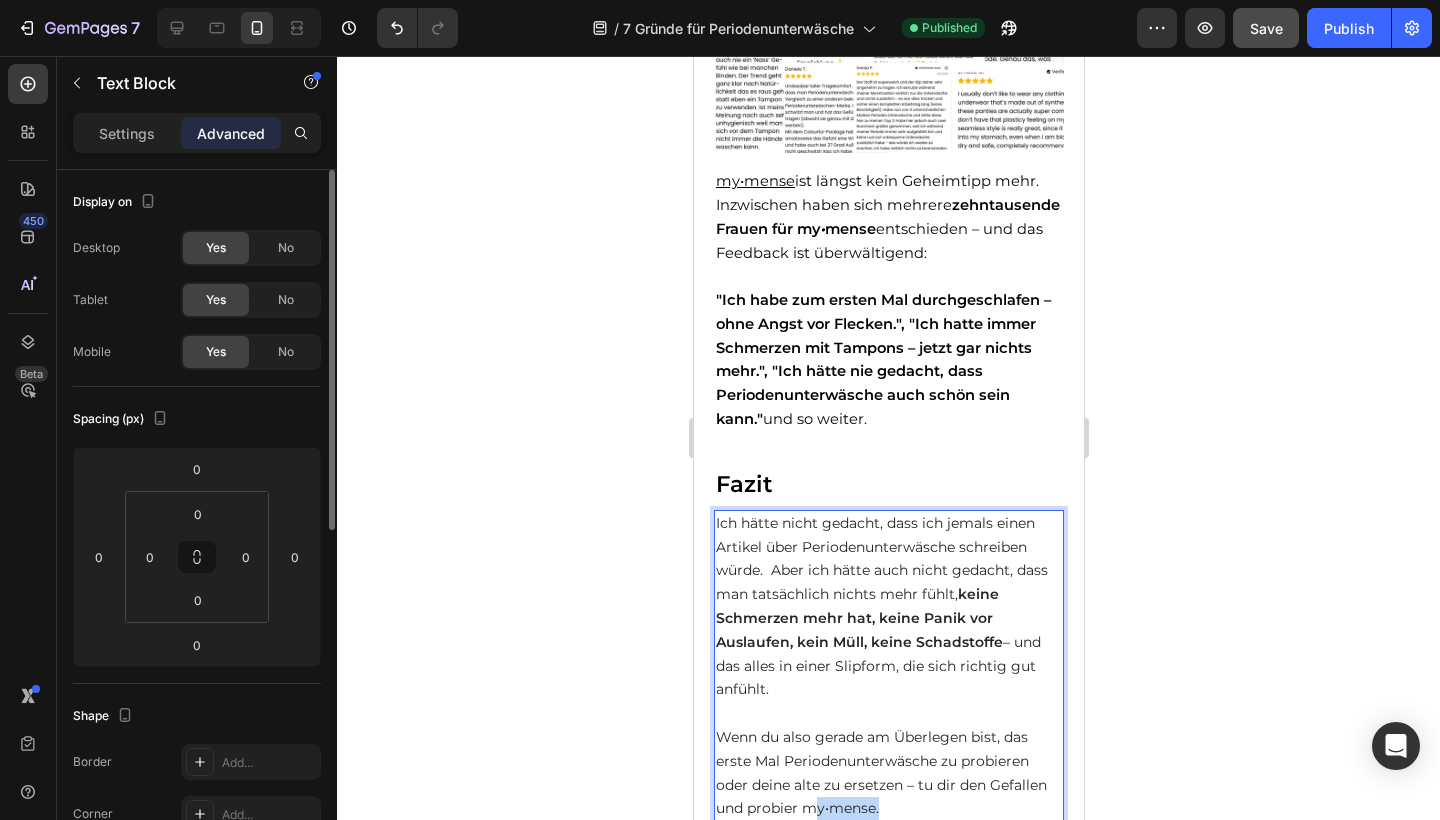 drag, startPoint x: 879, startPoint y: 625, endPoint x: 812, endPoint y: 623, distance: 67.02985 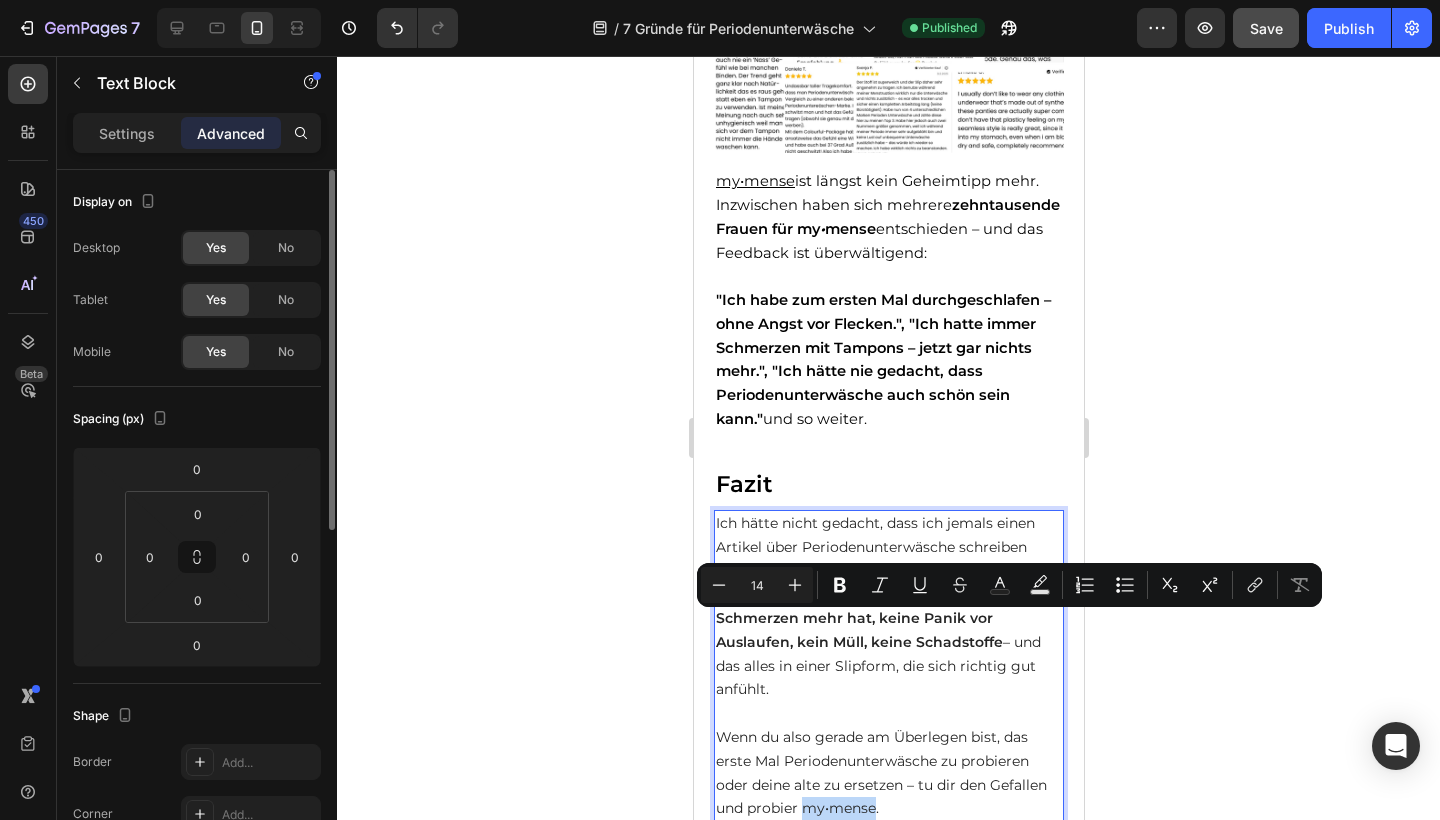 drag, startPoint x: 806, startPoint y: 624, endPoint x: 875, endPoint y: 625, distance: 69.00725 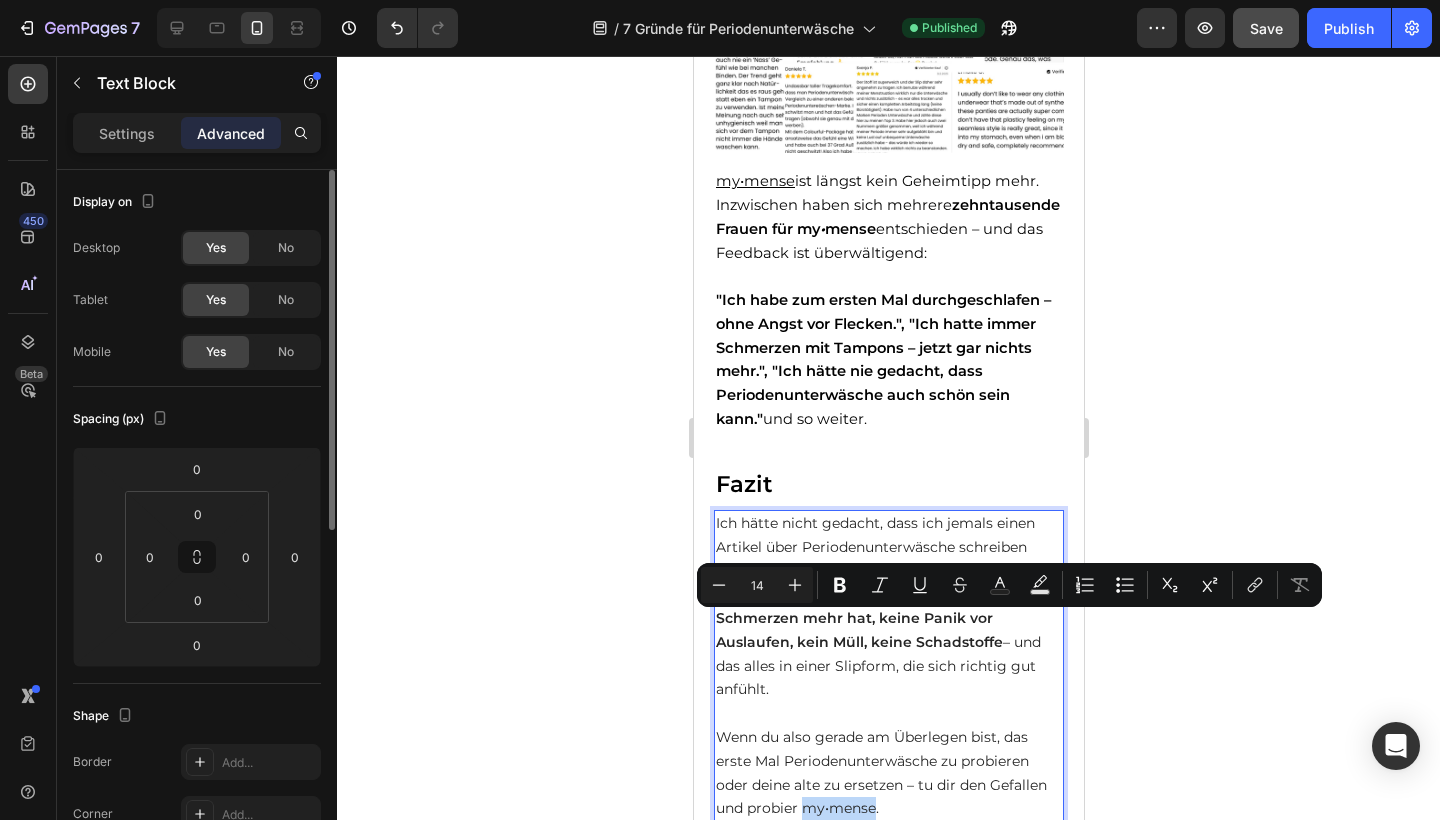 click on "Ich hätte nicht gedacht, dass ich jemals einen Artikel über Periodenunterwäsche schreiben würde.  Aber ich hätte auch nicht gedacht, dass man tatsächlich nichts mehr fühlt,  keine Schmerzen mehr hat, keine Panik vor Auslaufen, kein Müll, keine Schadstoffe  – und das alles in einer Slipform, die sich richtig gut anfühlt. Wenn du also gerade am Überlegen bist, das erste Mal Periodenunterwäsche zu probieren oder deine alte zu ersetzen – tu dir den Gefallen und probier my•mense." at bounding box center [888, 666] 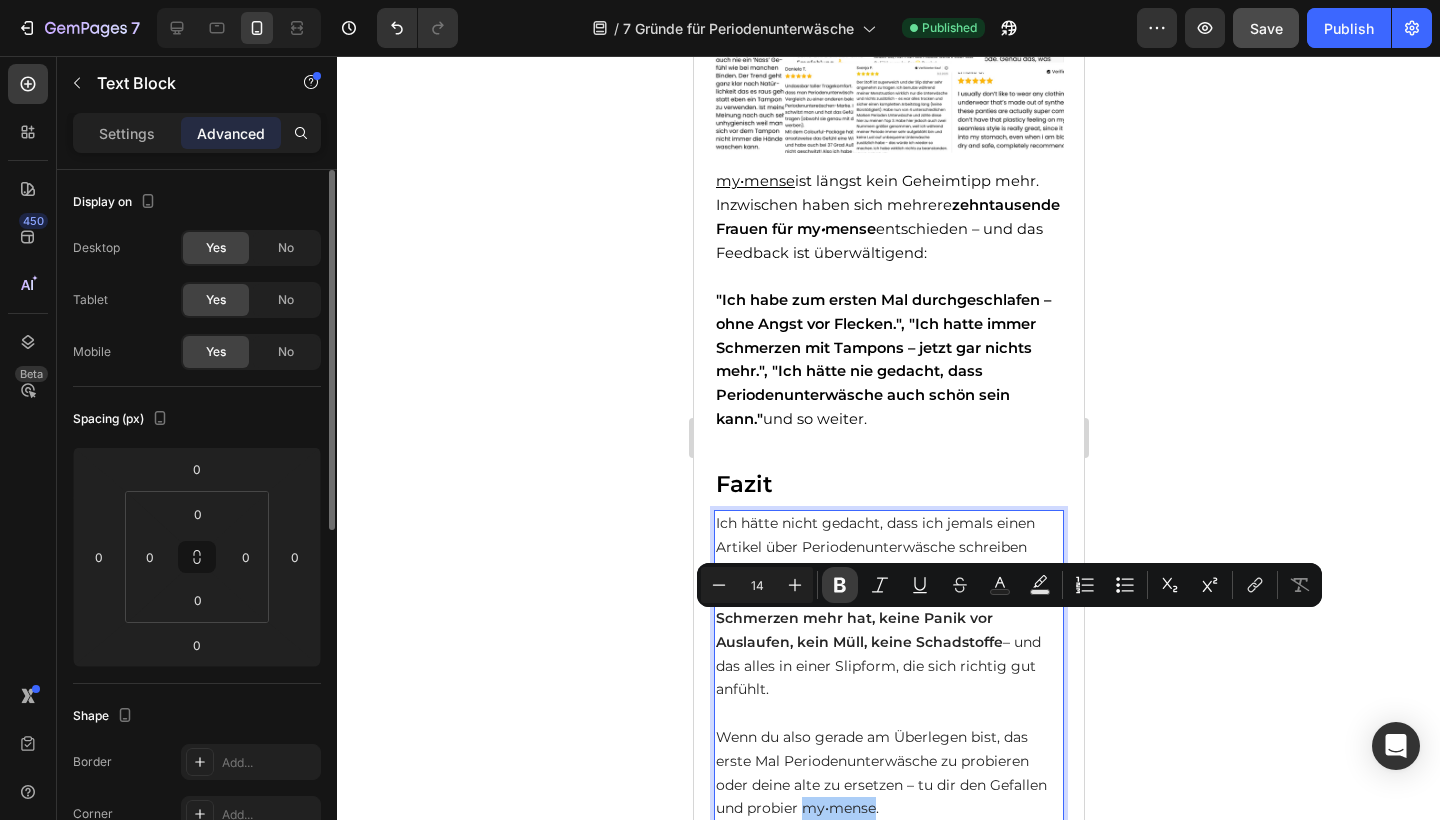 click 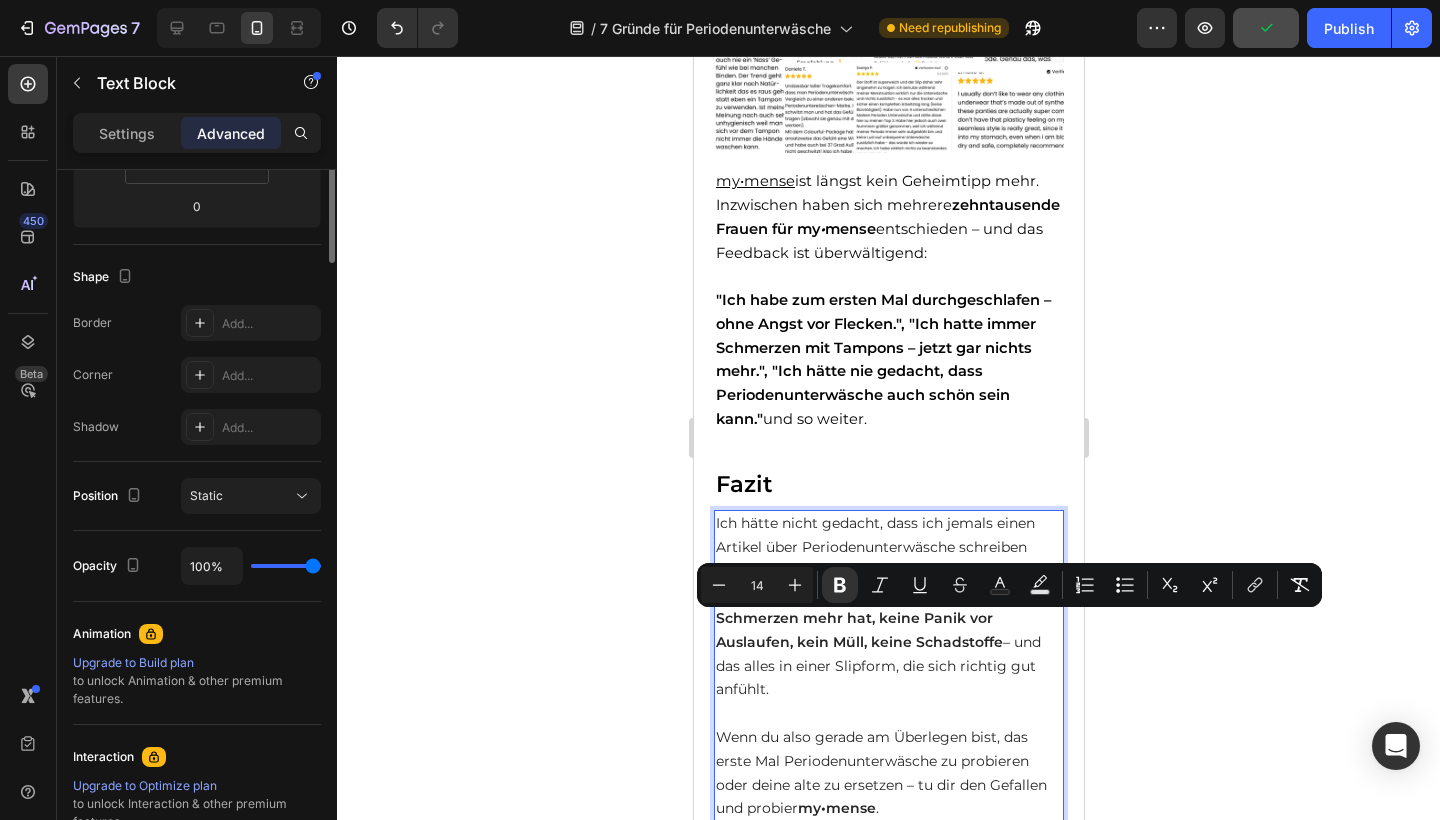 scroll, scrollTop: 0, scrollLeft: 0, axis: both 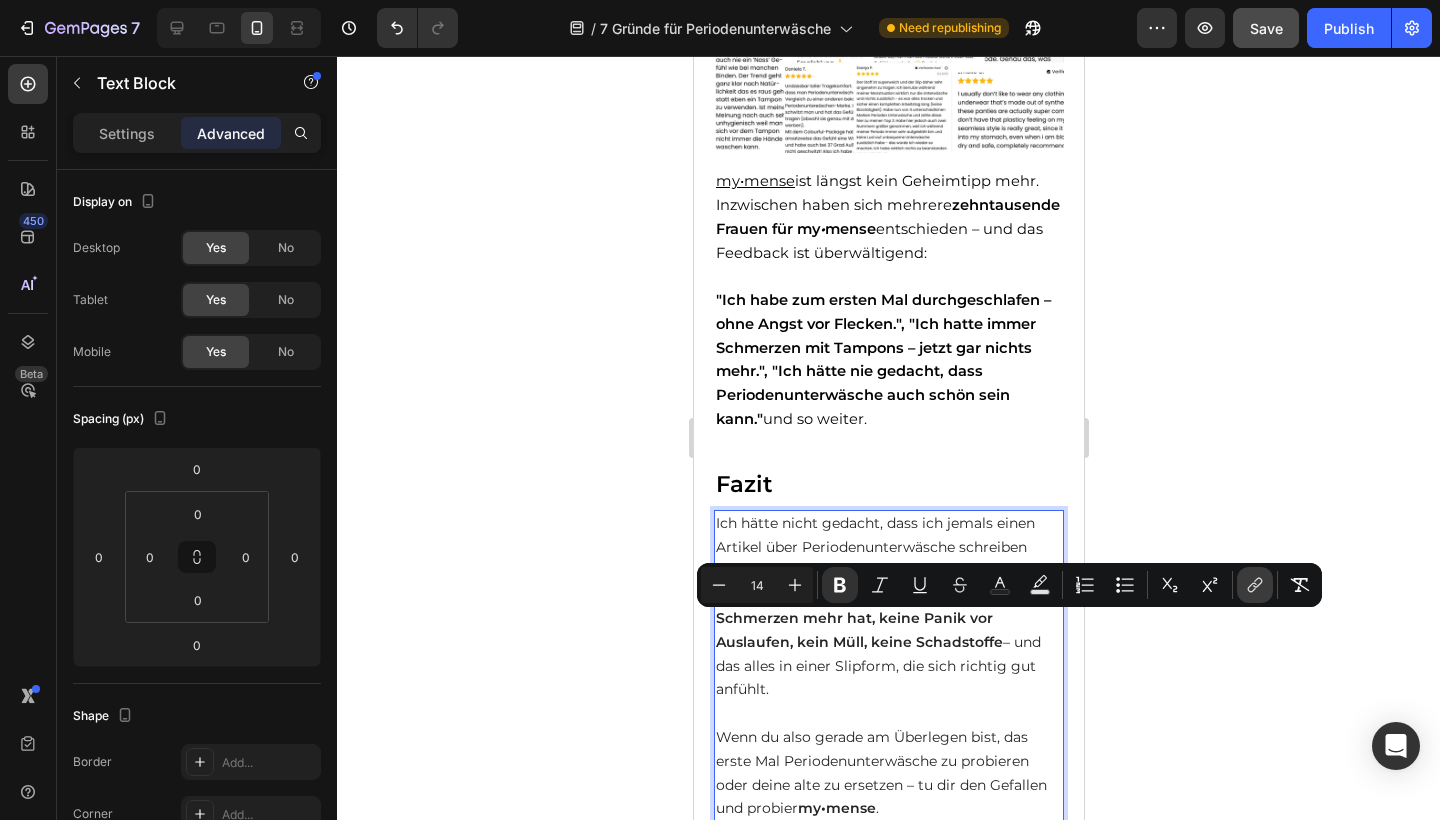 click 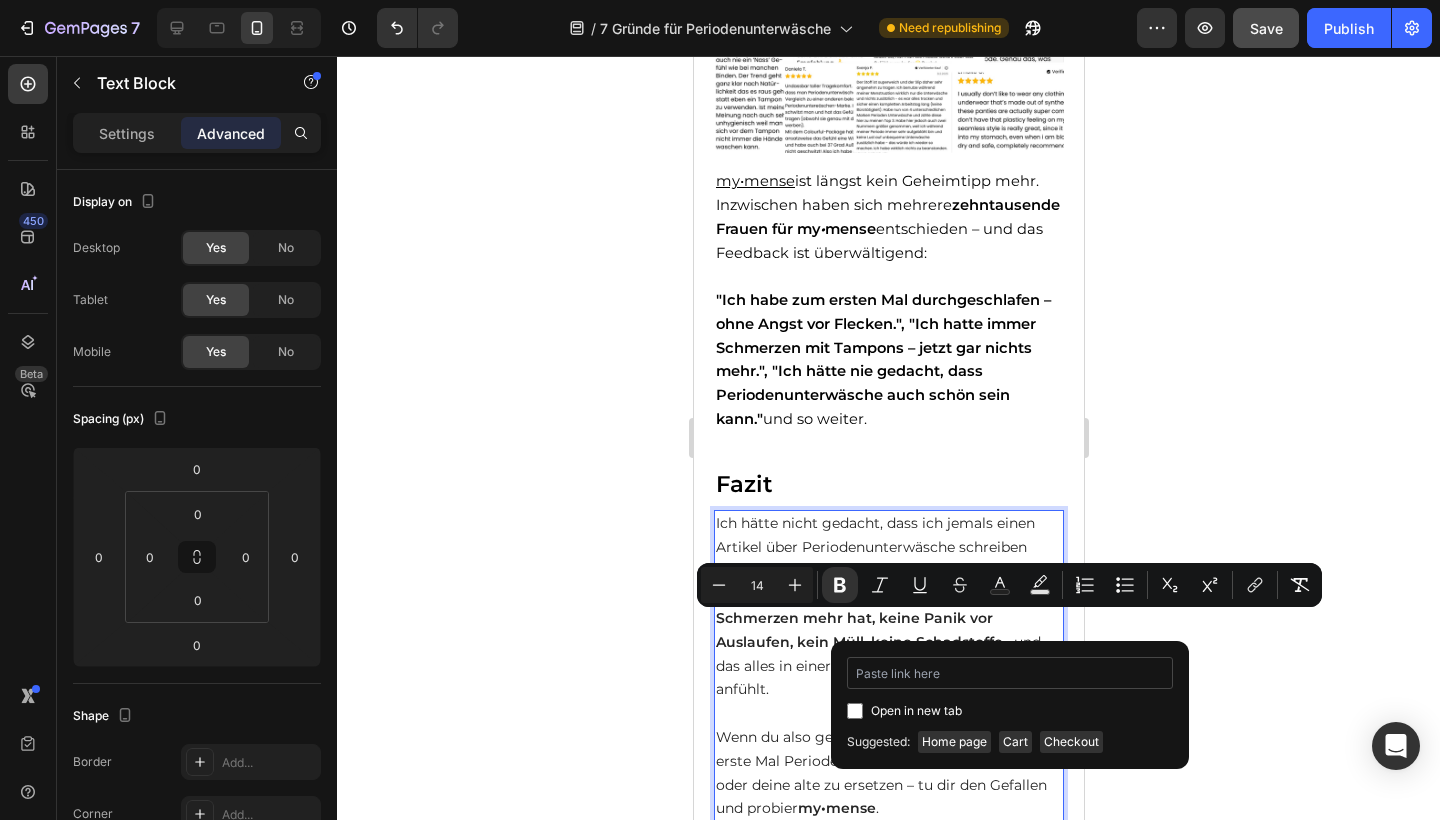 type on "https://mymense.de/collections/periodenunterwasche-premium" 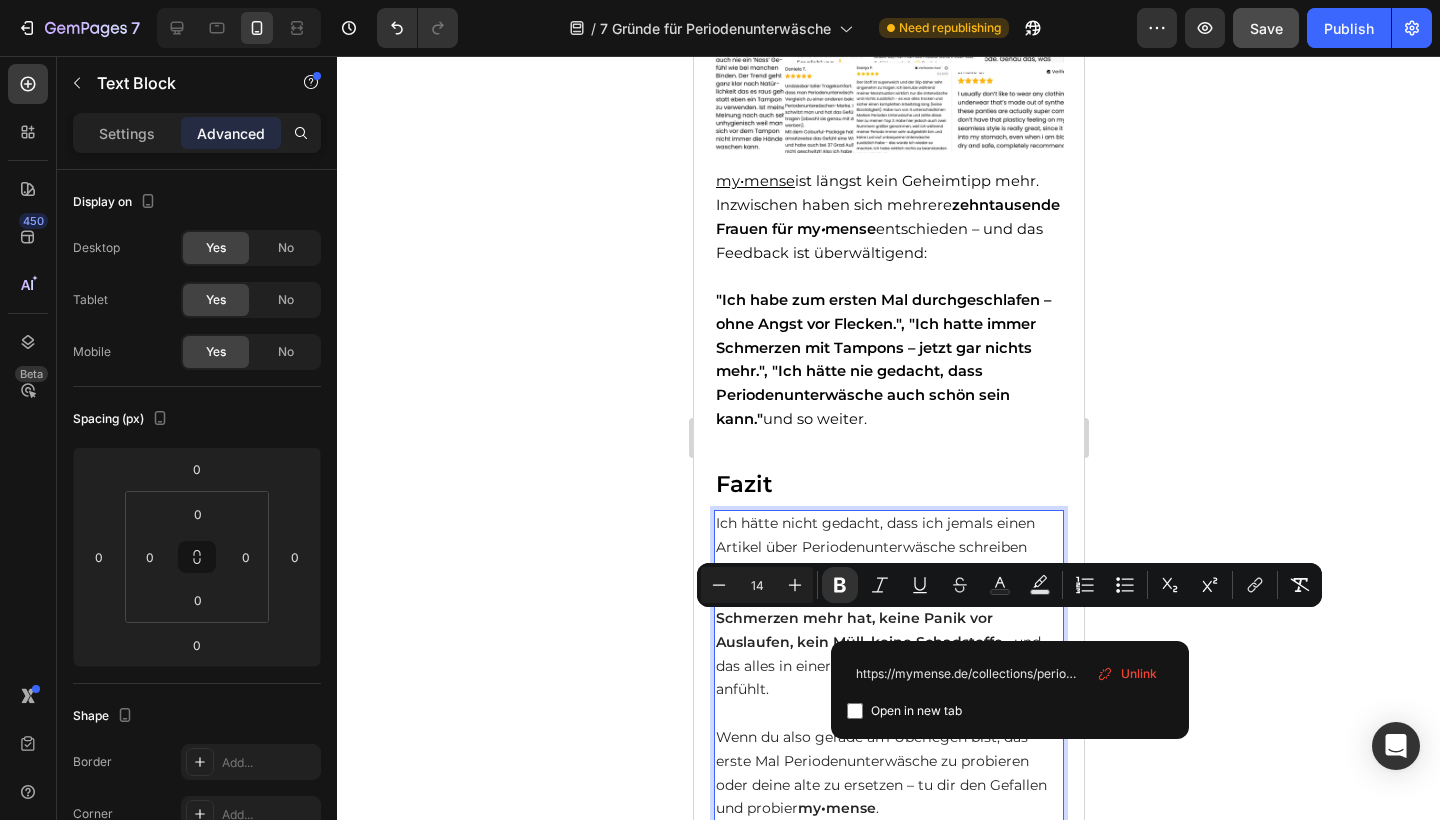 click on "keine Schmerzen mehr hat, keine Panik vor Auslaufen, kein Müll, keine Schadstoffe" at bounding box center (858, 618) 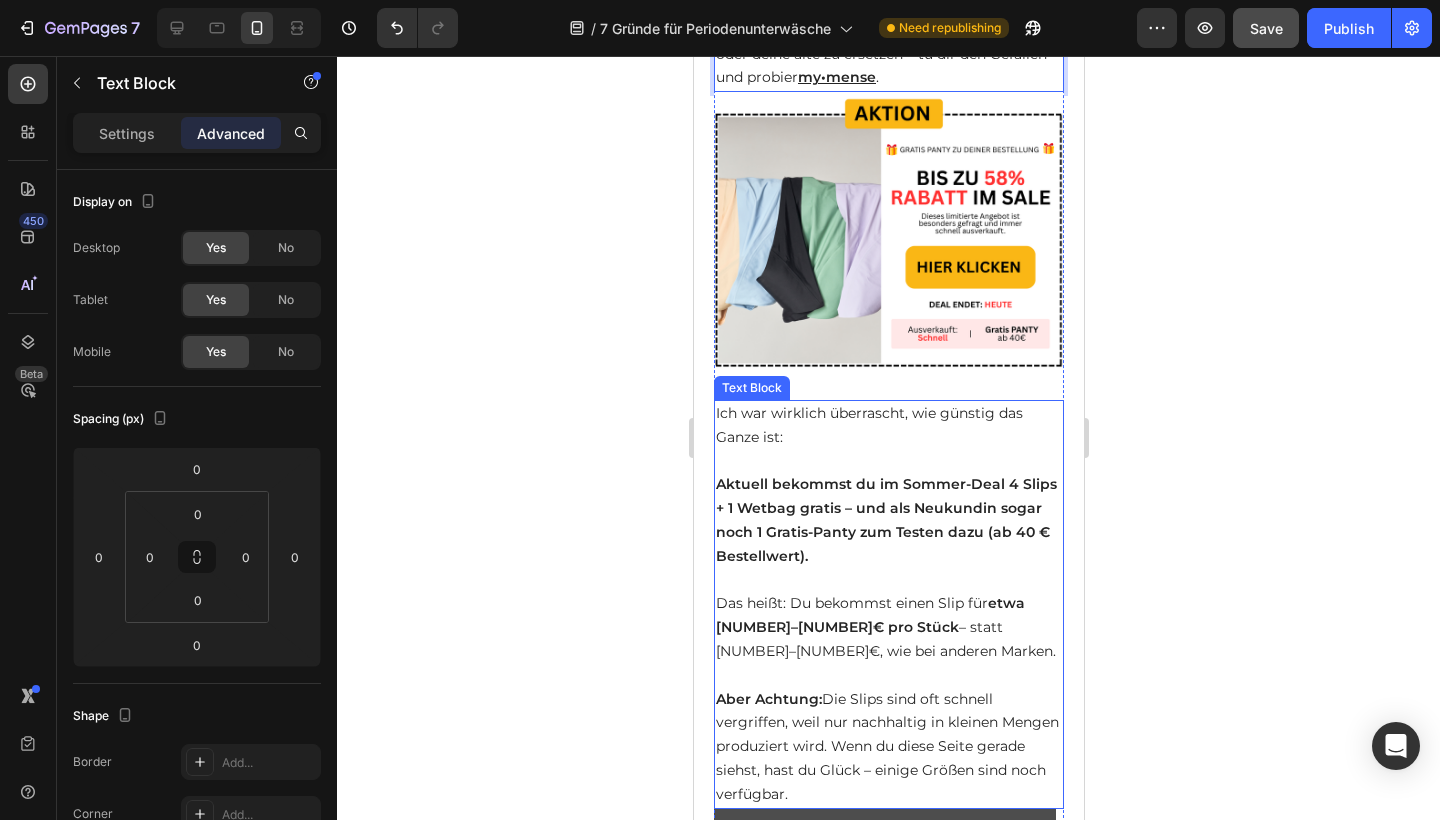 scroll, scrollTop: 6175, scrollLeft: 0, axis: vertical 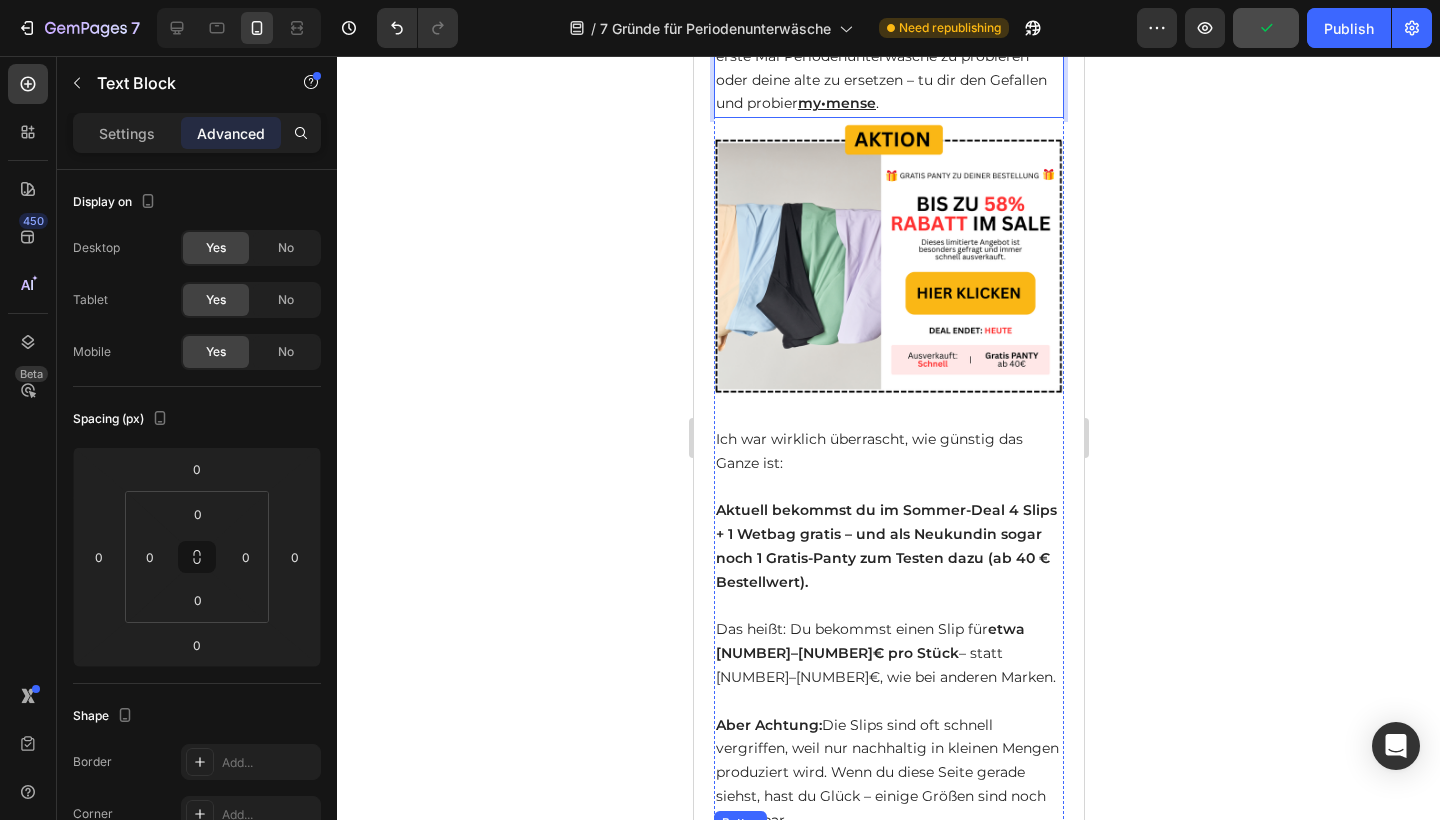 click on "Hier geht's zum Deal - solange der Vorrat reicht" at bounding box center [884, 859] 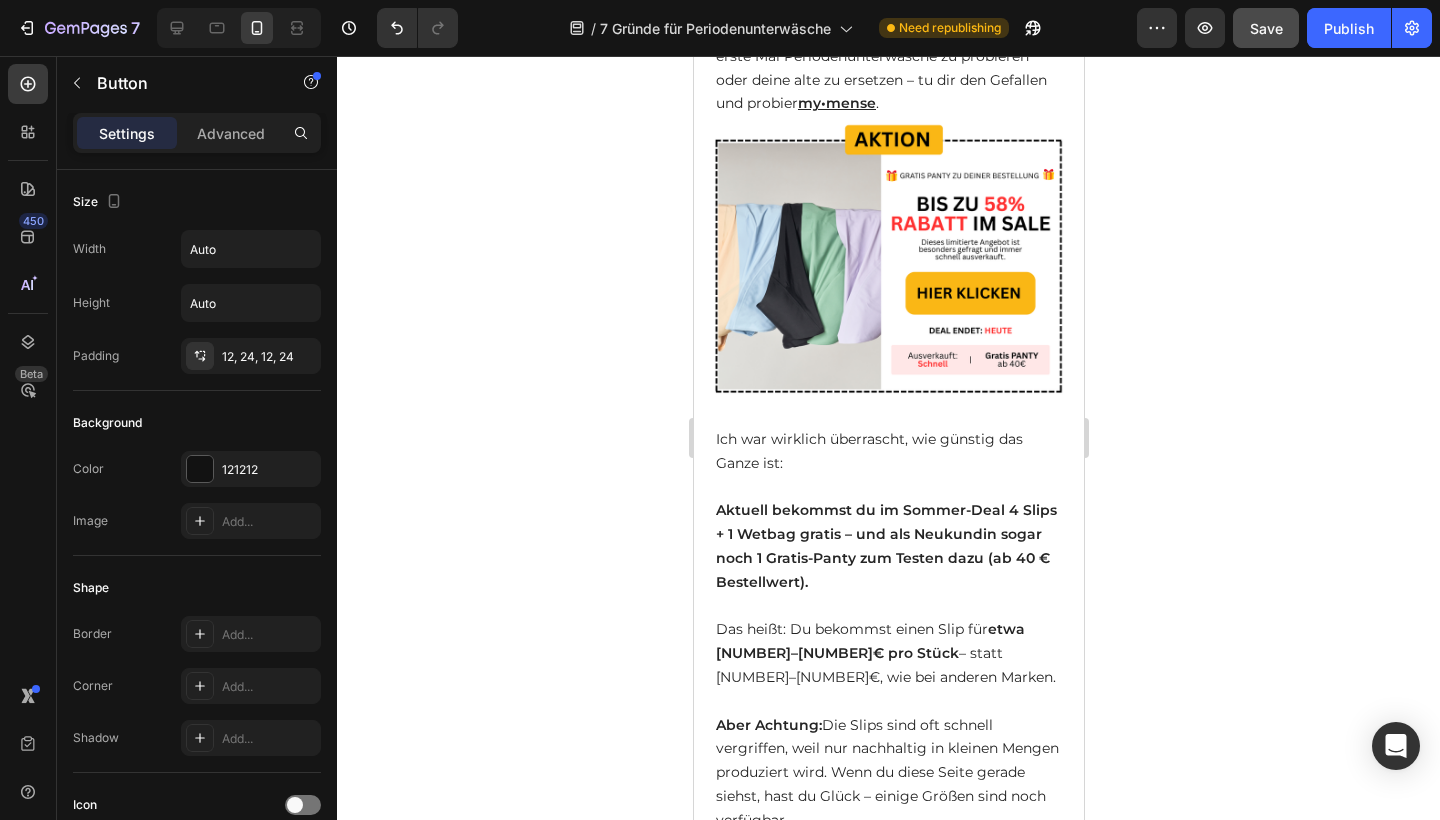 click on "Hier geht's zum Deal - solange der Vorrat reicht" at bounding box center [884, 859] 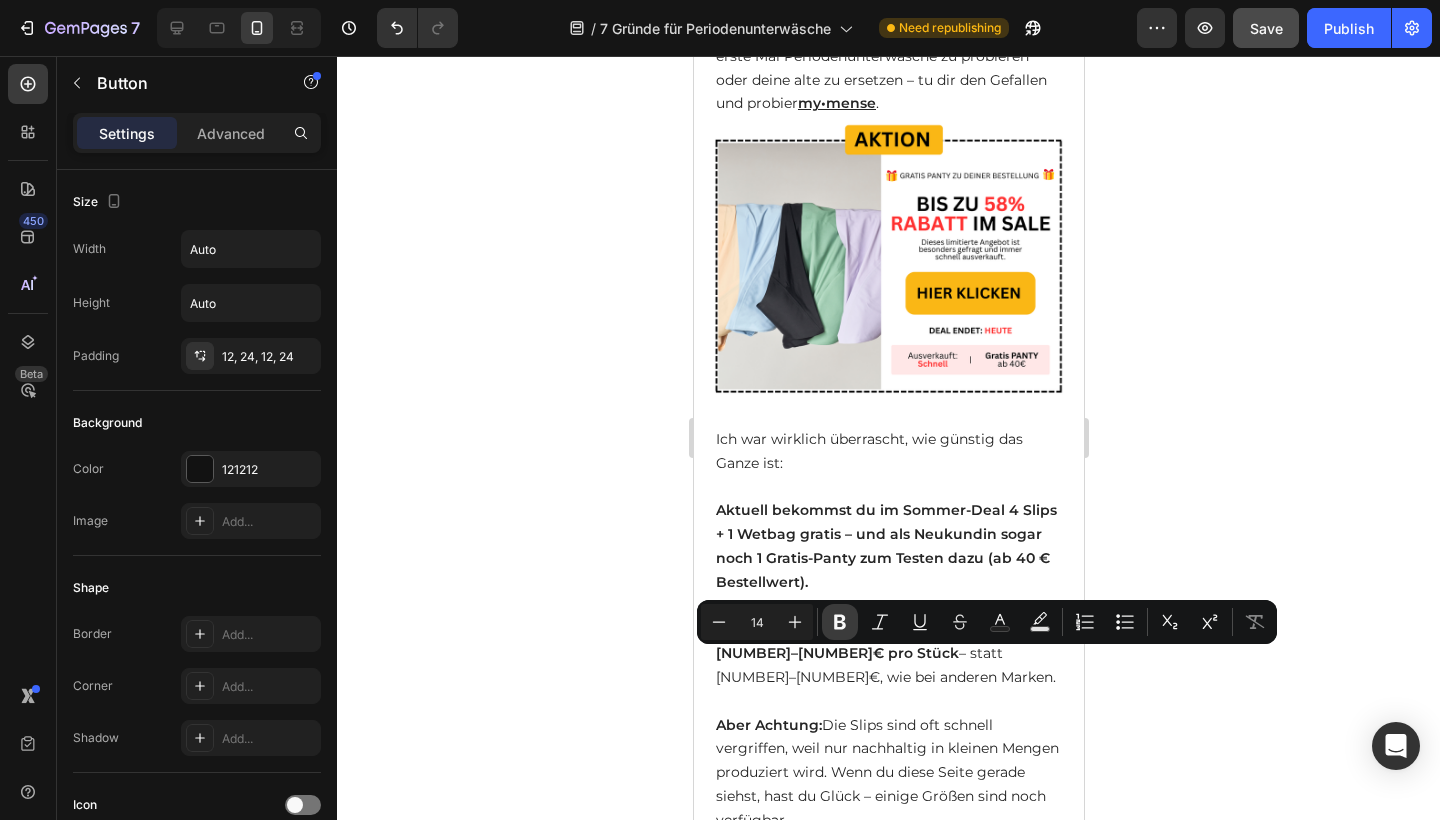 click on "Bold" at bounding box center [840, 622] 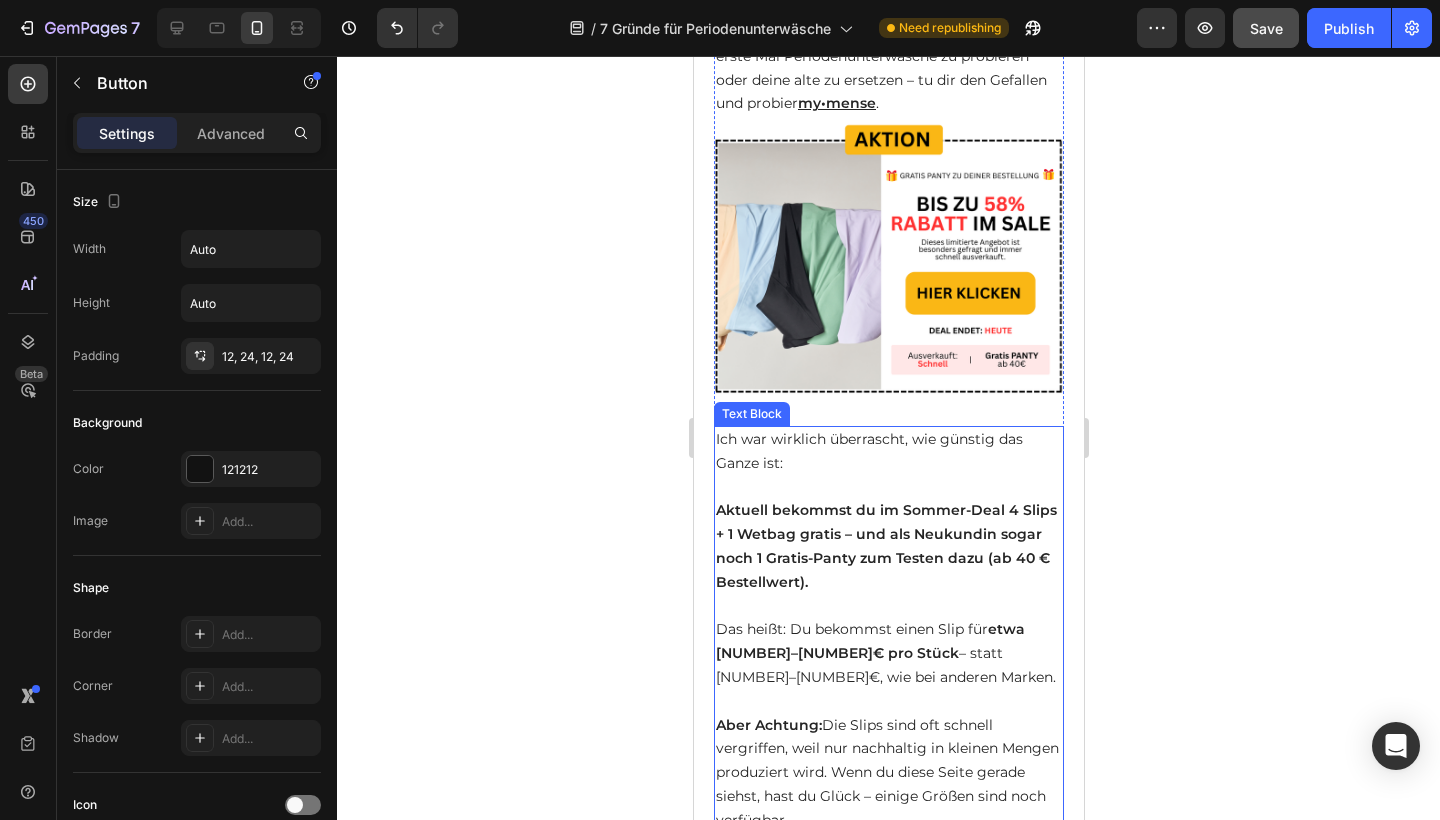 click on "Ich war wirklich überrascht, wie günstig das Ganze ist: Aktuell bekommst du im Sommer-Deal 4 Slips + 1 Wetbag gratis – und als Neukundin sogar noch 1 Gratis-Panty zum Testen dazu (ab 40 € Bestellwert). Das heißt: Du bekommst einen Slip für  etwa 15–16 € pro Stück  – statt 35–45 €, wie bei anderen Marken. Aber Achtung:  Die Slips sind oft schnell vergriffen, weil nur nachhaltig in kleinen Mengen produziert wird. Wenn du diese Seite gerade siehst, hast du Glück – einige Größen sind noch verfügbar." at bounding box center (888, 630) 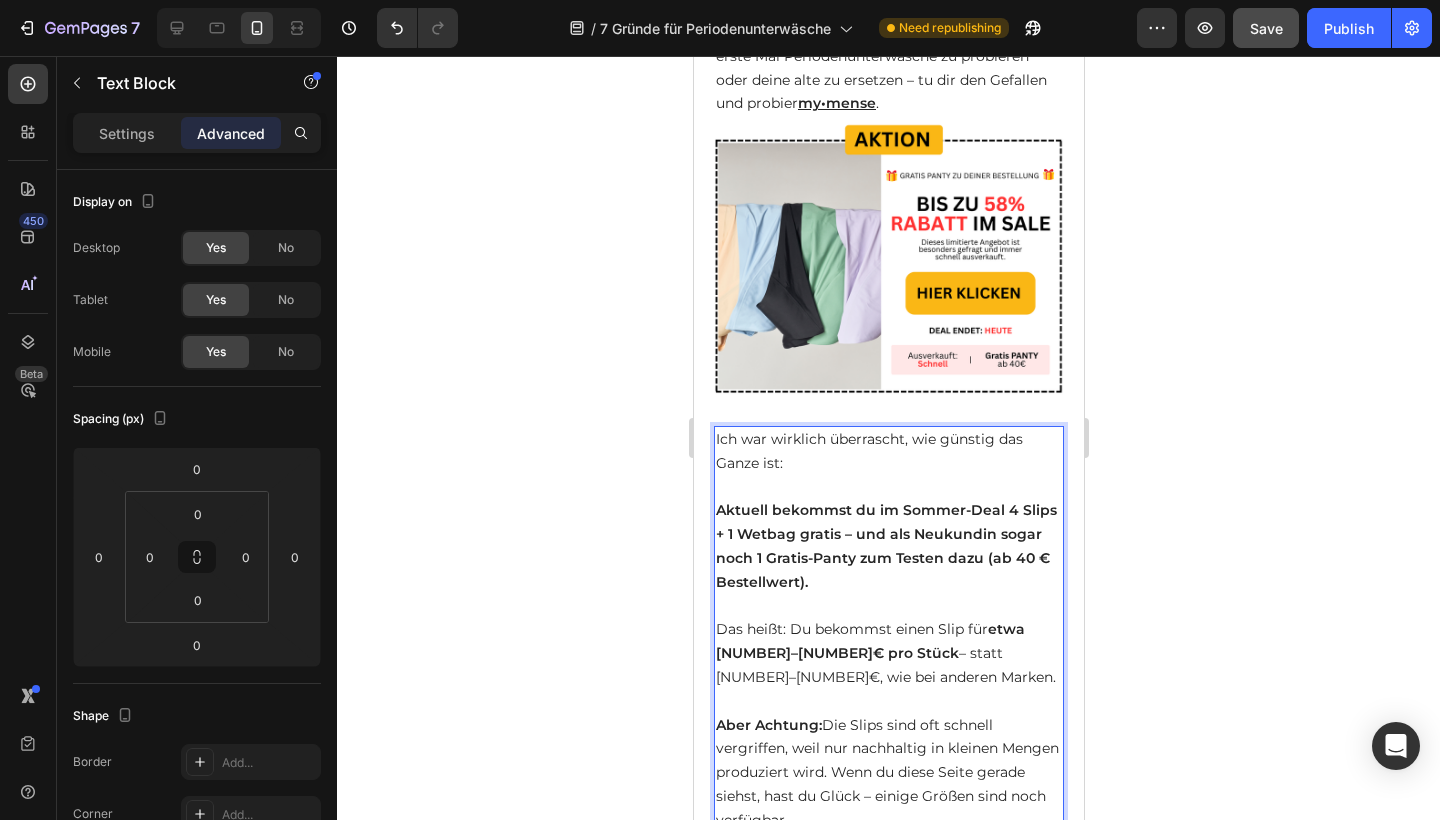 click on "Ich war wirklich überrascht, wie günstig das Ganze ist: Aktuell bekommst du im Sommer-Deal 4 Slips + 1 Wetbag gratis – und als Neukundin sogar noch 1 Gratis-Panty zum Testen dazu (ab 40 € Bestellwert). Das heißt: Du bekommst einen Slip für  etwa 15–16 € pro Stück  – statt 35–45 €, wie bei anderen Marken. Aber Achtung:  Die Slips sind oft schnell vergriffen, weil nur nachhaltig in kleinen Mengen produziert wird. Wenn du diese Seite gerade siehst, hast du Glück – einige Größen sind noch verfügbar." at bounding box center [888, 630] 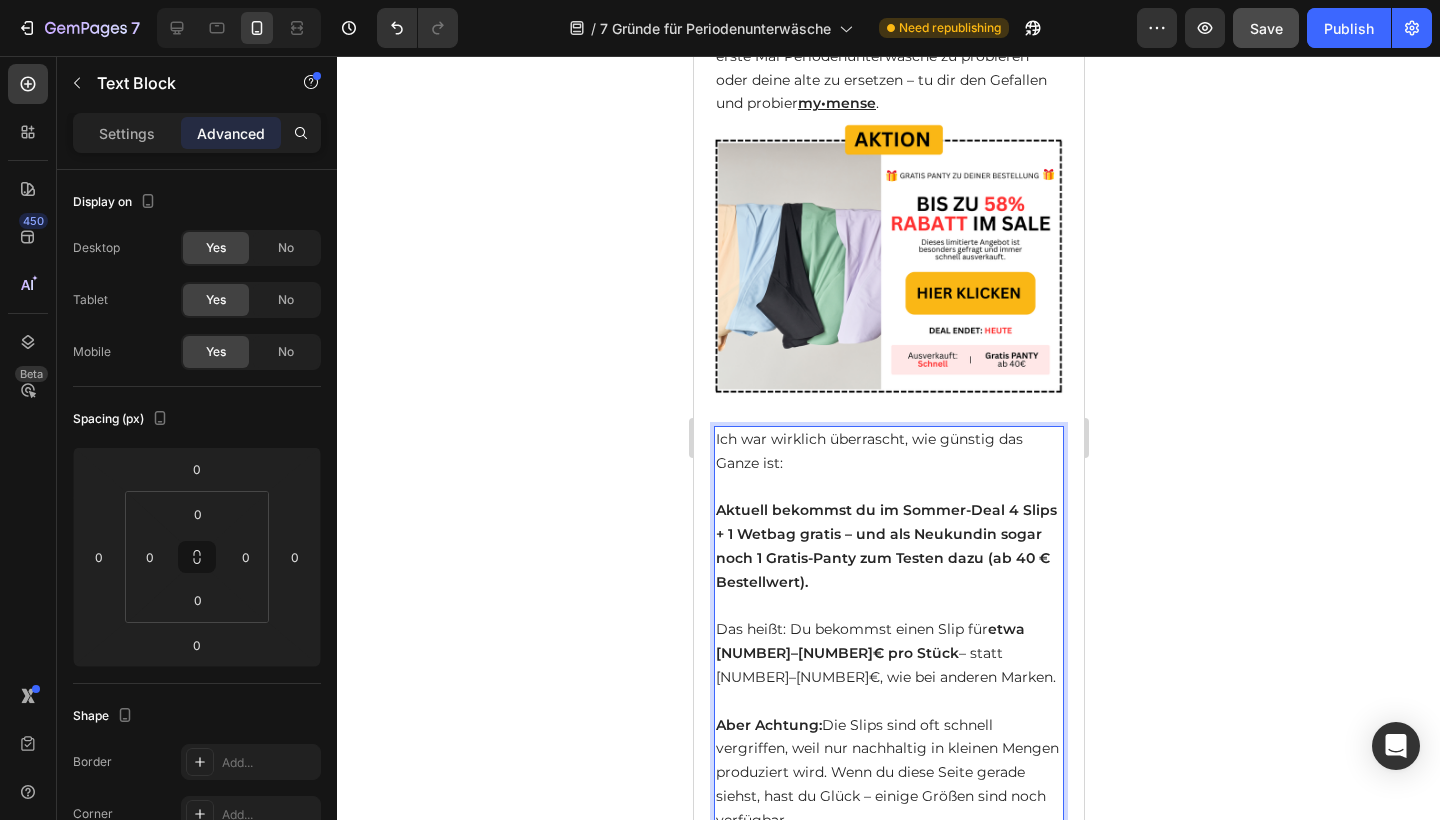 click on "Ich war wirklich überrascht, wie günstig das Ganze ist: Aktuell bekommst du im Sommer-Deal 4 Slips + 1 Wetbag gratis – und als Neukundin sogar noch 1 Gratis-Panty zum Testen dazu (ab 40 € Bestellwert). Das heißt: Du bekommst einen Slip für  etwa 15–16 € pro Stück  – statt 35–45 €, wie bei anderen Marken. Aber Achtung:  Die Slips sind oft schnell vergriffen, weil nur nachhaltig in kleinen Mengen produziert wird. Wenn du diese Seite gerade siehst, hast du Glück – einige Größen sind noch verfügbar." at bounding box center (888, 642) 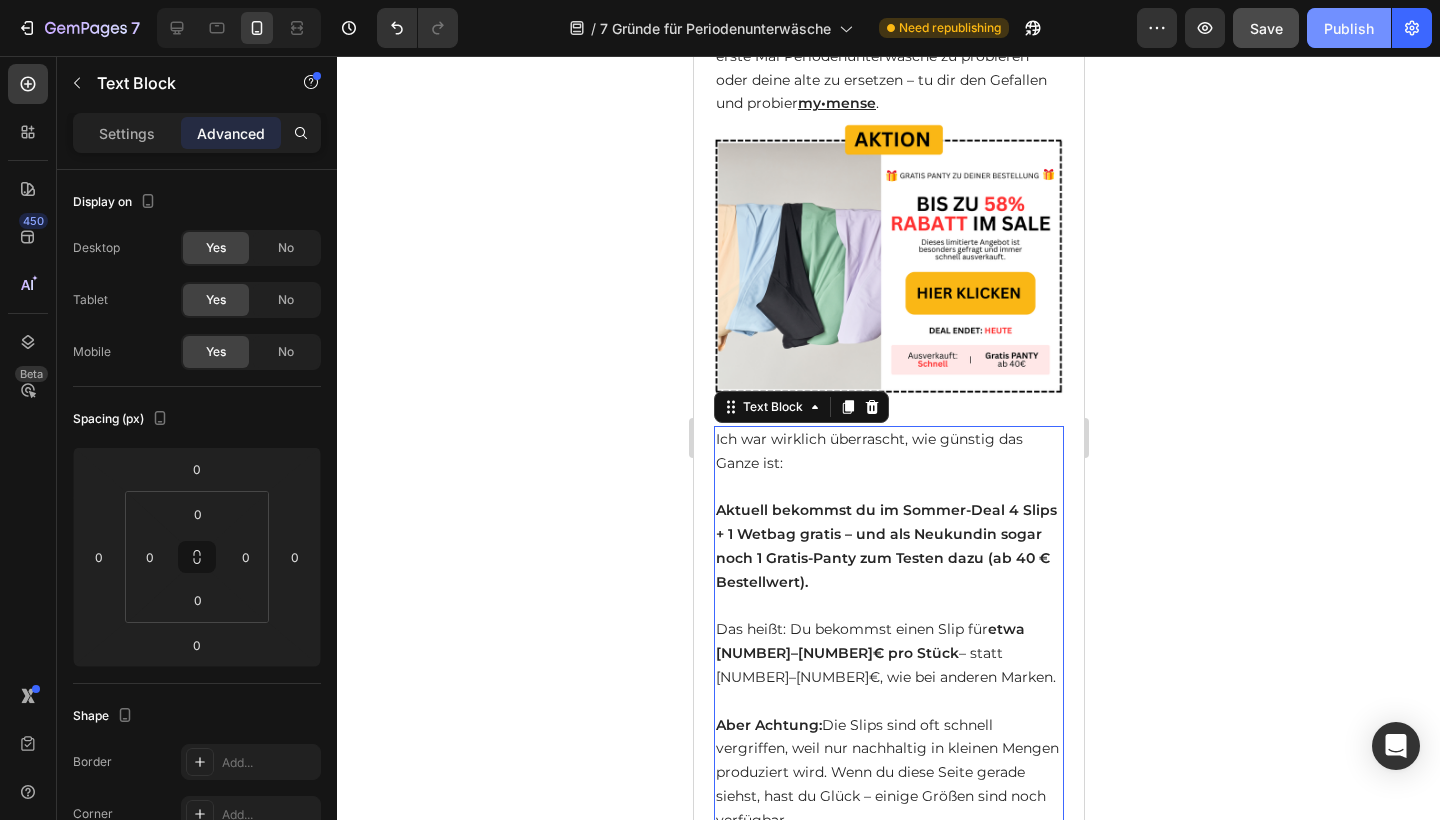 click on "Publish" at bounding box center [1349, 28] 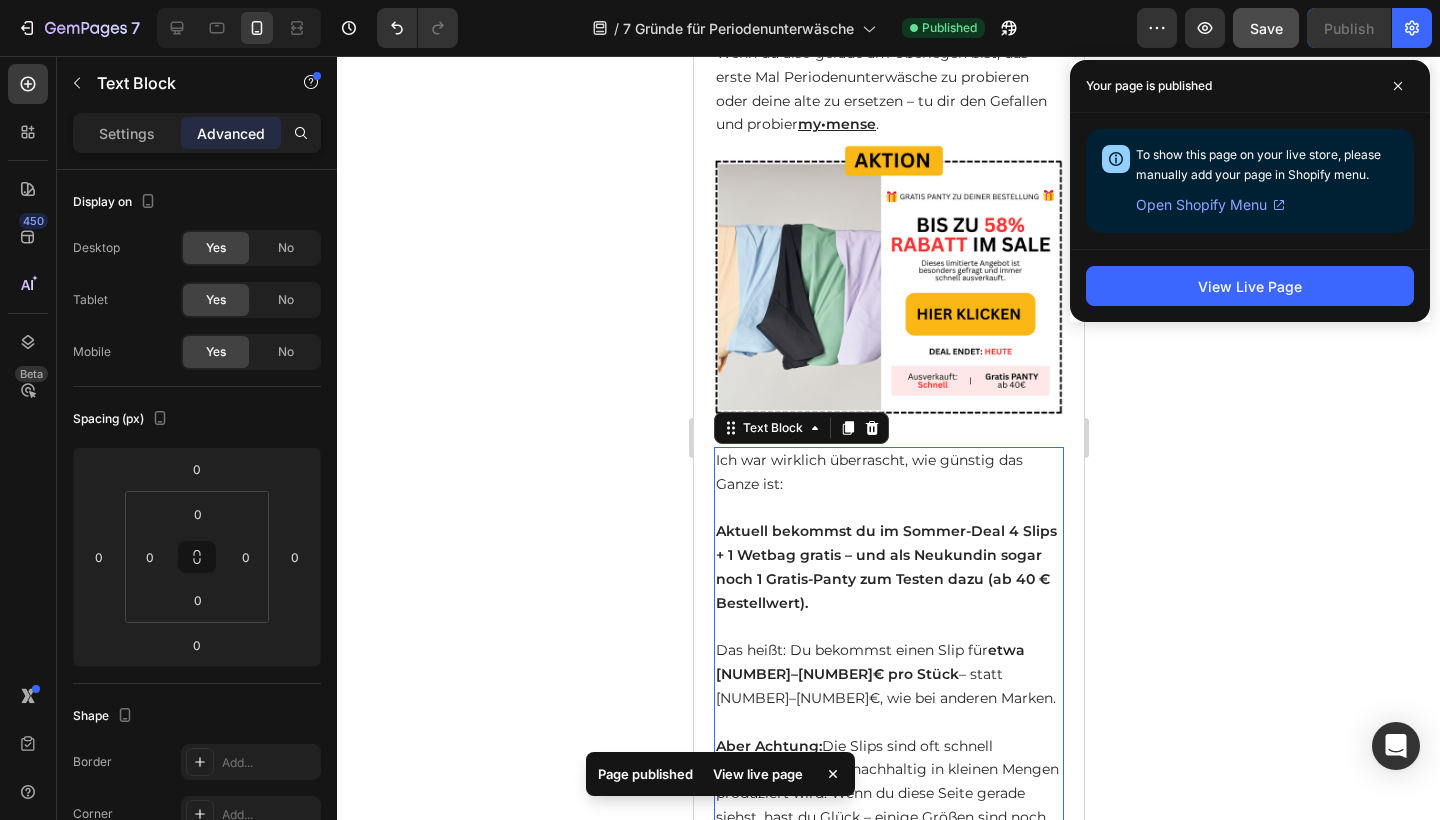 scroll, scrollTop: 6150, scrollLeft: 0, axis: vertical 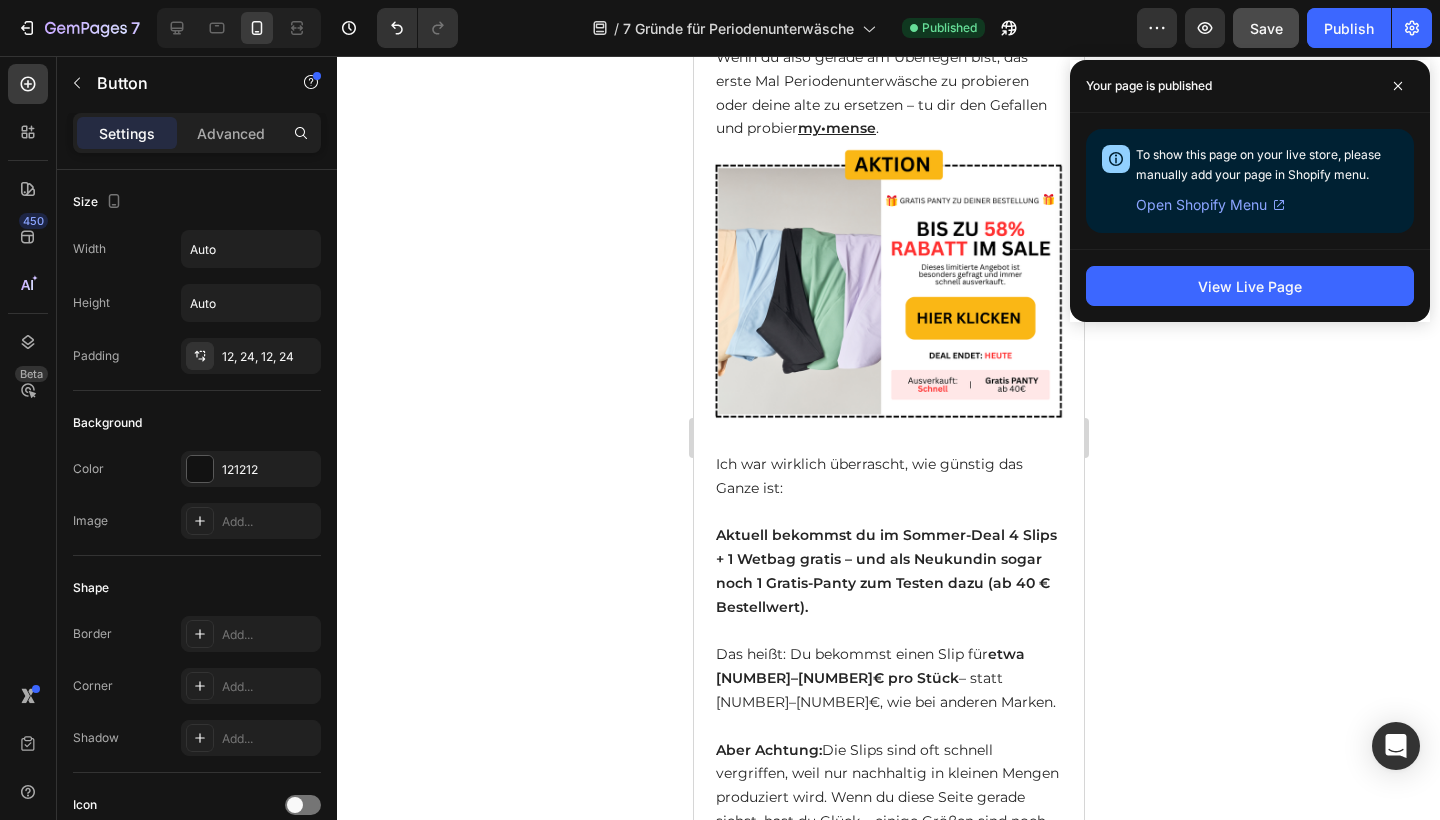 click on "Hier geht's zum Deal - solange der Vorrat reicht" at bounding box center (888, 920) 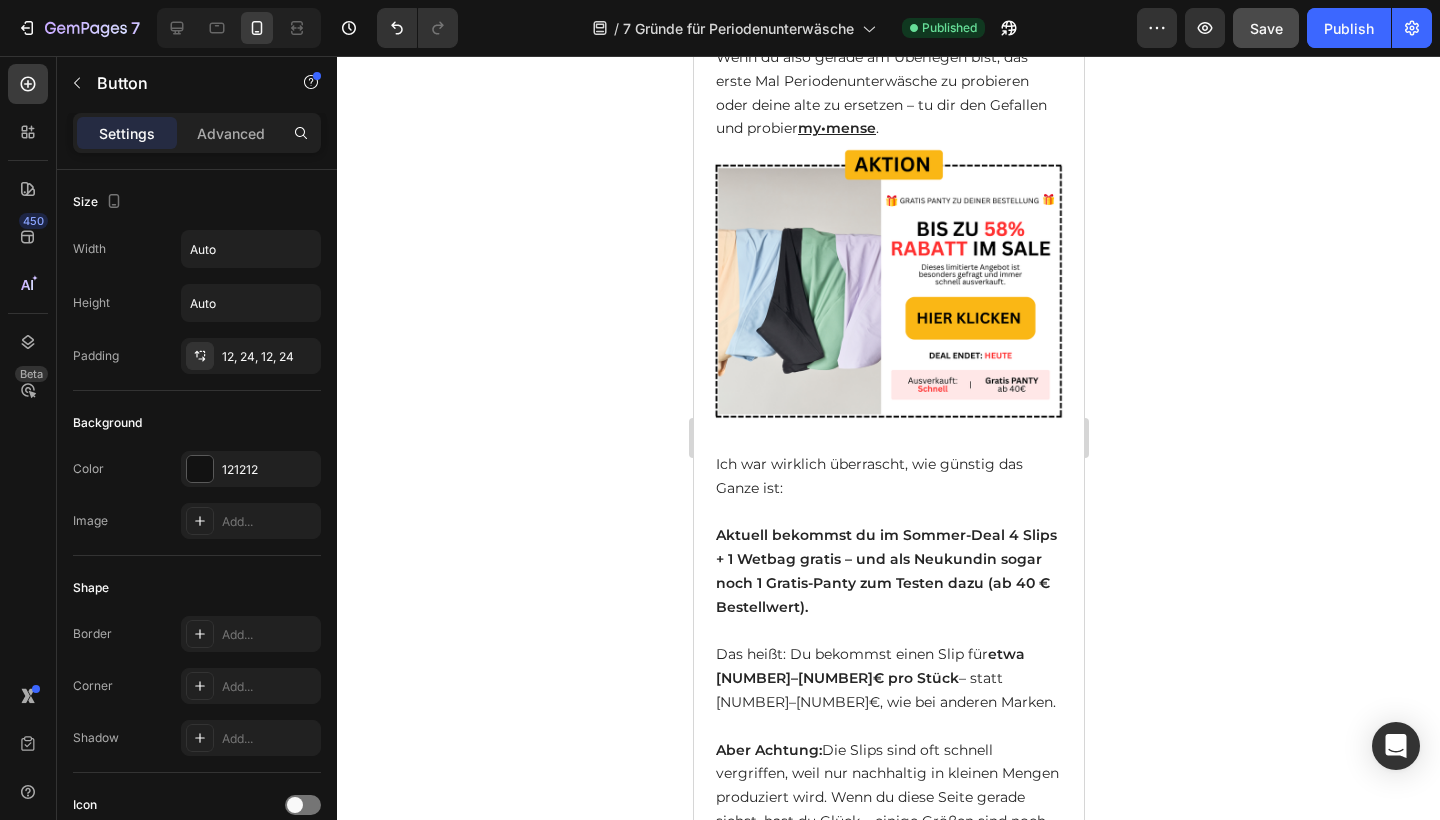 click on "Hier geht's zum Deal - solange der Vorrat reicht" at bounding box center [888, 920] 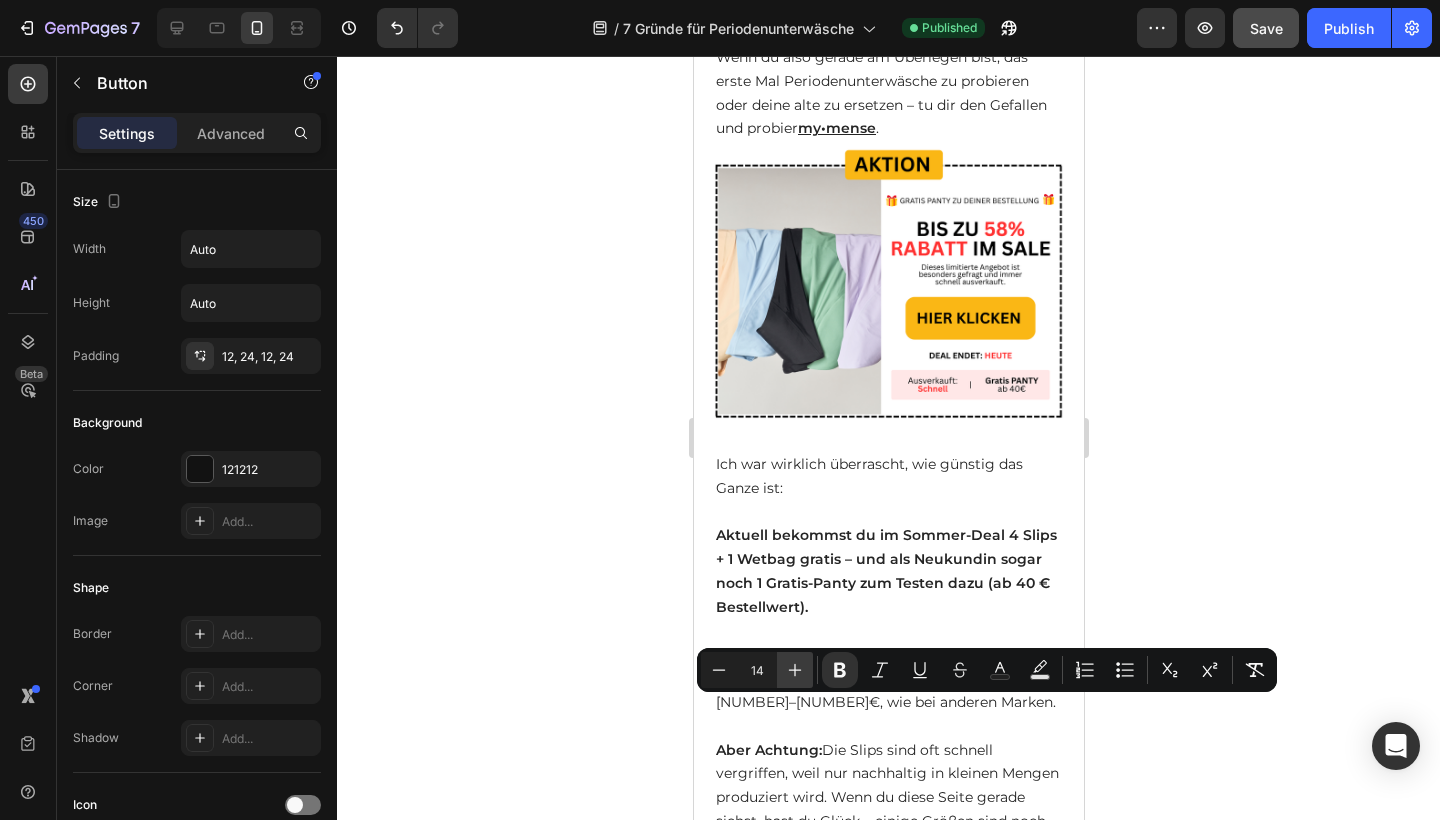 click 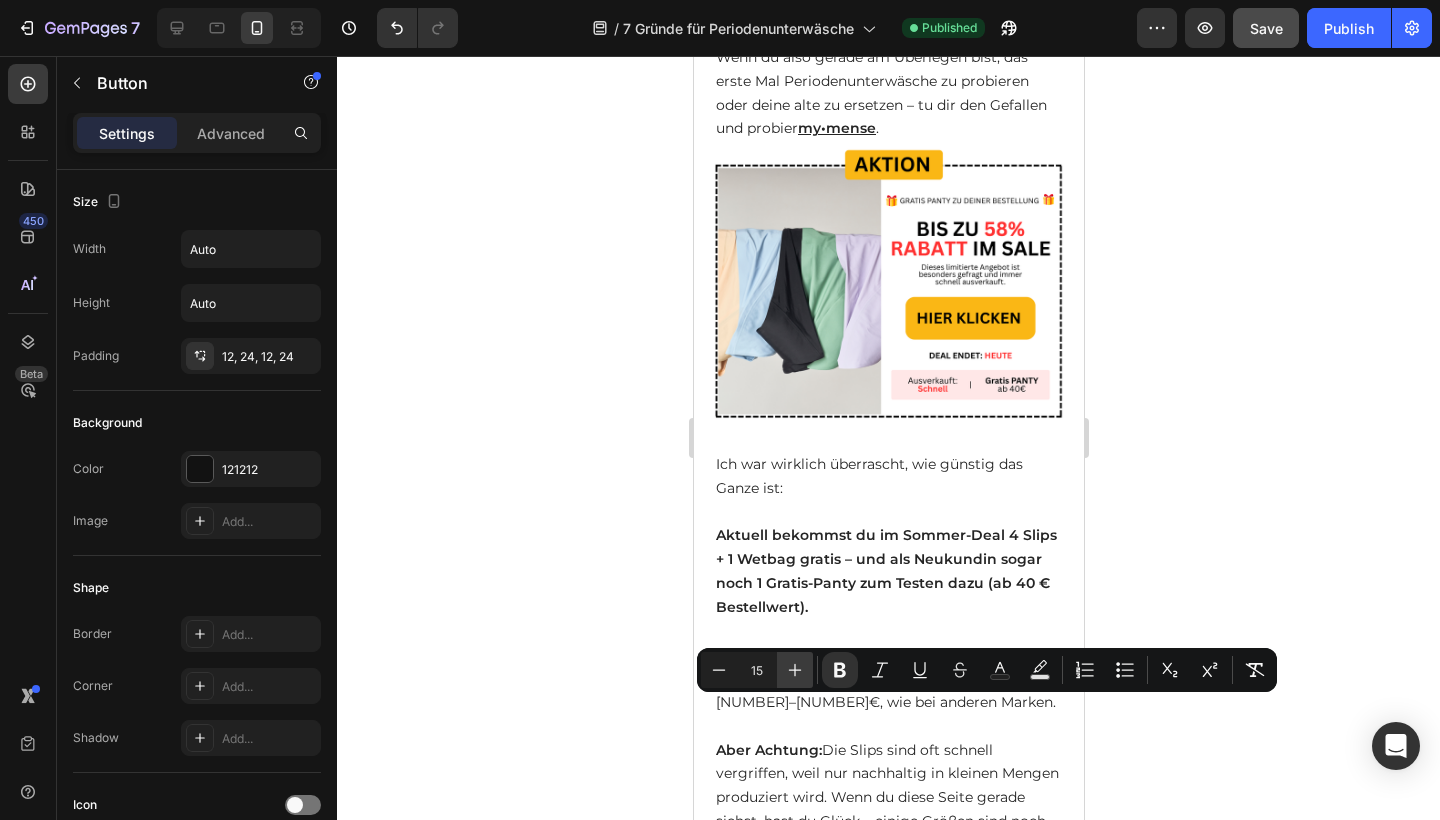 click 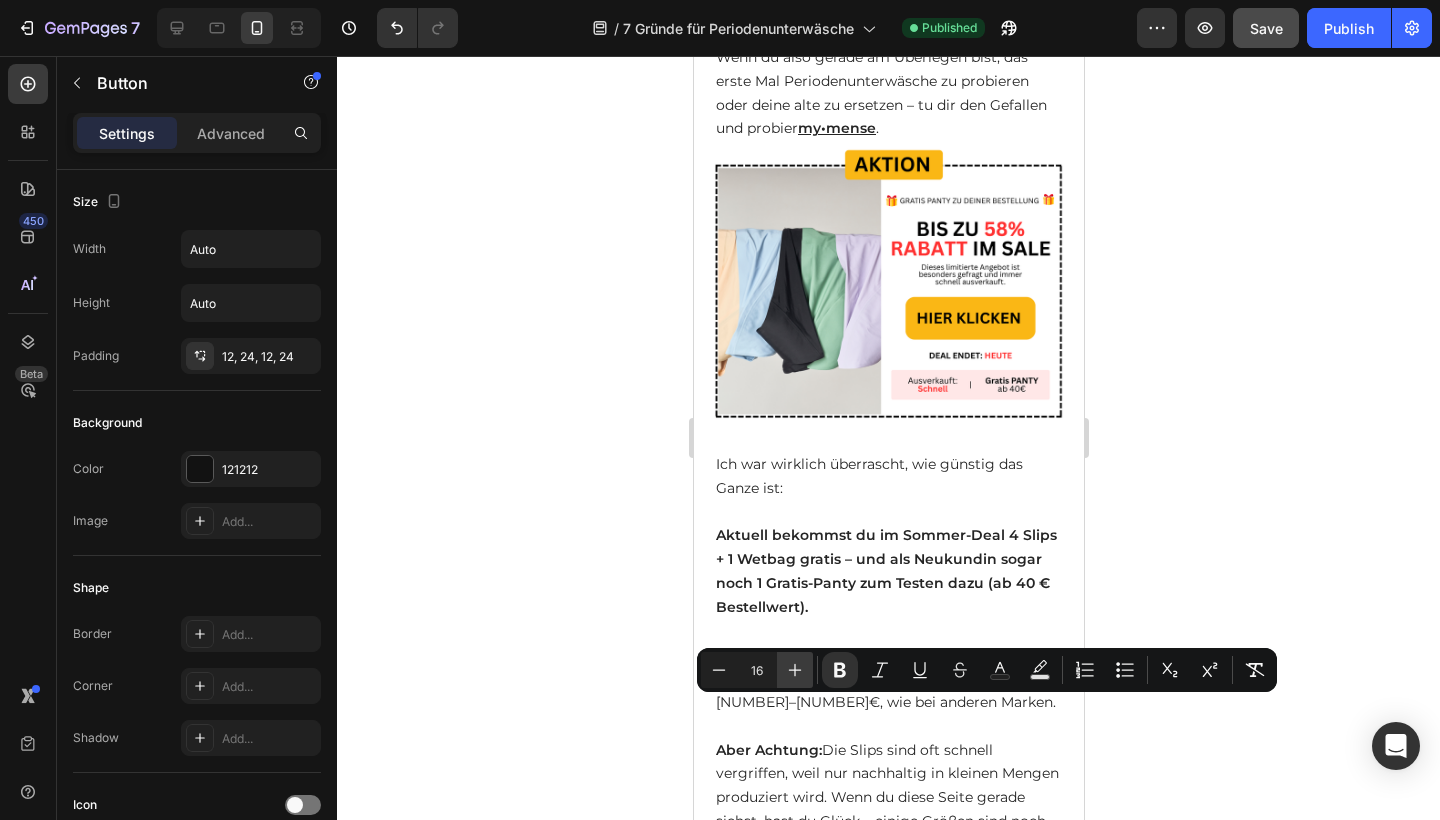 click 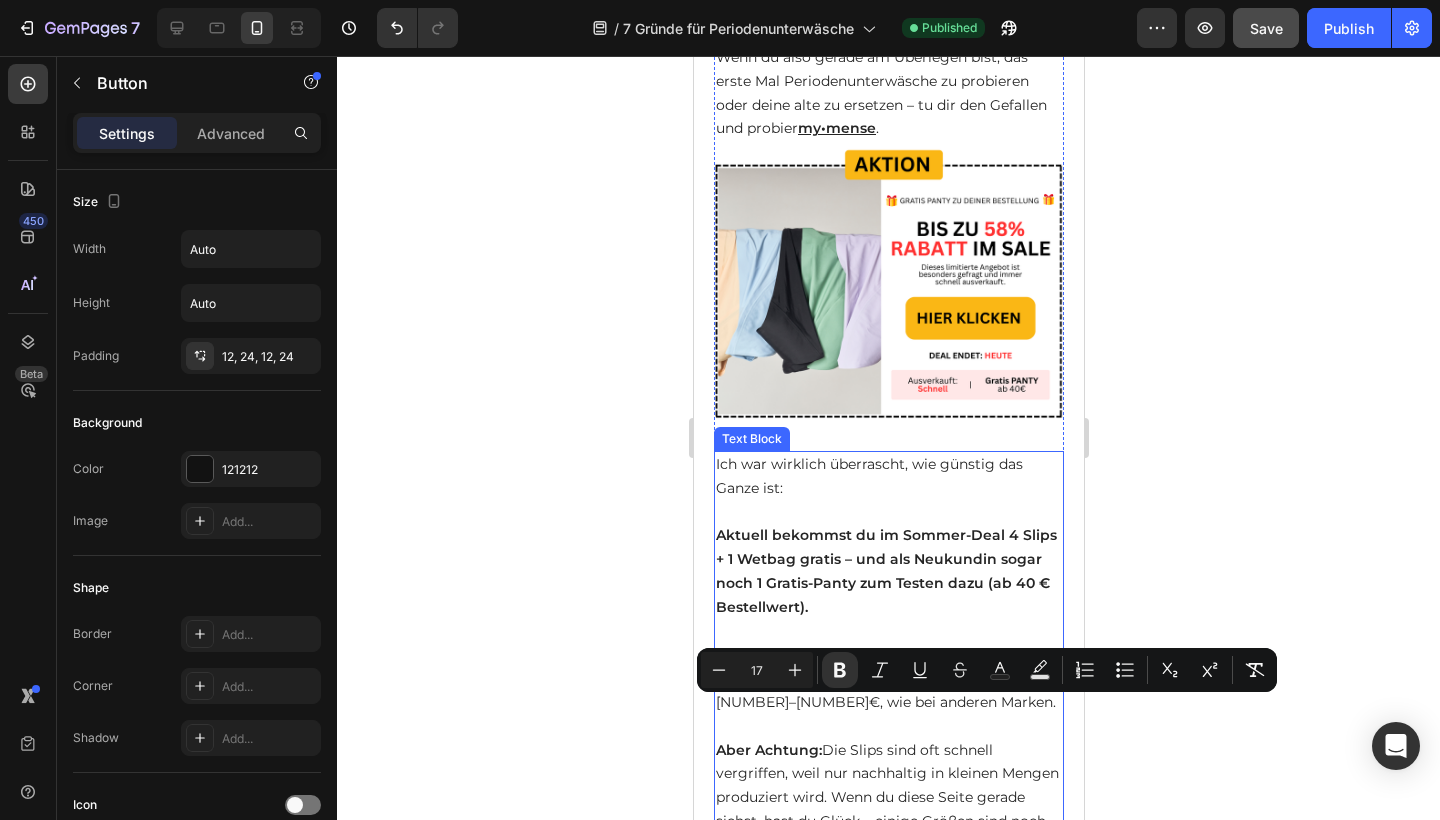 click on "Ich war wirklich überrascht, wie günstig das Ganze ist: Aktuell bekommst du im Sommer-Deal 4 Slips + 1 Wetbag gratis – und als Neukundin sogar noch 1 Gratis-Panty zum Testen dazu (ab 40 € Bestellwert). Das heißt: Du bekommst einen Slip für  etwa 15–16 € pro Stück  – statt 35–45 €, wie bei anderen Marken. Aber Achtung:  Die Slips sind oft schnell vergriffen, weil nur nachhaltig in kleinen Mengen produziert wird. Wenn du diese Seite gerade siehst, hast du Glück – einige Größen sind noch verfügbar." at bounding box center [888, 667] 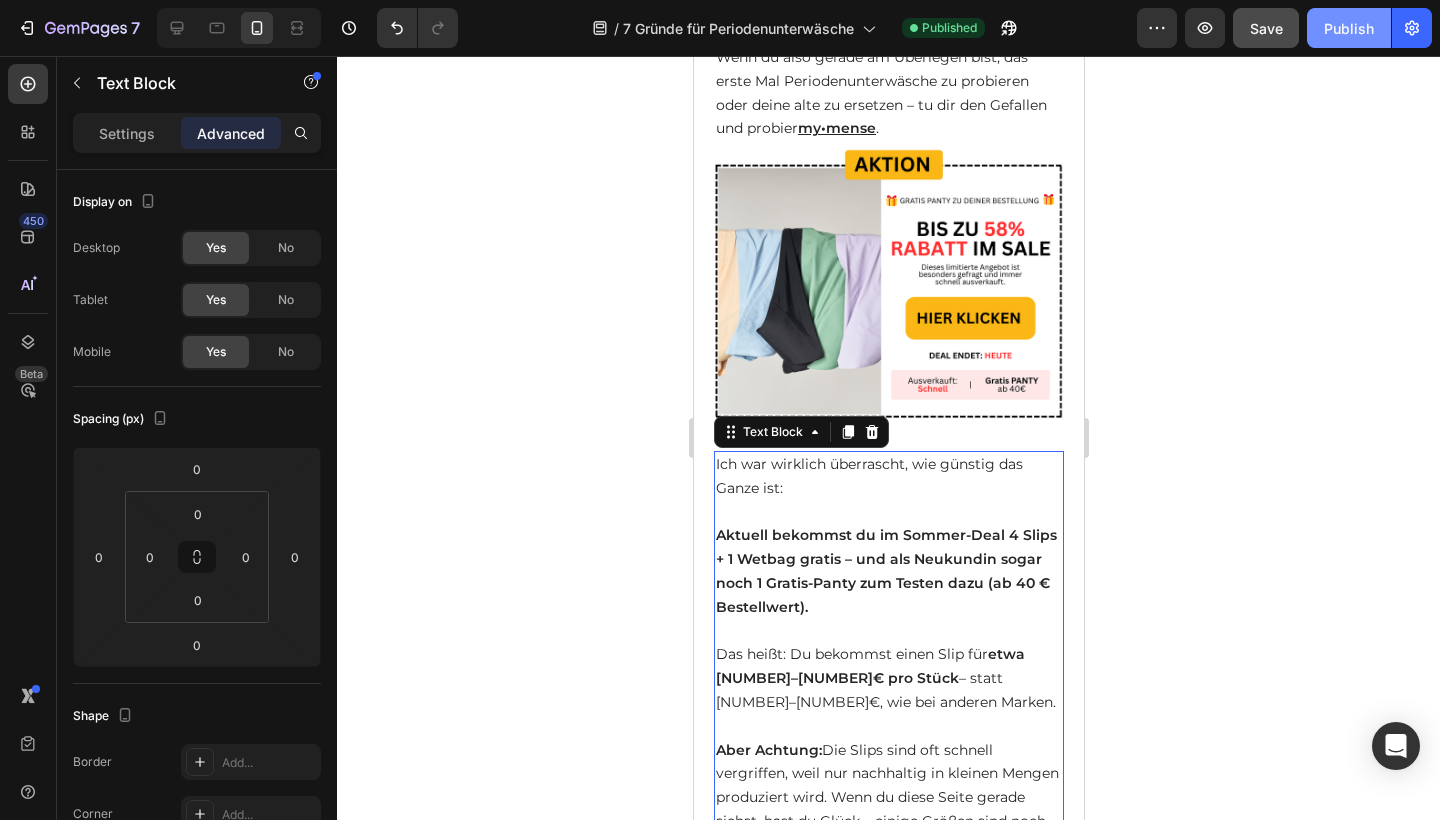 click on "Publish" 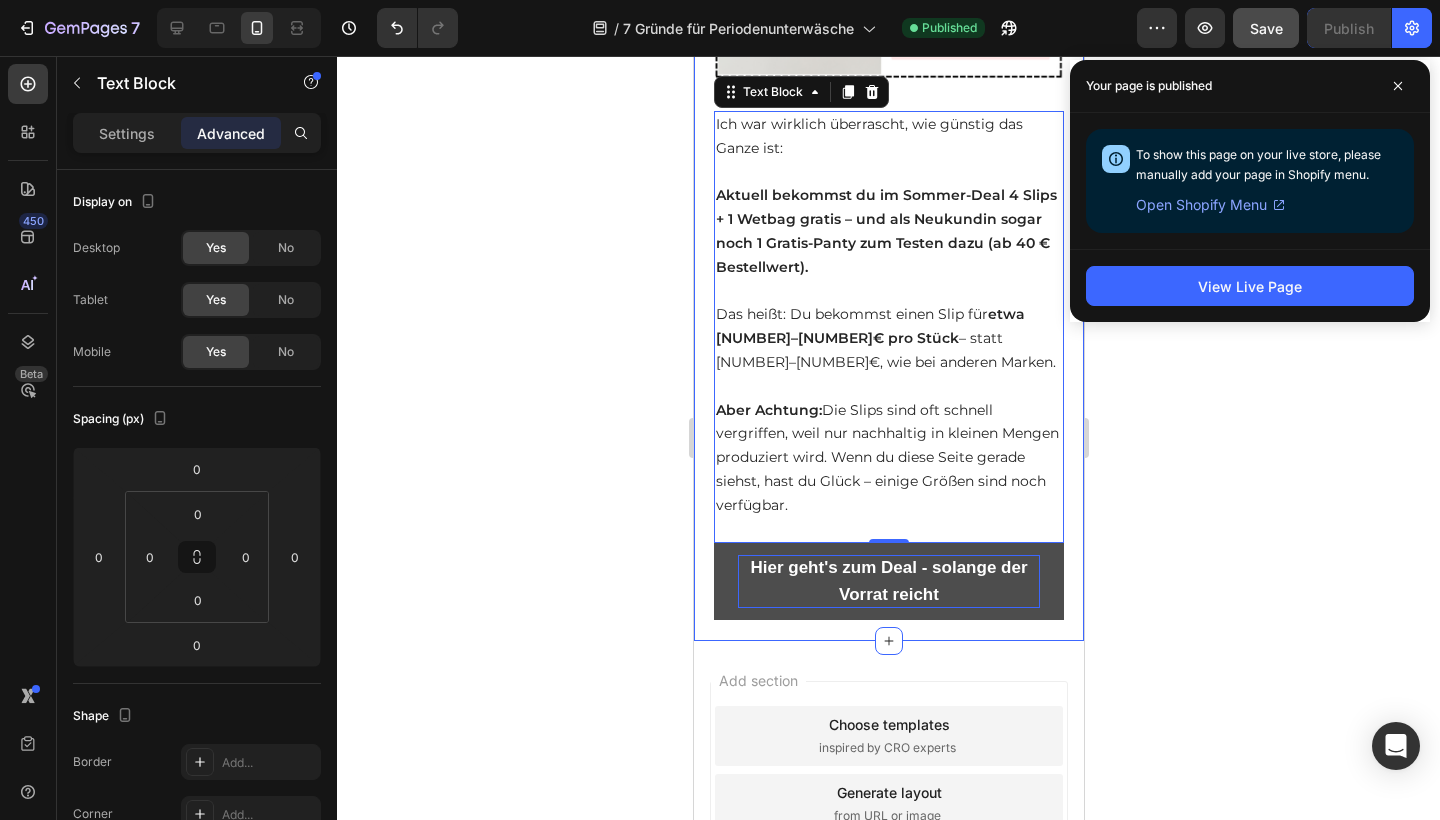 scroll, scrollTop: 6488, scrollLeft: 0, axis: vertical 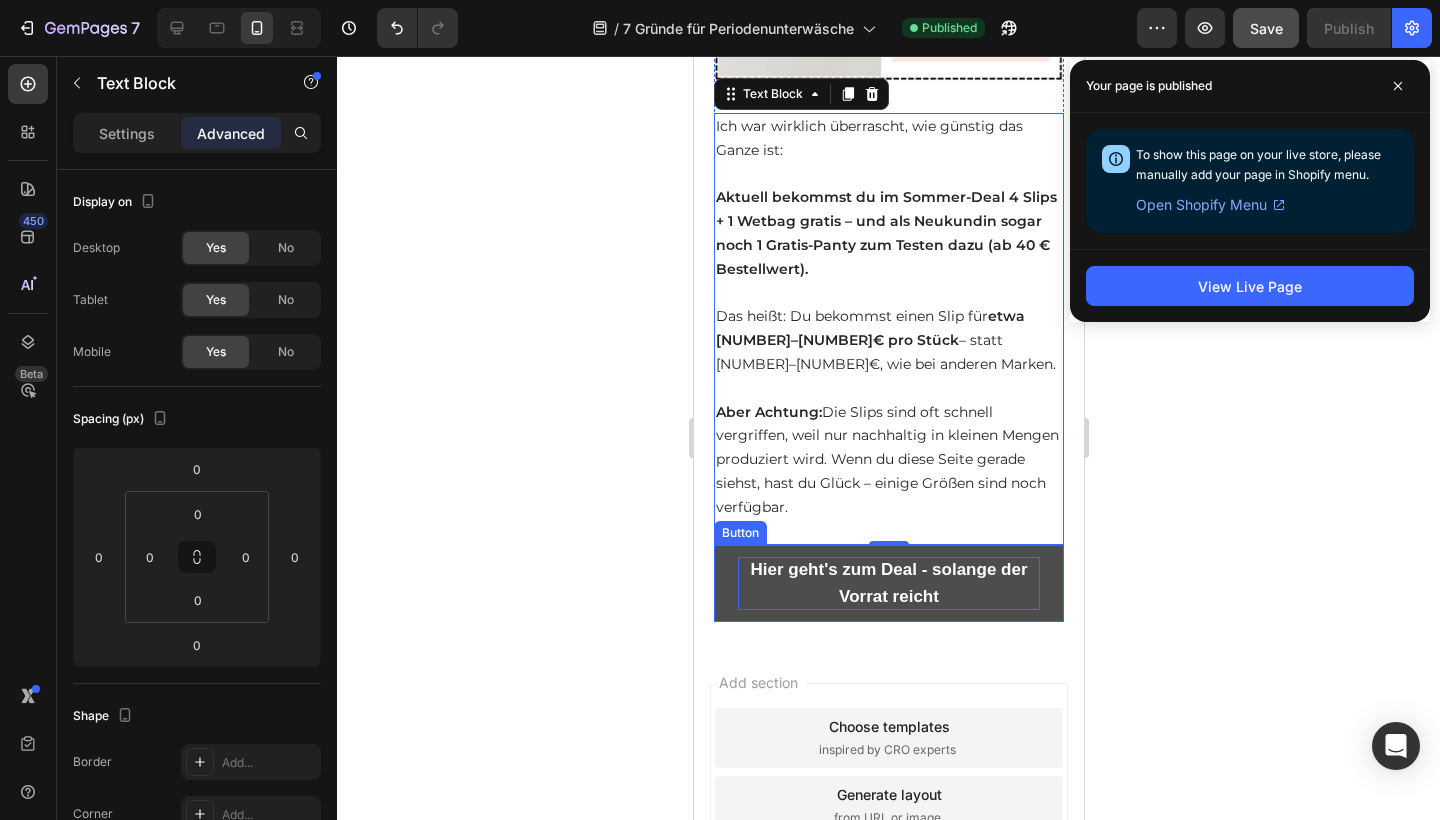 click on "Hier geht's zum Deal - solange der Vorrat reicht" at bounding box center [887, 582] 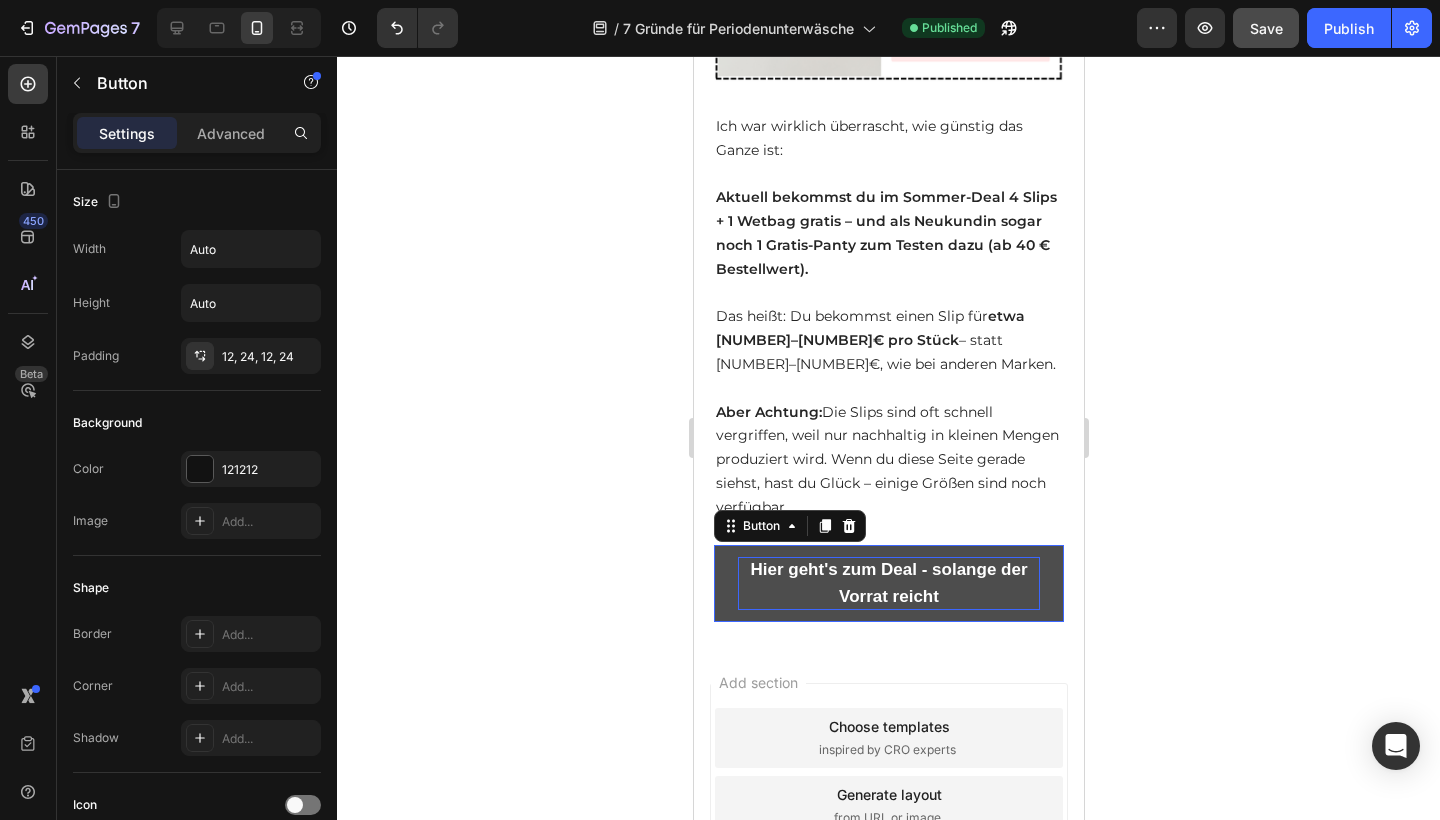 click on "Hier geht's zum Deal - solange der Vorrat reicht" at bounding box center (887, 582) 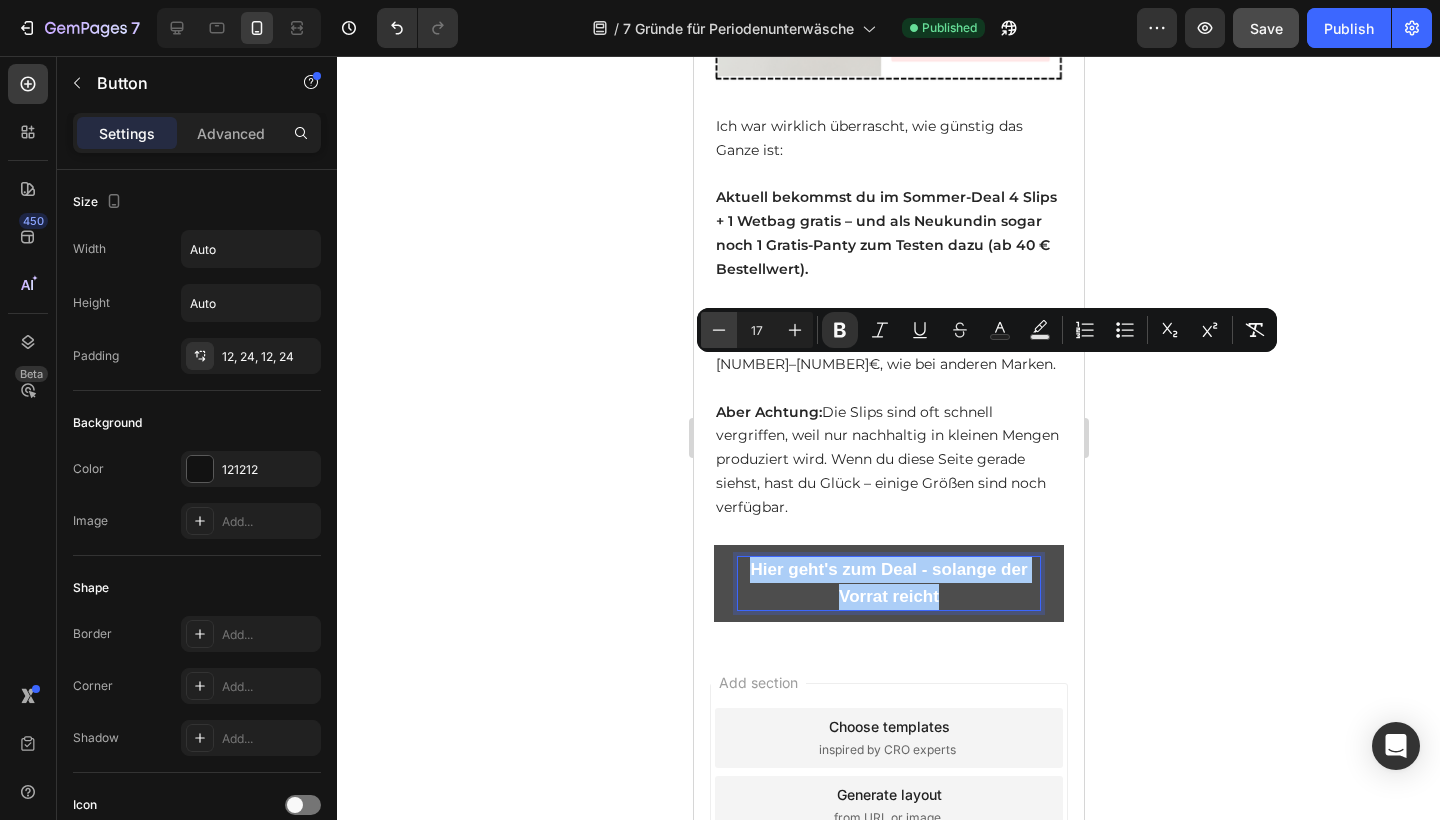 click 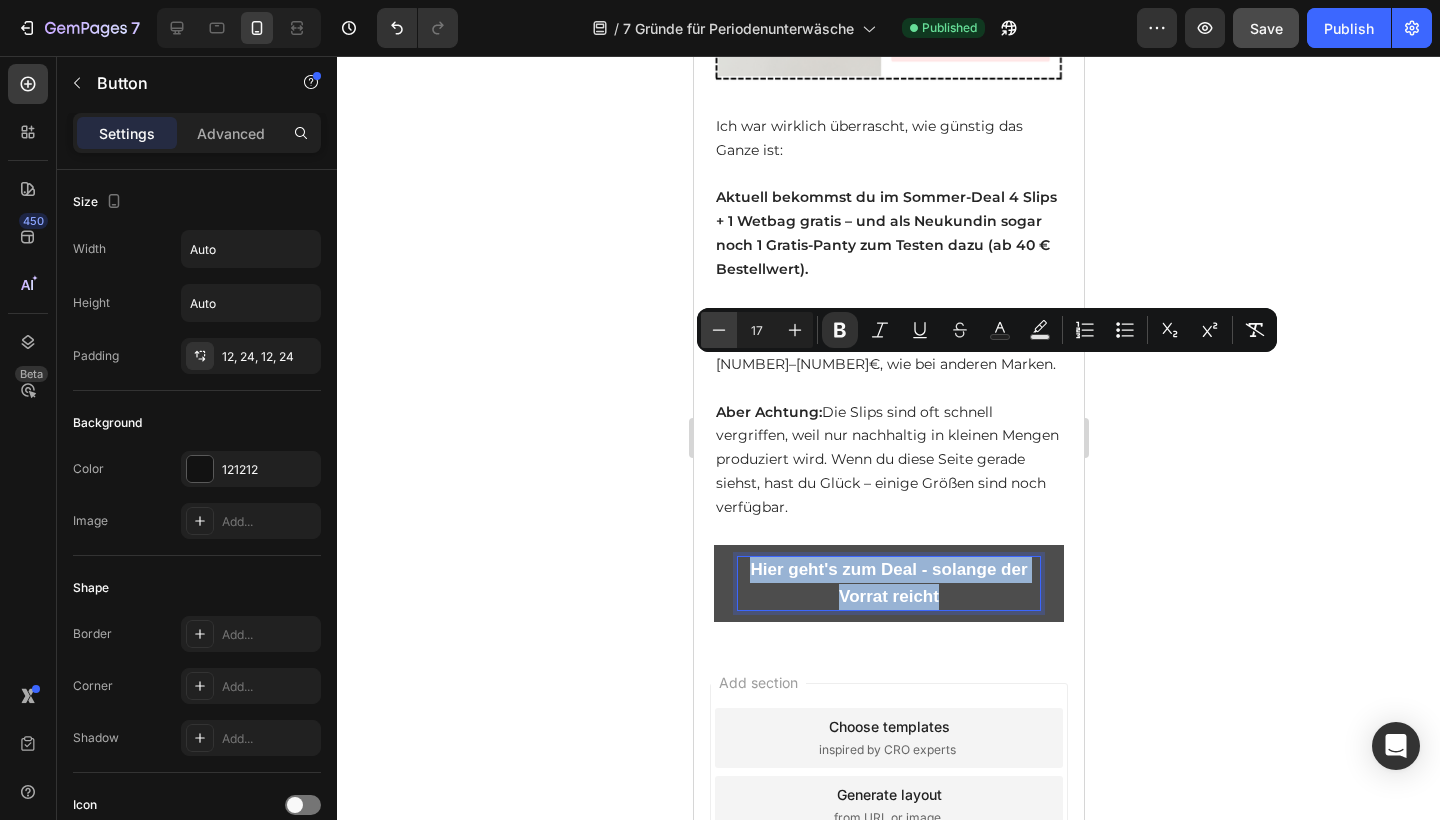 type on "16" 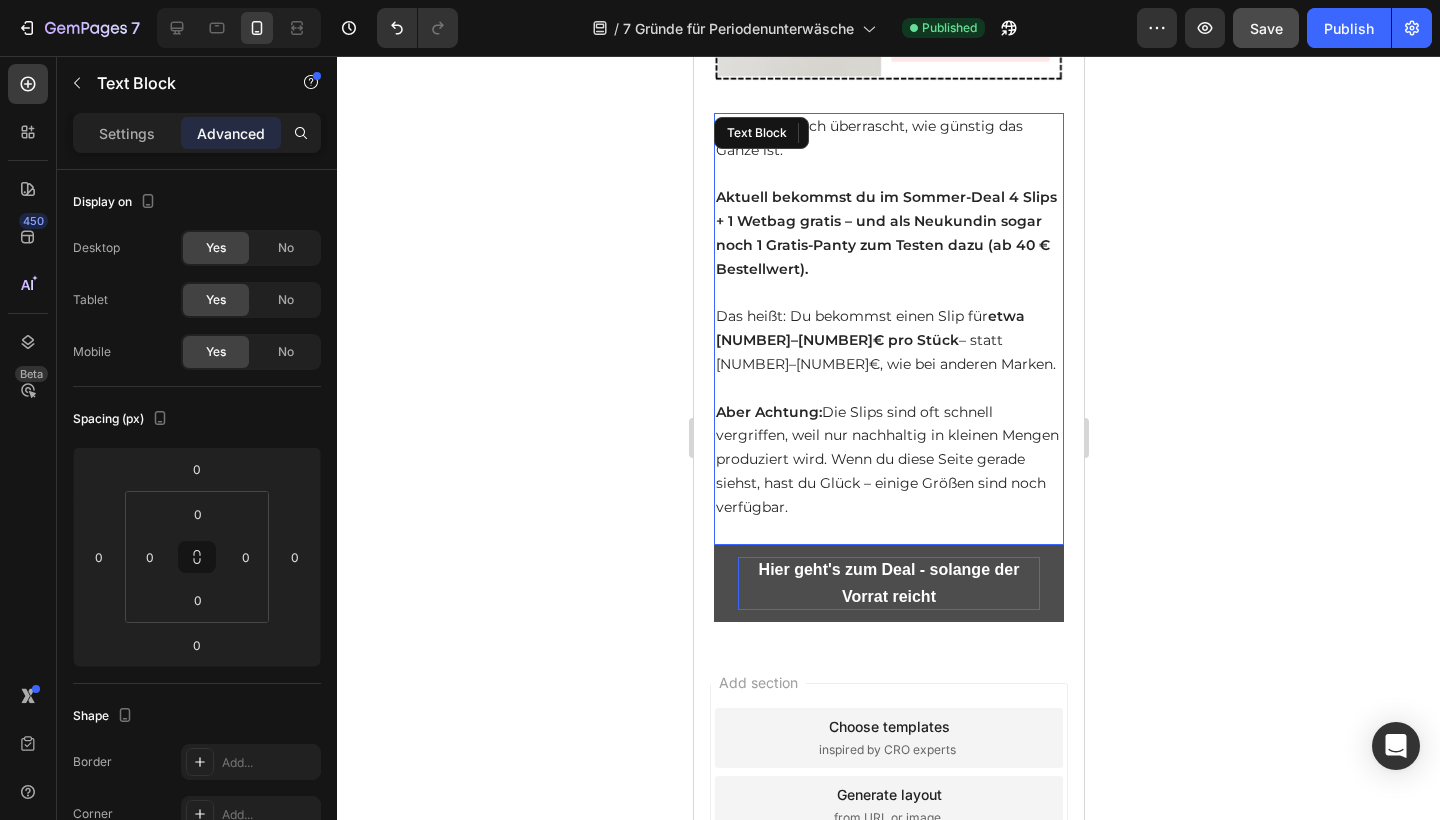 click on "Ich war wirklich überrascht, wie günstig das Ganze ist: Aktuell bekommst du im Sommer-Deal 4 Slips + 1 Wetbag gratis – und als Neukundin sogar noch 1 Gratis-Panty zum Testen dazu (ab 40 € Bestellwert). Das heißt: Du bekommst einen Slip für  etwa 15–16 € pro Stück  – statt 35–45 €, wie bei anderen Marken. Aber Achtung:  Die Slips sind oft schnell vergriffen, weil nur nachhaltig in kleinen Mengen produziert wird. Wenn du diese Seite gerade siehst, hast du Glück – einige Größen sind noch verfügbar." at bounding box center [888, 329] 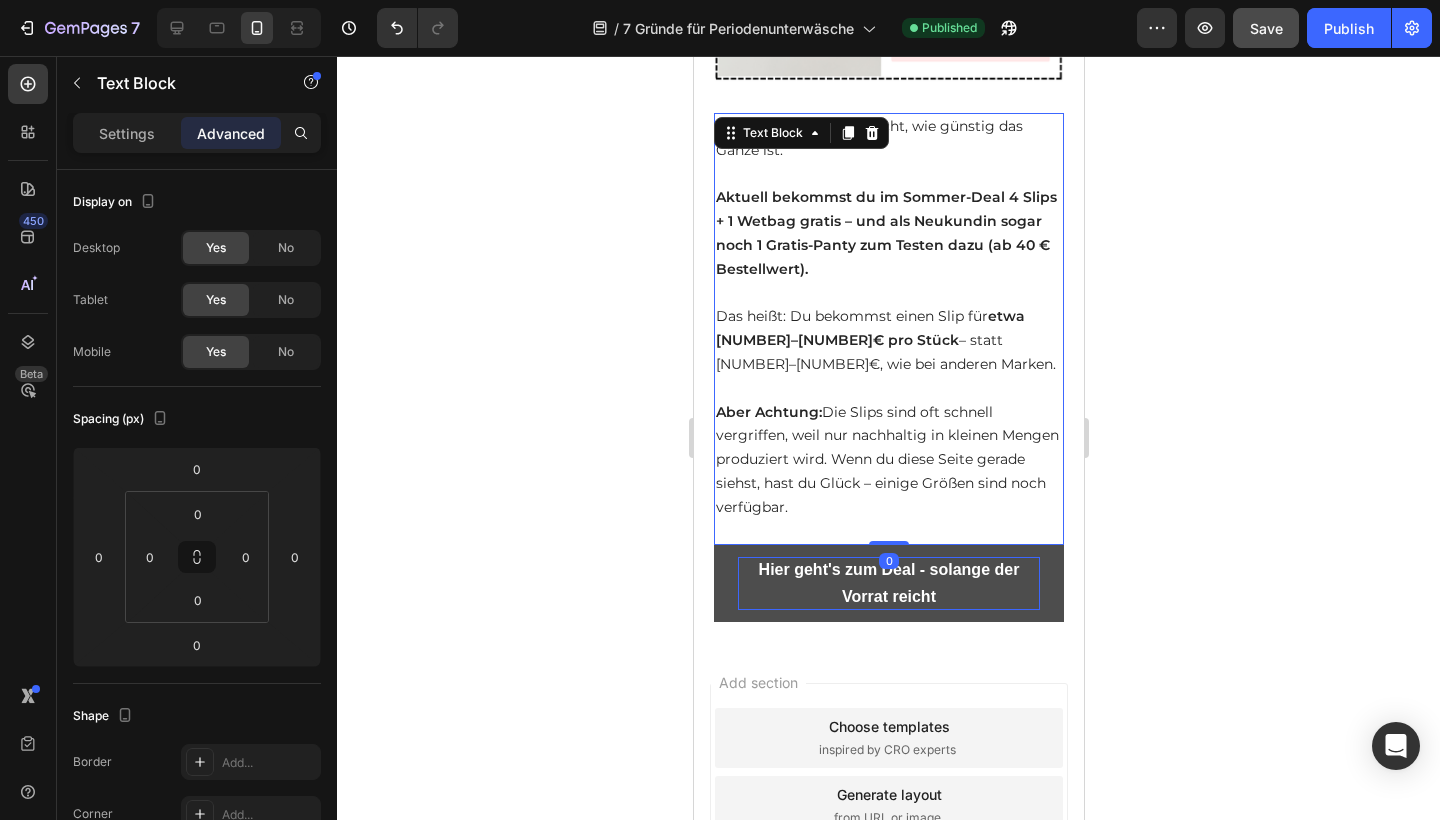 click on "7   /  7 Gründe für Periodenunterwäsche Published Preview  Save   Publish" 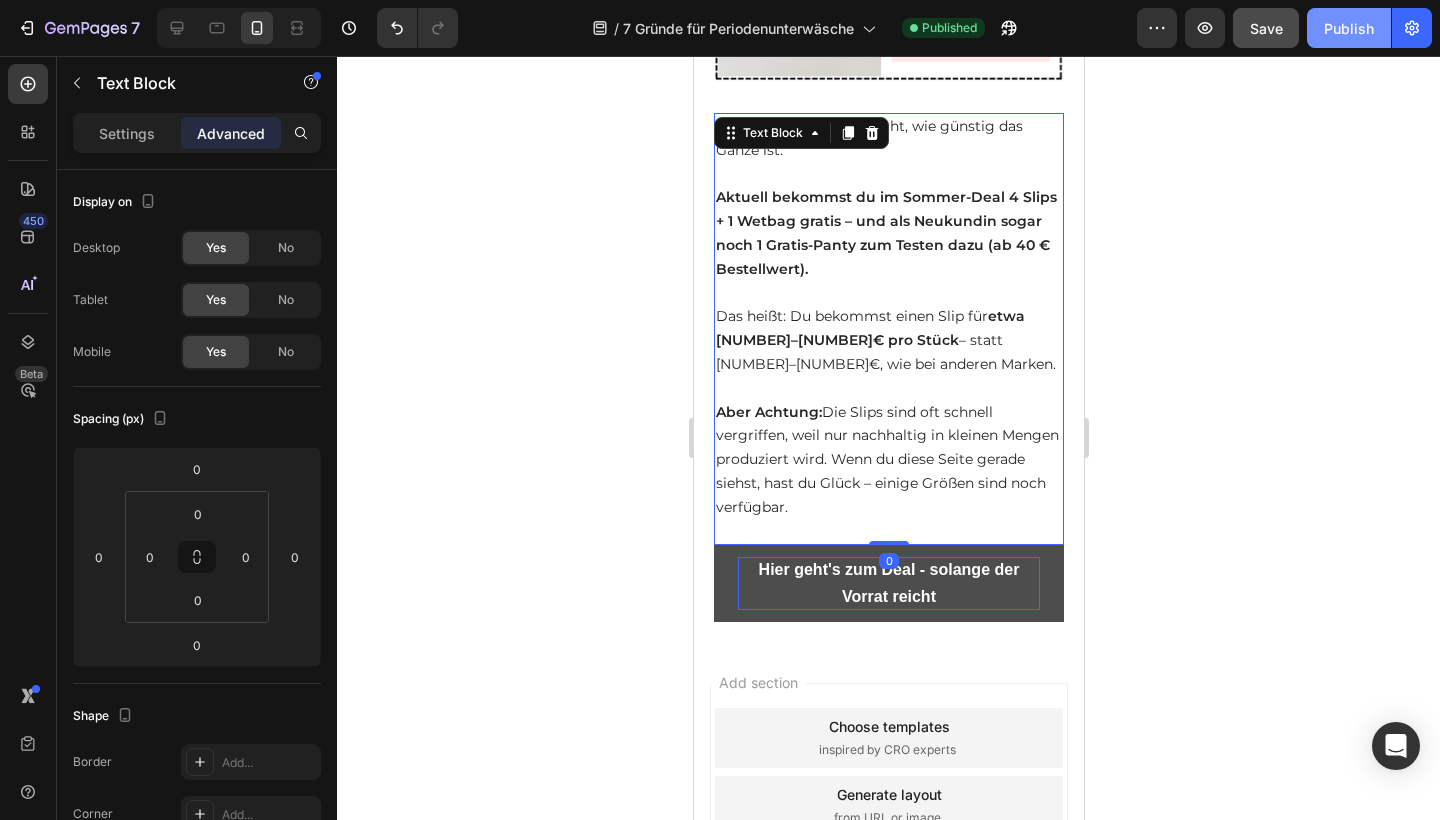 click on "Publish" at bounding box center (1349, 28) 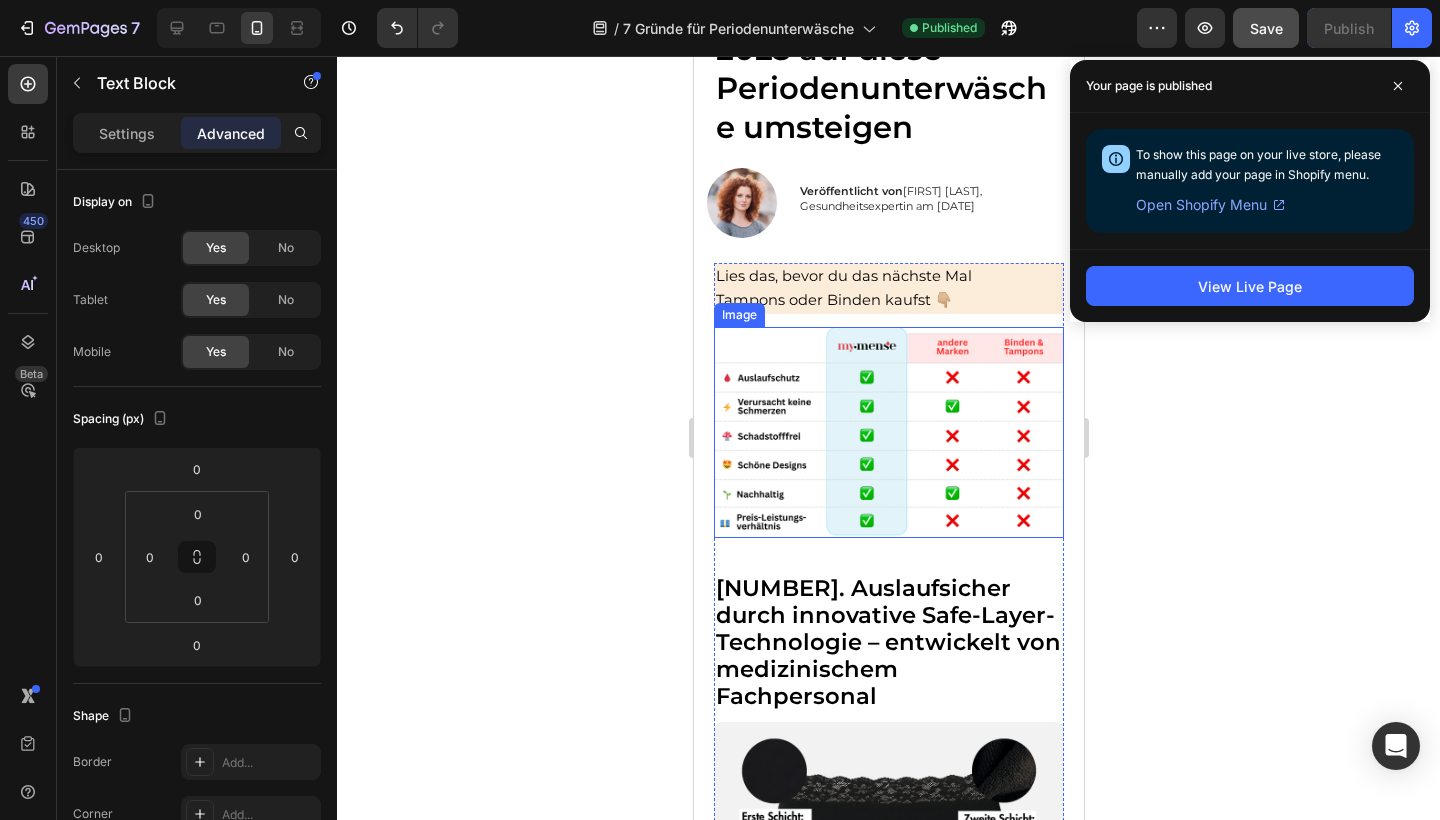scroll, scrollTop: 154, scrollLeft: 0, axis: vertical 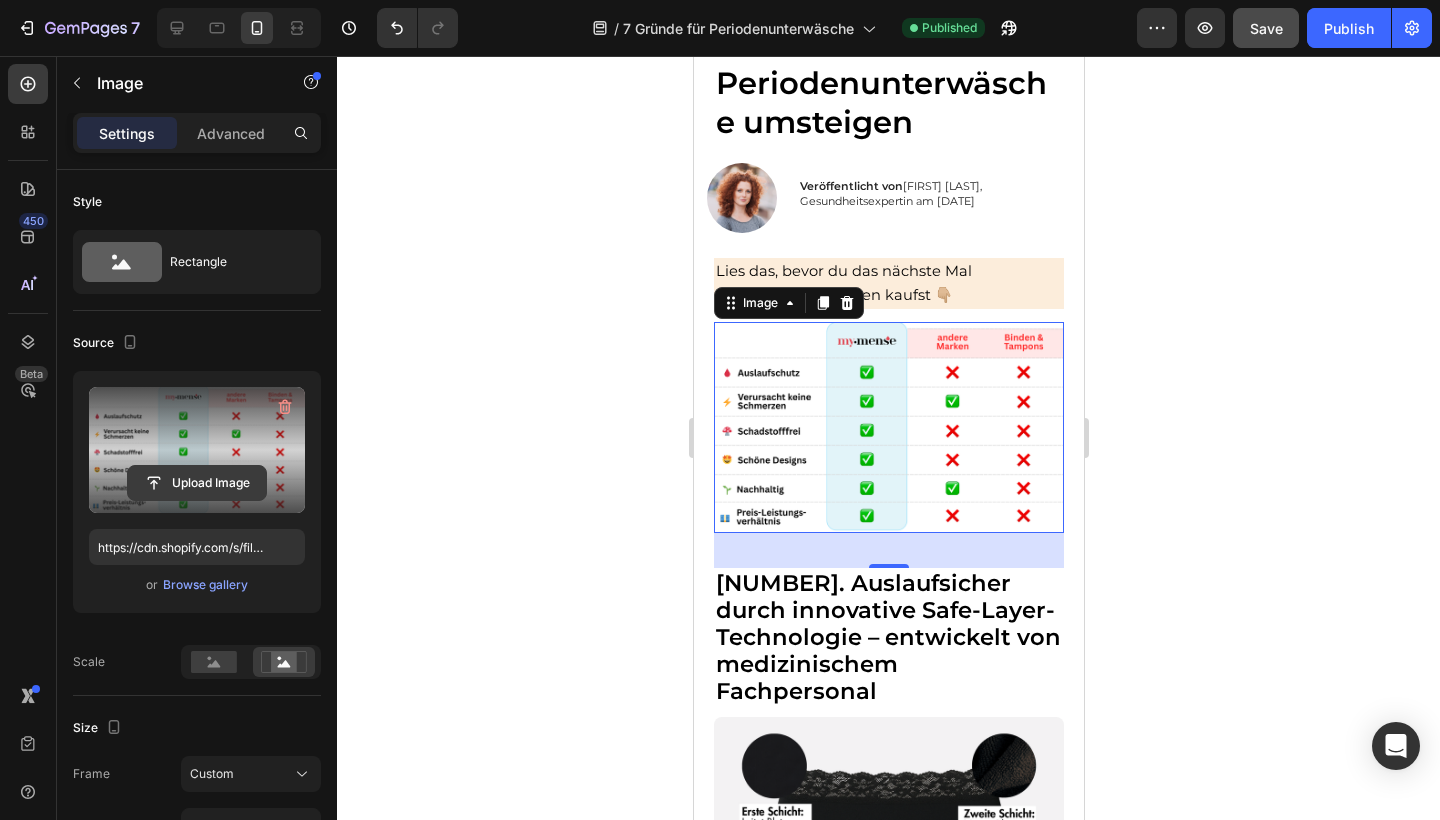 click 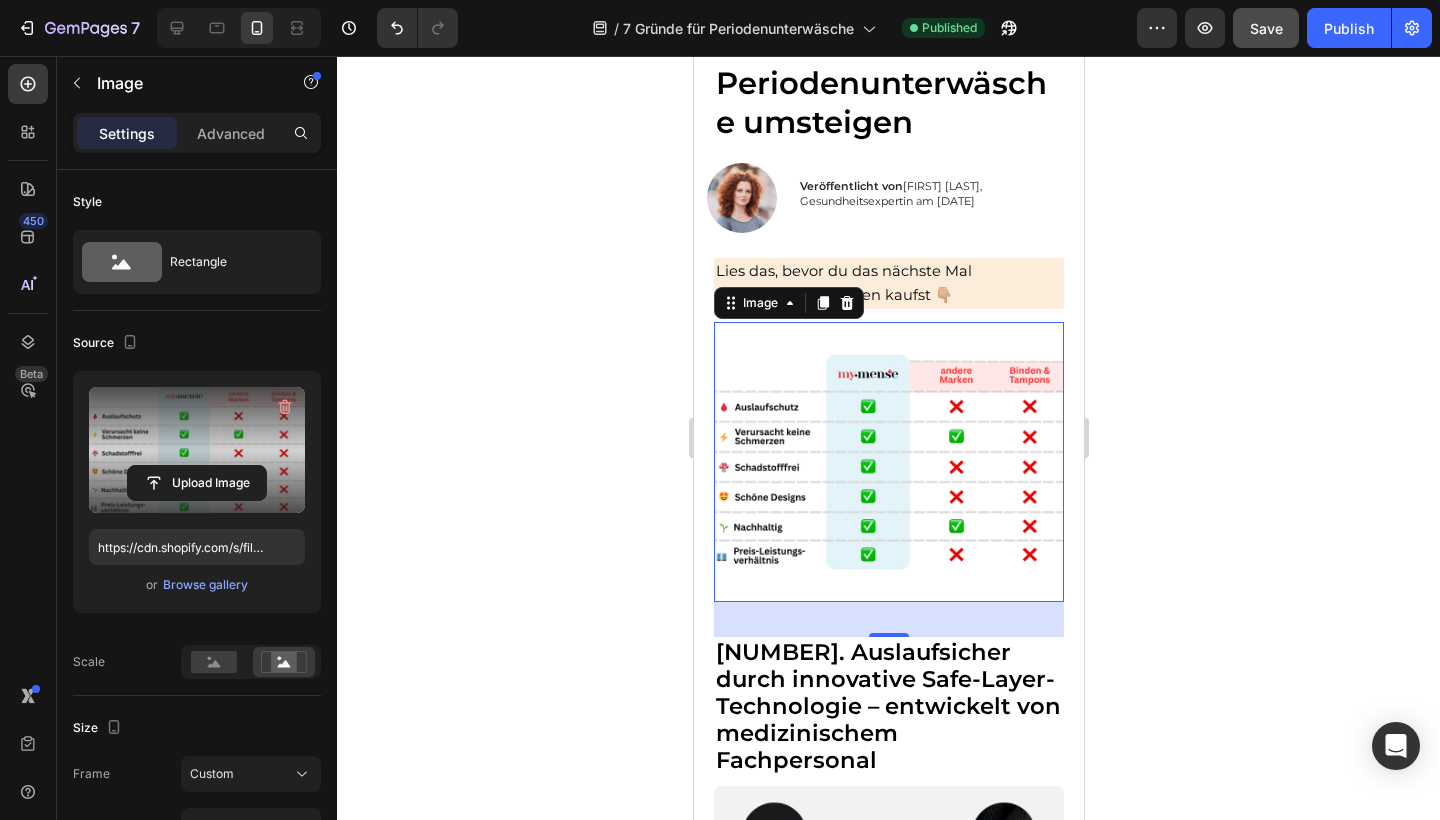 type on "https://cdn.shopify.com/s/files/1/0632/4486/1589/files/gempages_574954476352307999-74ac89b2-1df7-4f4d-9e05-29a0640076d4.png" 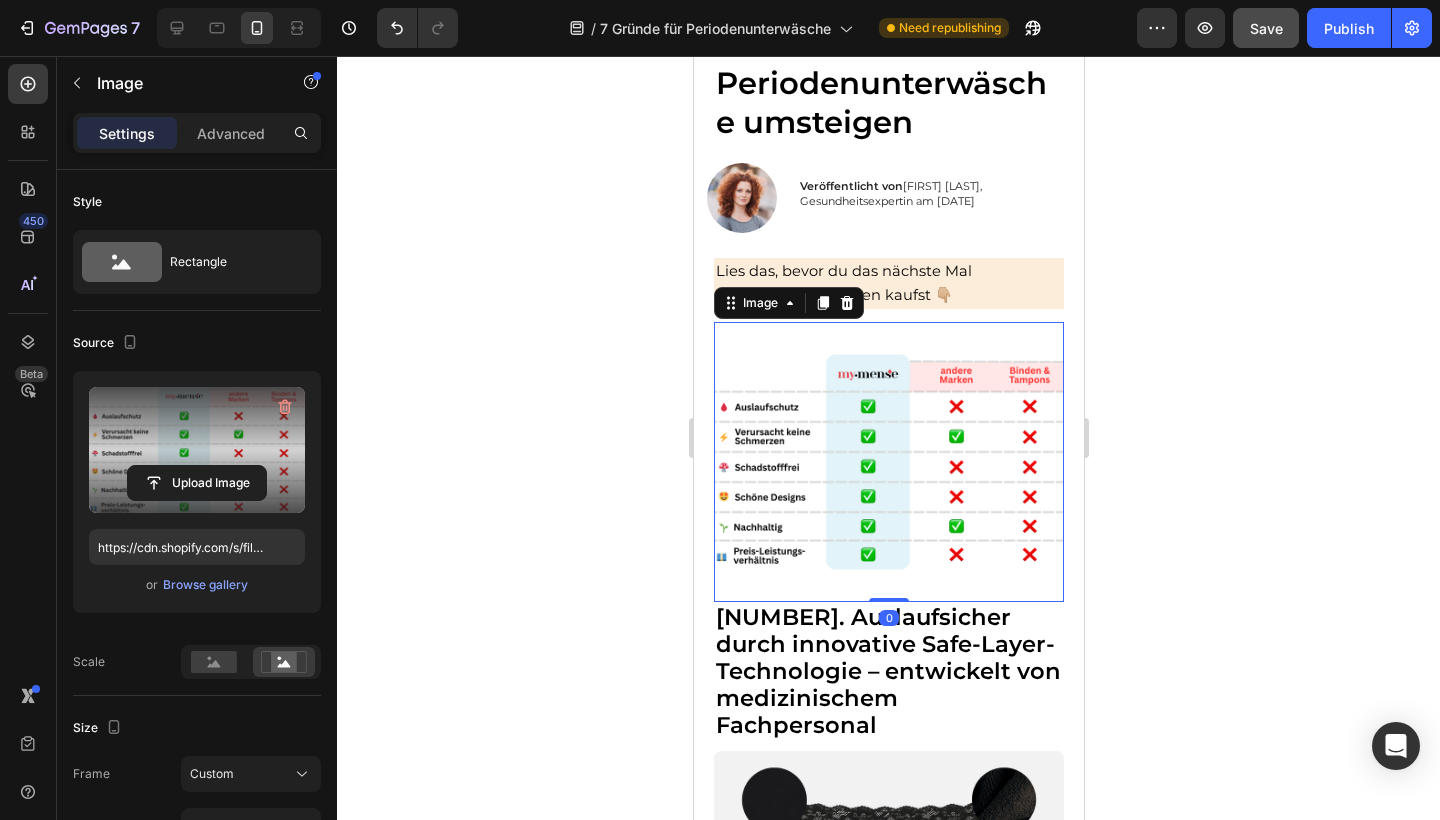 drag, startPoint x: 885, startPoint y: 632, endPoint x: 899, endPoint y: 552, distance: 81.21576 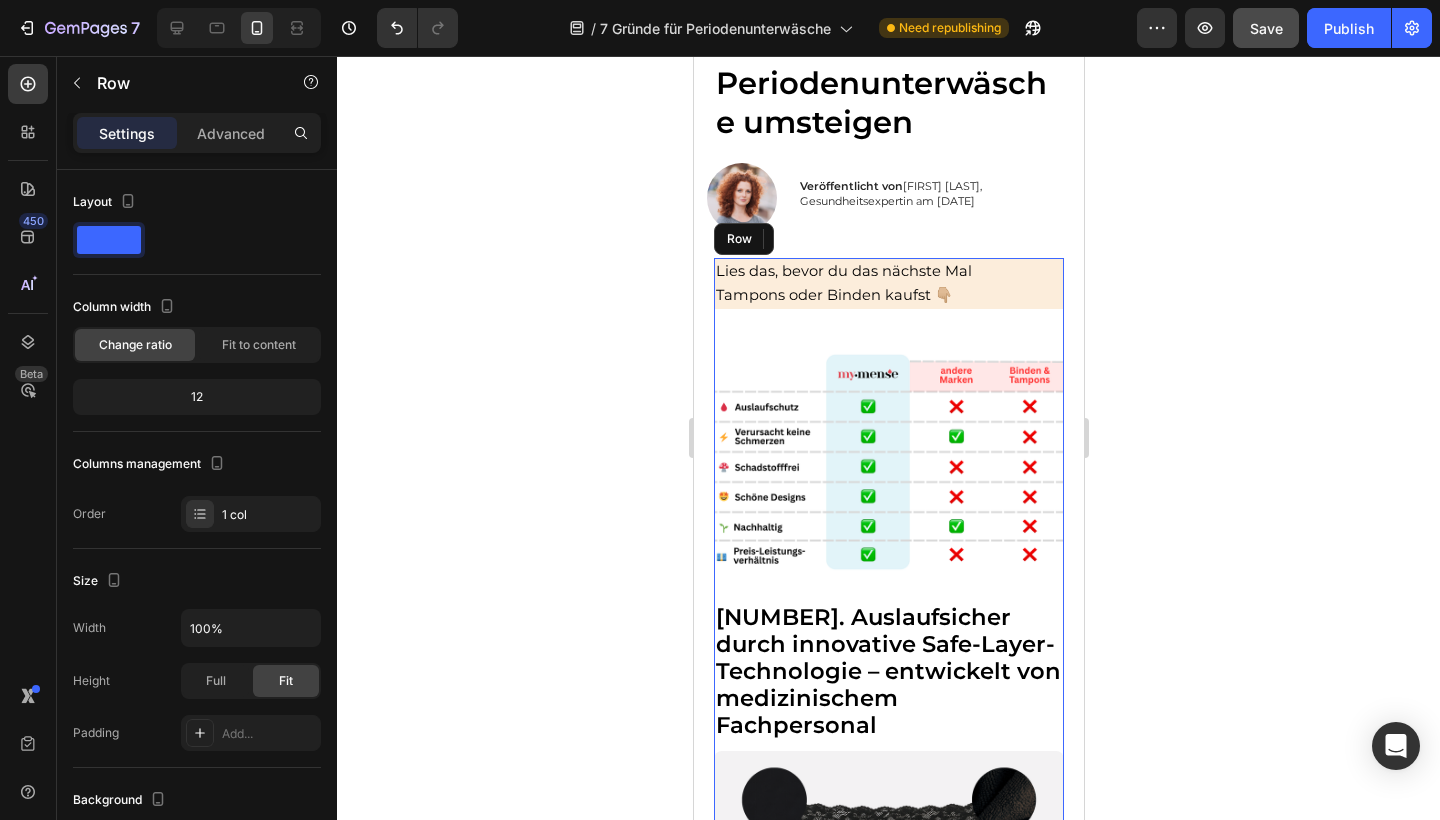 click on "Lies das, bevor du das nächste Mal  Tampons oder Binden kaufst 👇🏼 Text Block Image   [NUMBER] 1. Auslaufsicher durch innovative Safe-Layer-Technologie – entwickelt von medizinischem Fachpersonal Heading Image Row Was bei  my•mense  sofort auffällt, ist nicht nur das angenehme Tragegefühl, sondern vor allem: nichts läuft aus und das bis zu  [NUMBER] Stunden . Der Grund dafür ist eine speziell entwickelte  [NUMBER]-Schicht-Technologie , die Flüssigkeit blitzschnell aufnimmt, sicher im Kern speichert – und außen absolut trocken bleibt. Und das bei nur wenigen Millimetern Stoffdicke. Diese Technologie wurde von einer  Ärztin und einer diplomierten Pflegekraft  entwickelt, die genau wussten, worauf es bei Frauen wirklich ankommt – vor allem bei empfindlicher Haut oder starker Blutung. Text Block Row [NUMBER]. Weniger Schmerzen – weil du nichts einführen musst Heading Image Tampons oder Menstruationstassen  die  Spannung im Beckenboden my • mense  trägst du wie ganz normale Unterwäsche – ohne  Text Block Row" at bounding box center (888, 3624) 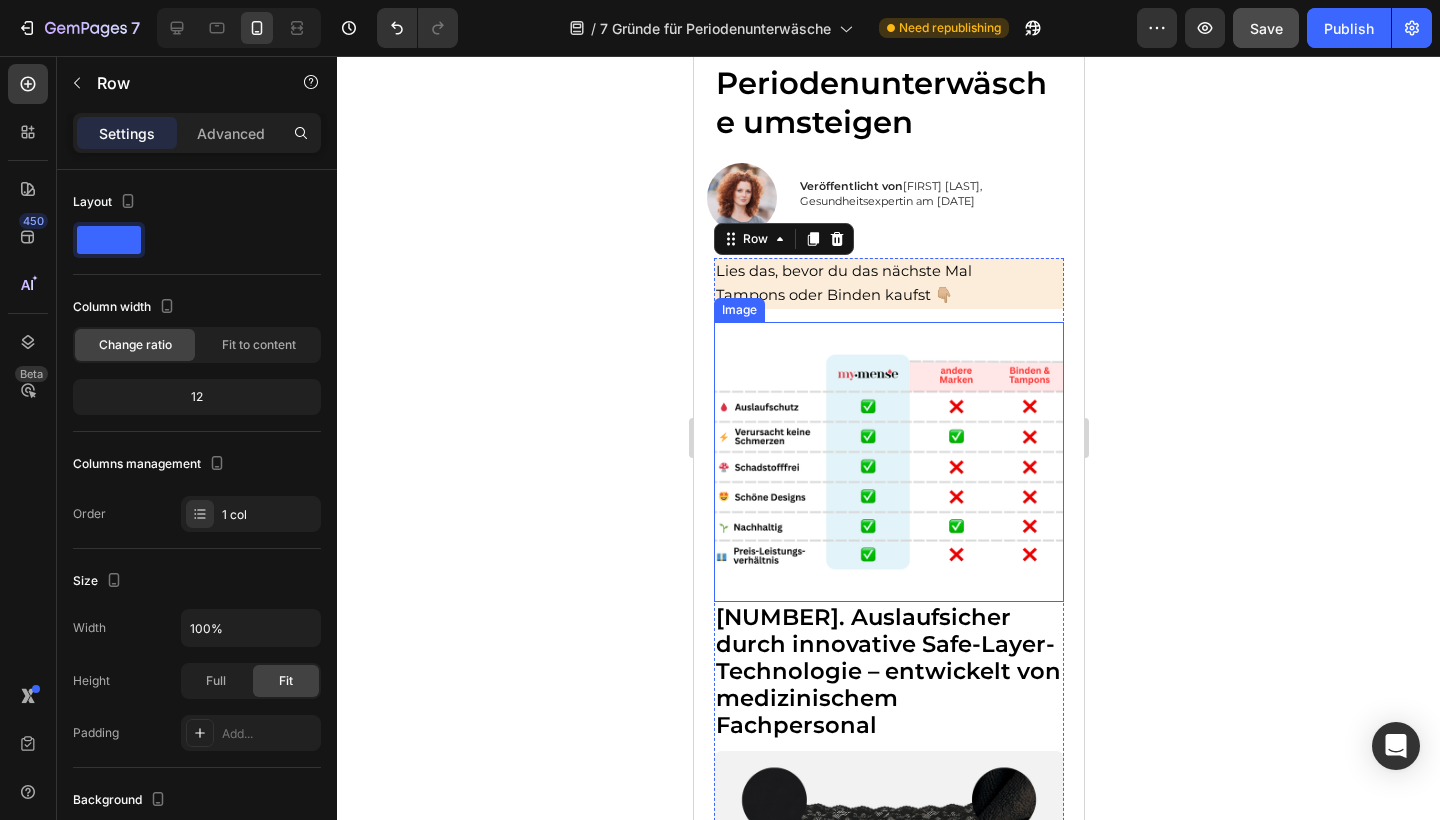 click at bounding box center [888, 462] 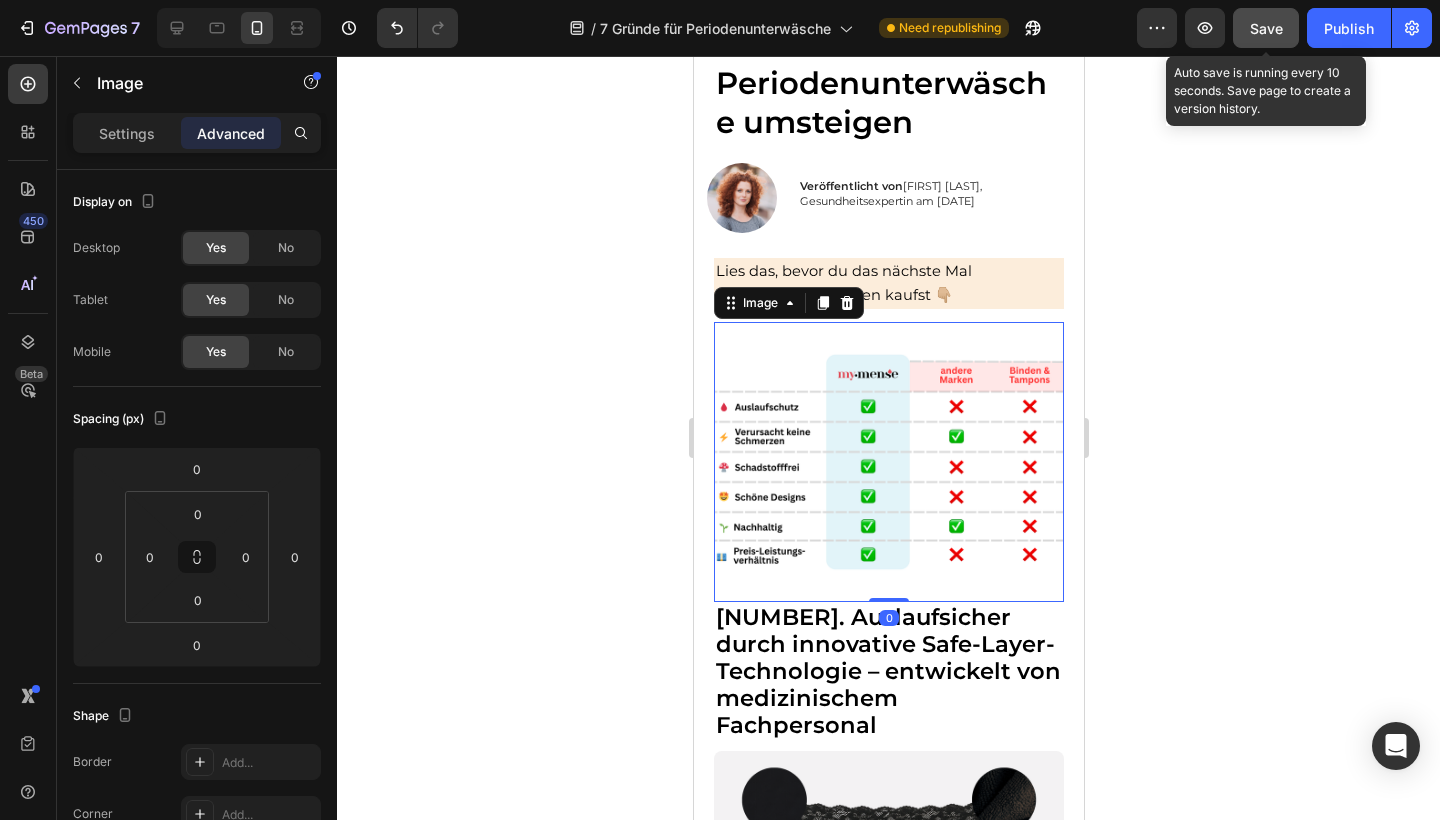 click on "Save" 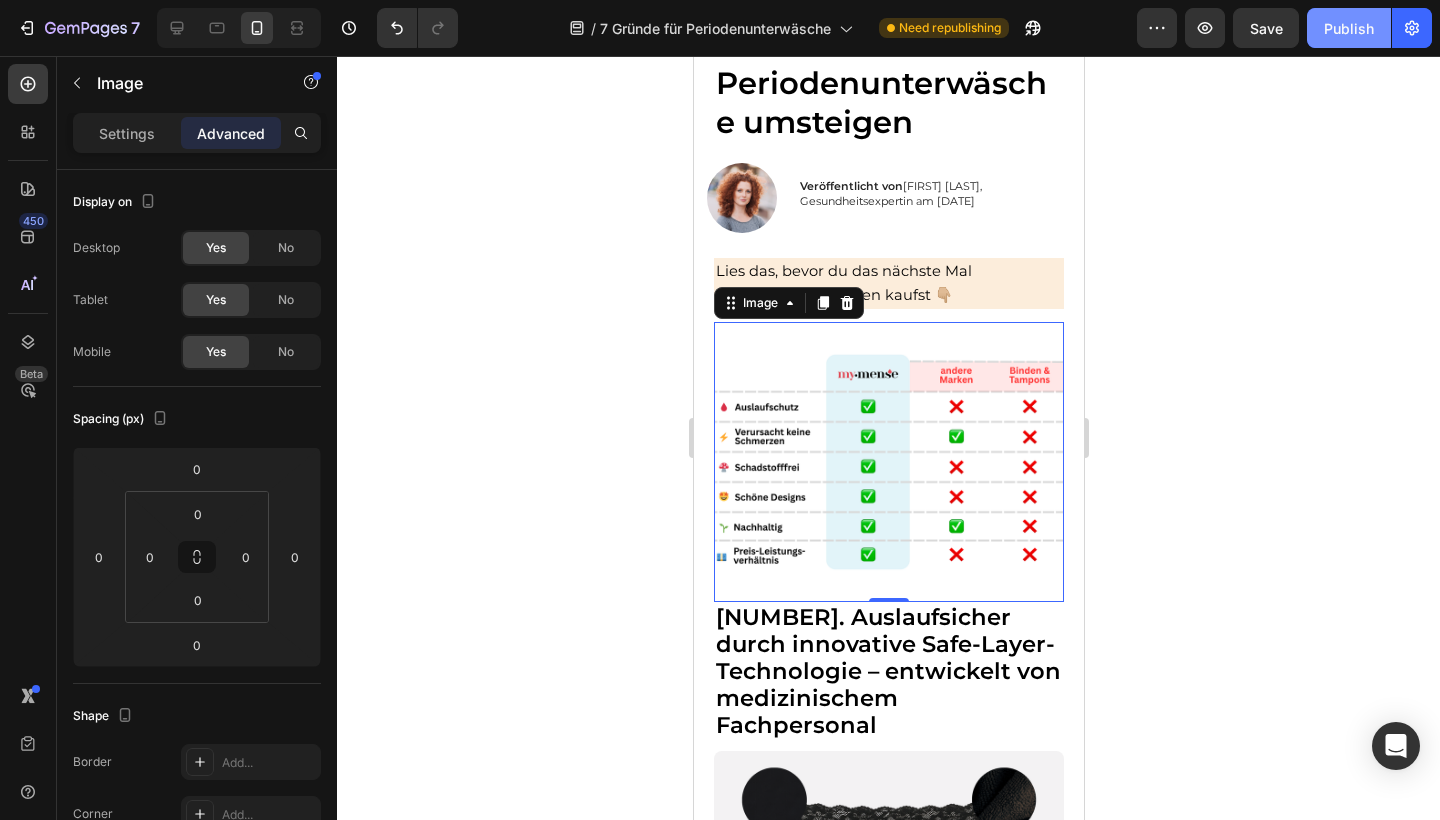 click on "Publish" at bounding box center [1349, 28] 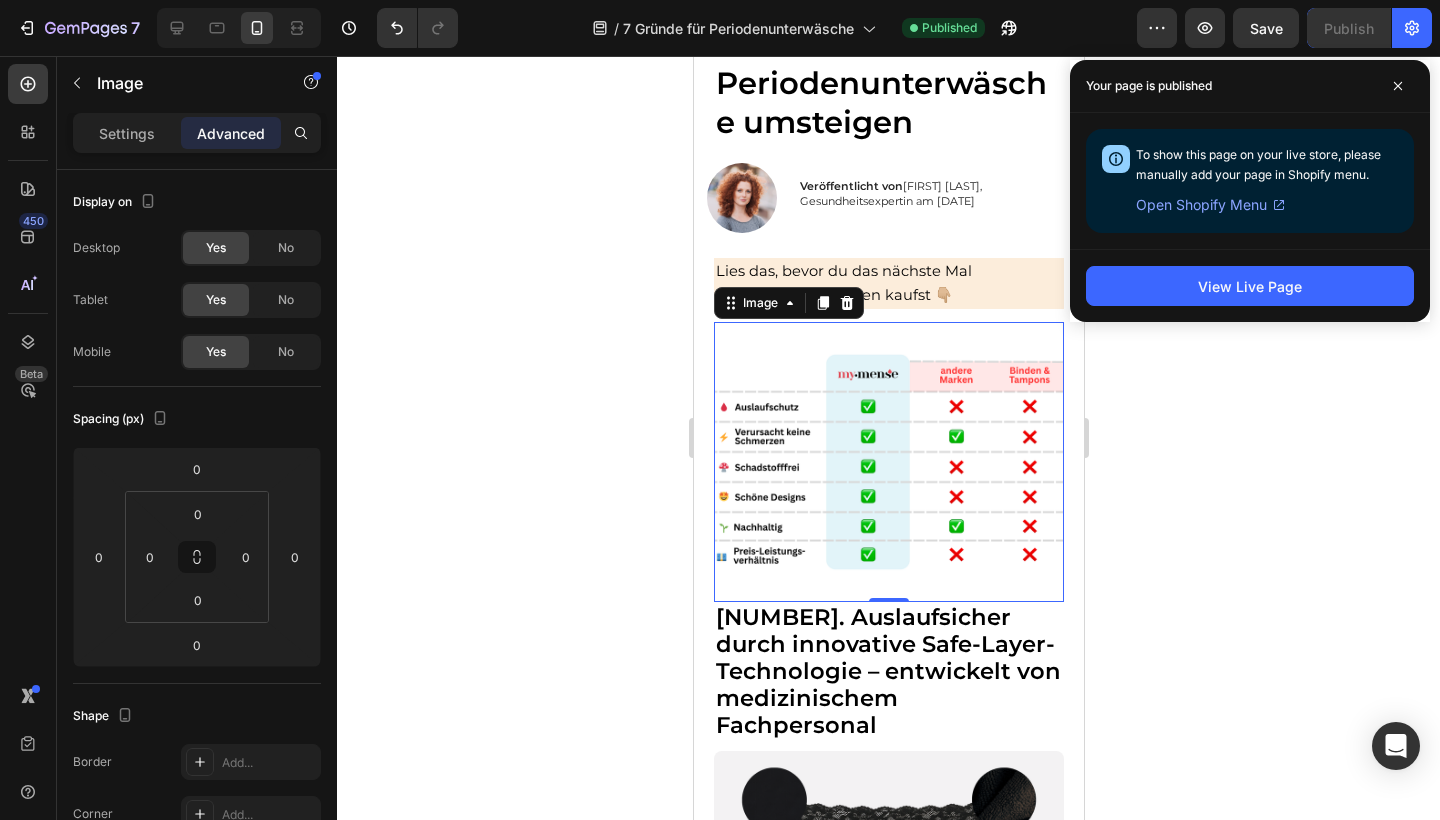 click at bounding box center [888, 462] 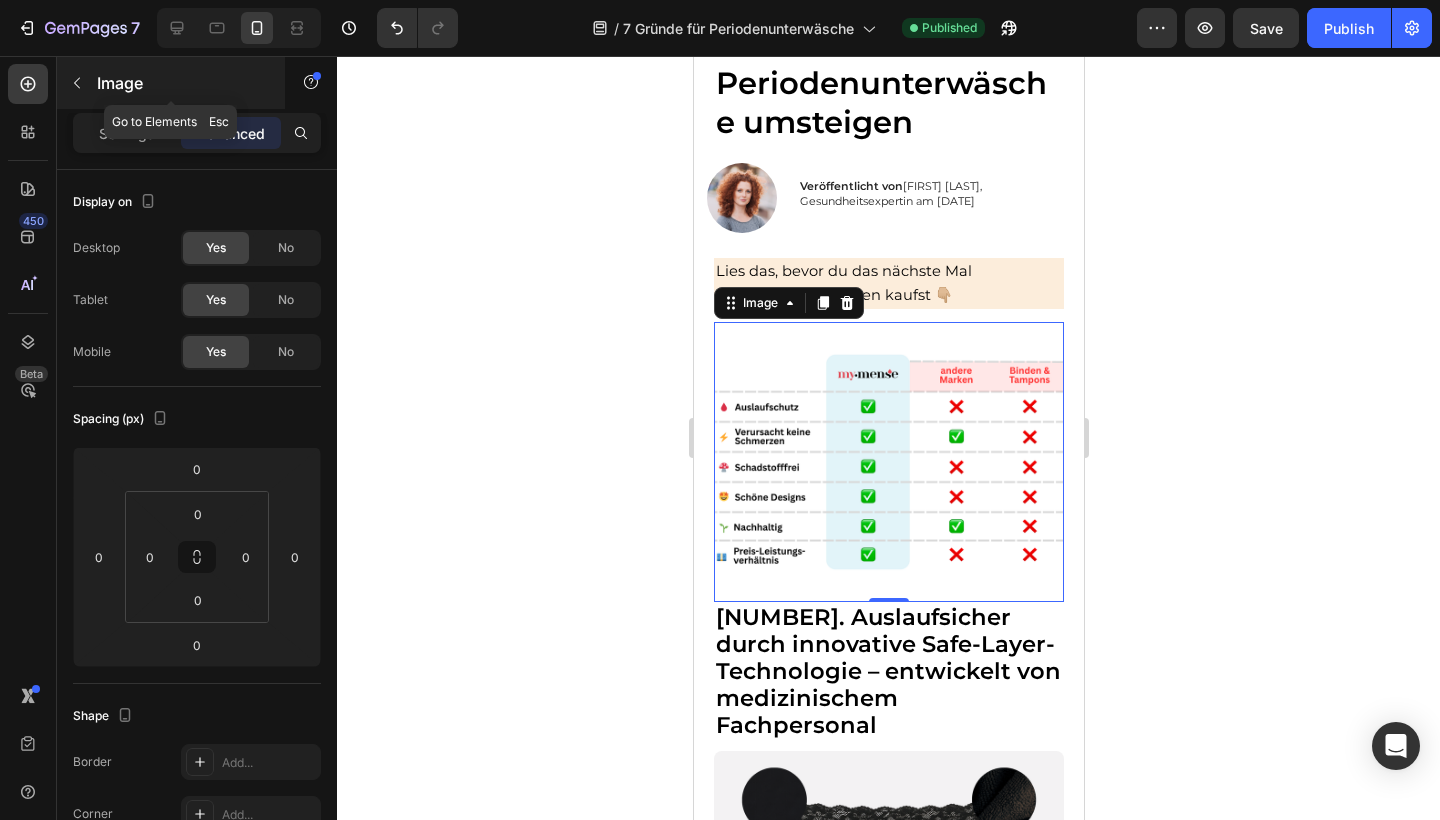 click at bounding box center (77, 83) 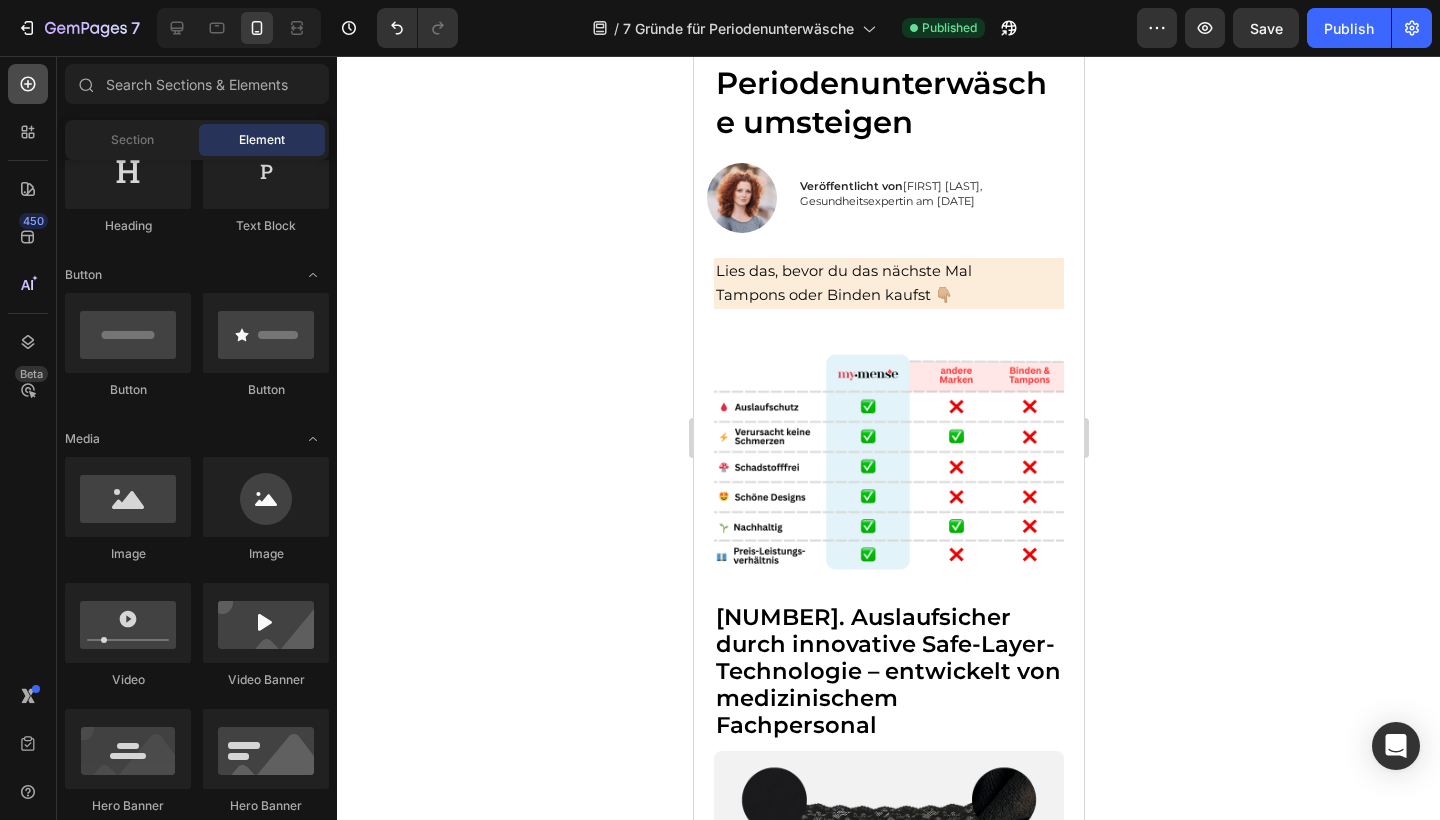 click 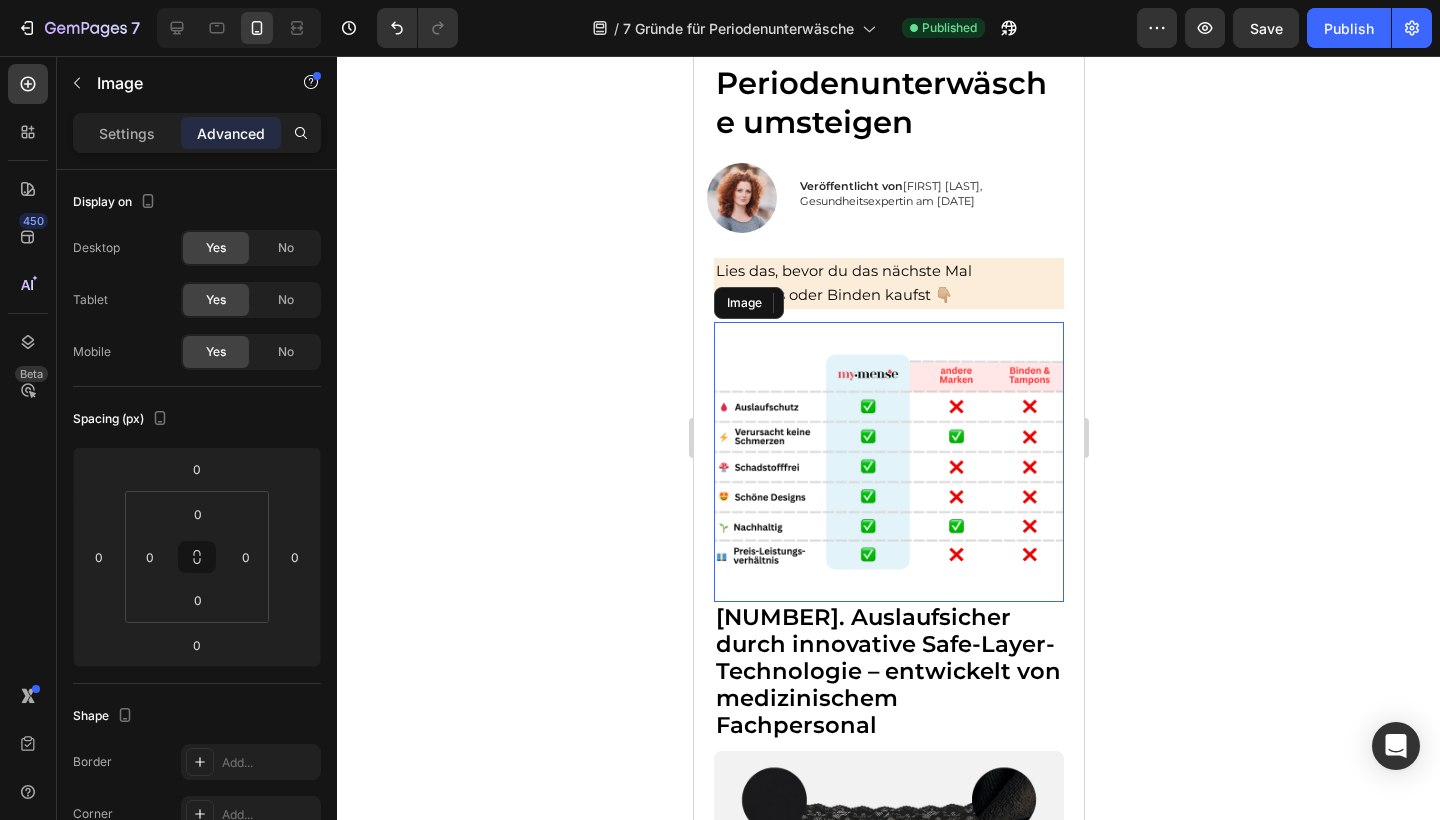 click at bounding box center (888, 462) 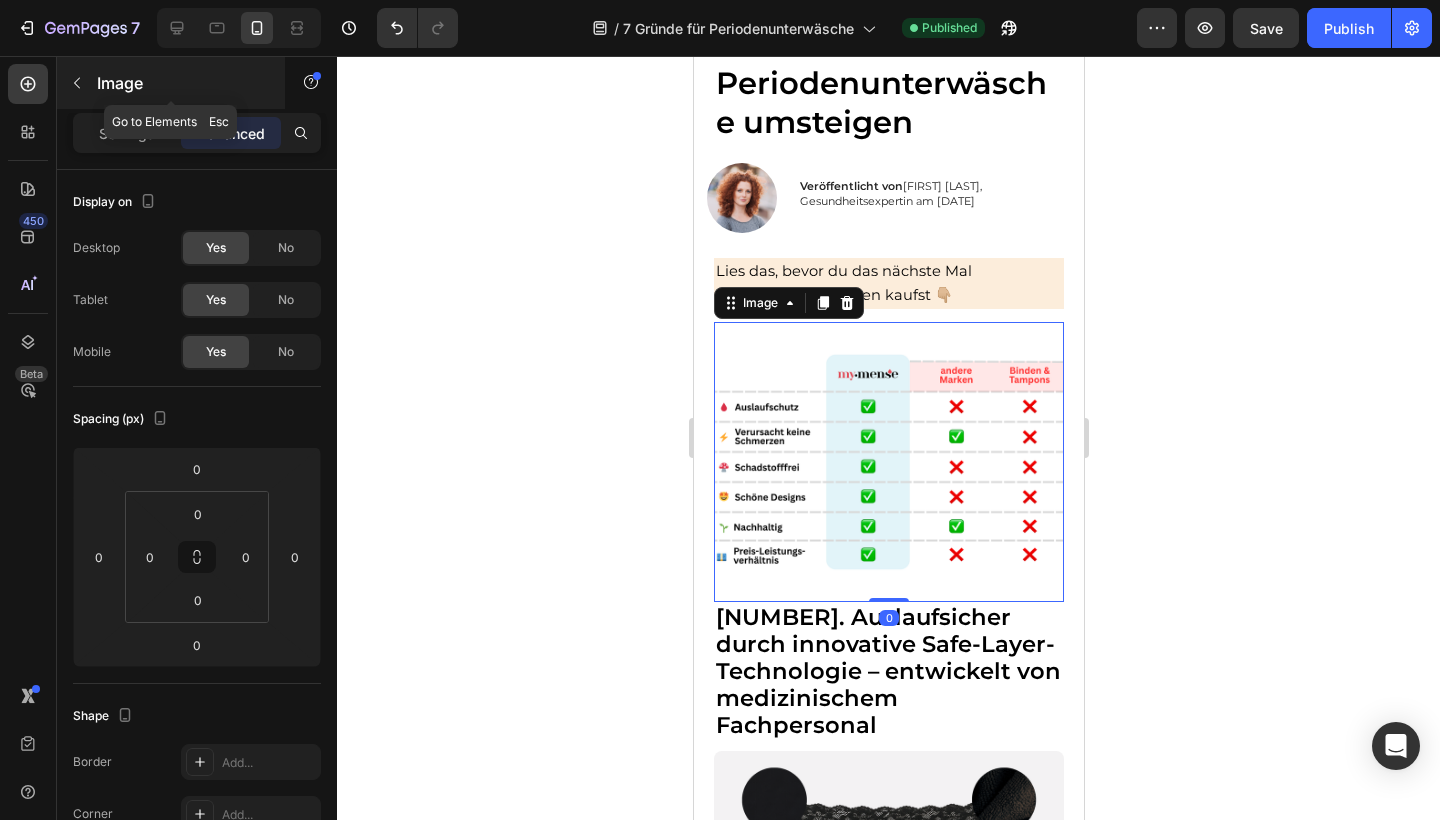click at bounding box center [77, 83] 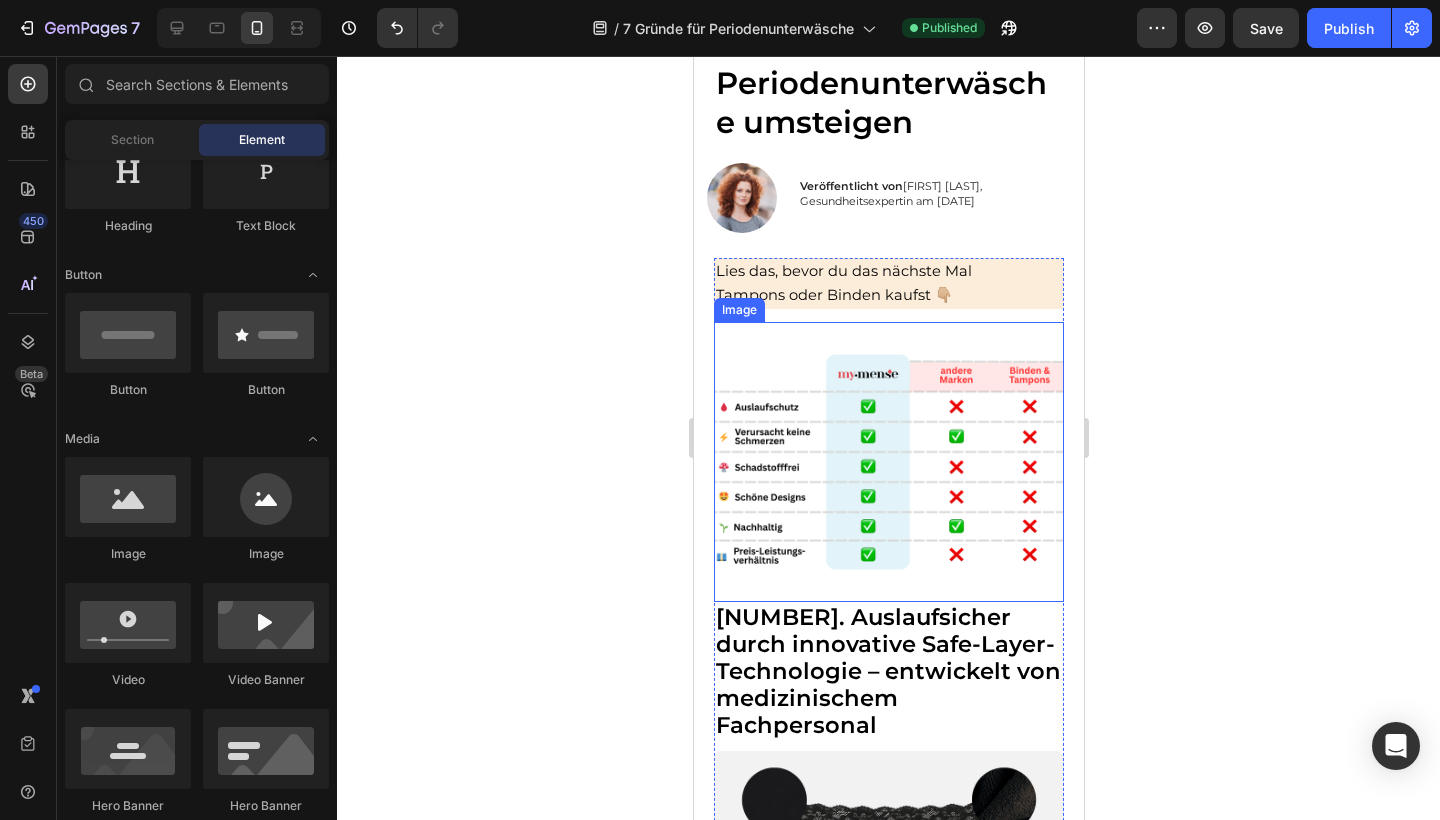 click at bounding box center (888, 462) 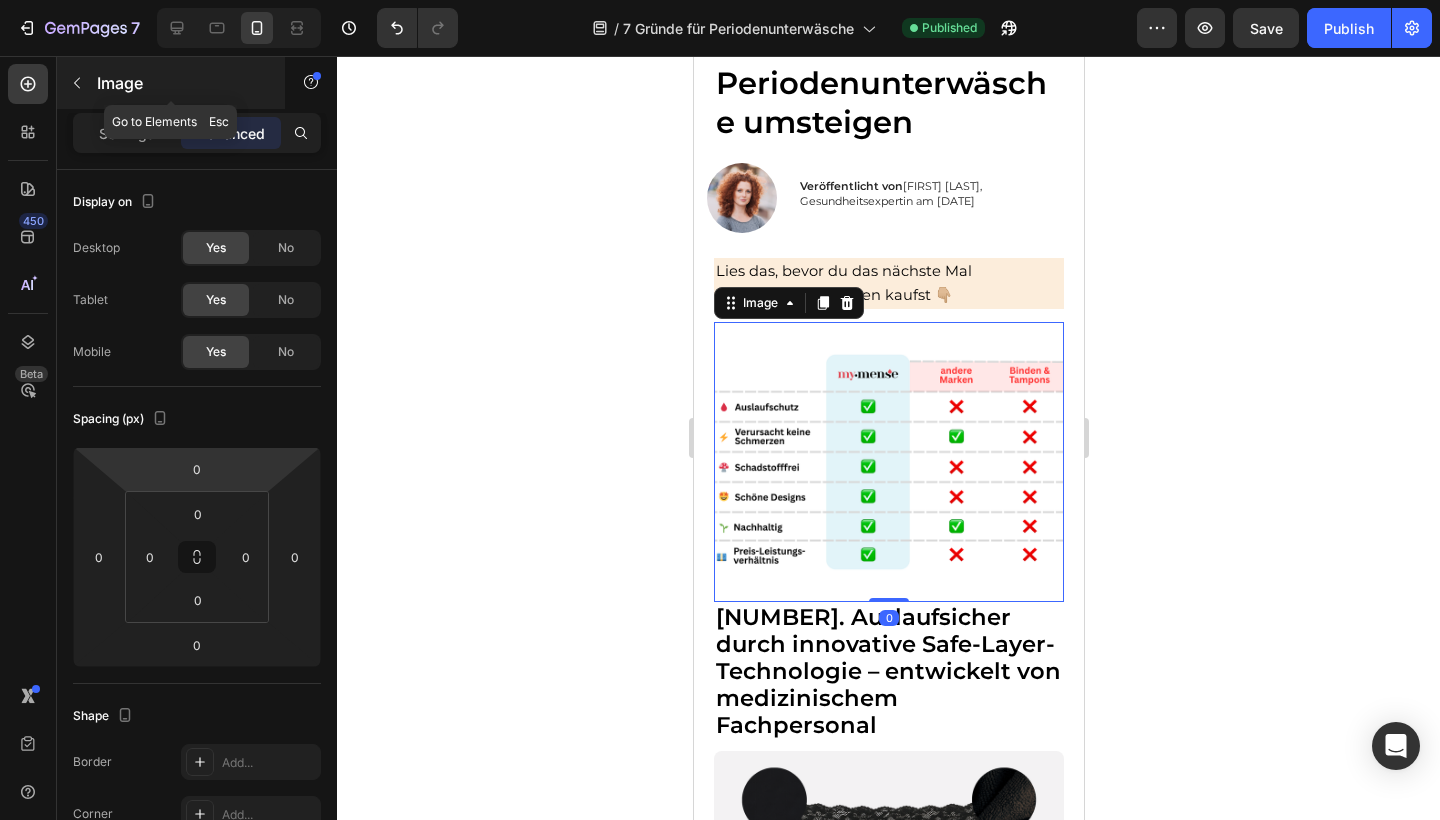 click at bounding box center [77, 83] 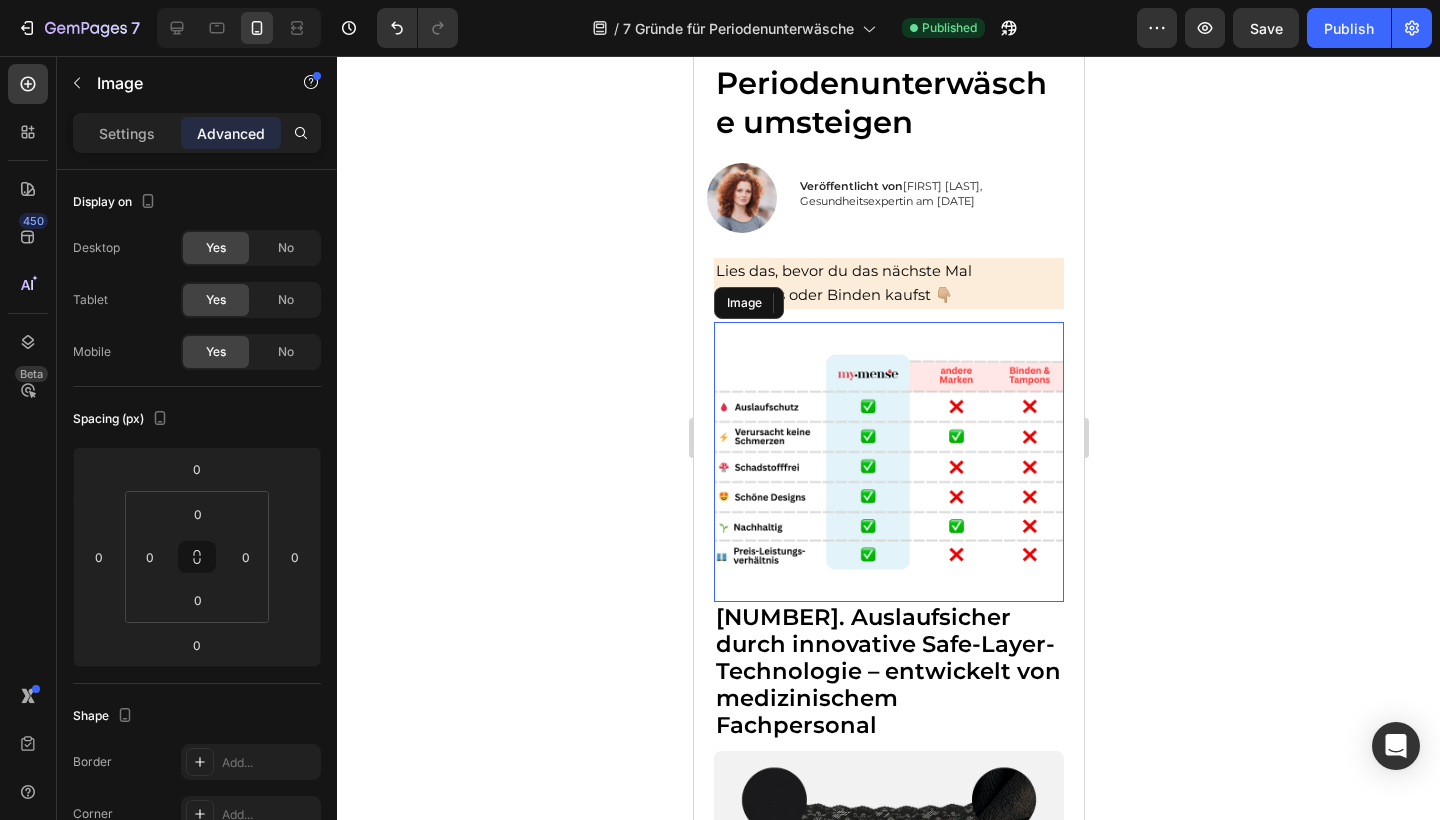 click at bounding box center (888, 462) 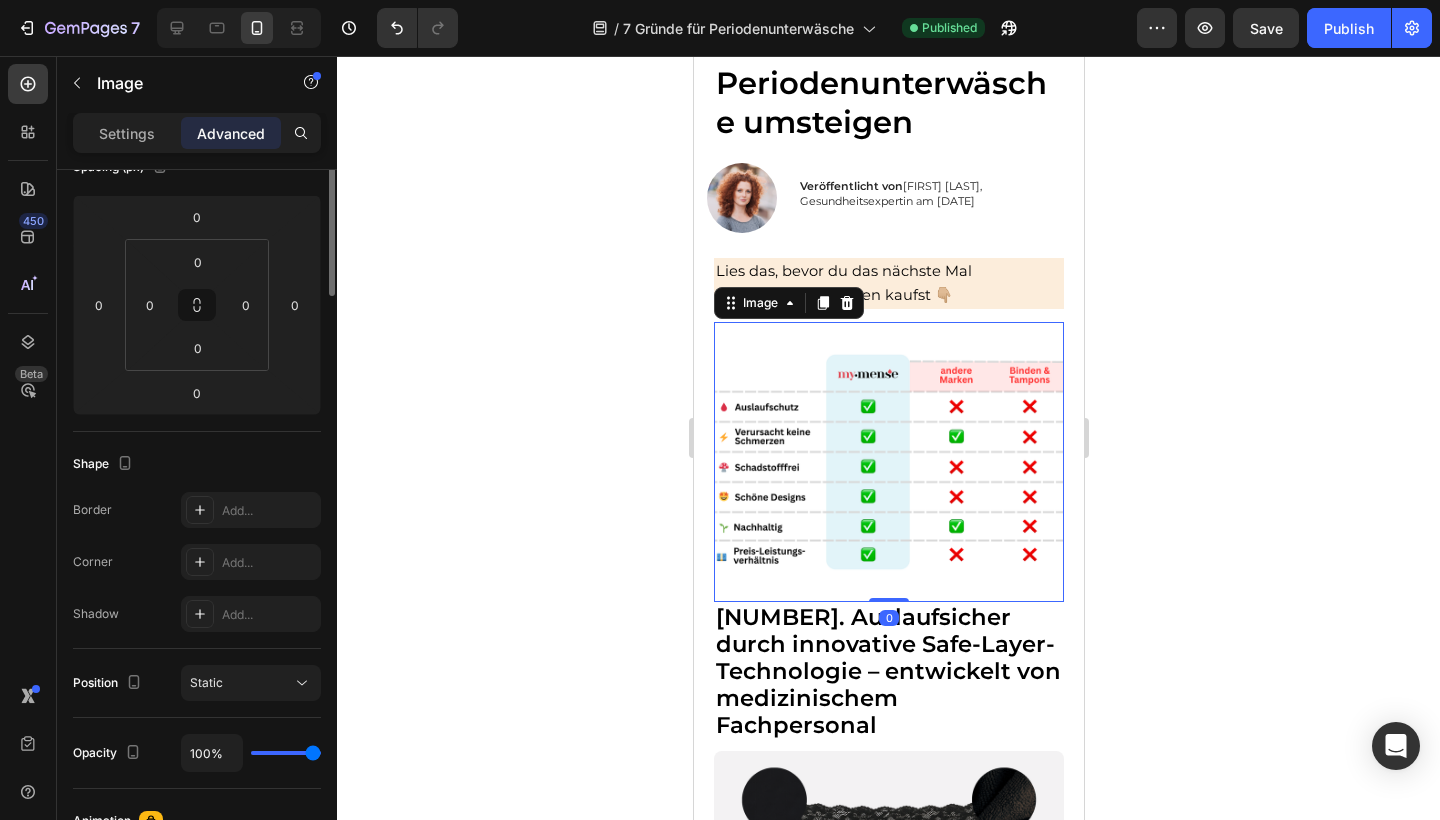 scroll, scrollTop: 12, scrollLeft: 0, axis: vertical 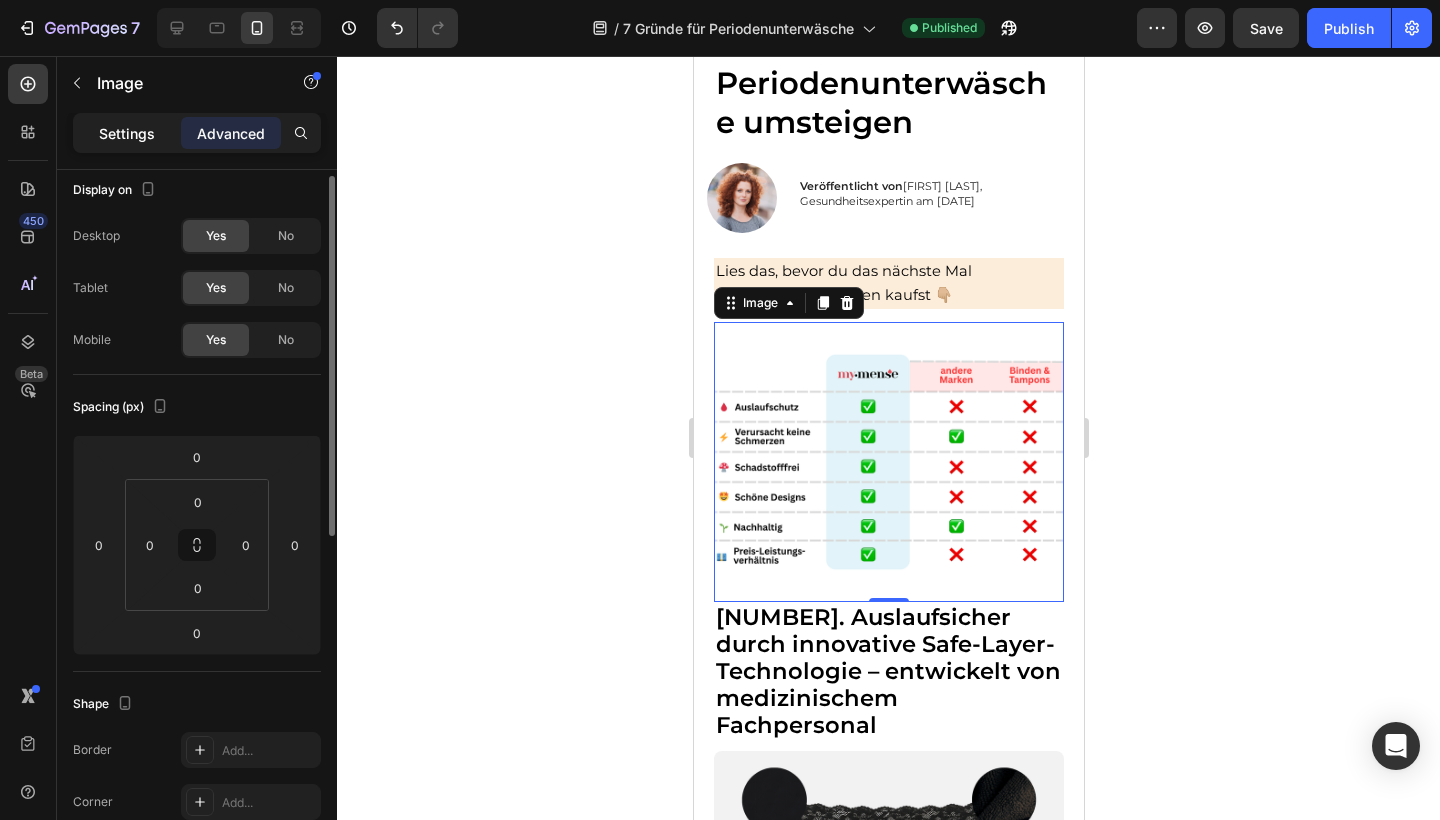 click on "Settings" 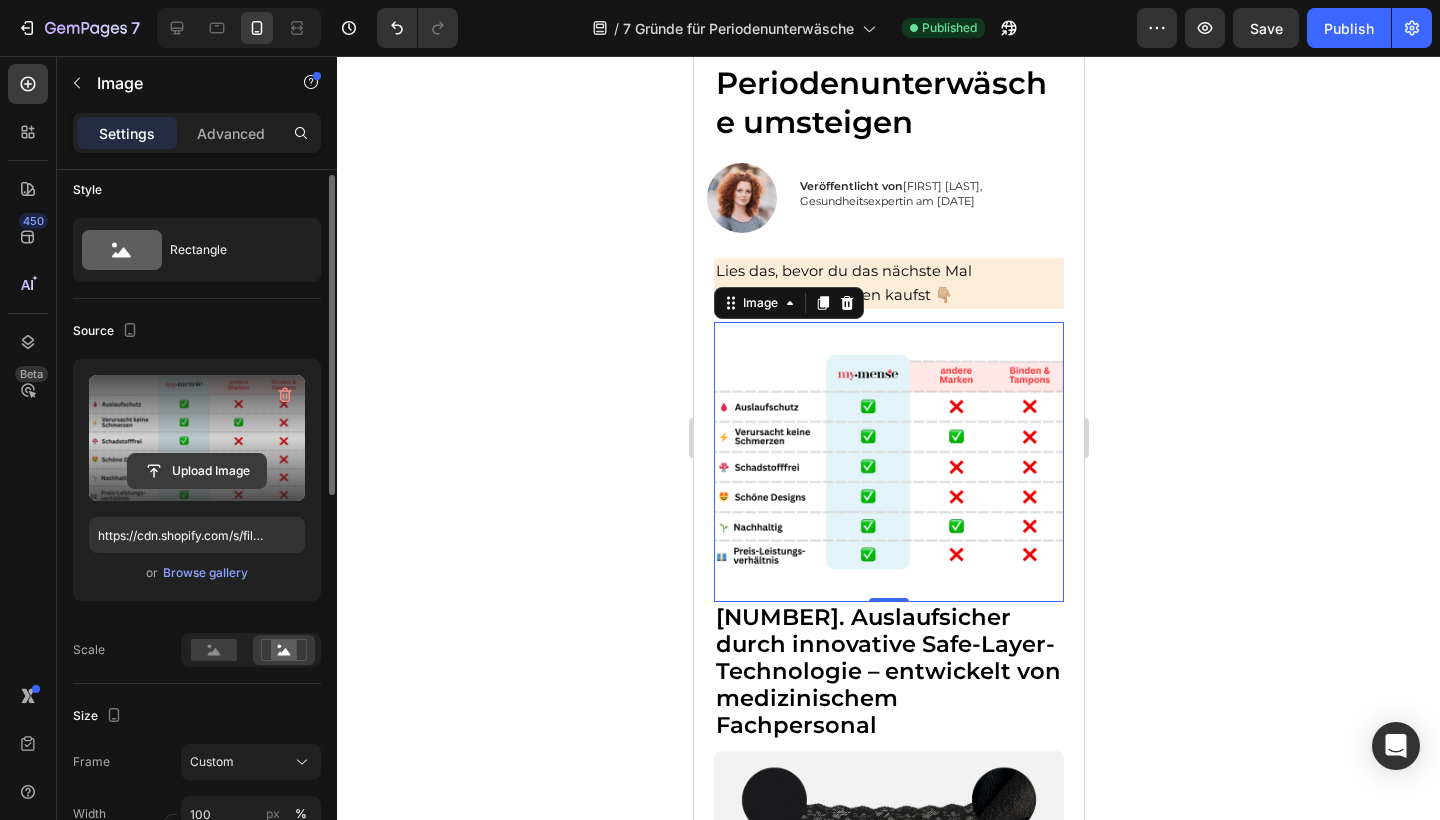 click 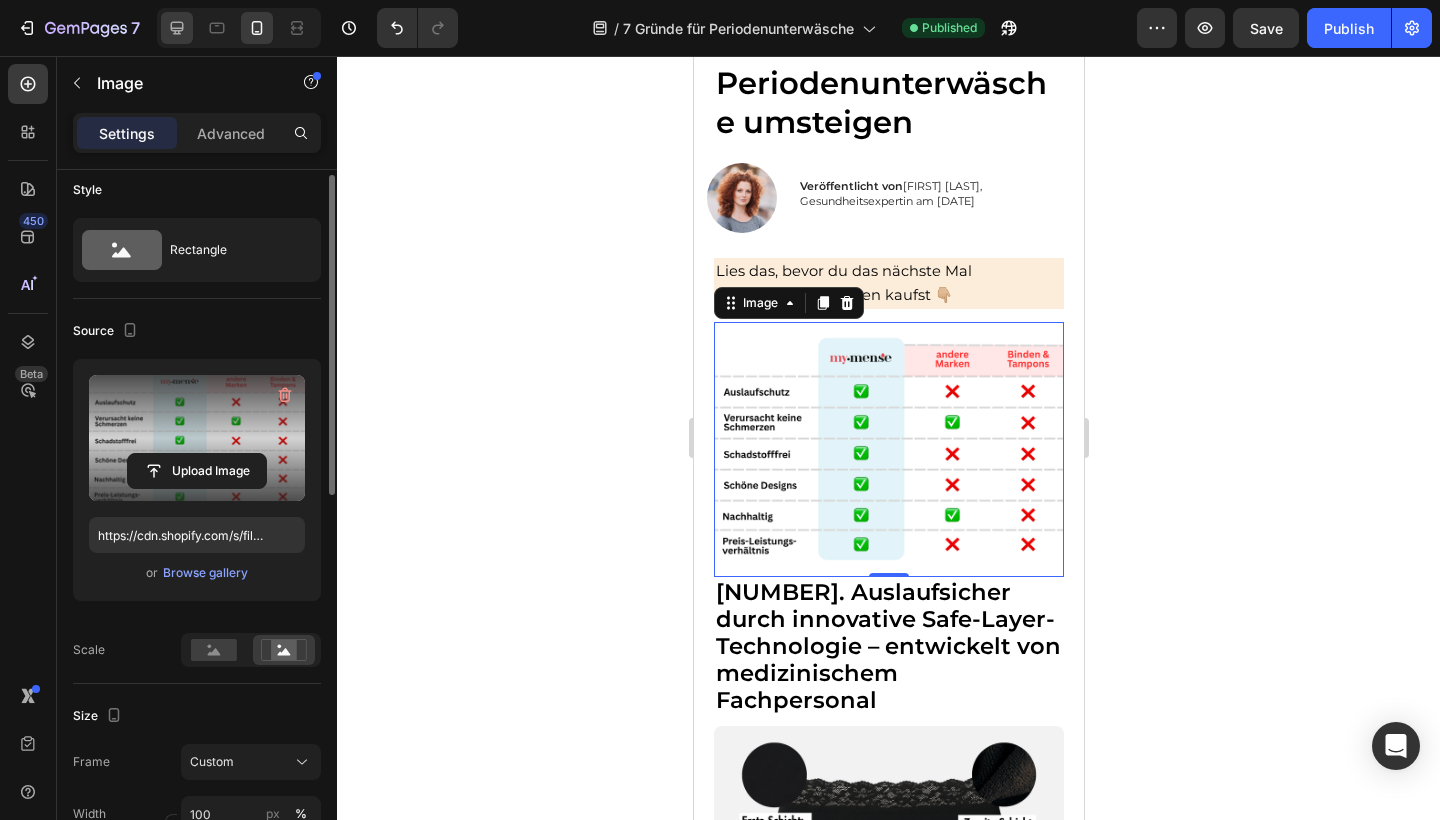 click 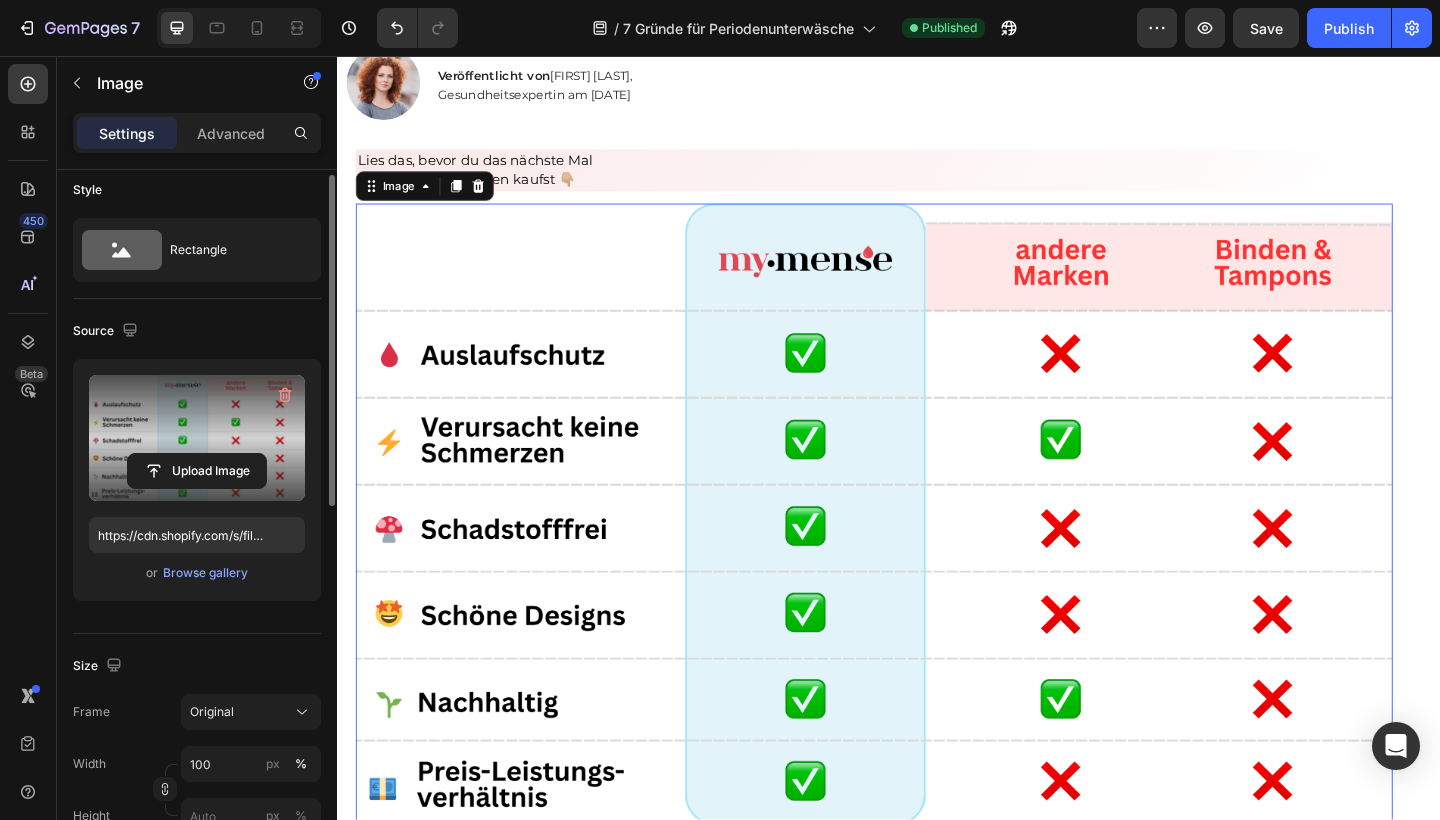 scroll, scrollTop: 209, scrollLeft: 0, axis: vertical 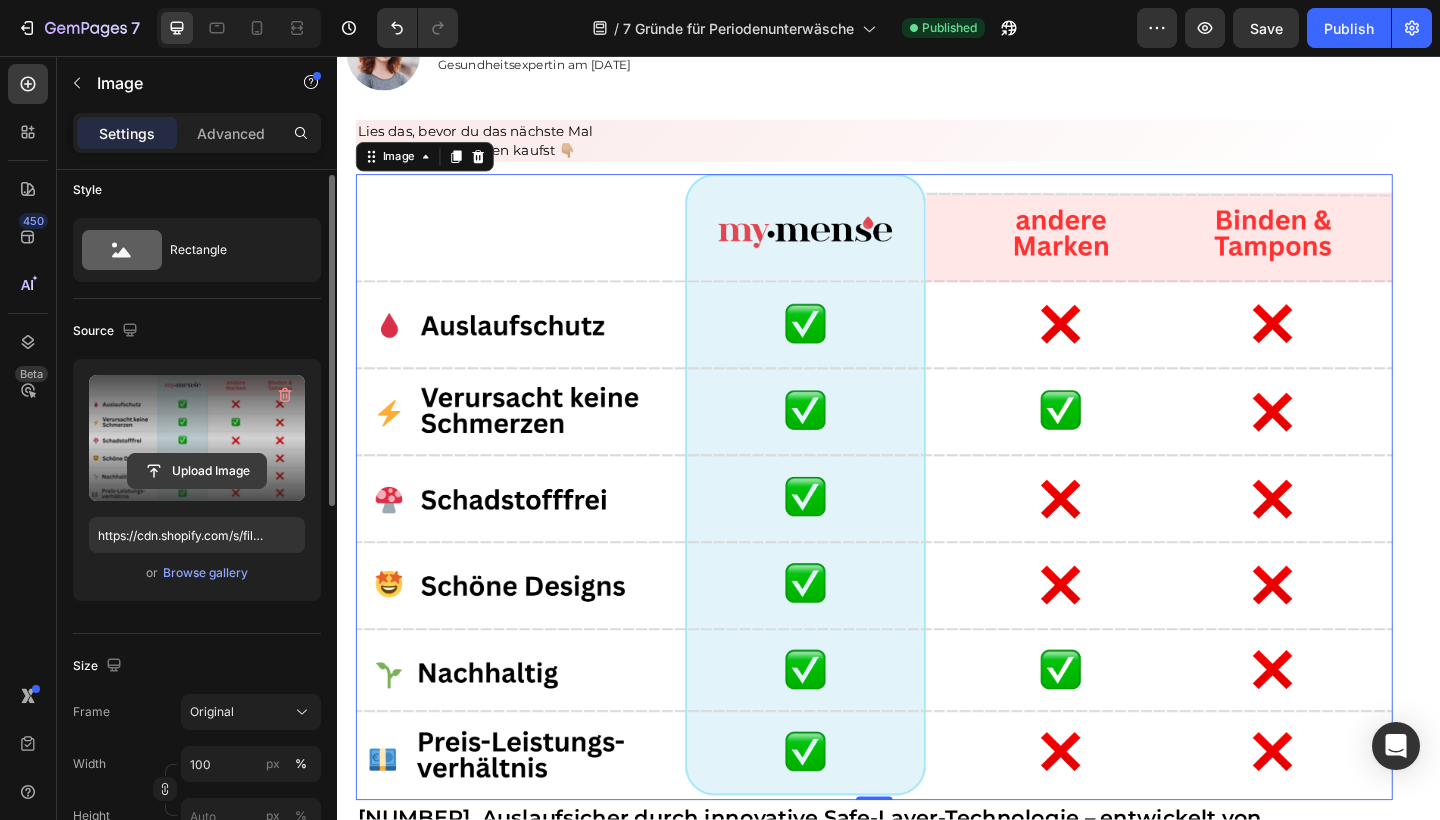 click 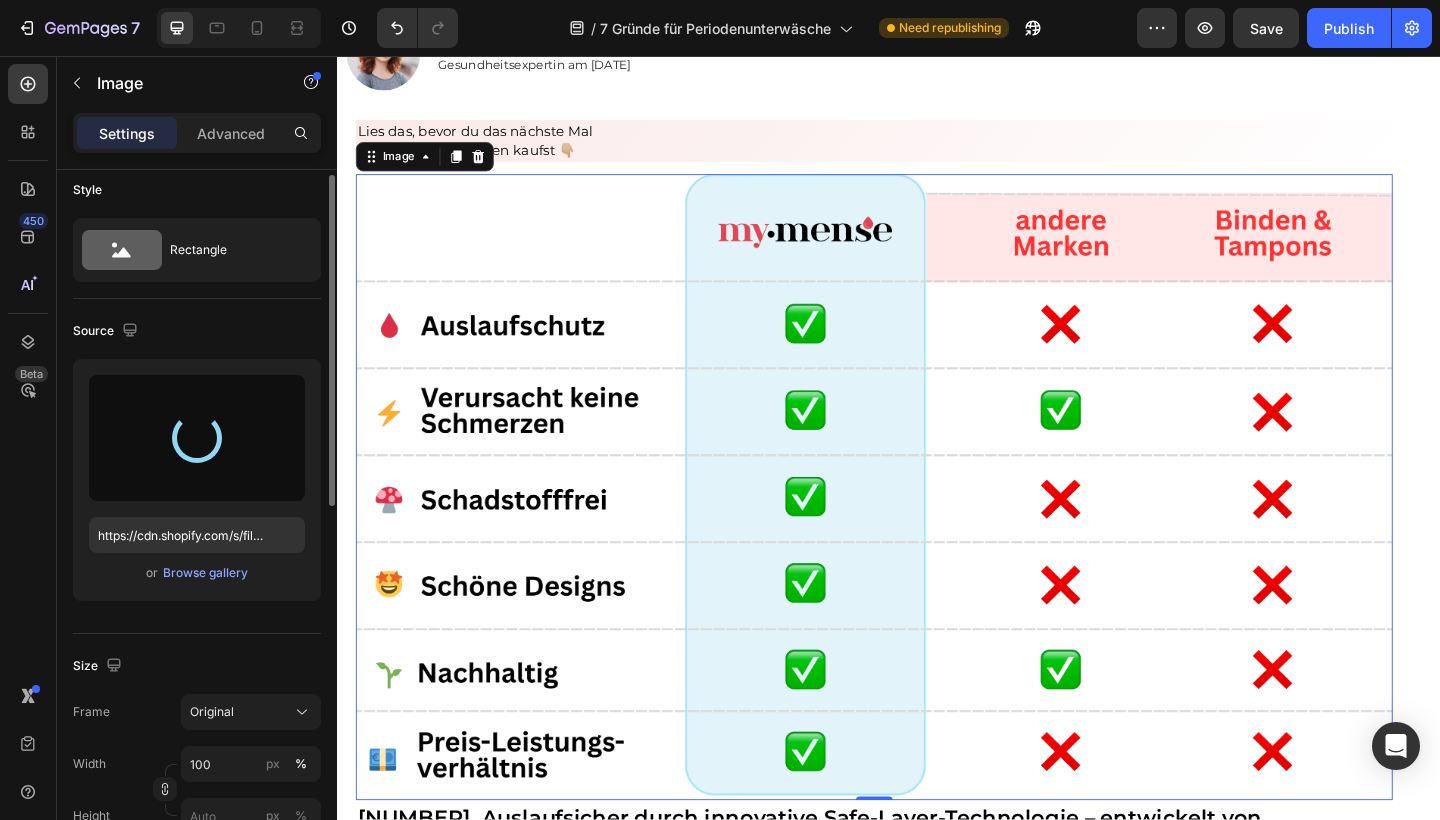 type on "https://cdn.shopify.com/s/files/1/0632/4486/1589/files/gempages_574954476352307999-8c9ff14f-174b-4071-a75b-8df4676b3f3d.png" 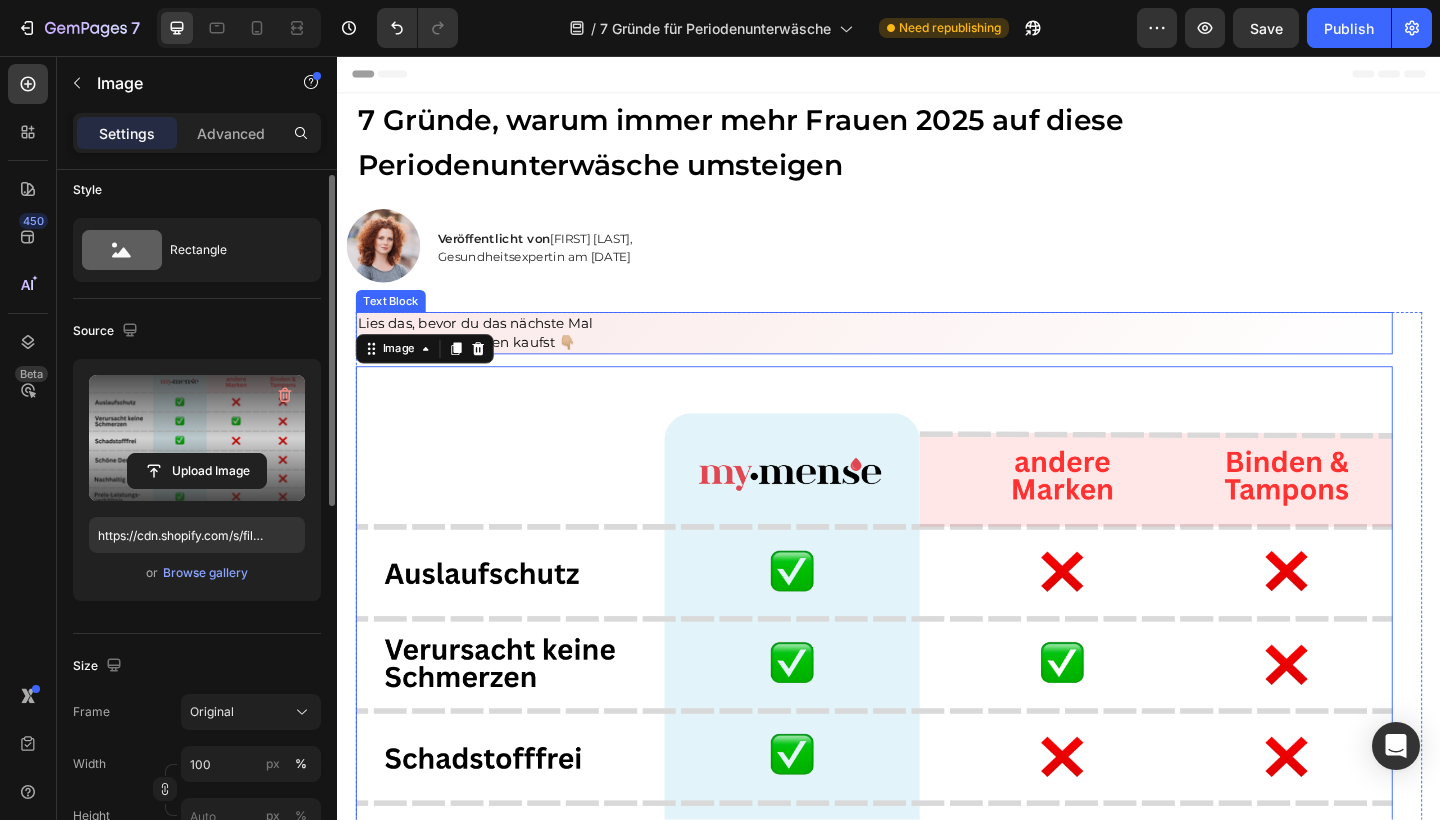 scroll, scrollTop: 0, scrollLeft: 0, axis: both 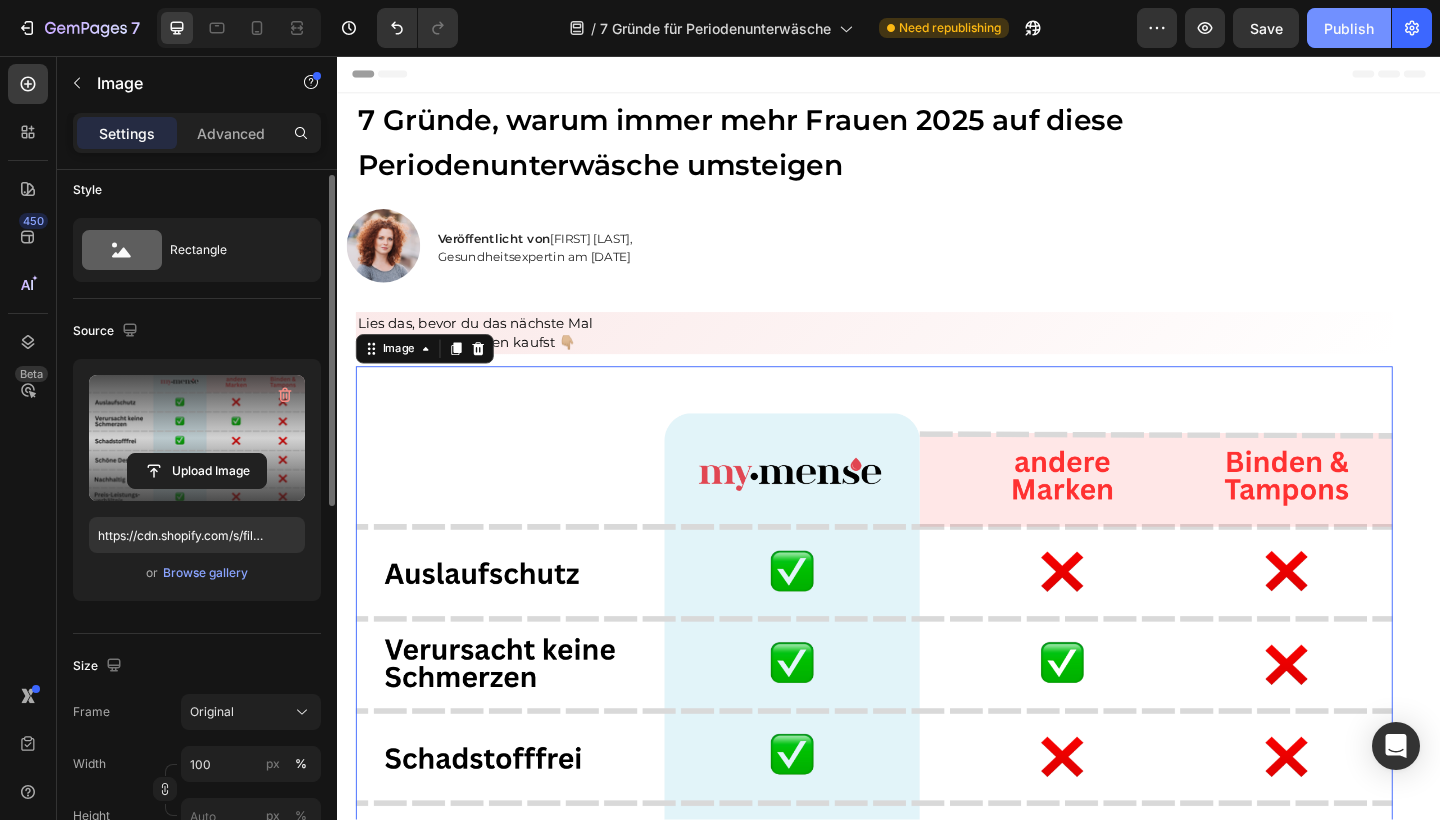 click on "Publish" at bounding box center (1349, 28) 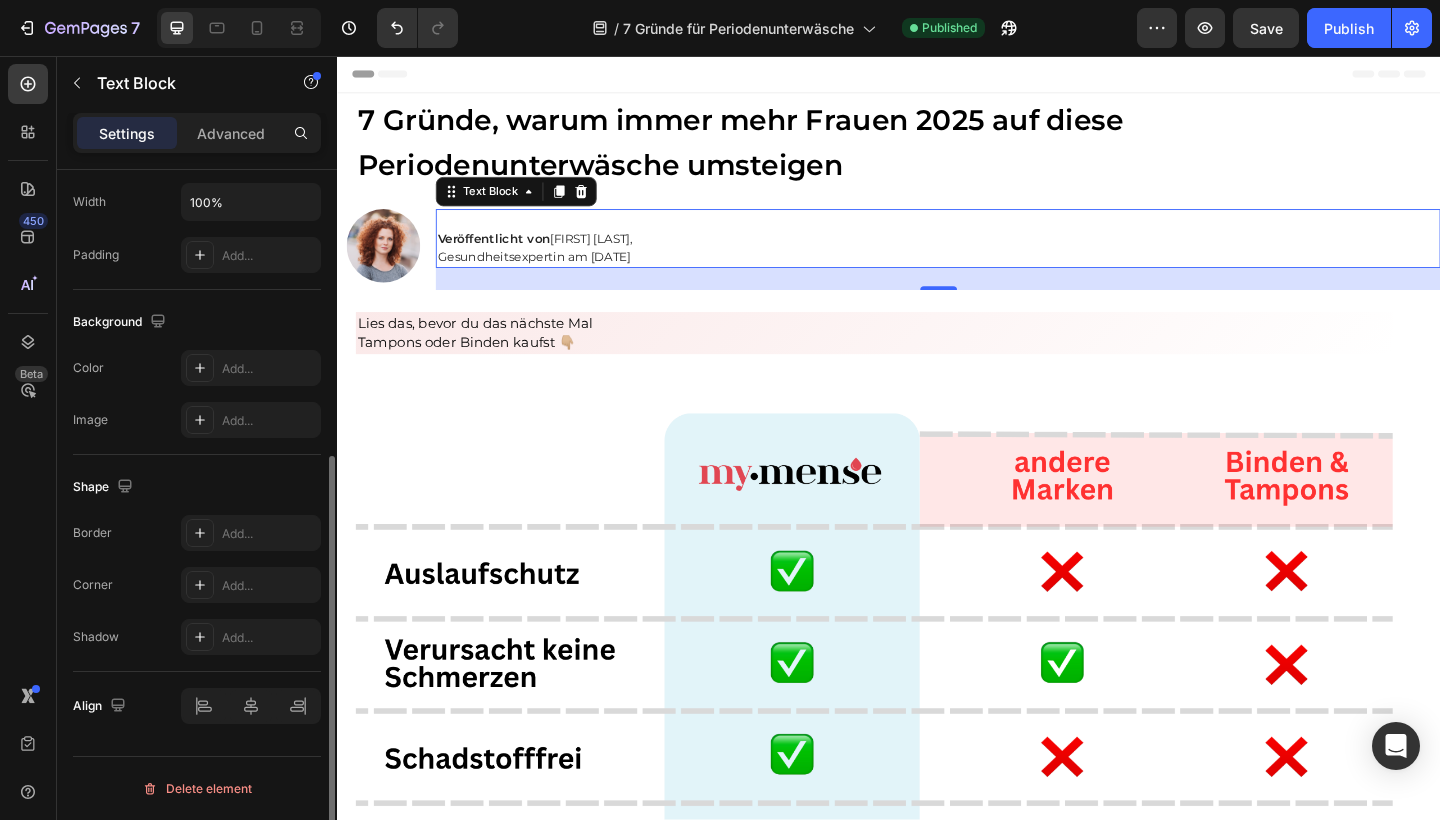 scroll, scrollTop: 0, scrollLeft: 0, axis: both 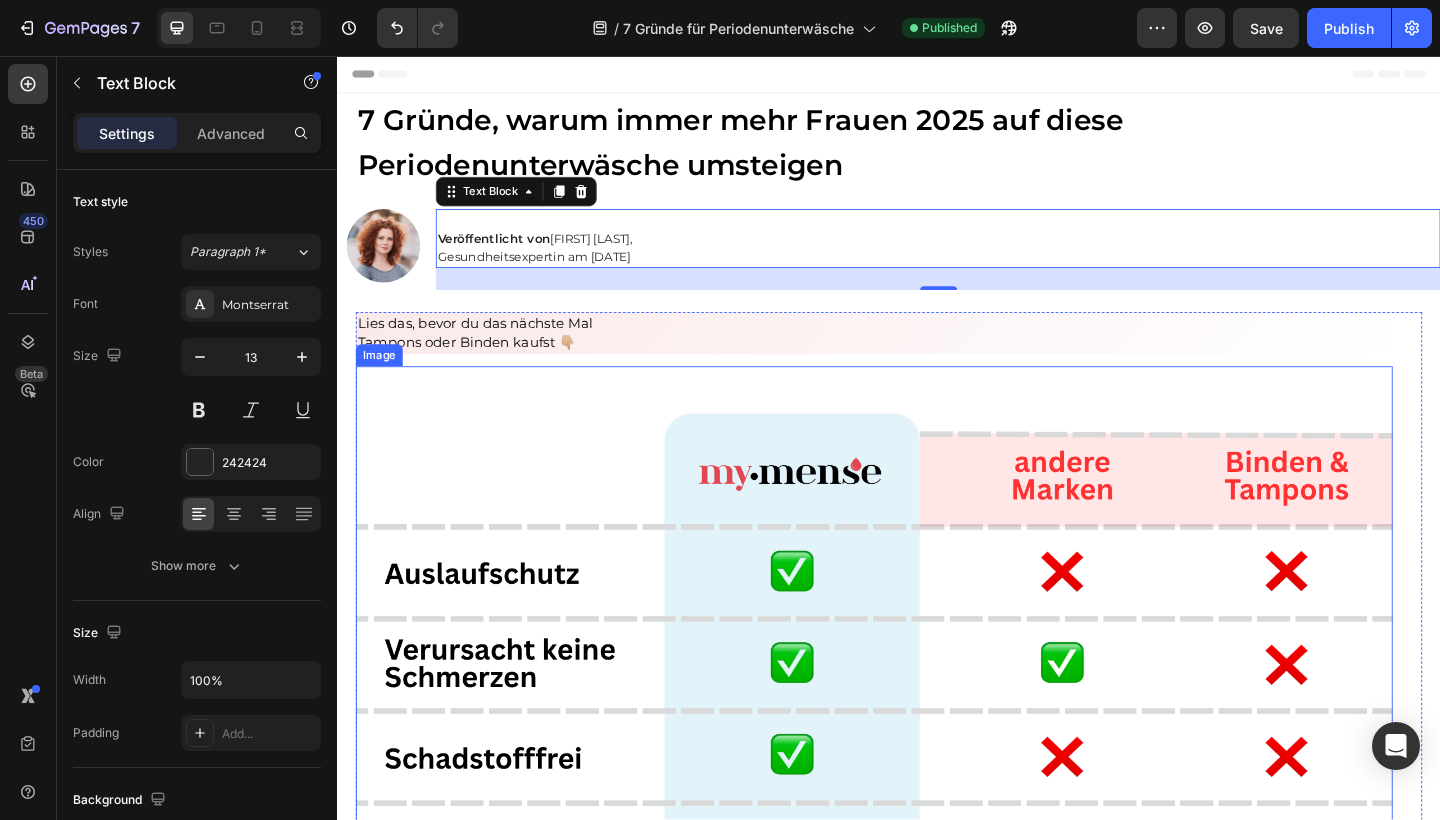 click at bounding box center [921, 804] 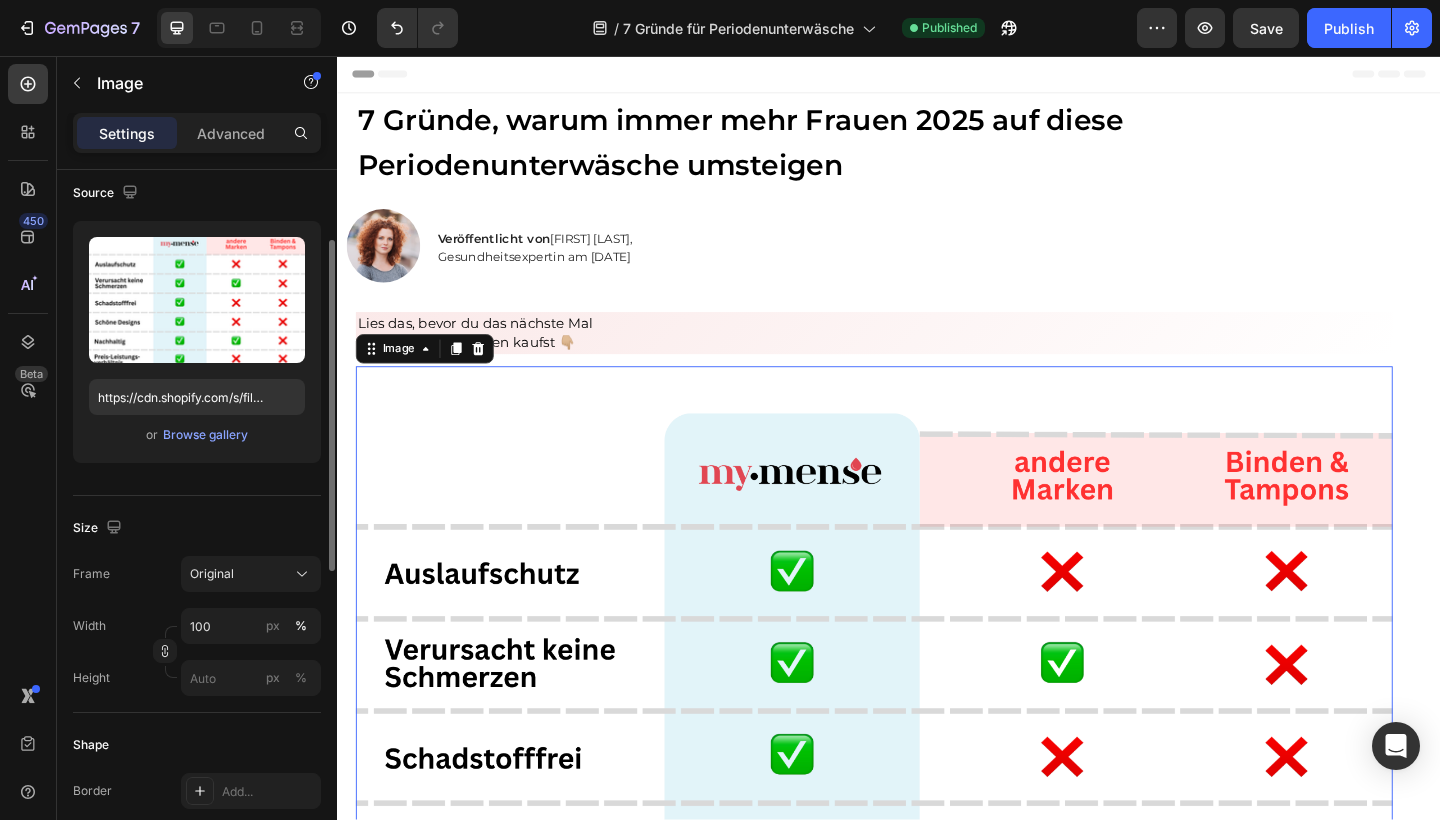 scroll, scrollTop: 152, scrollLeft: 0, axis: vertical 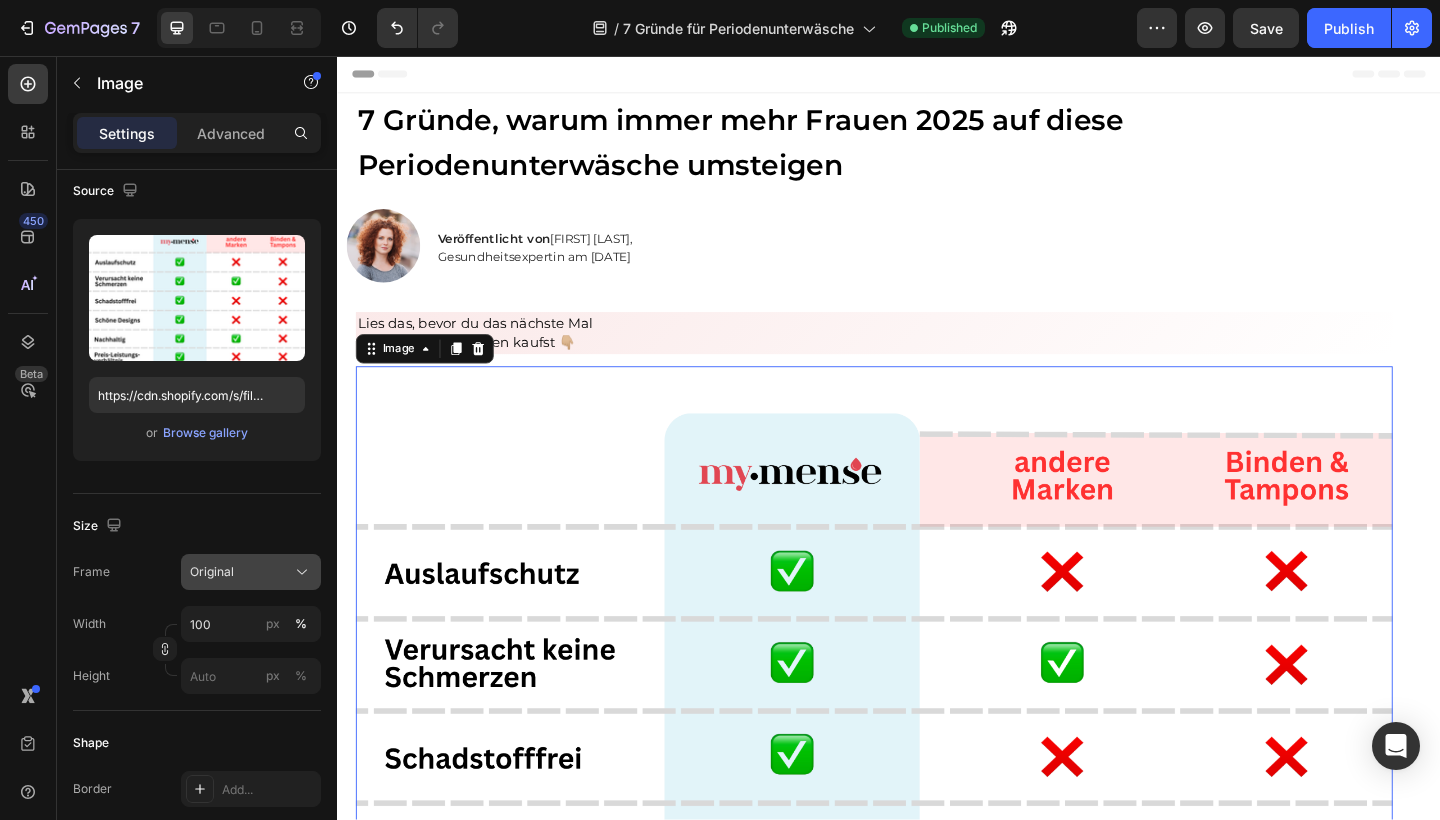 click on "Original" 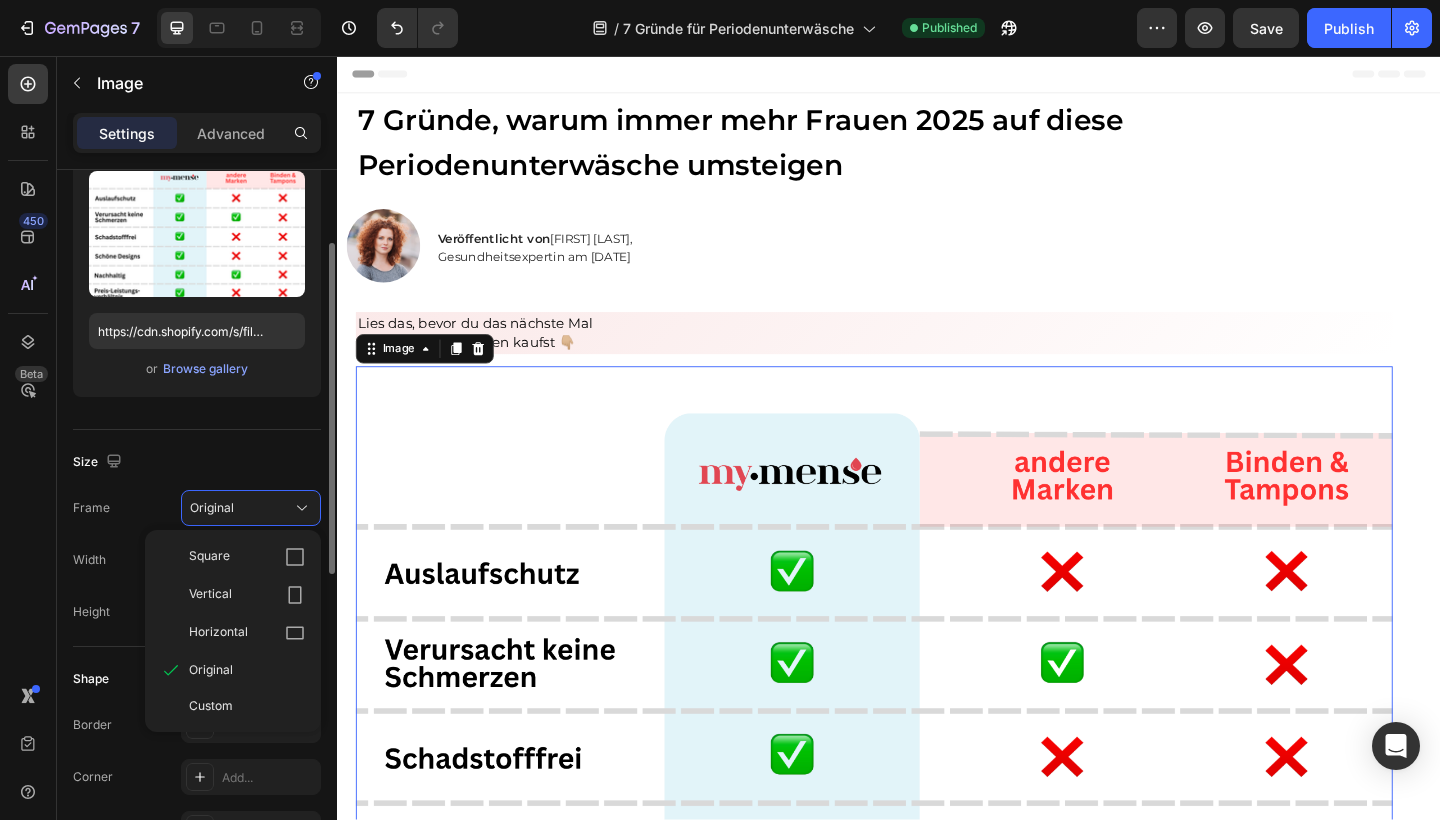 scroll, scrollTop: 216, scrollLeft: 0, axis: vertical 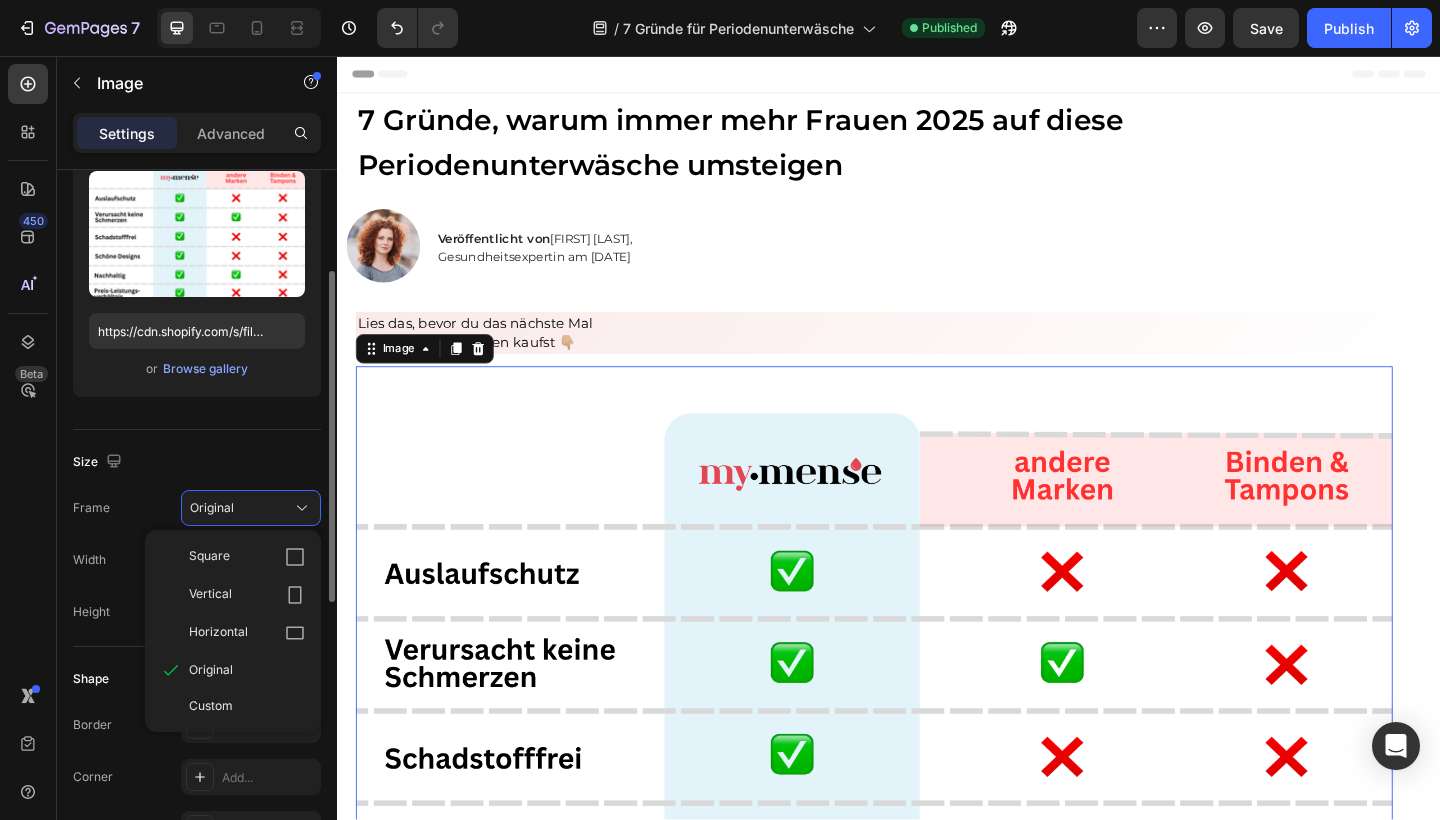 click on "Source Upload Image https://cdn.shopify.com/s/files/1/0632/4486/1589/files/gempages_574954476352307999-8c9ff14f-174b-4071-a75b-8df4676b3f3d.png or  Browse gallery" 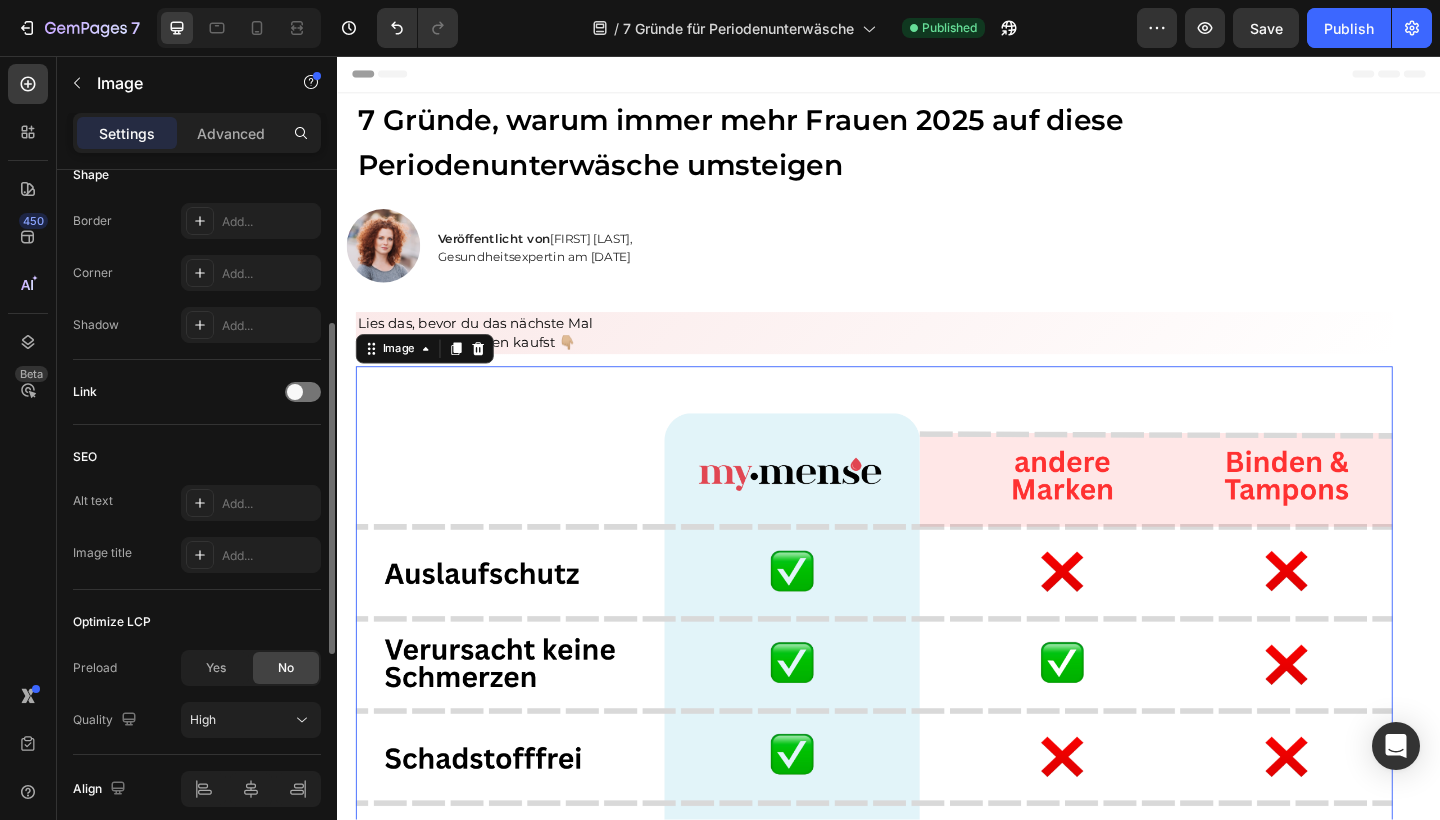 scroll, scrollTop: 803, scrollLeft: 0, axis: vertical 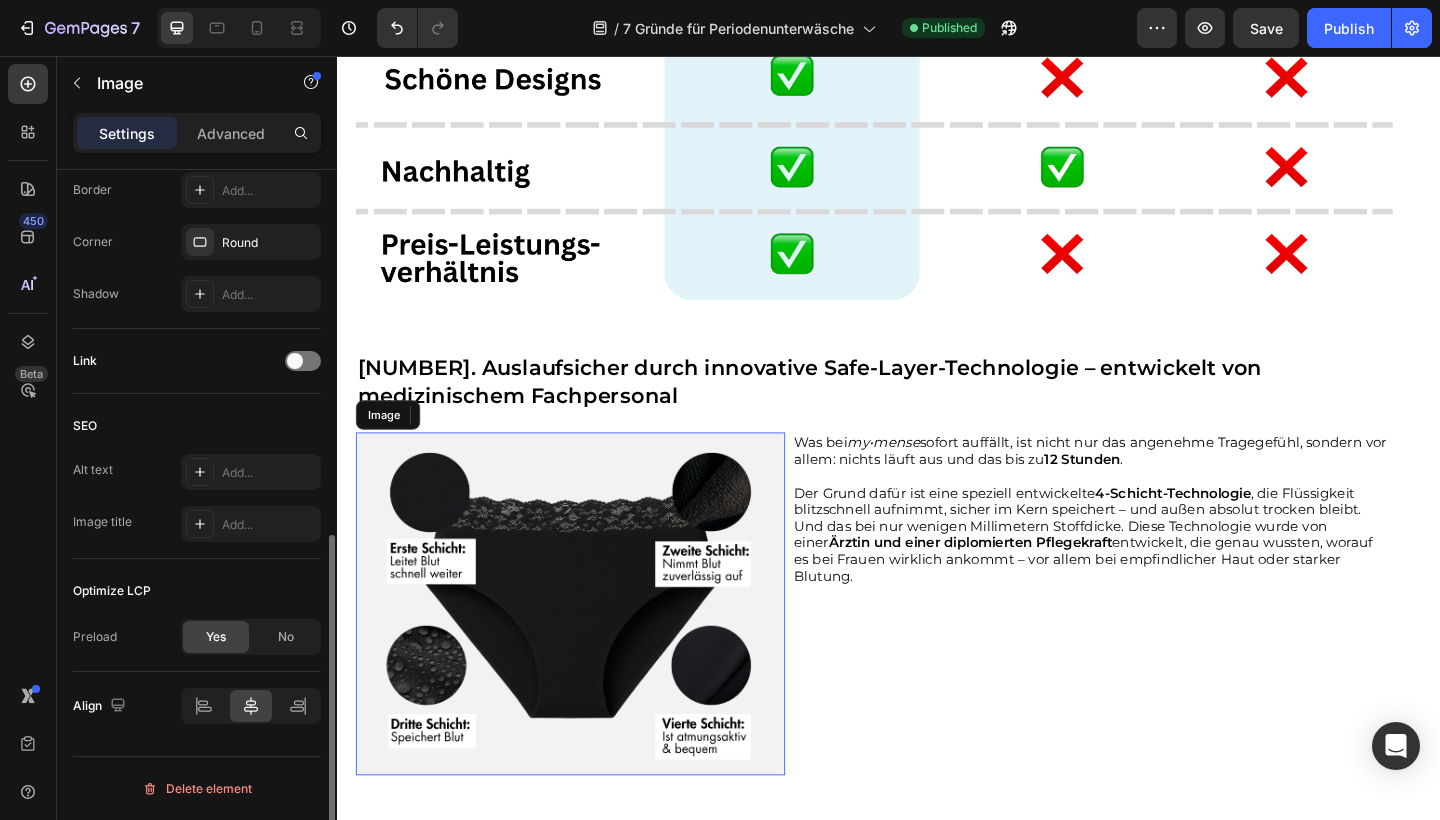 click at bounding box center [590, 652] 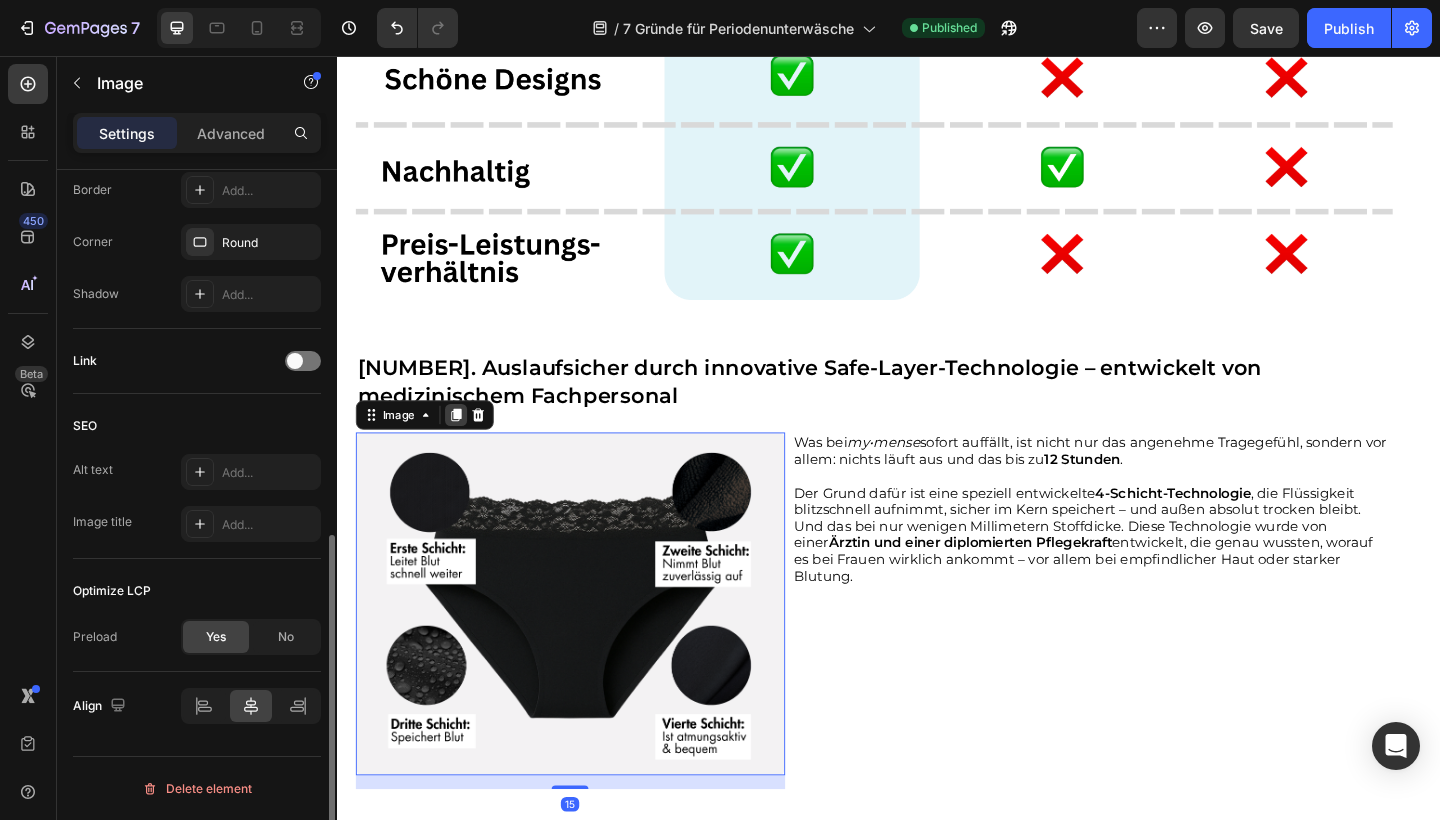 click 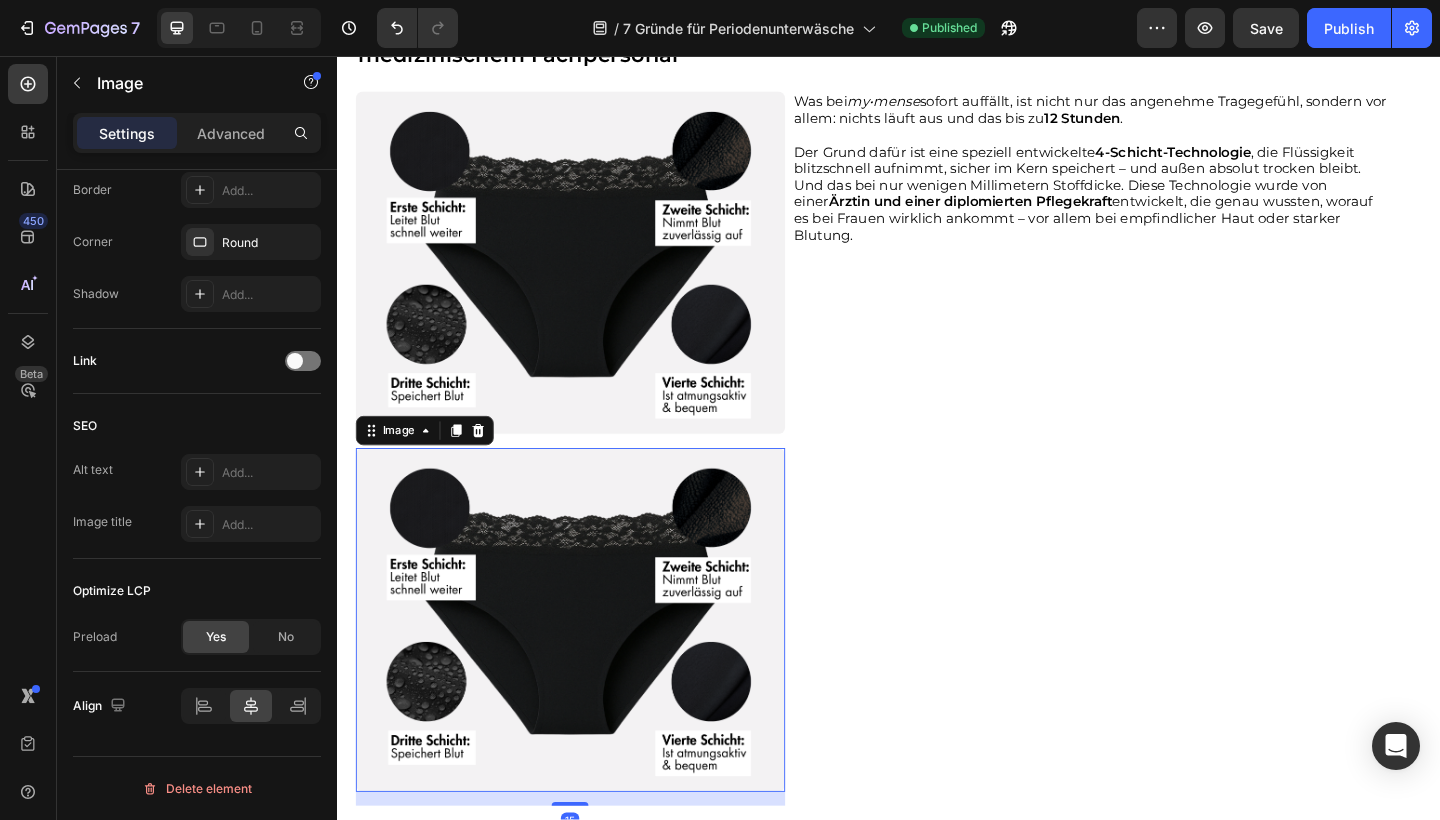 scroll, scrollTop: 1064, scrollLeft: 0, axis: vertical 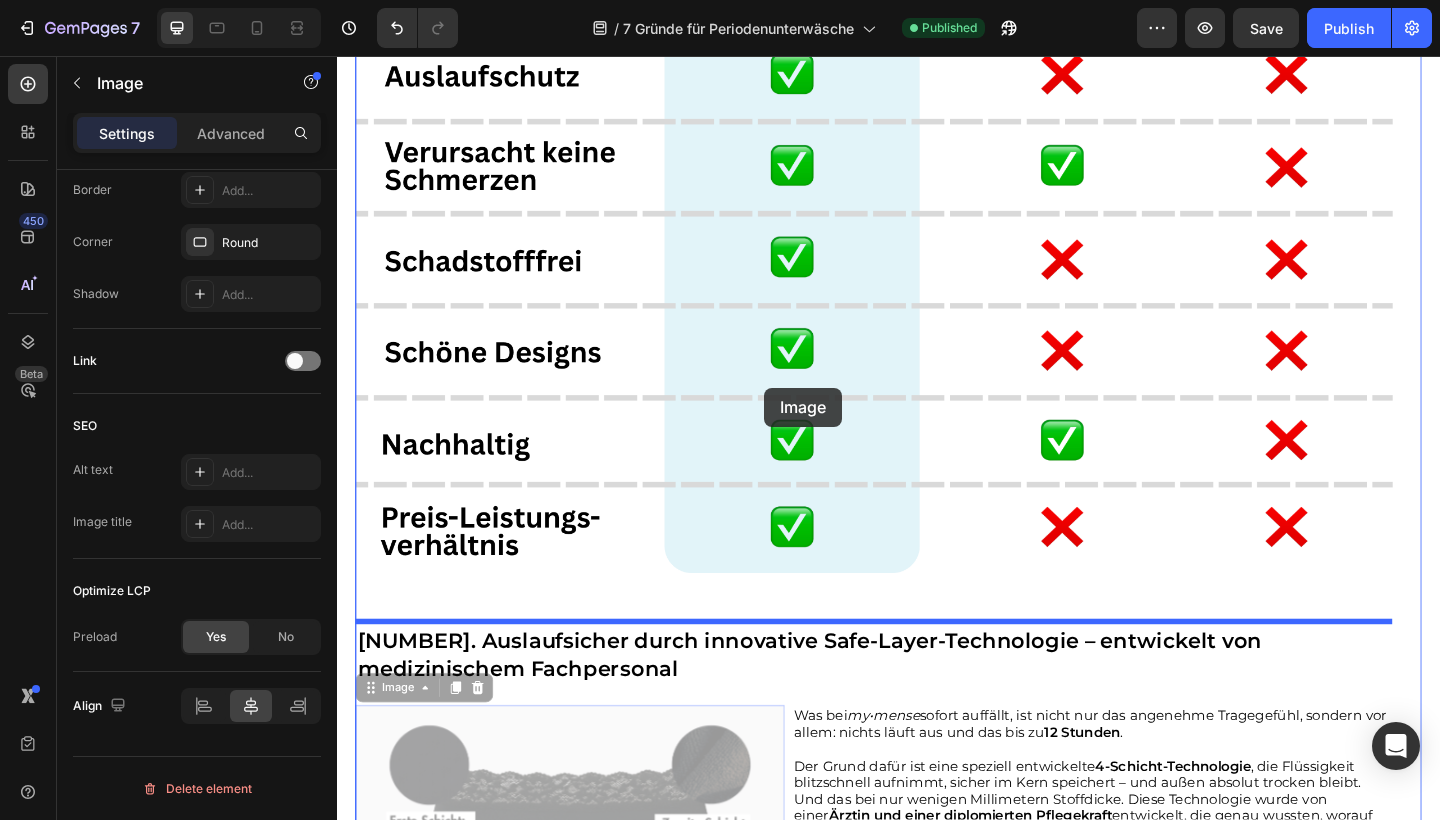 drag, startPoint x: 590, startPoint y: 487, endPoint x: 799, endPoint y: 427, distance: 217.44194 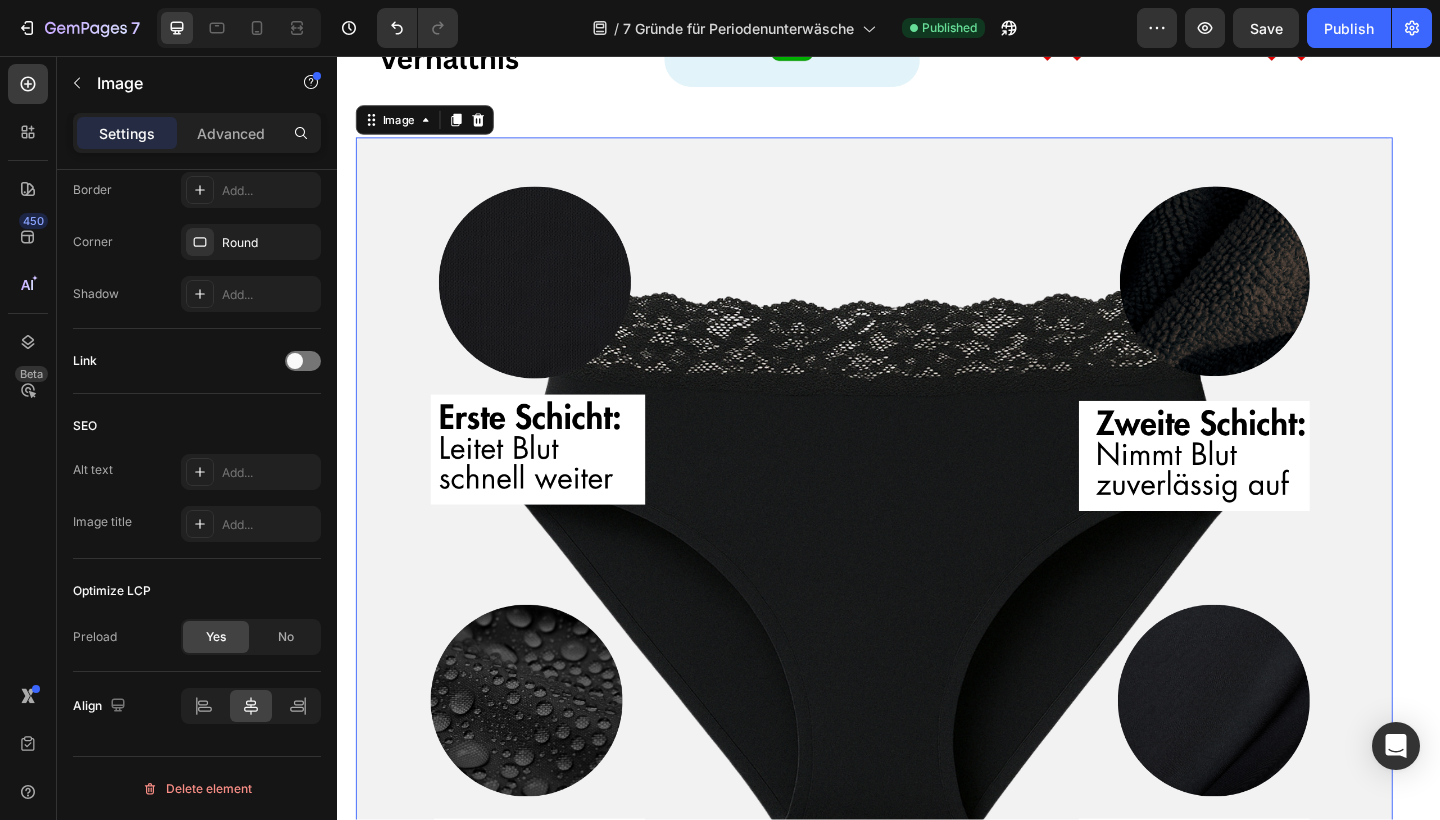 scroll, scrollTop: 1096, scrollLeft: 0, axis: vertical 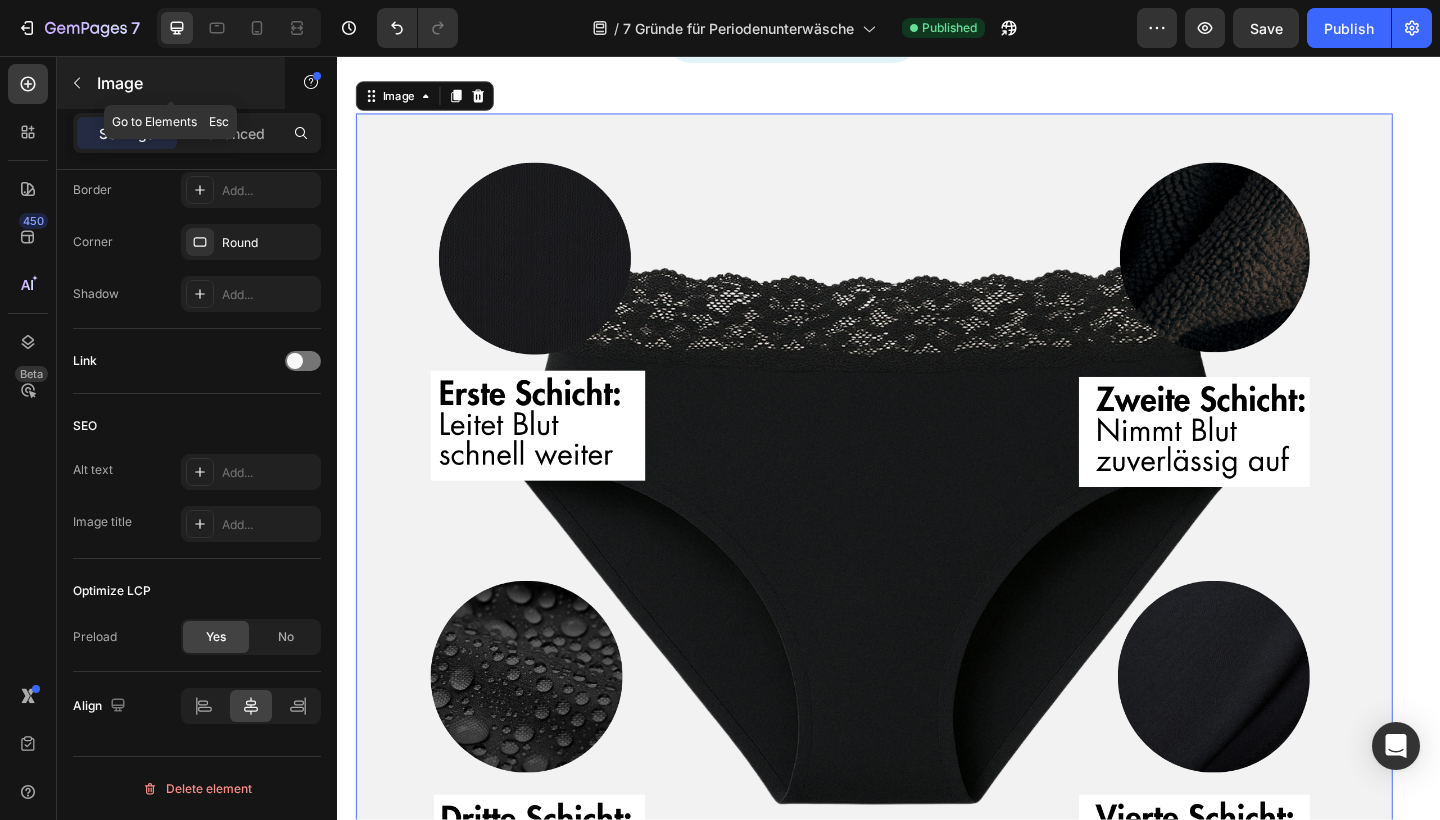 click 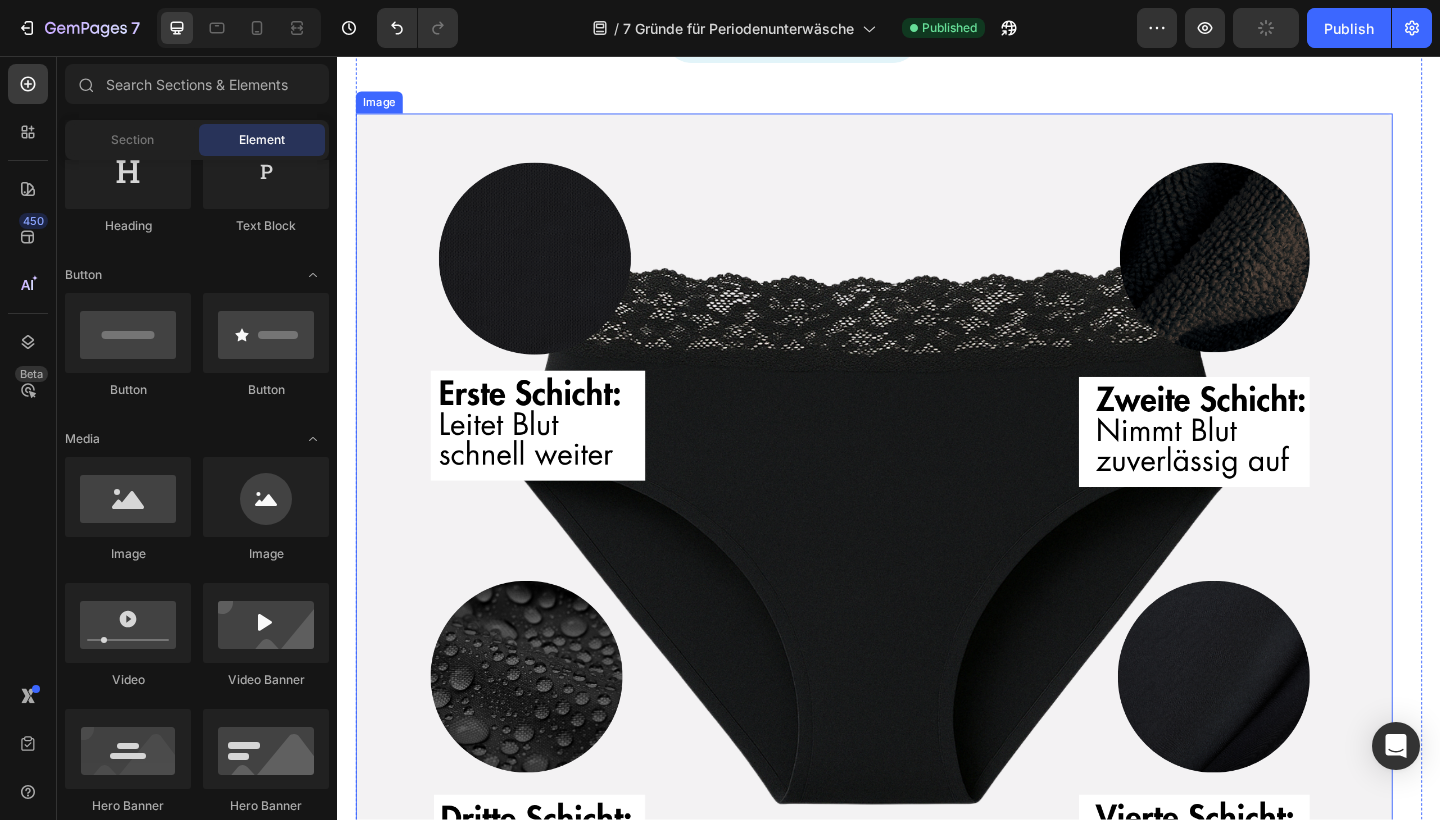 click at bounding box center [921, 570] 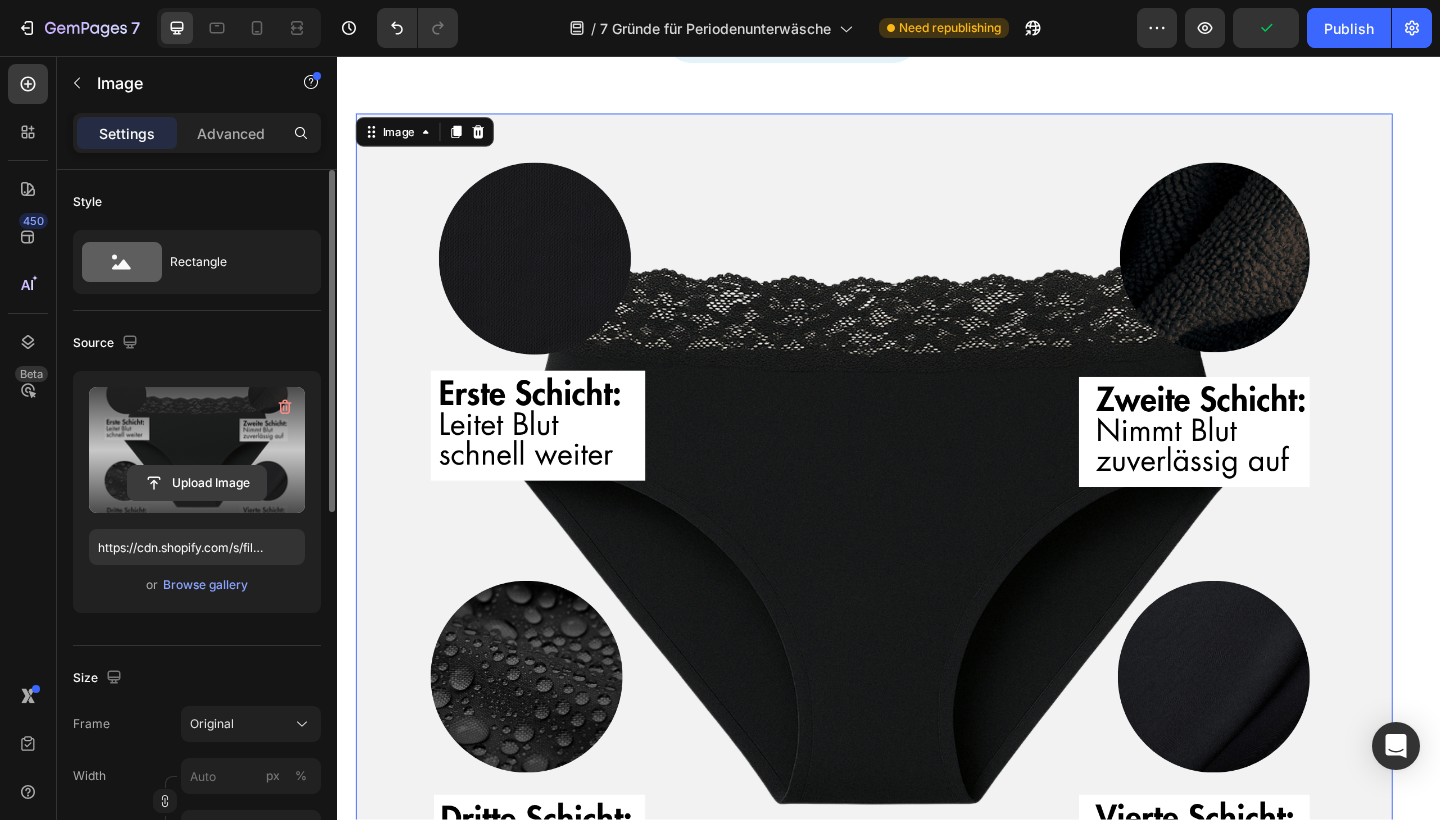 click 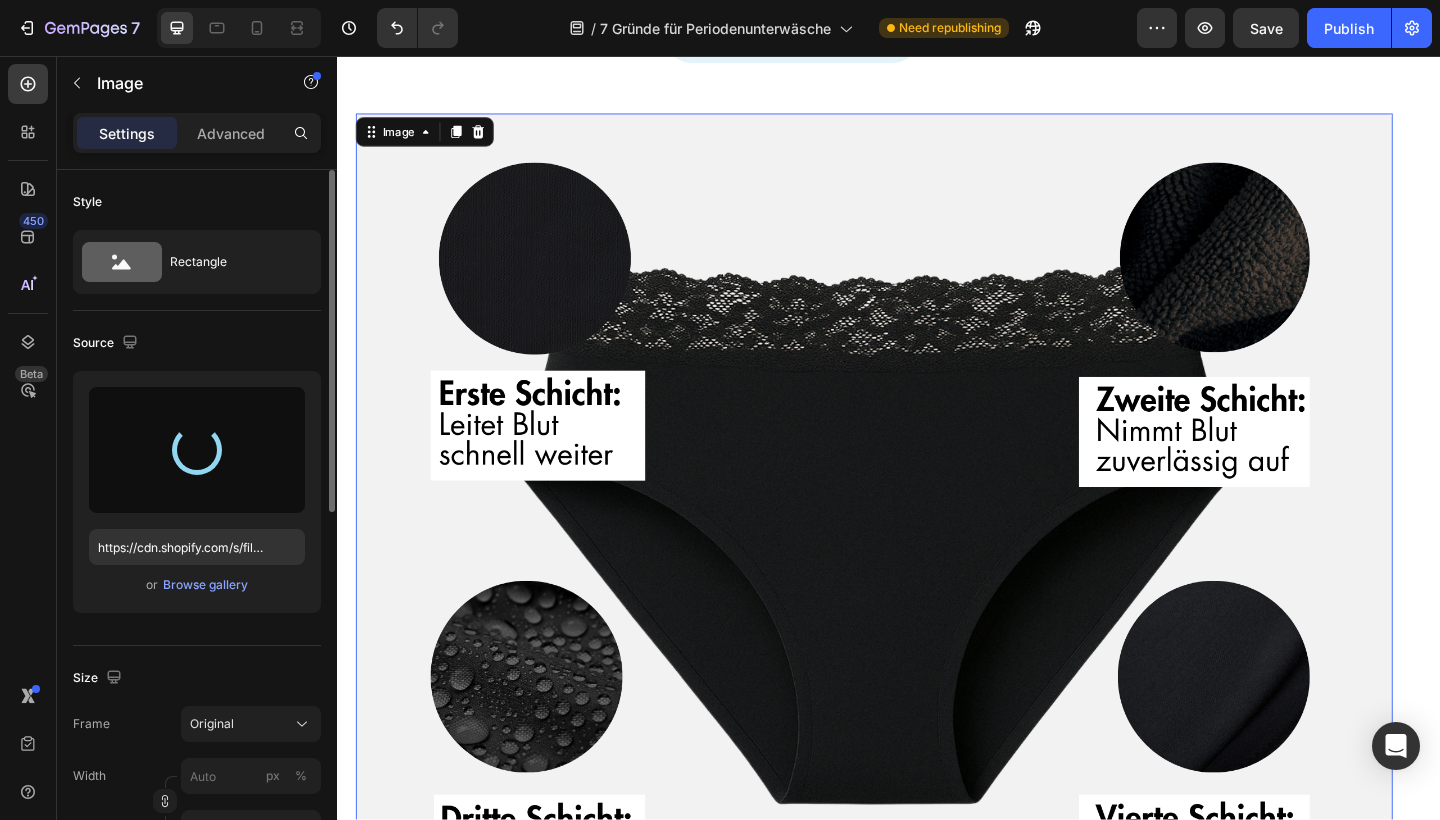 type on "https://cdn.shopify.com/s/files/1/0632/4486/1589/files/gempages_574954476352307999-8c9ff14f-174b-4071-a75b-8df4676b3f3d.png" 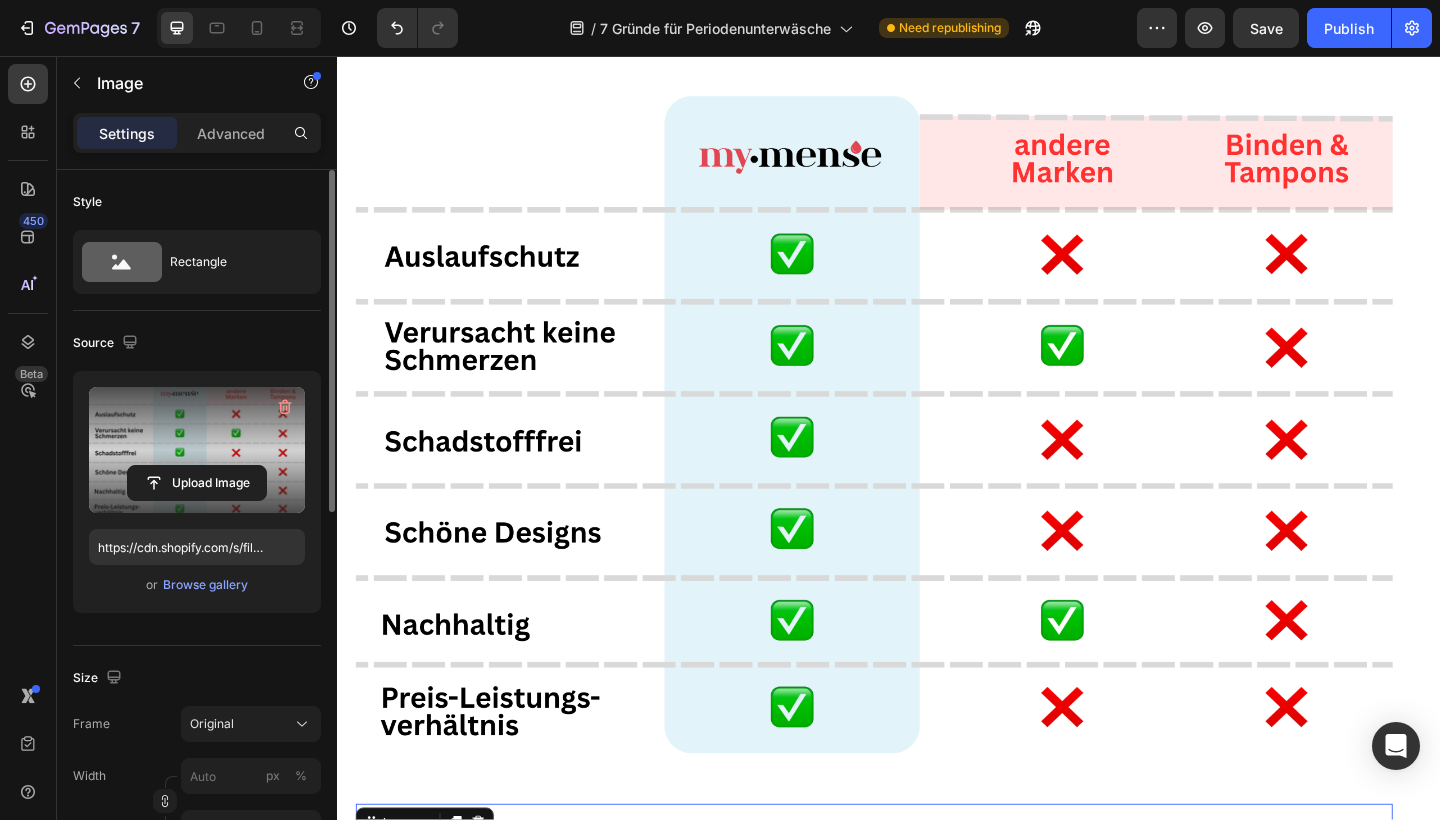 scroll, scrollTop: 319, scrollLeft: 0, axis: vertical 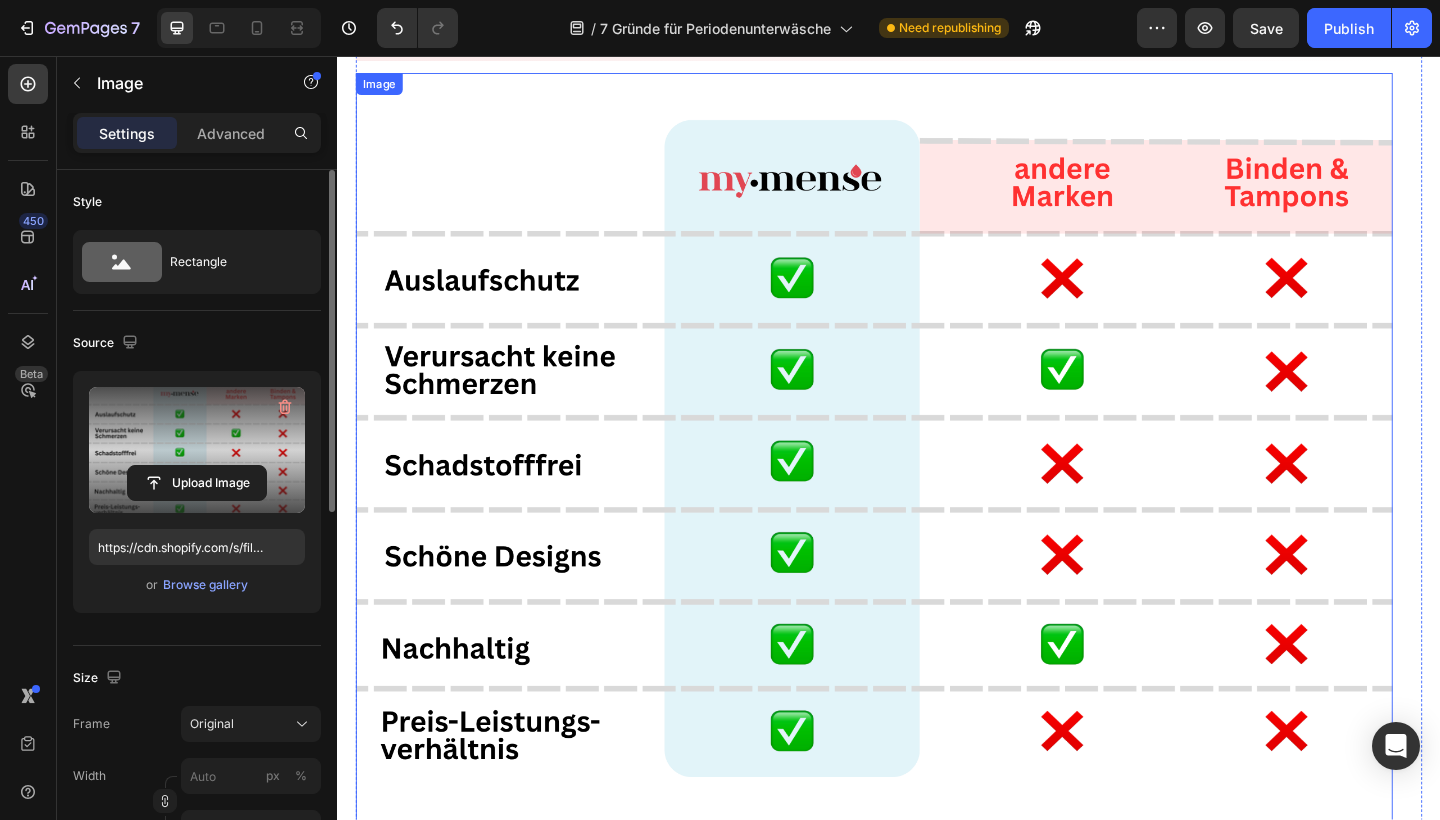 click at bounding box center [921, 485] 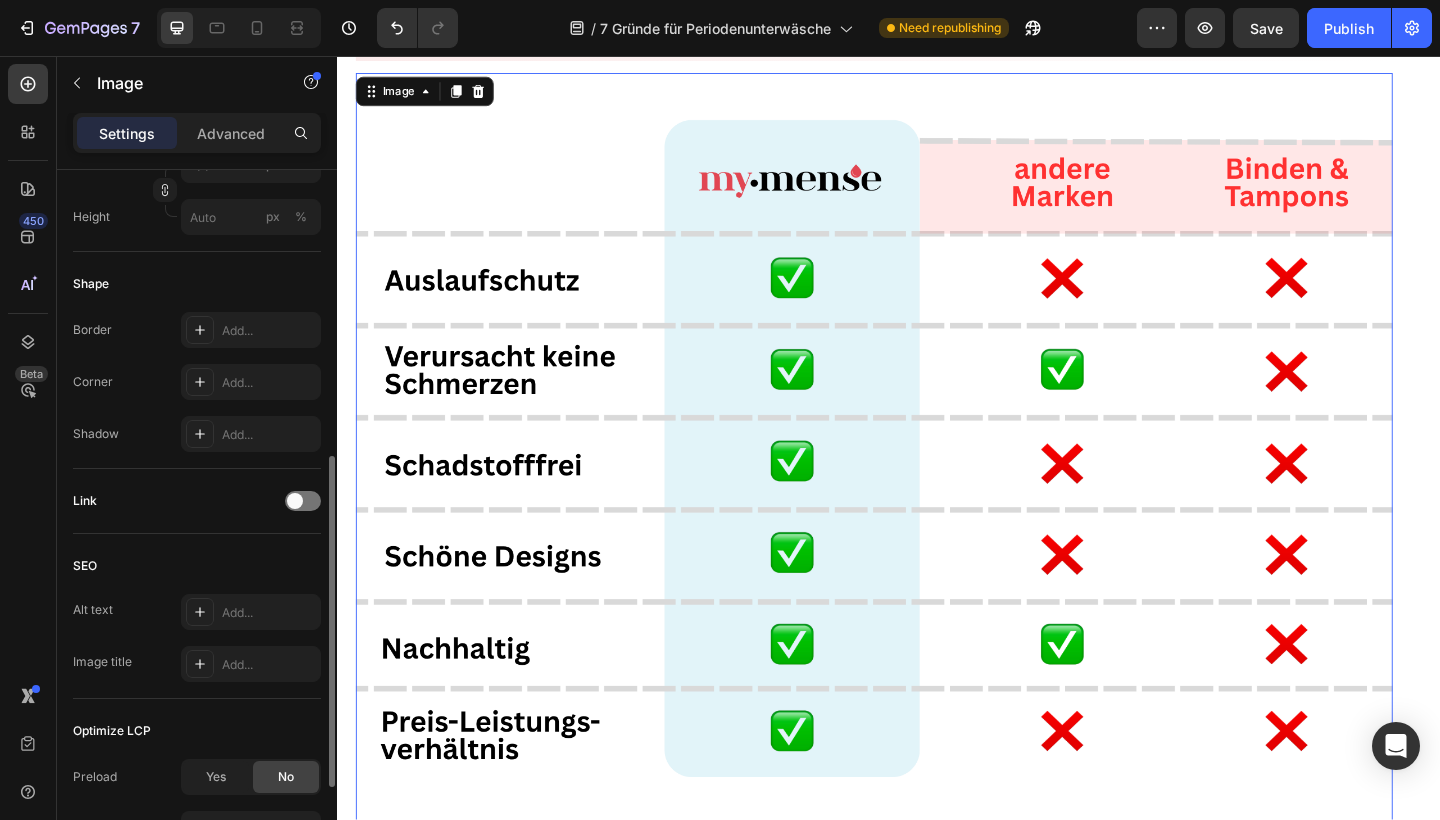 scroll, scrollTop: 93, scrollLeft: 0, axis: vertical 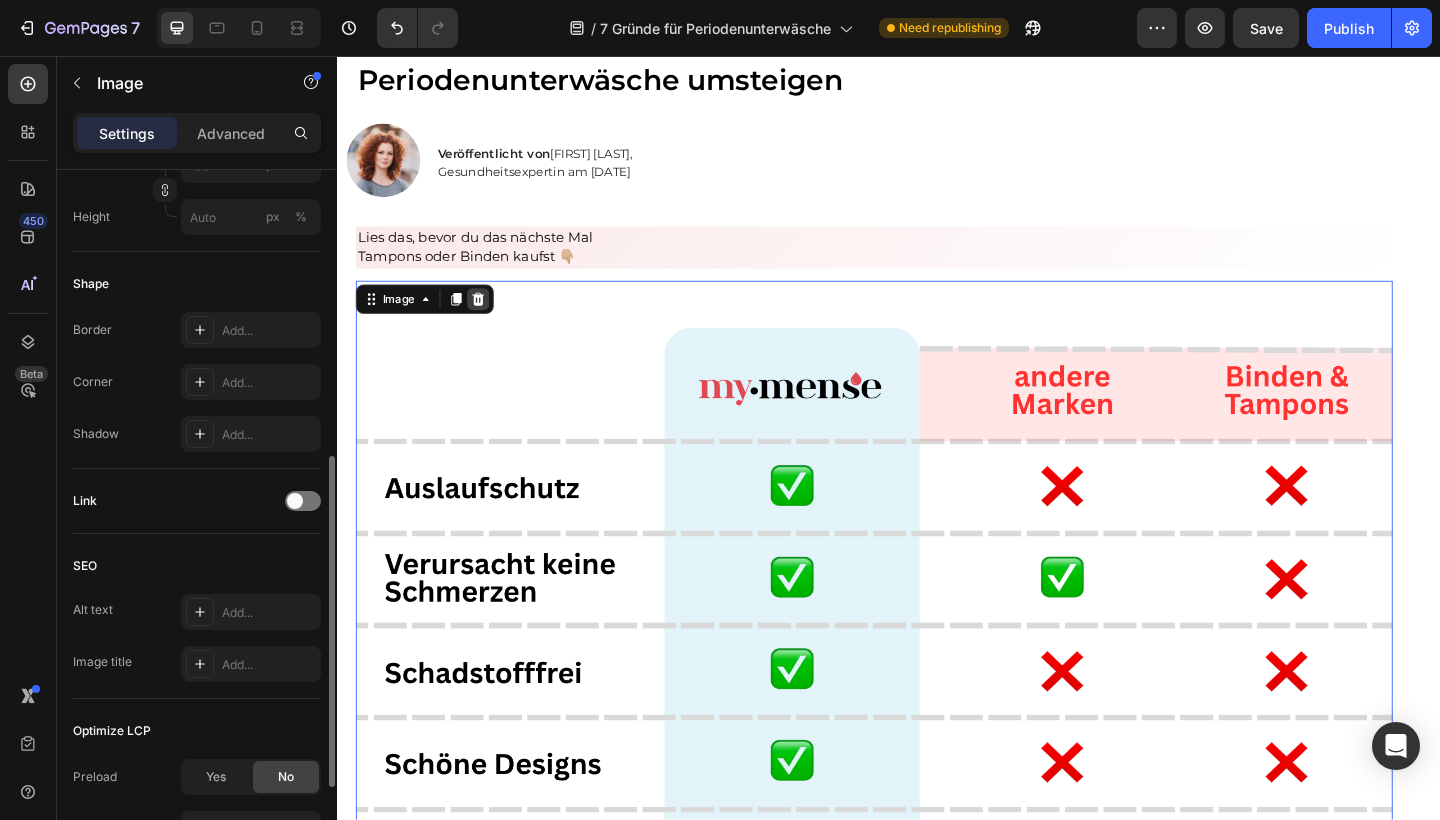 click 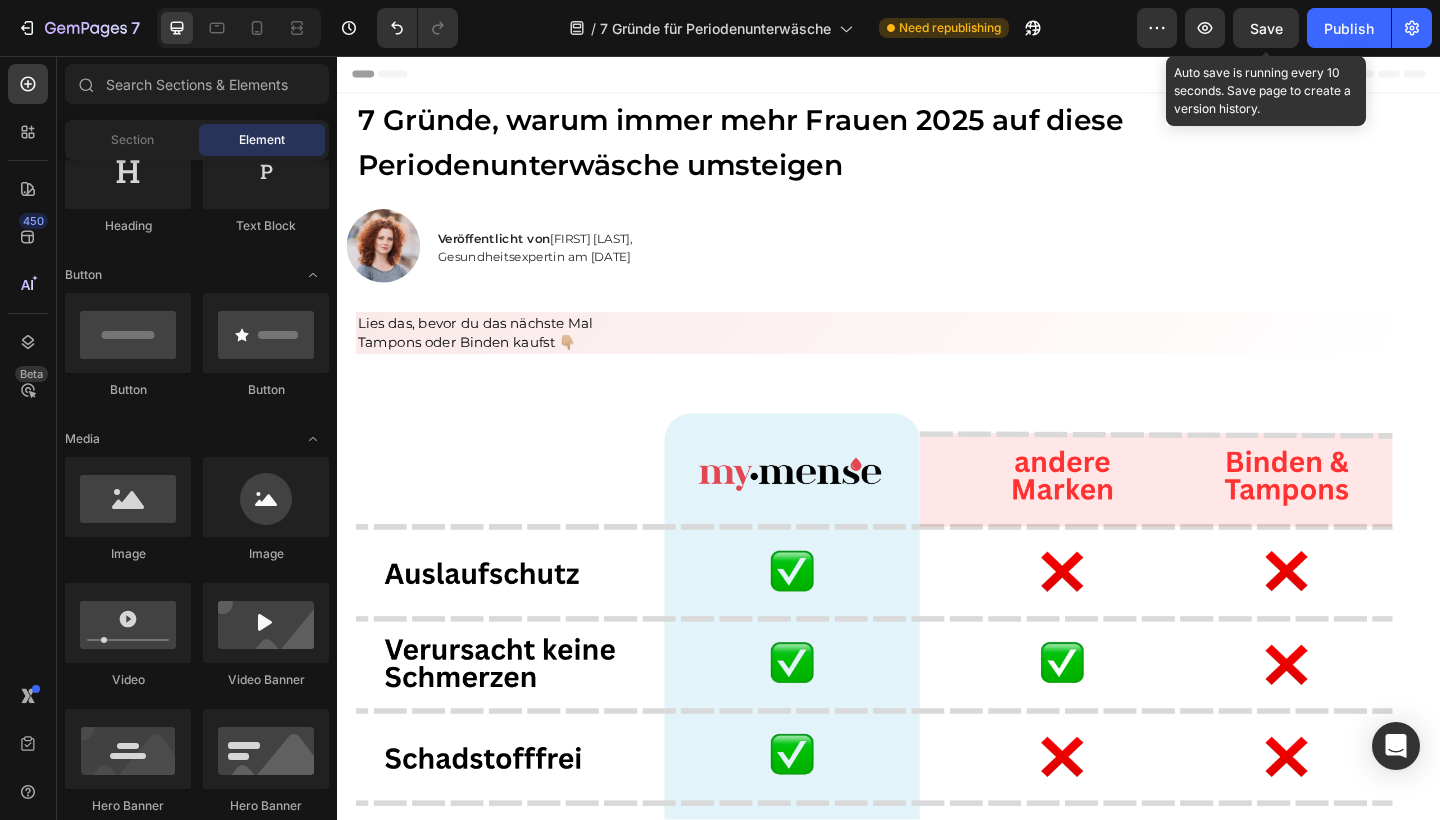 scroll, scrollTop: 0, scrollLeft: 0, axis: both 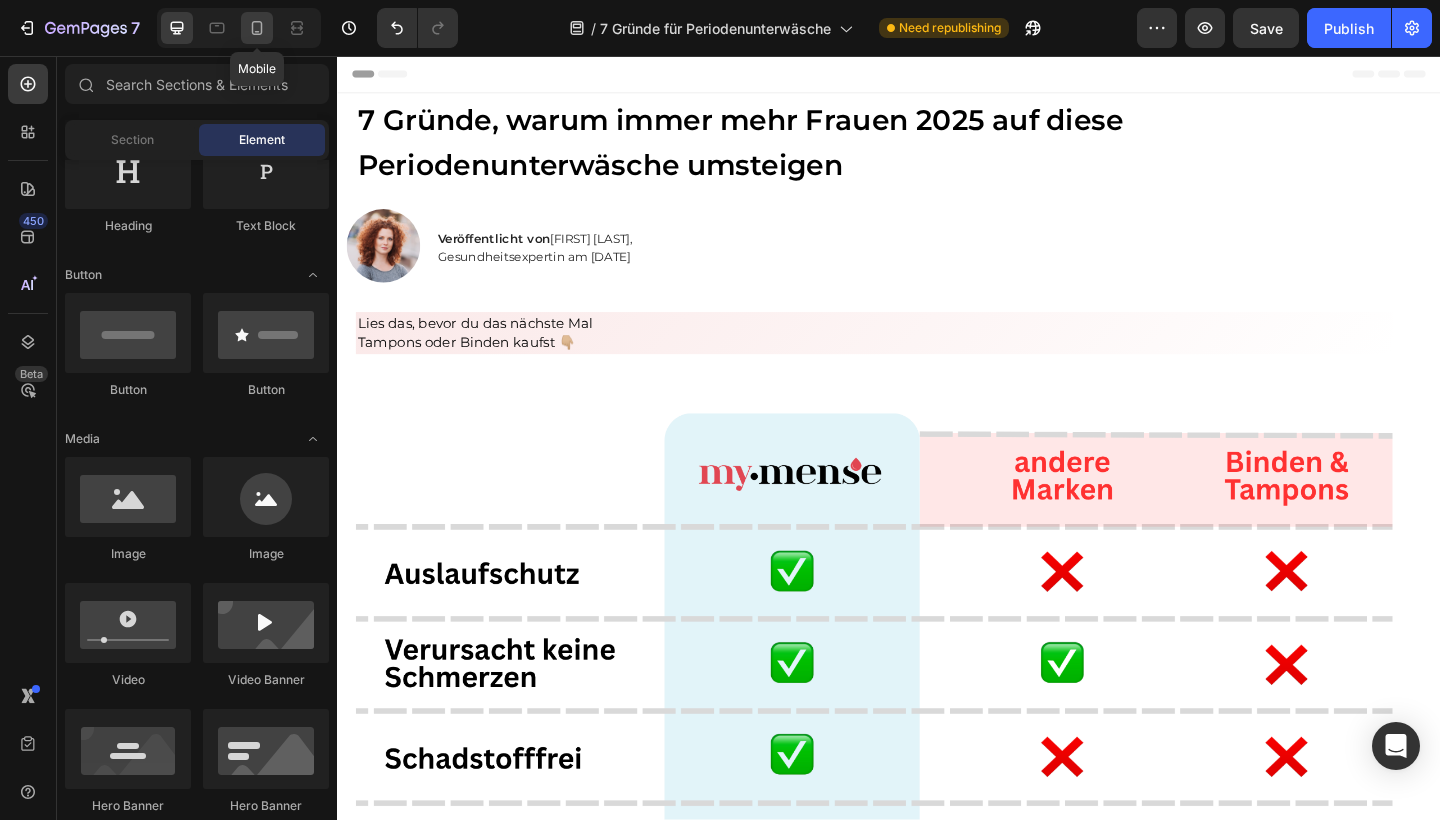 click 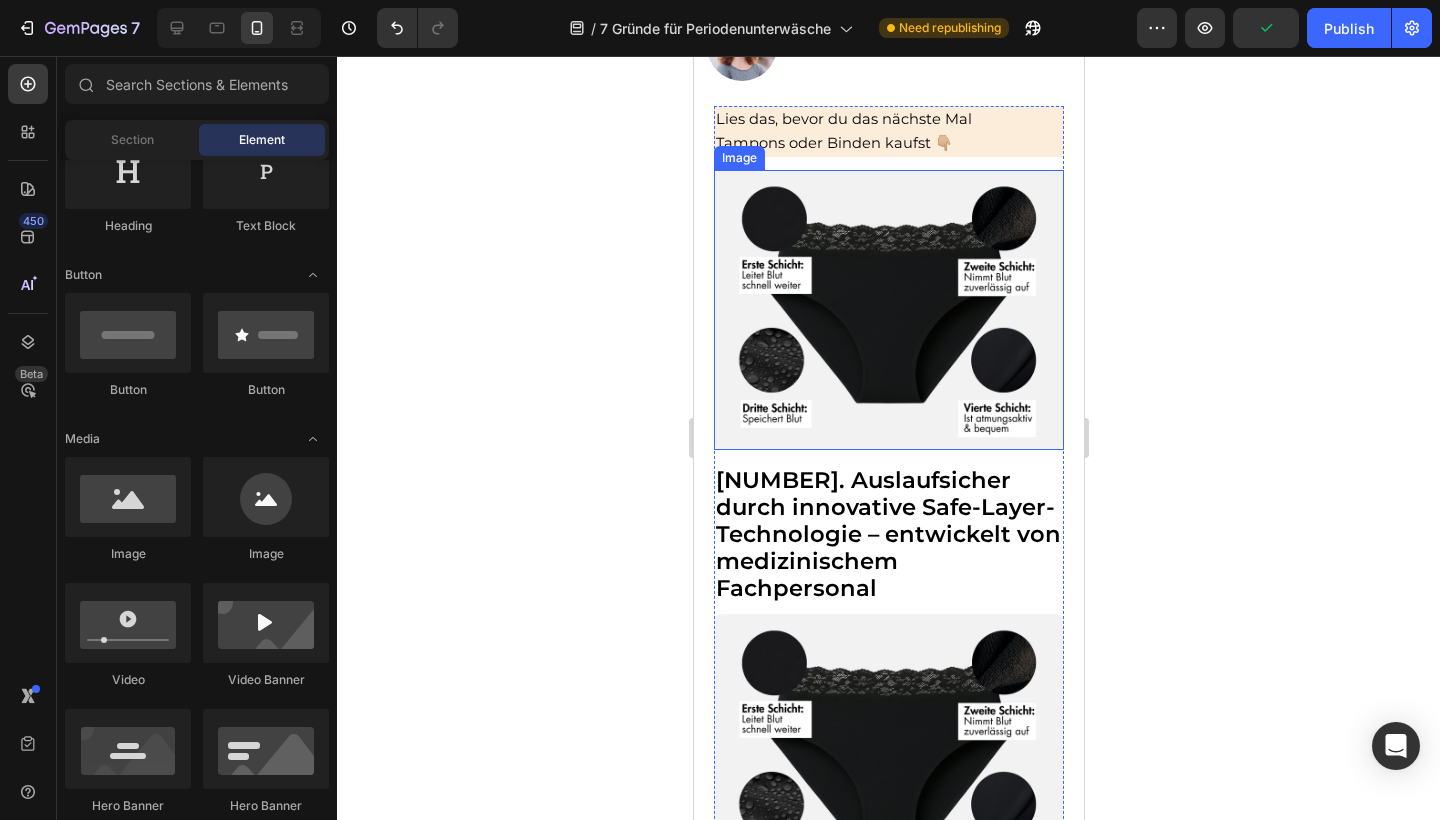 scroll, scrollTop: 75, scrollLeft: 0, axis: vertical 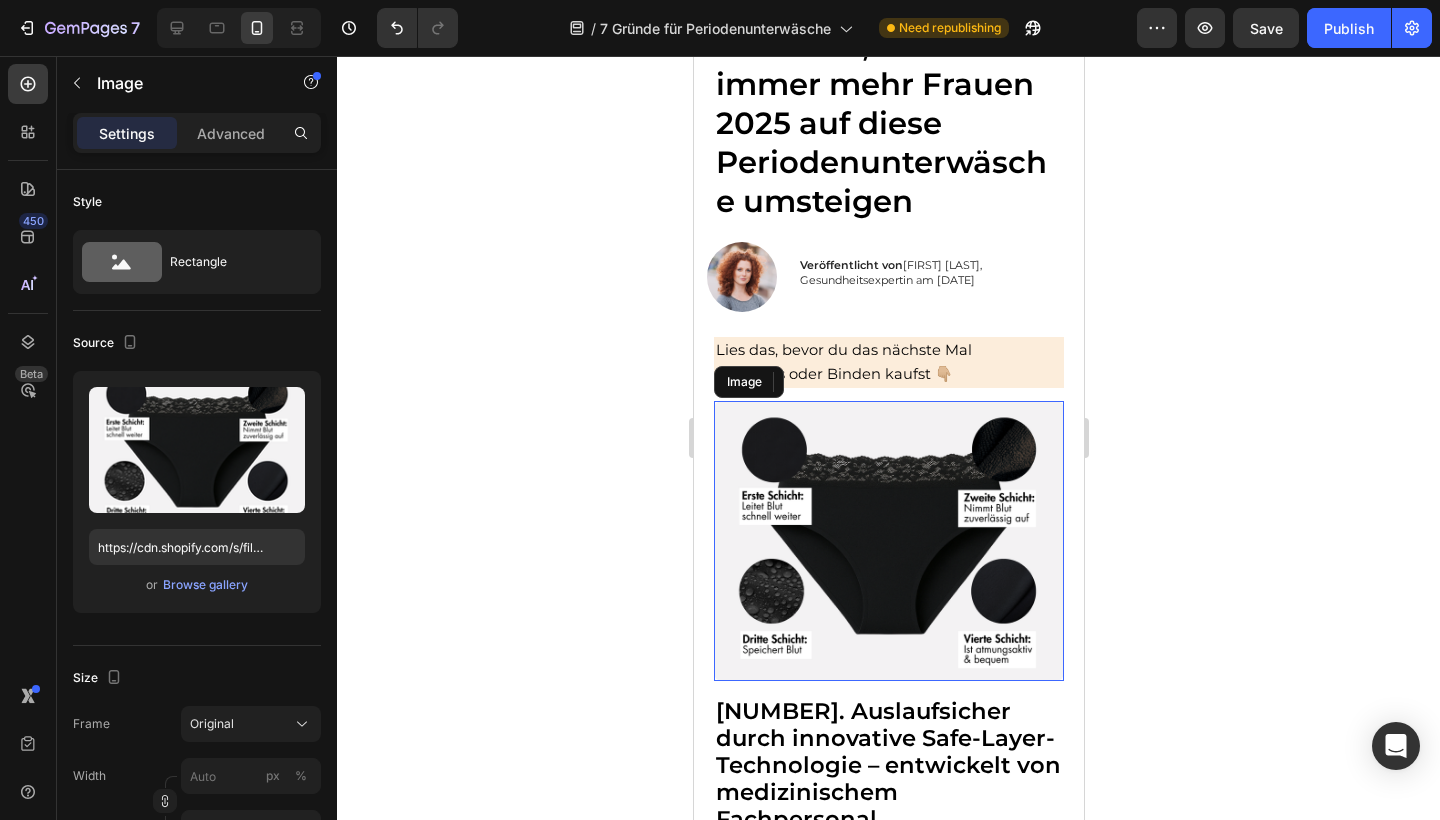 click at bounding box center [888, 541] 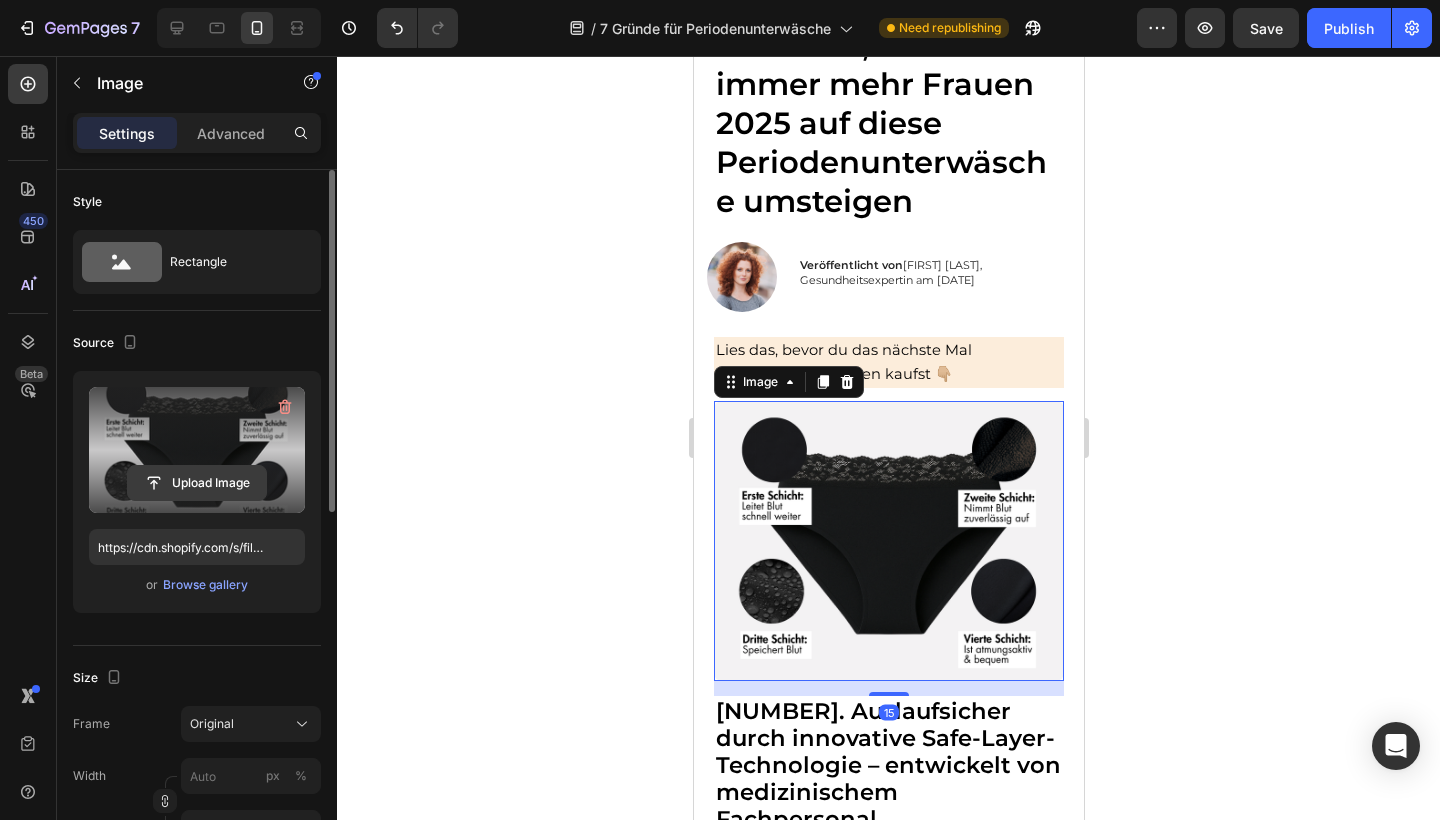 click 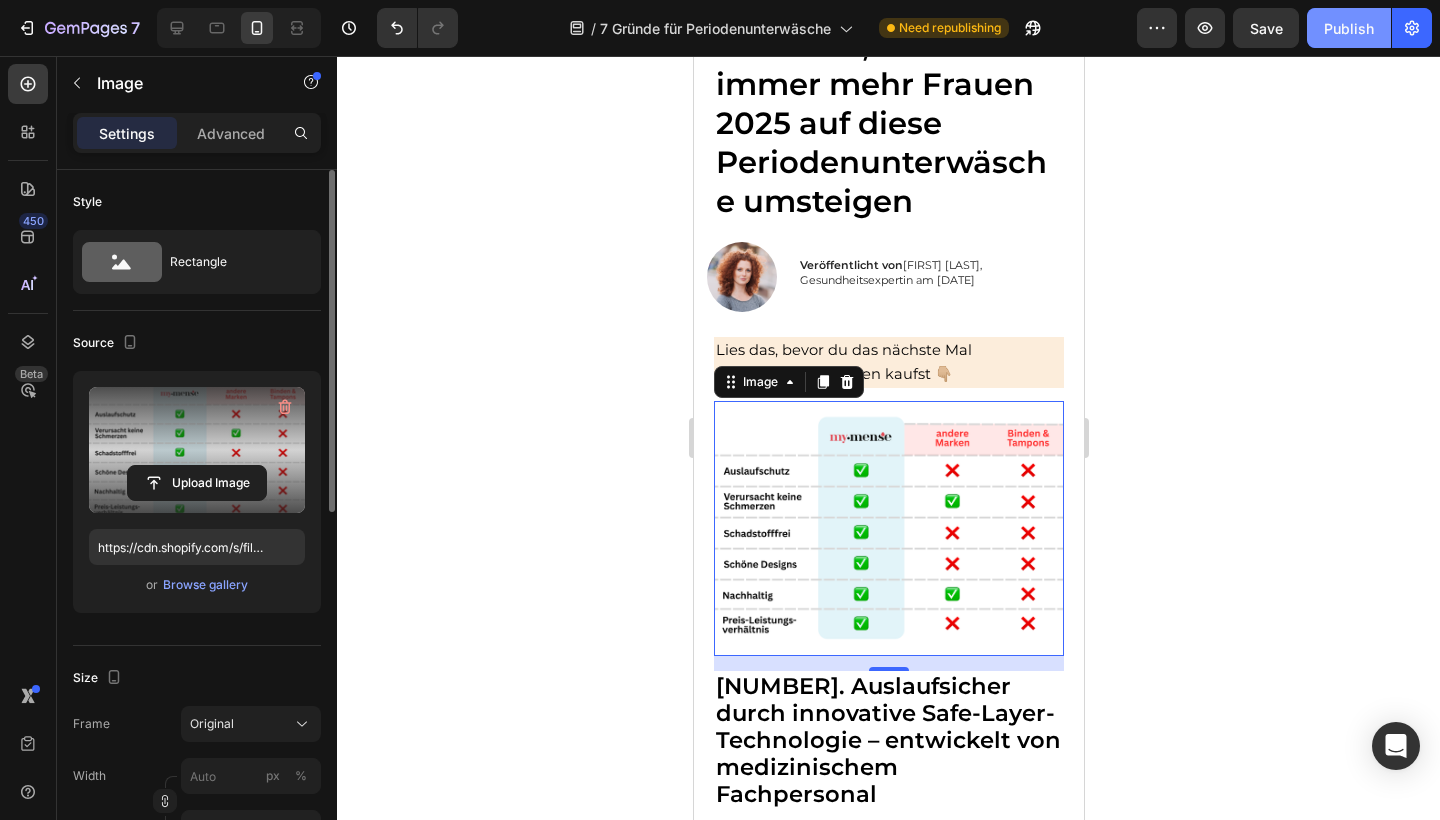 click on "Publish" at bounding box center [1349, 28] 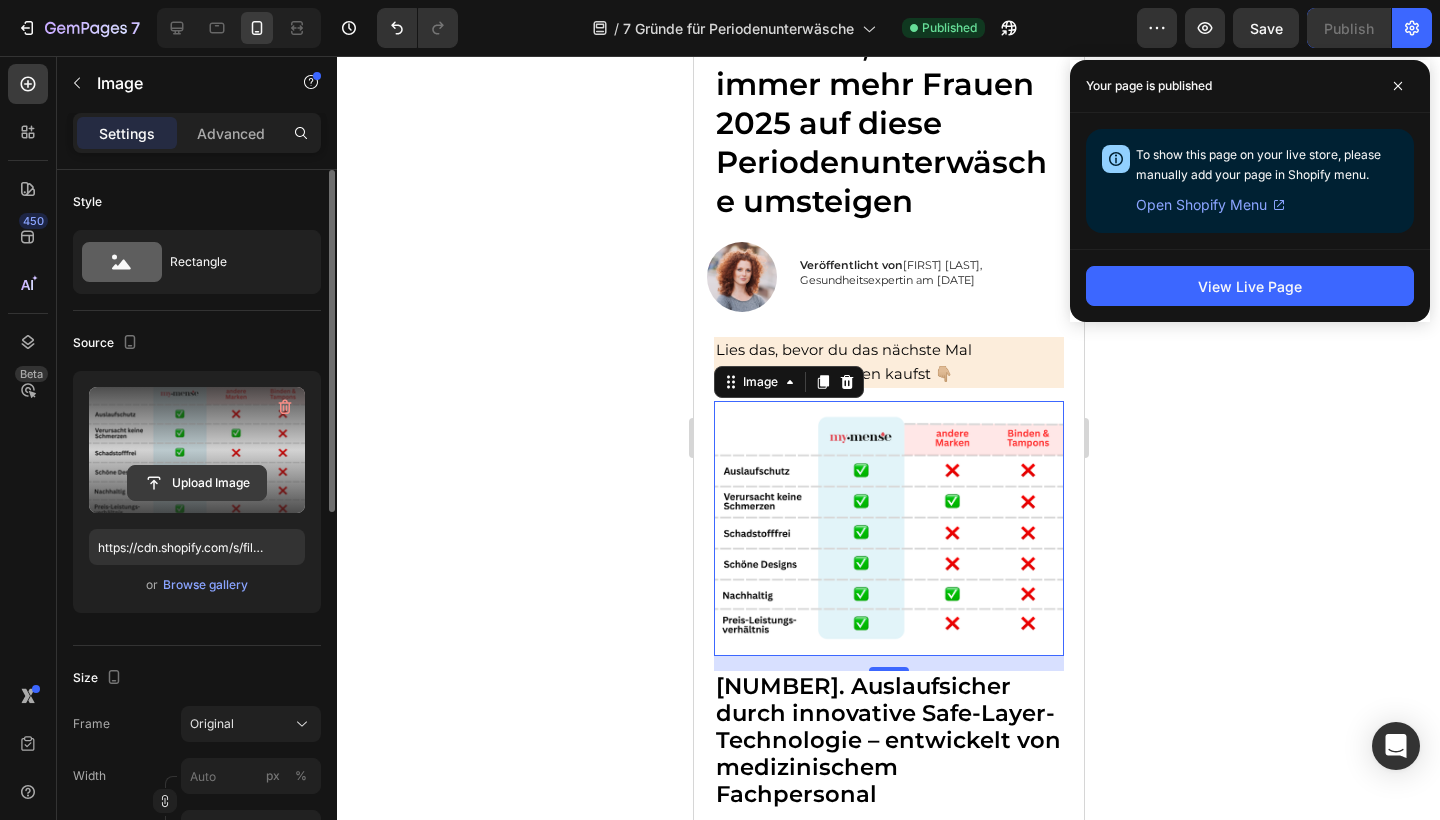 click 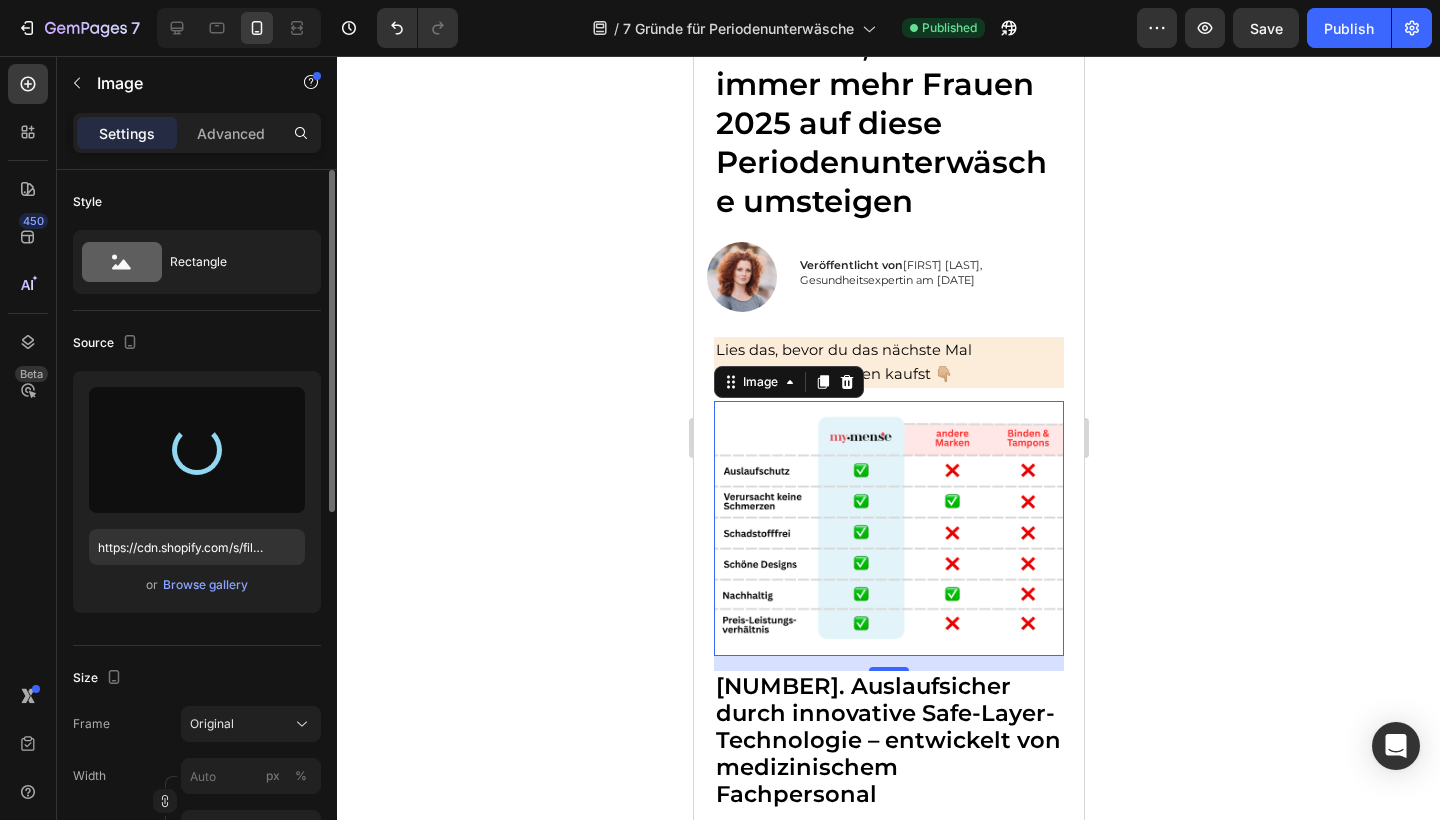 type on "https://cdn.shopify.com/s/files/1/0632/4486/1589/files/gempages_574954476352307999-fb69c5e8-b79d-496d-81e0-e0c59fdfbb2b.png" 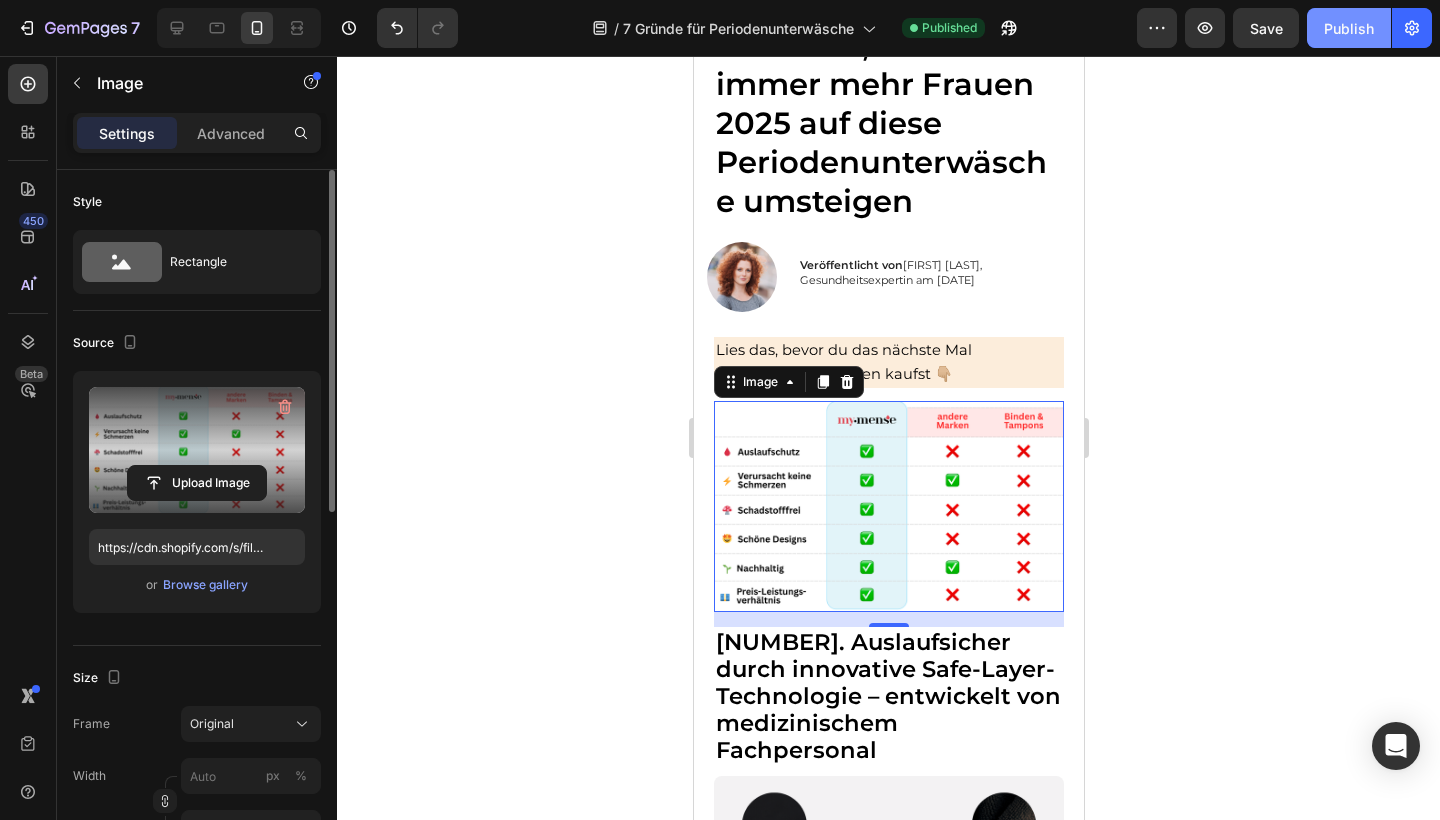 click on "Publish" at bounding box center [1349, 28] 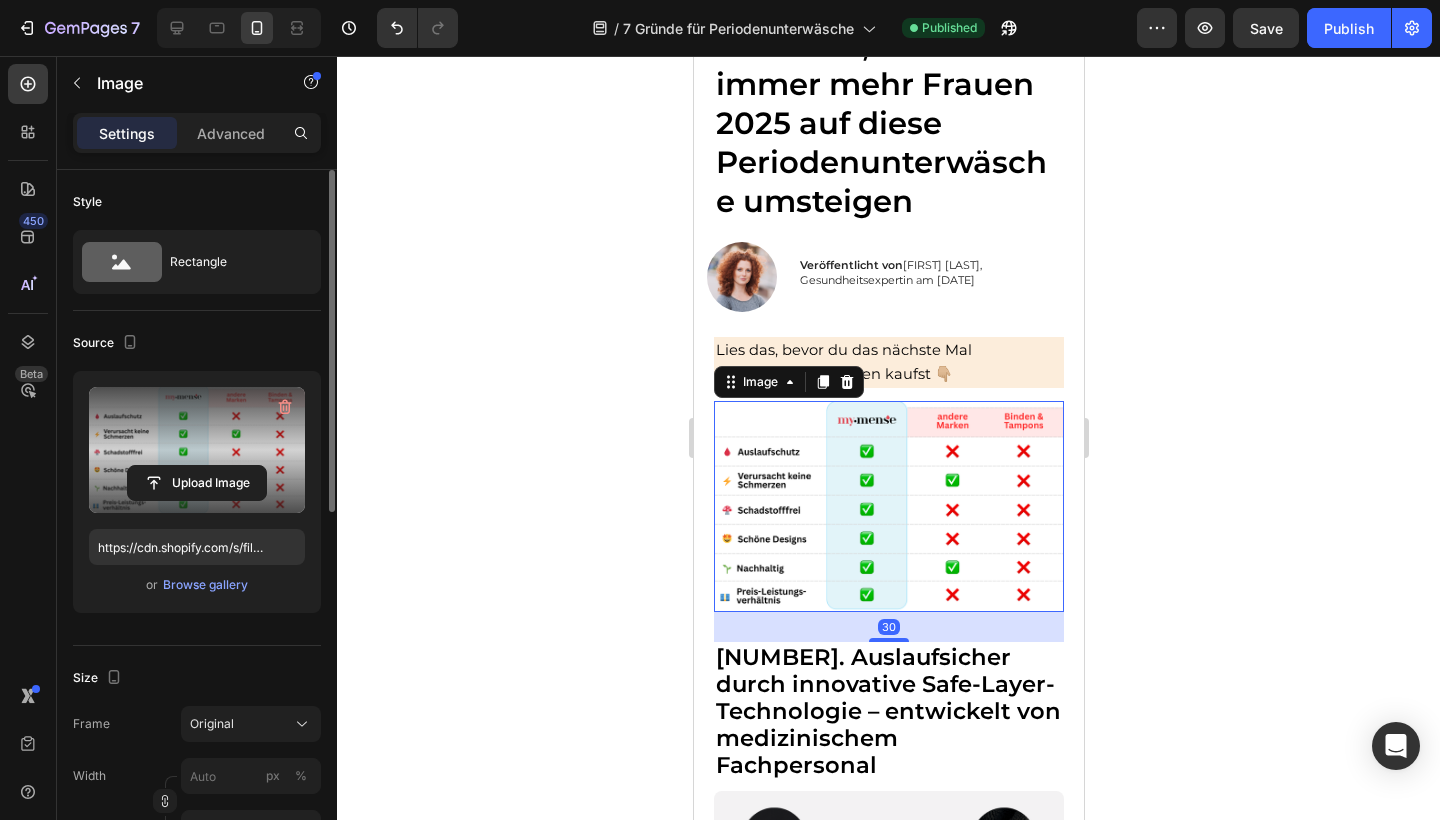 drag, startPoint x: 884, startPoint y: 624, endPoint x: 884, endPoint y: 639, distance: 15 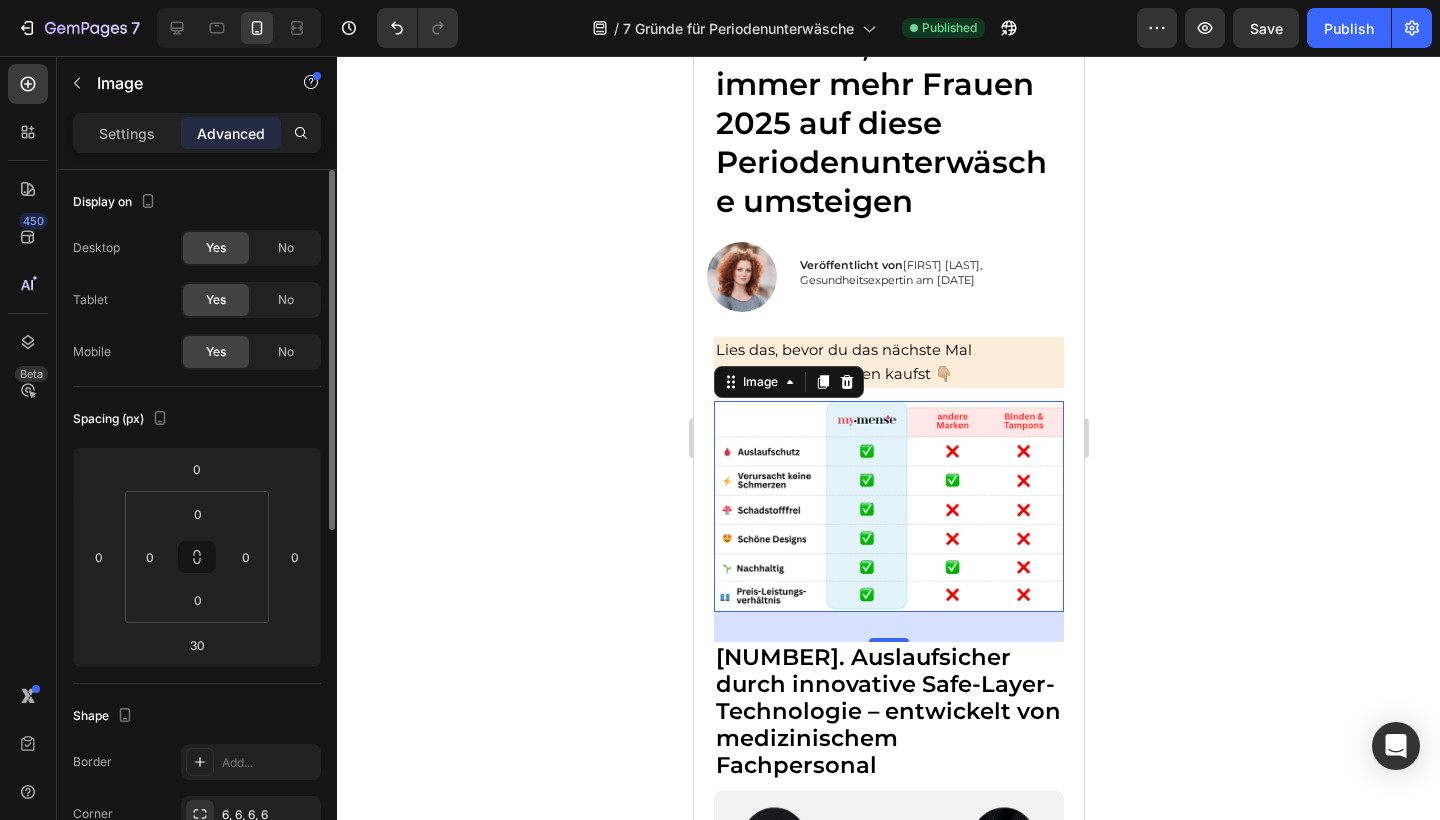 click on "7   /  7 Gründe für Periodenunterwäsche Published Preview  Save   Publish" 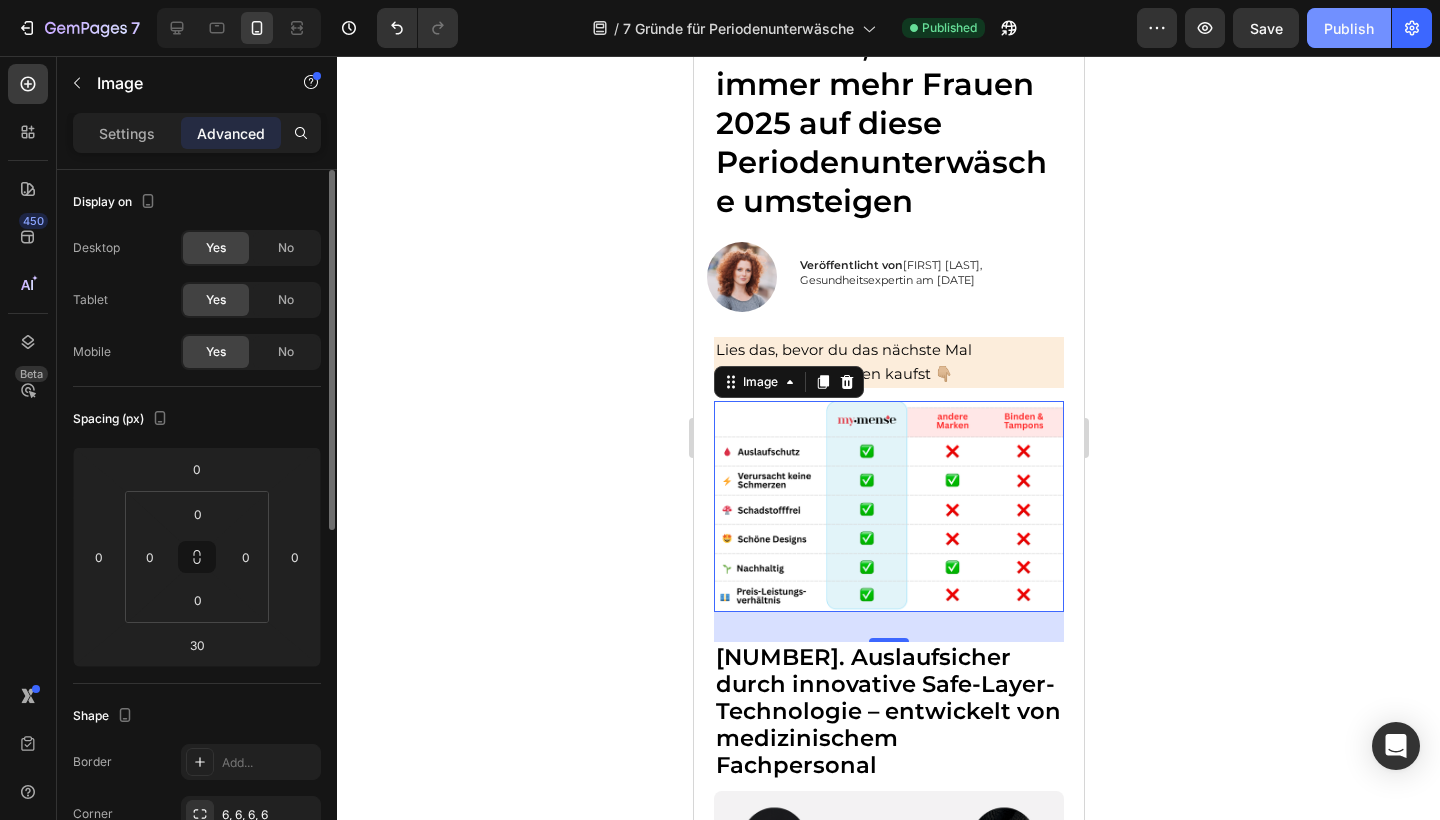 click on "Publish" at bounding box center [1349, 28] 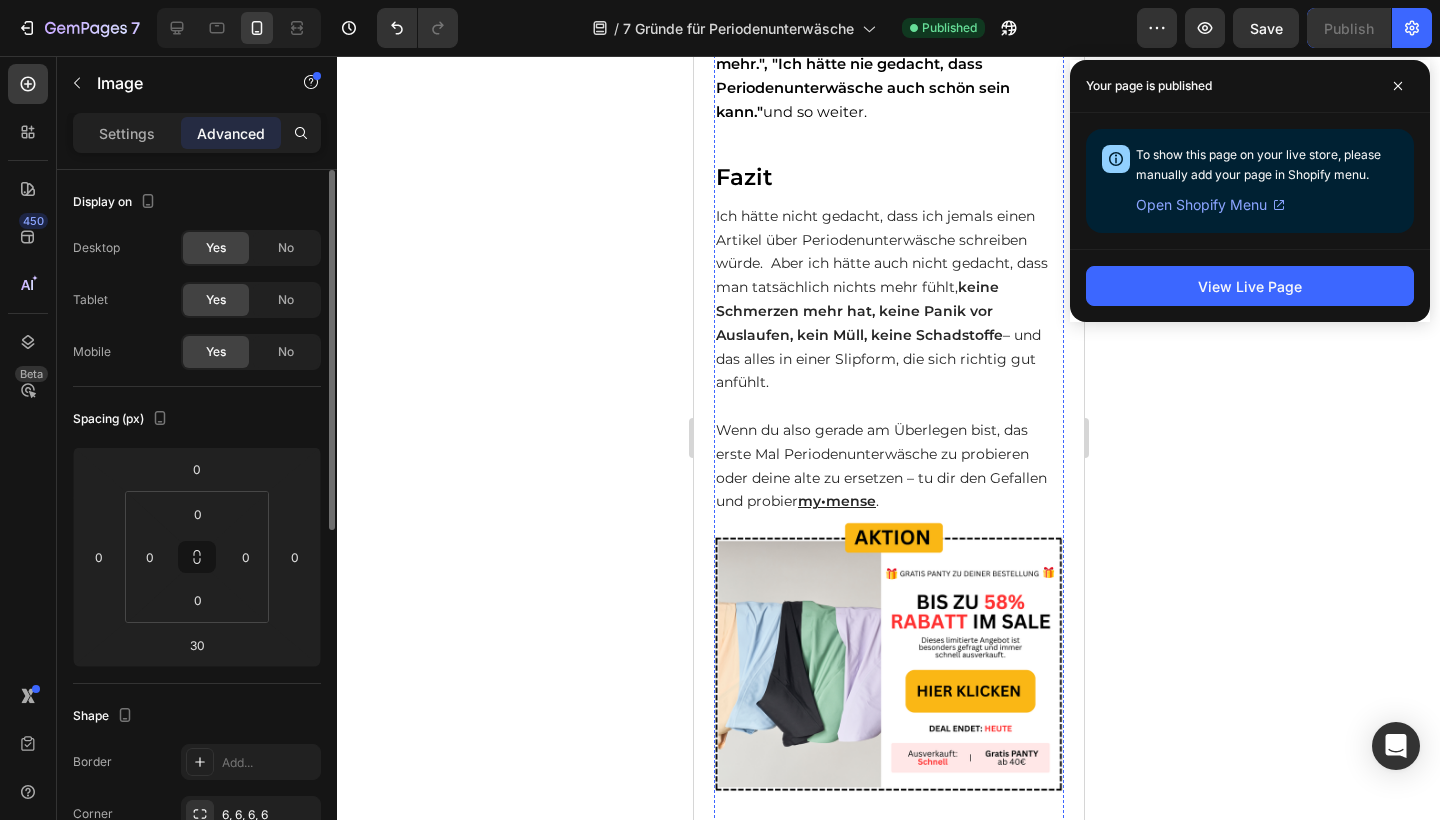 scroll, scrollTop: 5774, scrollLeft: 0, axis: vertical 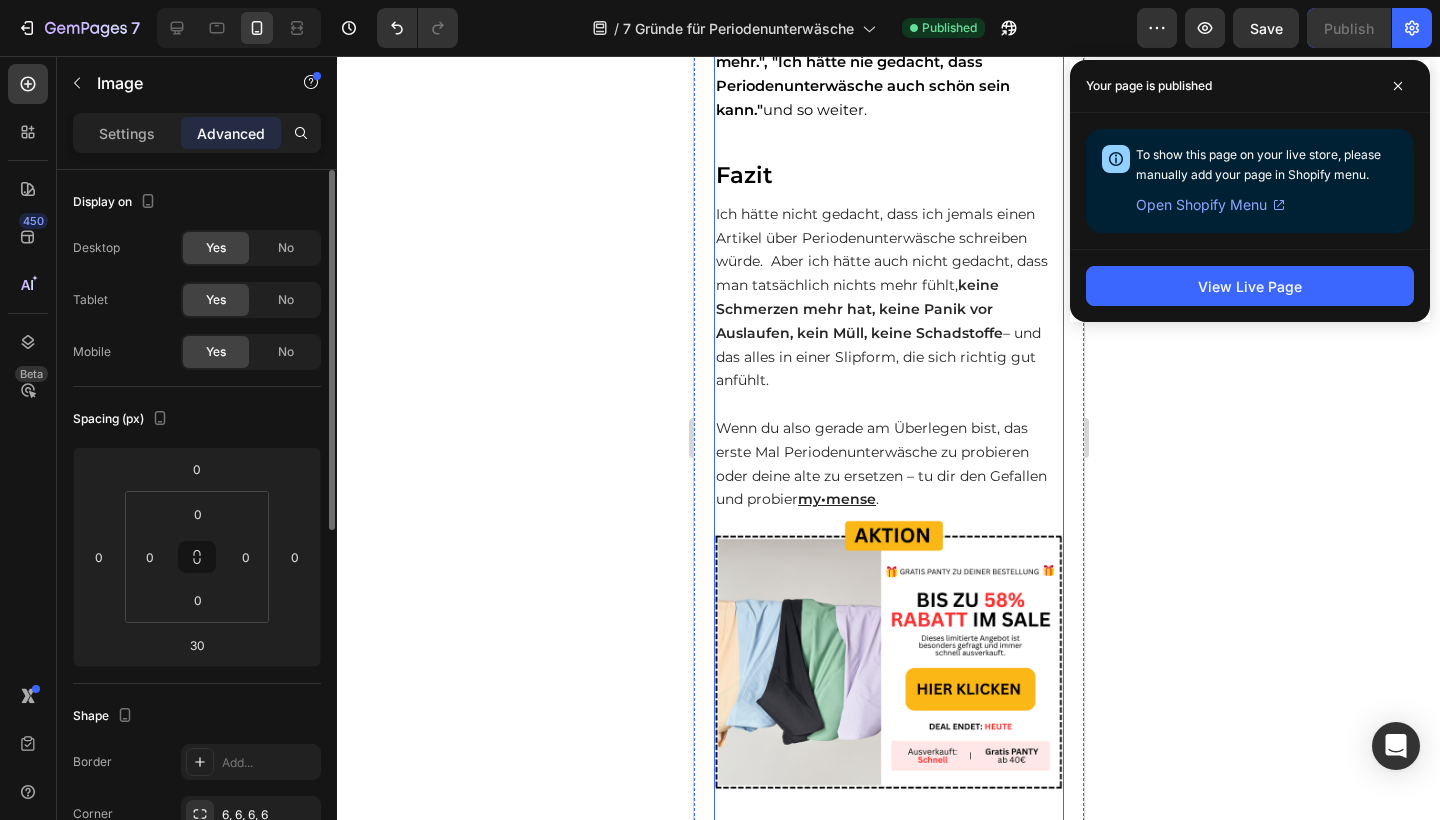 click on "Lies das, bevor du das nächste Mal  Tampons oder Binden kaufst 👇🏼 Text Block Image   [NUMBER] 1. Auslaufsicher durch innovative Safe-Layer-Technologie – entwickelt von medizinischem Fachpersonal Heading Image Row Was bei  my•mense  sofort auffällt, ist nicht nur das angenehme Tragegefühl, sondern vor allem: nichts läuft aus und das bis zu  [NUMBER] Stunden . Der Grund dafür ist eine speziell entwickelte  [NUMBER]-Schicht-Technologie , die Flüssigkeit blitzschnell aufnimmt, sicher im Kern speichert – und außen absolut trocken bleibt. Und das bei nur wenigen Millimetern Stoffdicke. Diese Technologie wurde von einer  Ärztin und einer diplomierten Pflegekraft  entwickelt, die genau wussten, worauf es bei Frauen wirklich ankommt – vor allem bei empfindlicher Haut oder starker Blutung. Text Block Row [NUMBER]. Weniger Schmerzen – weil du nichts einführen musst Heading Image Tampons oder Menstruationstassen  die  Spannung im Beckenboden my • mense  trägst du wie ganz normale Unterwäsche – ohne  Text Block Row" at bounding box center (888, -2016) 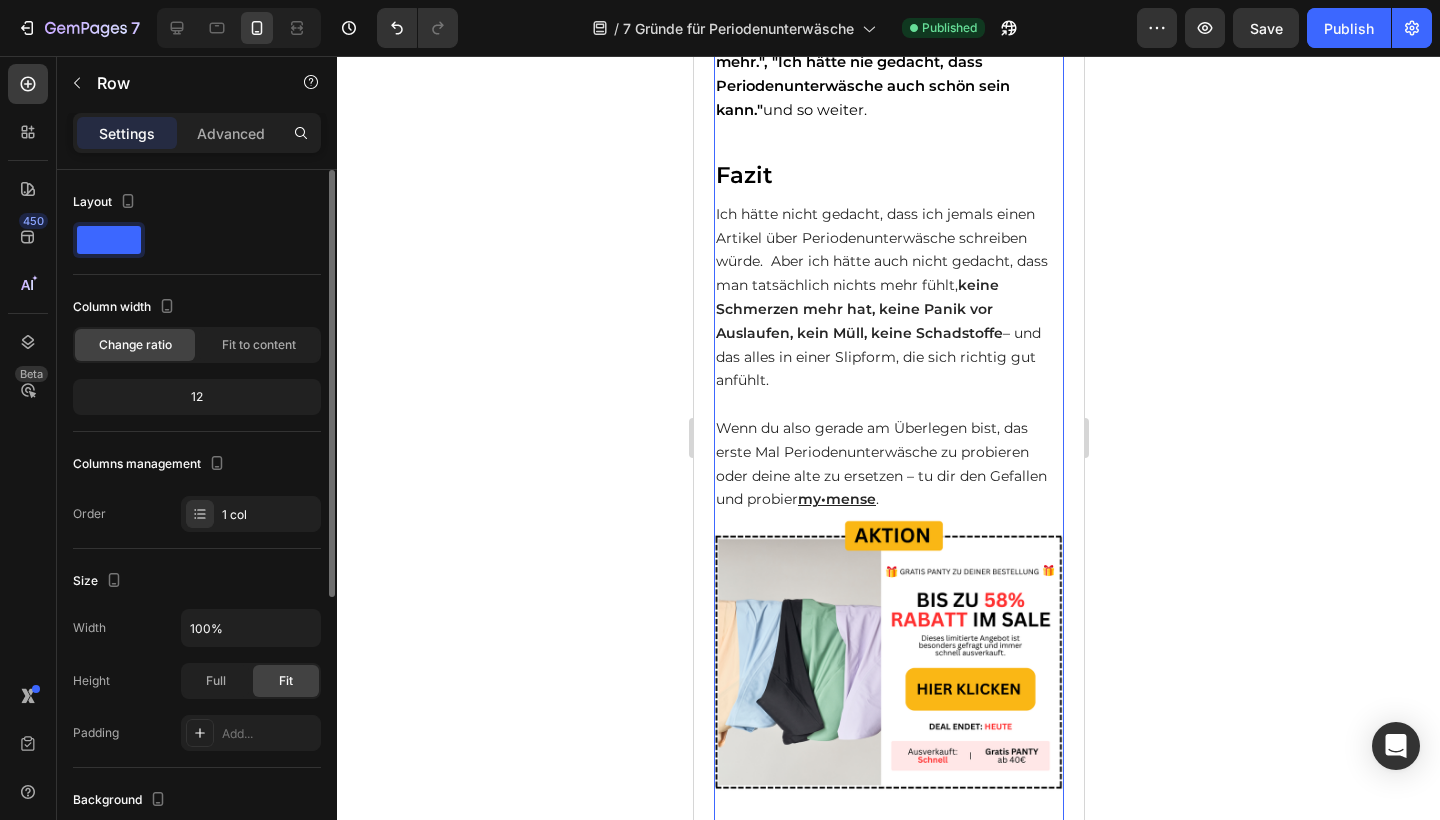 click on "Lies das, bevor du das nächste Mal  Tampons oder Binden kaufst 👇🏼 Text Block Image [NUMBER]. Auslaufsicher durch innovative Safe-Layer-Technologie – entwickelt von medizinischem Fachpersonal Heading Image Row Was bei  my•mense  sofort auffällt, ist nicht nur das angenehme Tragegefühl, sondern vor allem: nichts läuft aus und das bis zu  [NUMBER] Stunden . Der Grund dafür ist eine speziell entwickelte  [NUMBER]-Schicht-Technologie , die Flüssigkeit blitzschnell aufnimmt, sicher im Kern speichert – und außen absolut trocken bleibt. Und das bei nur wenigen Millimetern Stoffdicke. Diese Technologie wurde von einer  Ärztin und einer diplomierten Pflegekraft  entwickelt, die genau wussten, worauf es bei Frauen wirklich ankommt – vor allem bei empfindlicher Haut oder starker Blutung. Text Block Row [NUMBER]. Weniger Schmerzen – weil du nichts einführen musst Heading Image Tampons oder Menstruationstassen  die  Spannung im Beckenboden my • mense  trägst du wie ganz normale Unterwäsche – ohne  Fremdkörpergefühl" at bounding box center (888, -2016) 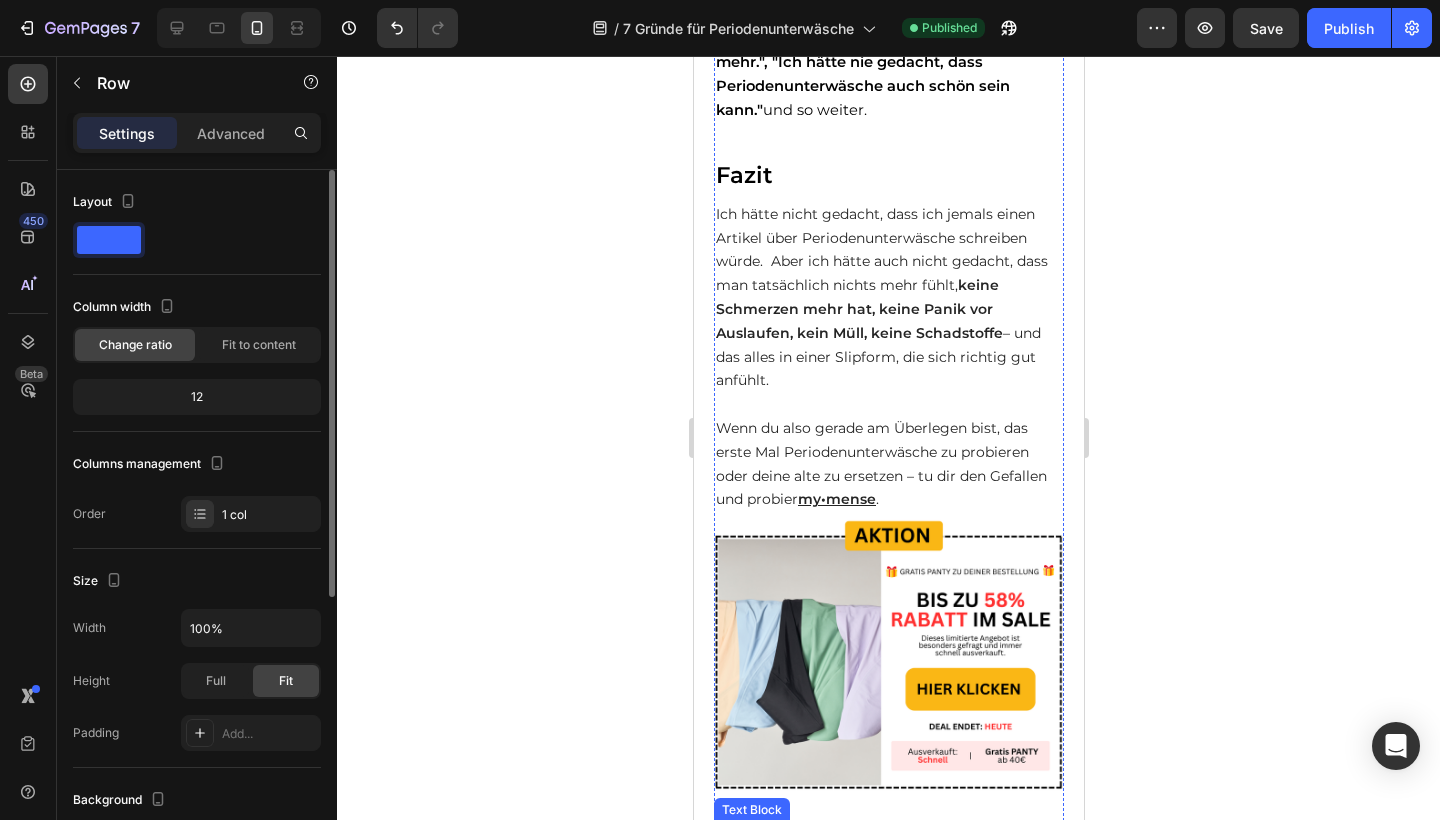 click on "Ich war wirklich überrascht, wie günstig das Ganze ist: Aktuell bekommst du im Sommer-Deal 4 Slips + 1 Wetbag gratis – und als Neukundin sogar noch 1 Gratis-Panty zum Testen dazu (ab 40 € Bestellwert). Das heißt: Du bekommst einen Slip für  etwa 15–16 € pro Stück  – statt 35–45 €, wie bei anderen Marken. Aber Achtung:  Die Slips sind oft schnell vergriffen, weil nur nachhaltig in kleinen Mengen produziert wird. Wenn du diese Seite gerade siehst, hast du Glück – einige Größen sind noch verfügbar." at bounding box center (888, 1038) 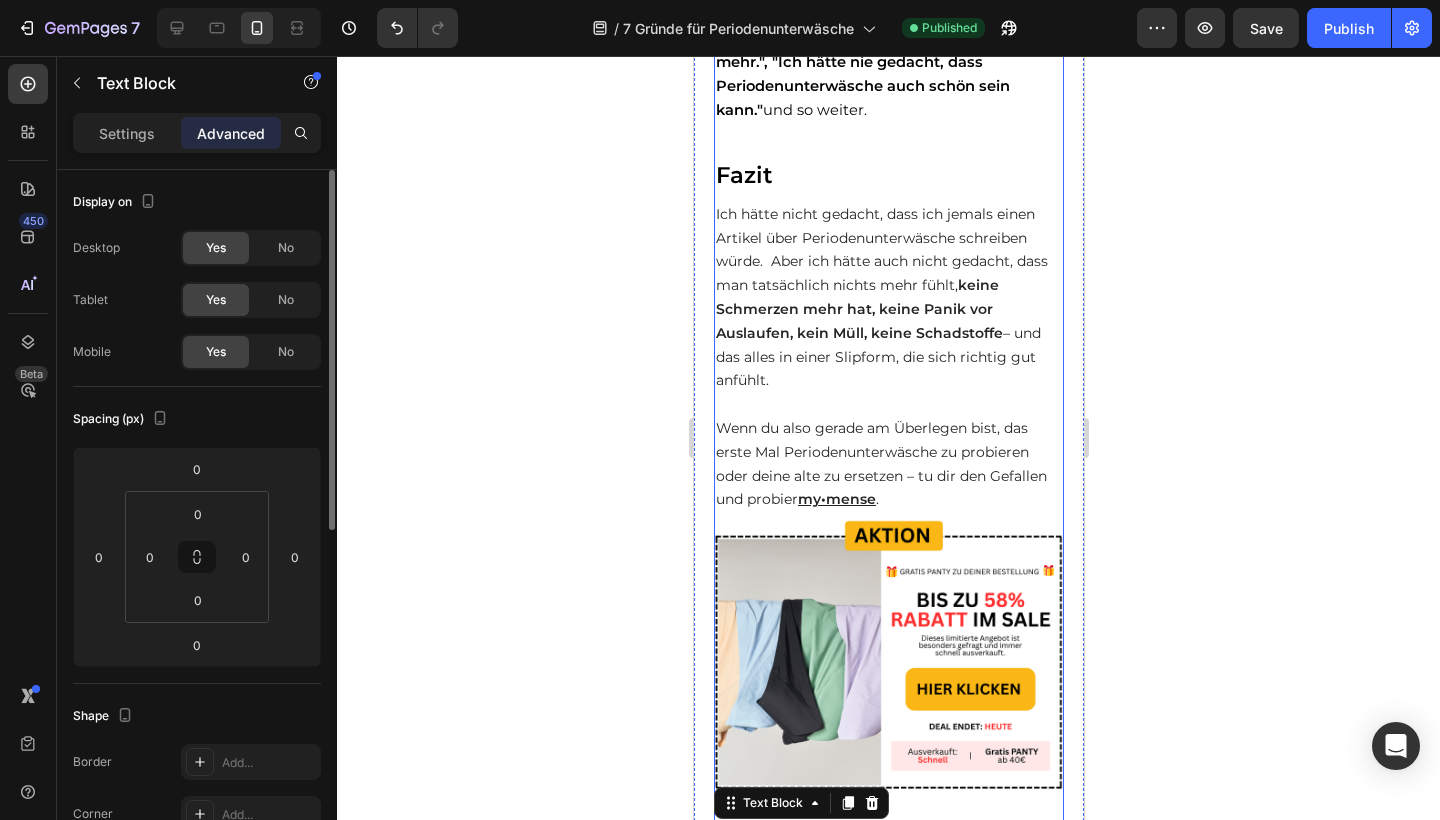 click on "Lies das, bevor du das nächste Mal  Tampons oder Binden kaufst 👇🏼 Text Block Image [NUMBER]. Auslaufsicher durch innovative Safe-Layer-Technologie – entwickelt von medizinischem Fachpersonal Heading Image Row Was bei  my•mense  sofort auffällt, ist nicht nur das angenehme Tragegefühl, sondern vor allem: nichts läuft aus und das bis zu  [NUMBER] Stunden . Der Grund dafür ist eine speziell entwickelte  [NUMBER]-Schicht-Technologie , die Flüssigkeit blitzschnell aufnimmt, sicher im Kern speichert – und außen absolut trocken bleibt. Und das bei nur wenigen Millimetern Stoffdicke. Diese Technologie wurde von einer  Ärztin und einer diplomierten Pflegekraft  entwickelt, die genau wussten, worauf es bei Frauen wirklich ankommt – vor allem bei empfindlicher Haut oder starker Blutung. Text Block Row [NUMBER]. Weniger Schmerzen – weil du nichts einführen musst Heading Image Tampons oder Menstruationstassen  die  Spannung im Beckenboden my • mense  trägst du wie ganz normale Unterwäsche – ohne  Fremdkörpergefühl" at bounding box center [888, -2016] 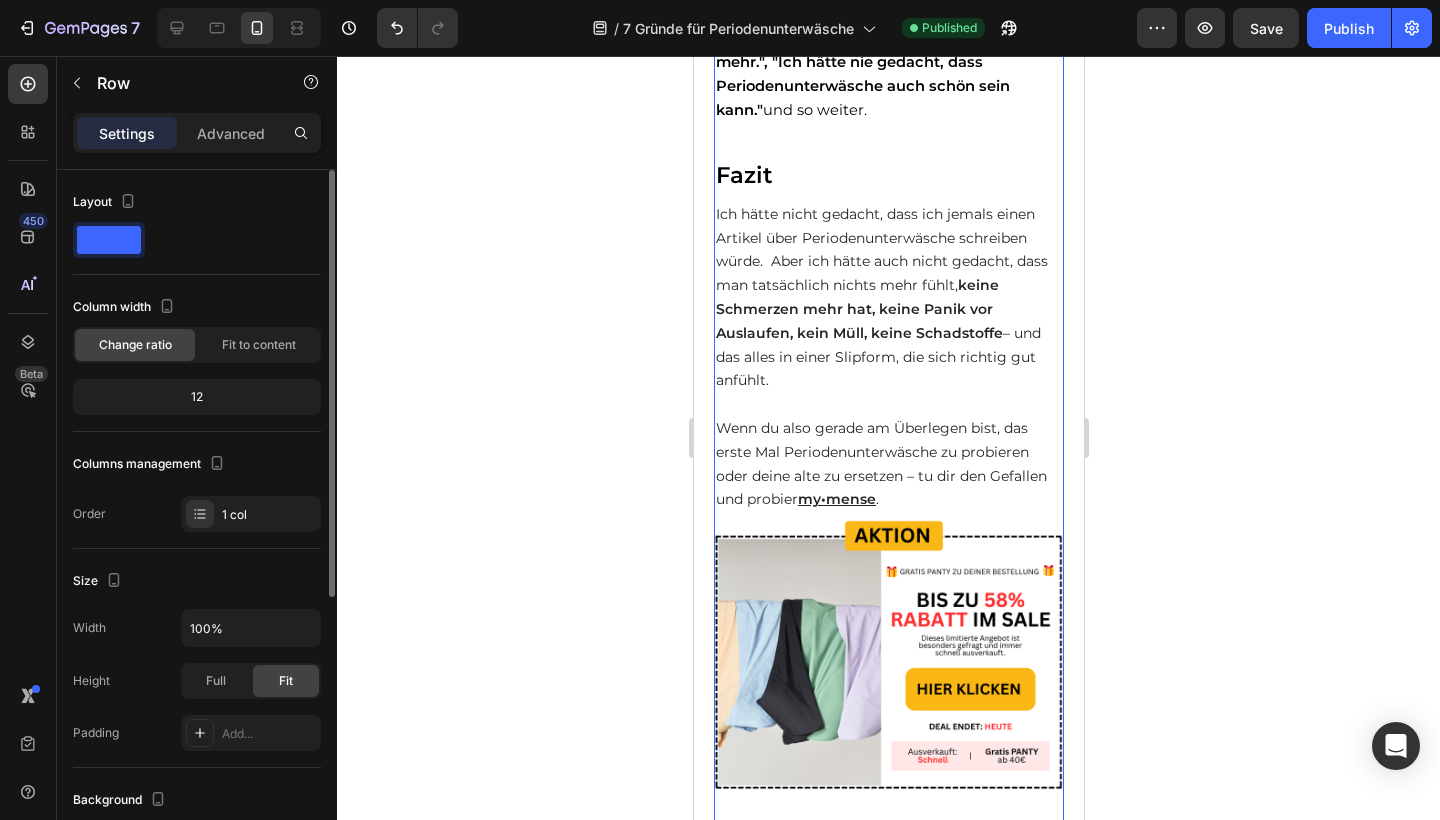 click on "Lies das, bevor du das nächste Mal  Tampons oder Binden kaufst 👇🏼 Text Block Image [NUMBER]. Auslaufsicher durch innovative Safe-Layer-Technologie – entwickelt von medizinischem Fachpersonal Heading Image Row Was bei  my•mense  sofort auffällt, ist nicht nur das angenehme Tragegefühl, sondern vor allem: nichts läuft aus und das bis zu  [NUMBER] Stunden . Der Grund dafür ist eine speziell entwickelte  [NUMBER]-Schicht-Technologie , die Flüssigkeit blitzschnell aufnimmt, sicher im Kern speichert – und außen absolut trocken bleibt. Und das bei nur wenigen Millimetern Stoffdicke. Diese Technologie wurde von einer  Ärztin und einer diplomierten Pflegekraft  entwickelt, die genau wussten, worauf es bei Frauen wirklich ankommt – vor allem bei empfindlicher Haut oder starker Blutung. Text Block Row [NUMBER]. Weniger Schmerzen – weil du nichts einführen musst Heading Image Tampons oder Menstruationstassen  die  Spannung im Beckenboden my • mense  trägst du wie ganz normale Unterwäsche – ohne  Fremdkörpergefühl" at bounding box center [888, -2016] 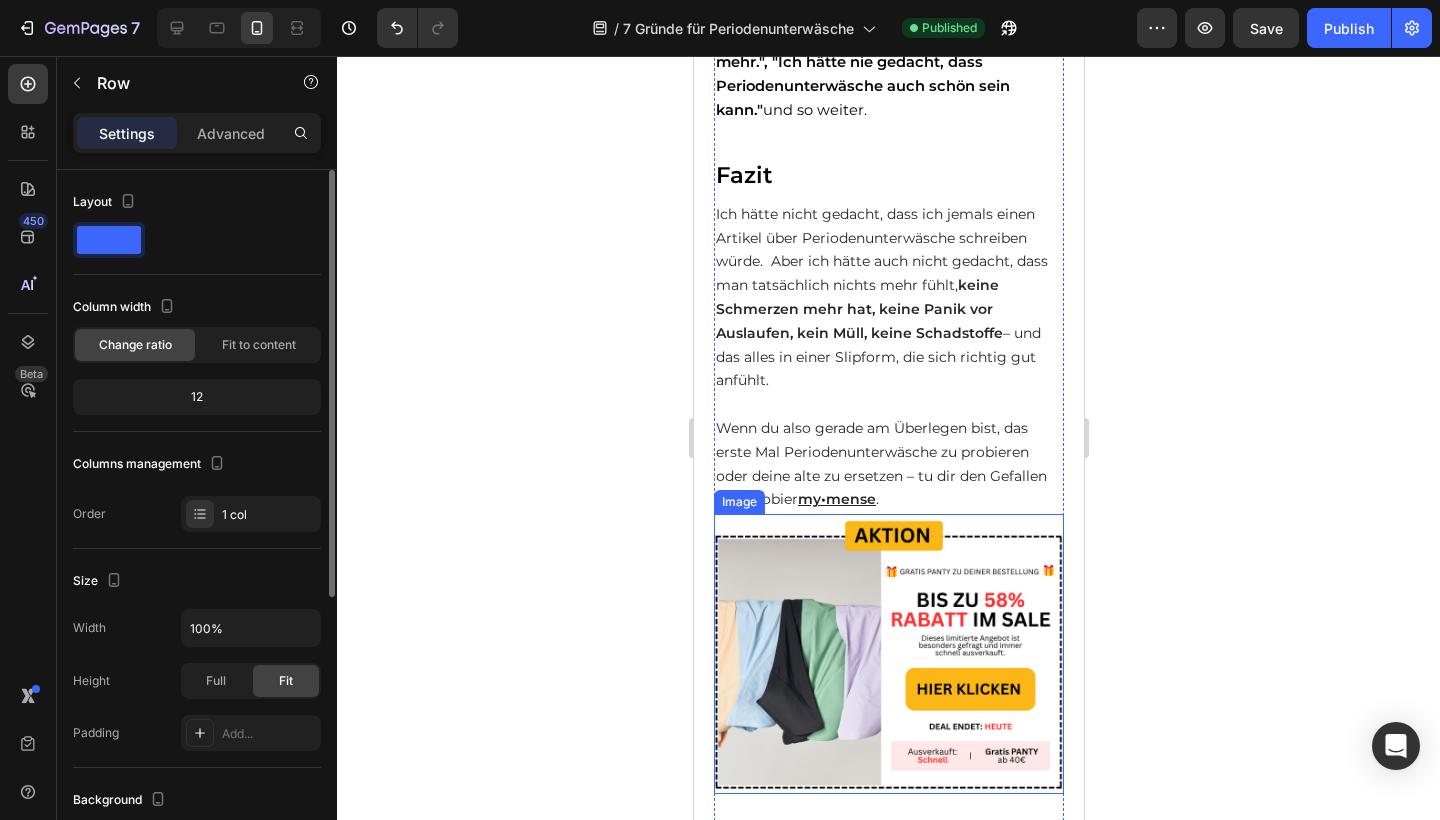 click at bounding box center (888, 654) 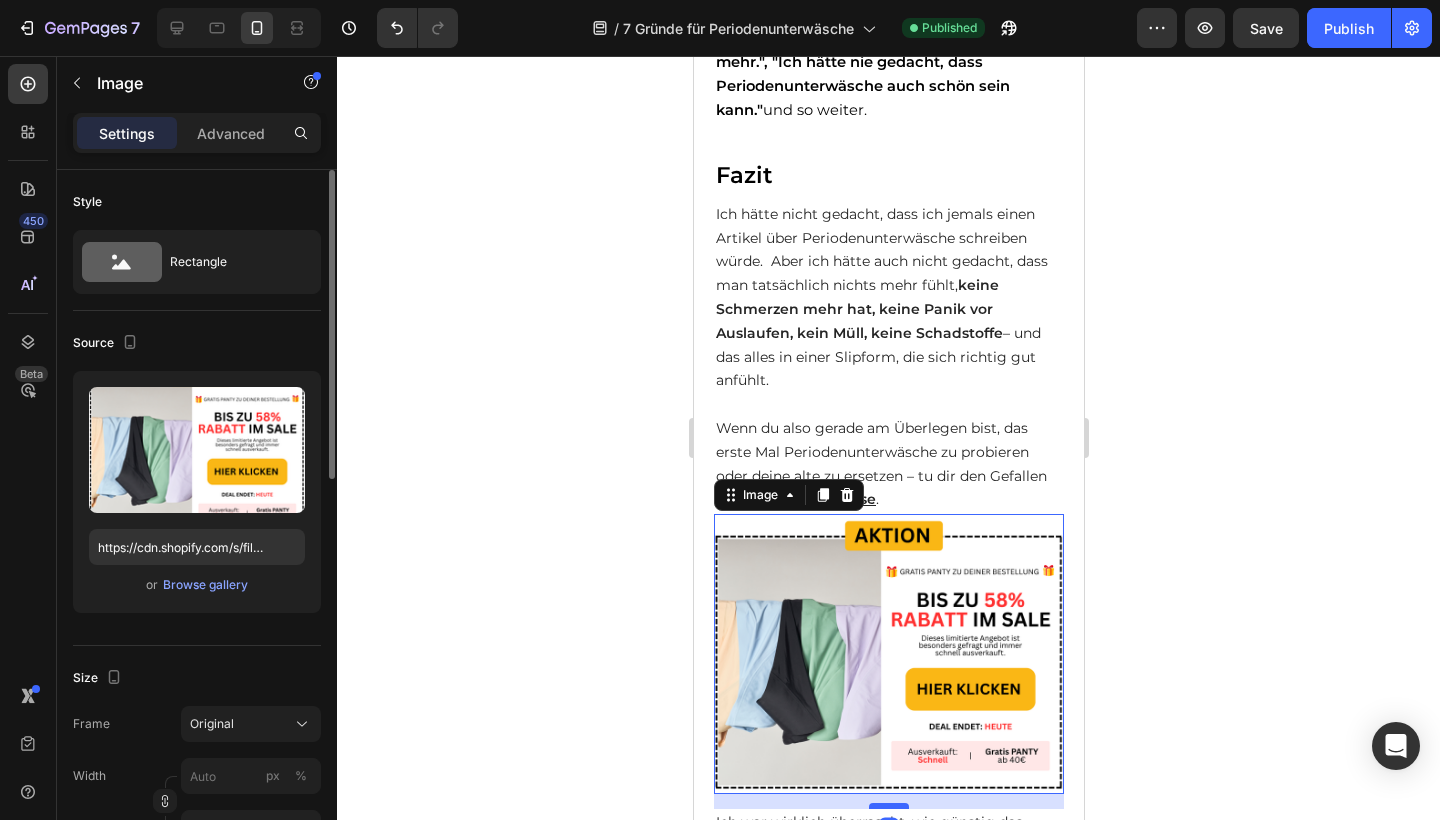 drag, startPoint x: 881, startPoint y: 635, endPoint x: 883, endPoint y: 622, distance: 13.152946 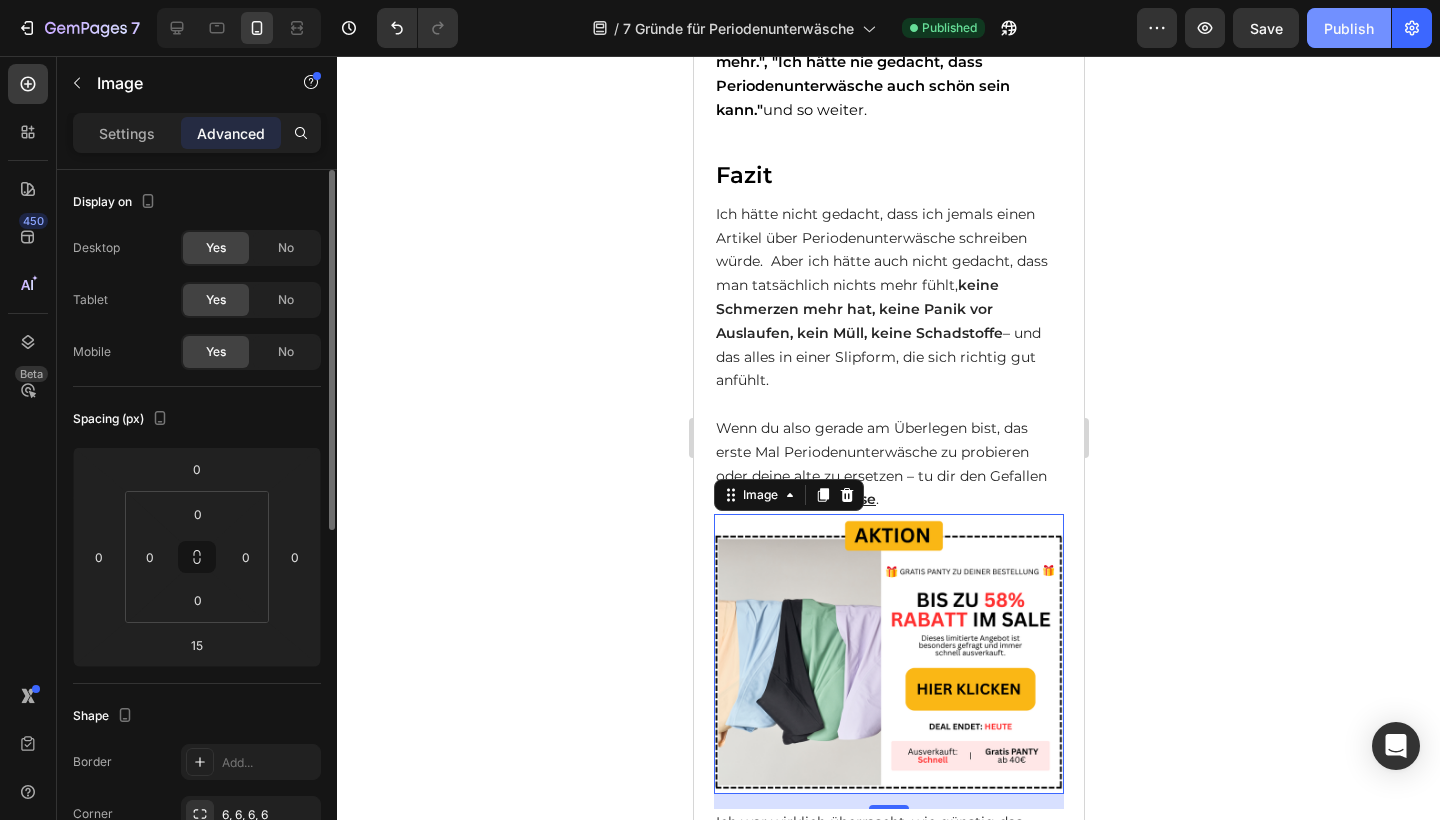click on "Publish" 